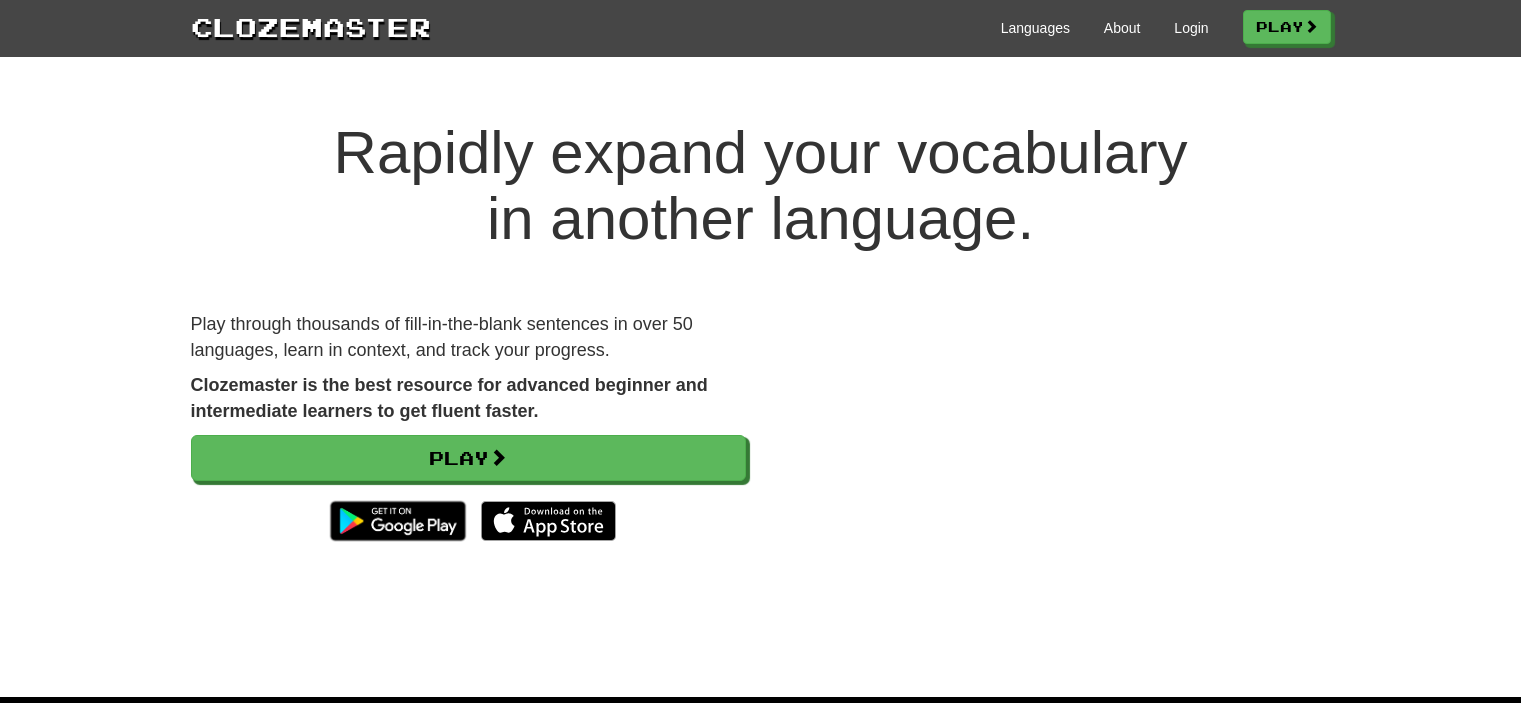 scroll, scrollTop: 0, scrollLeft: 0, axis: both 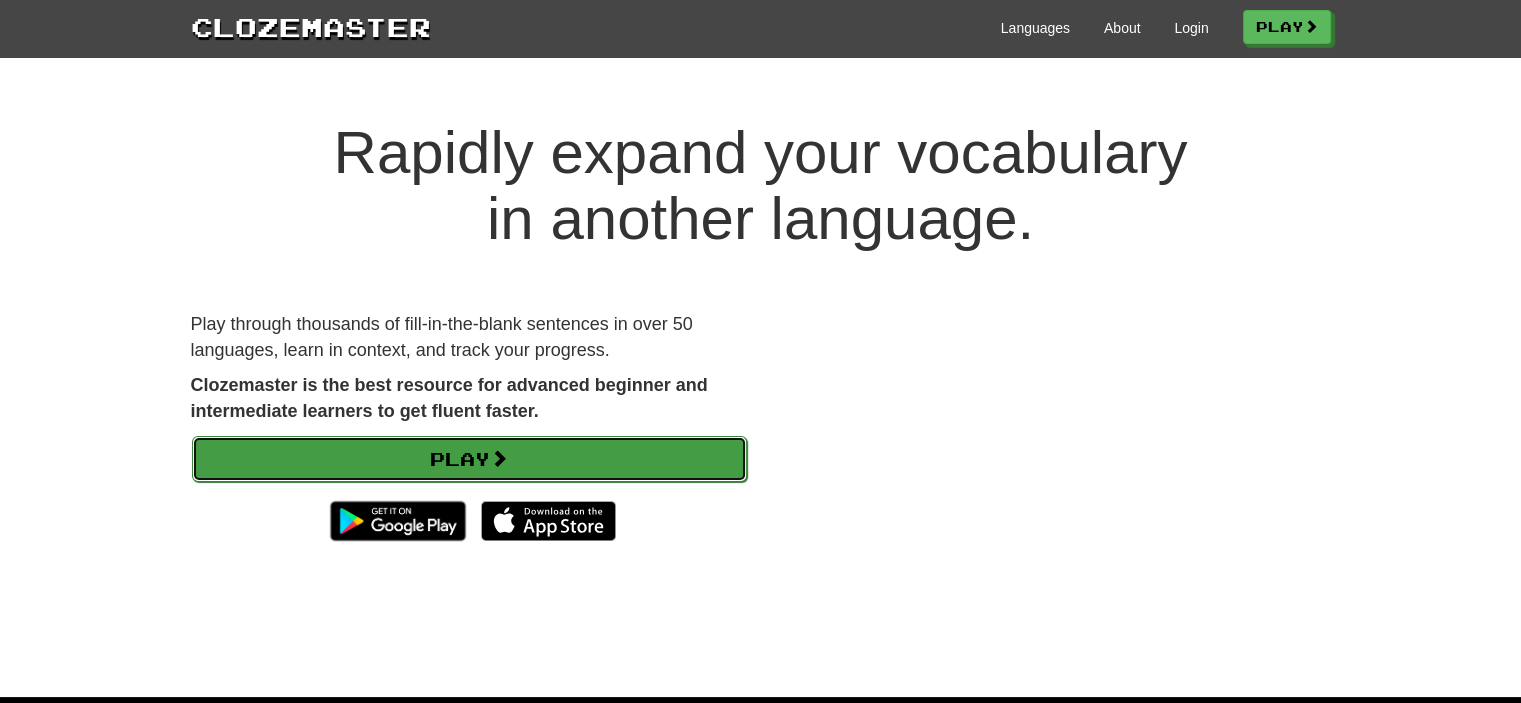 click on "Play" at bounding box center (469, 459) 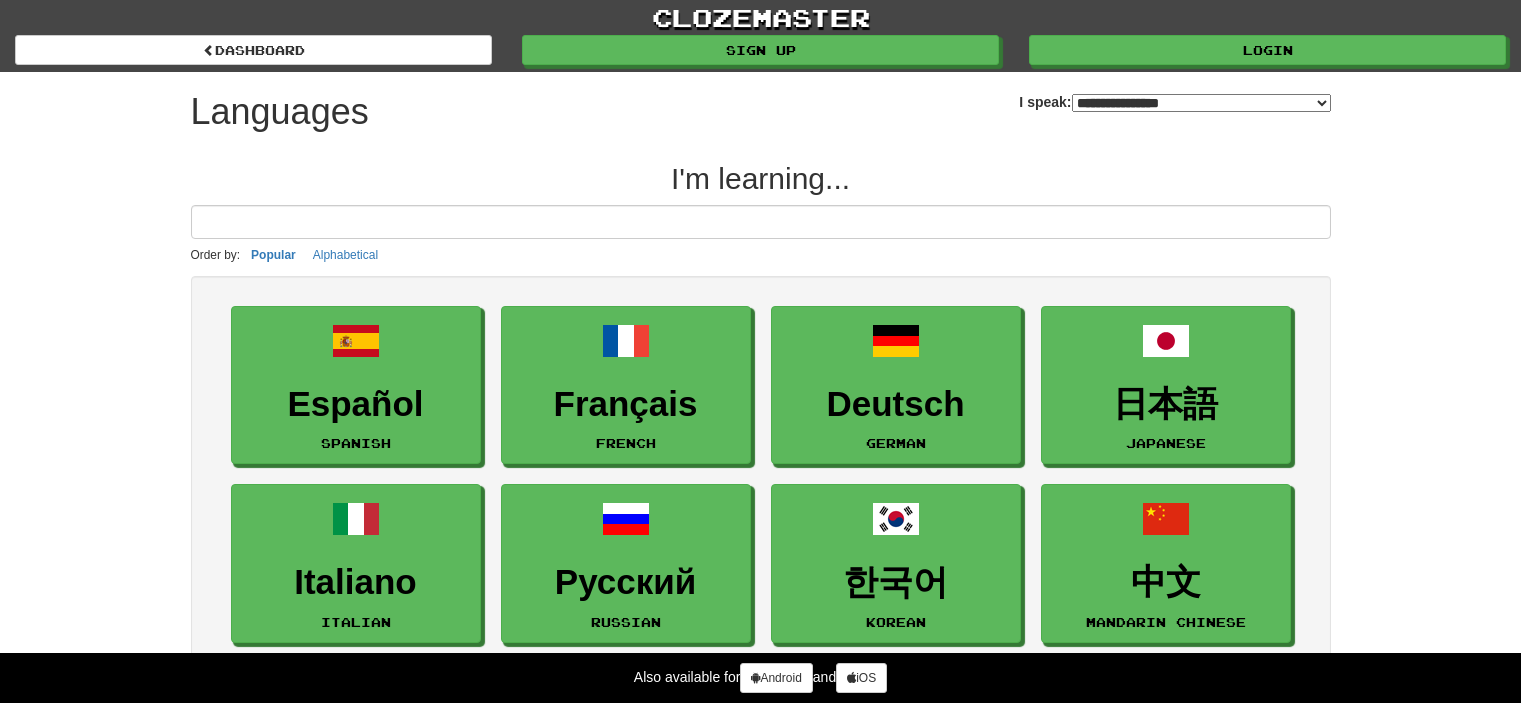 select on "*******" 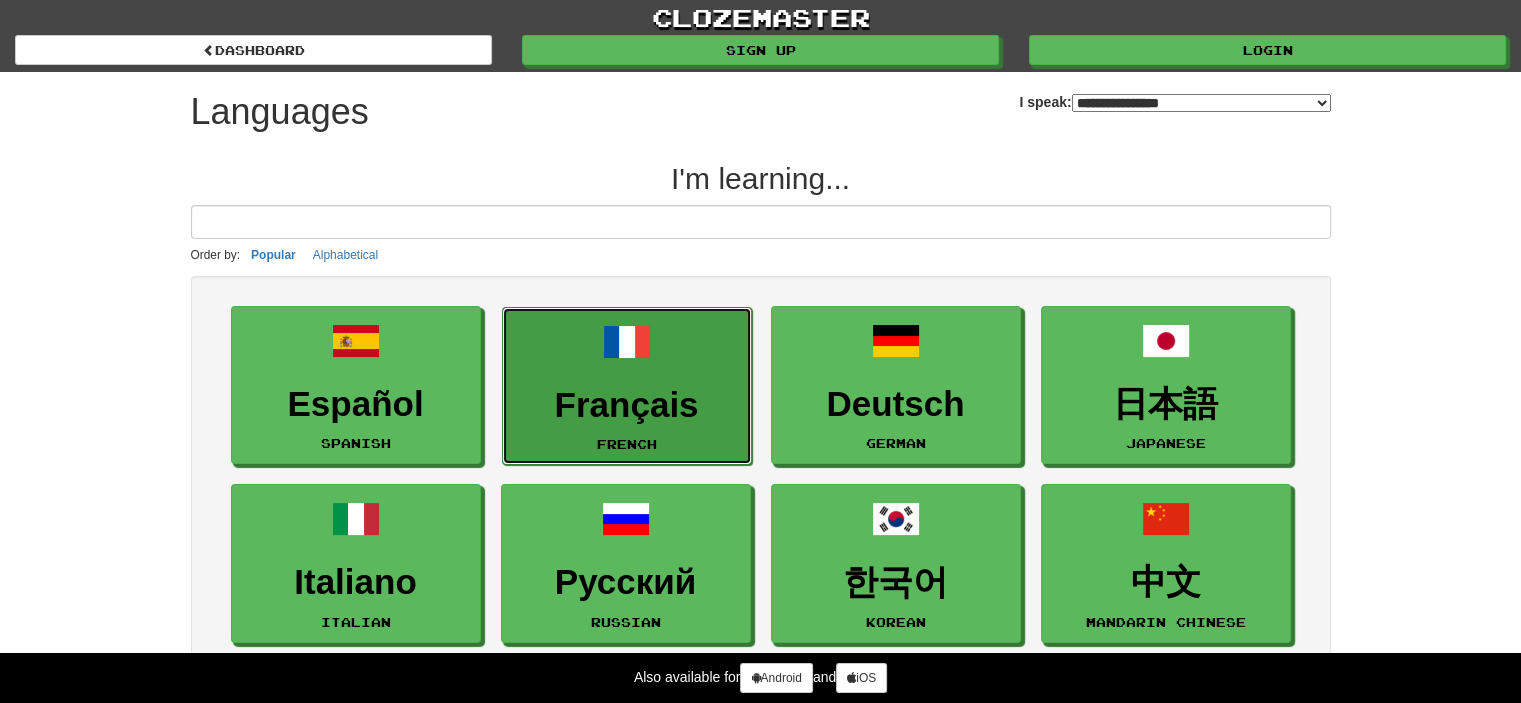 click on "Français French" at bounding box center (627, 386) 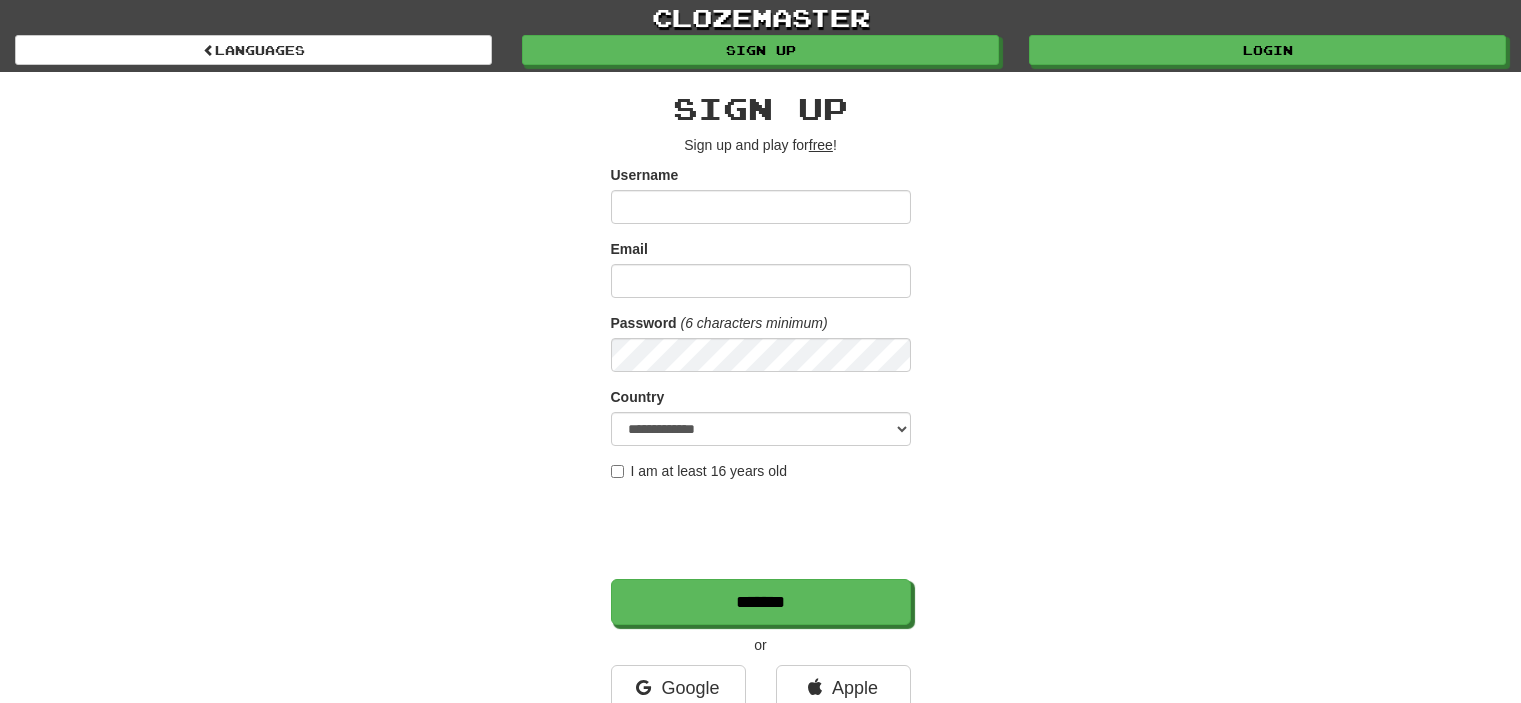 scroll, scrollTop: 0, scrollLeft: 0, axis: both 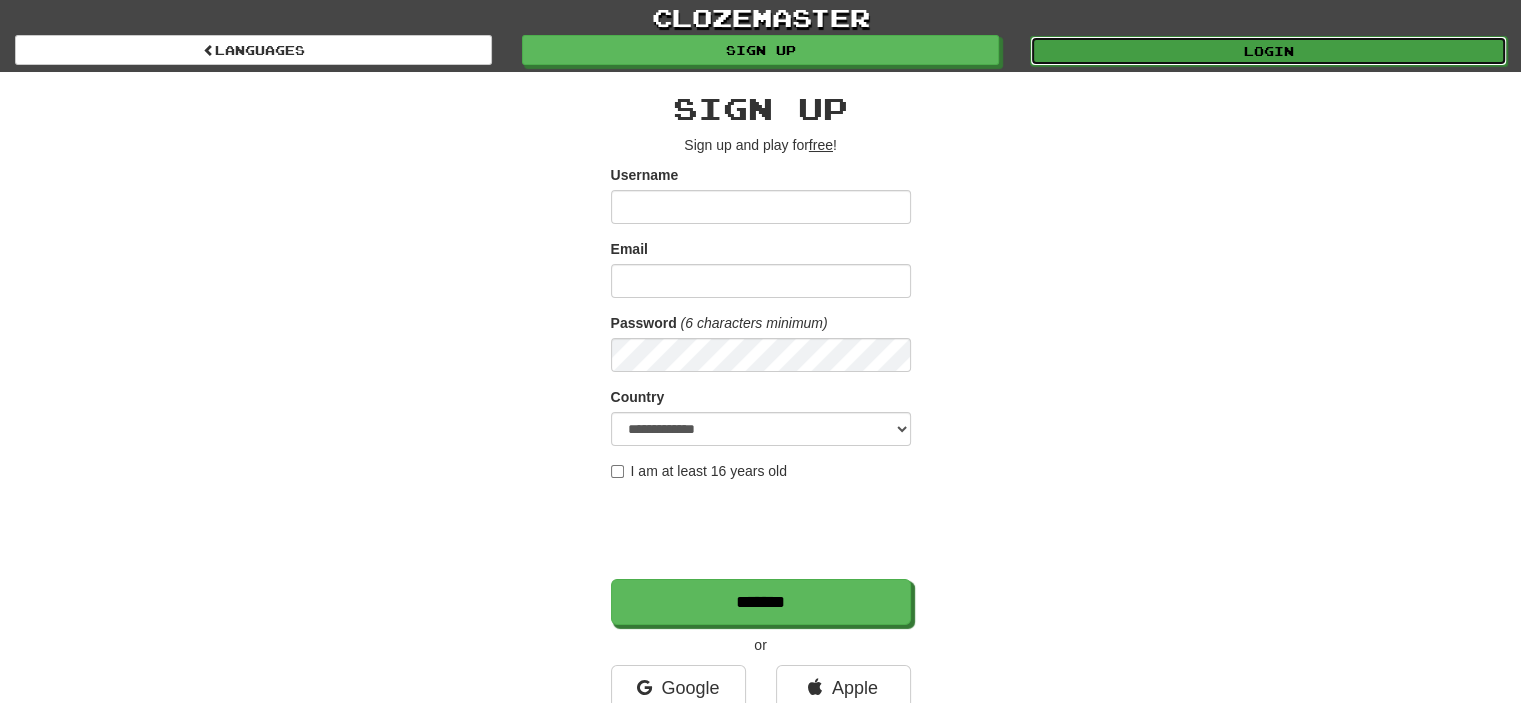 click on "Login" at bounding box center (1268, 51) 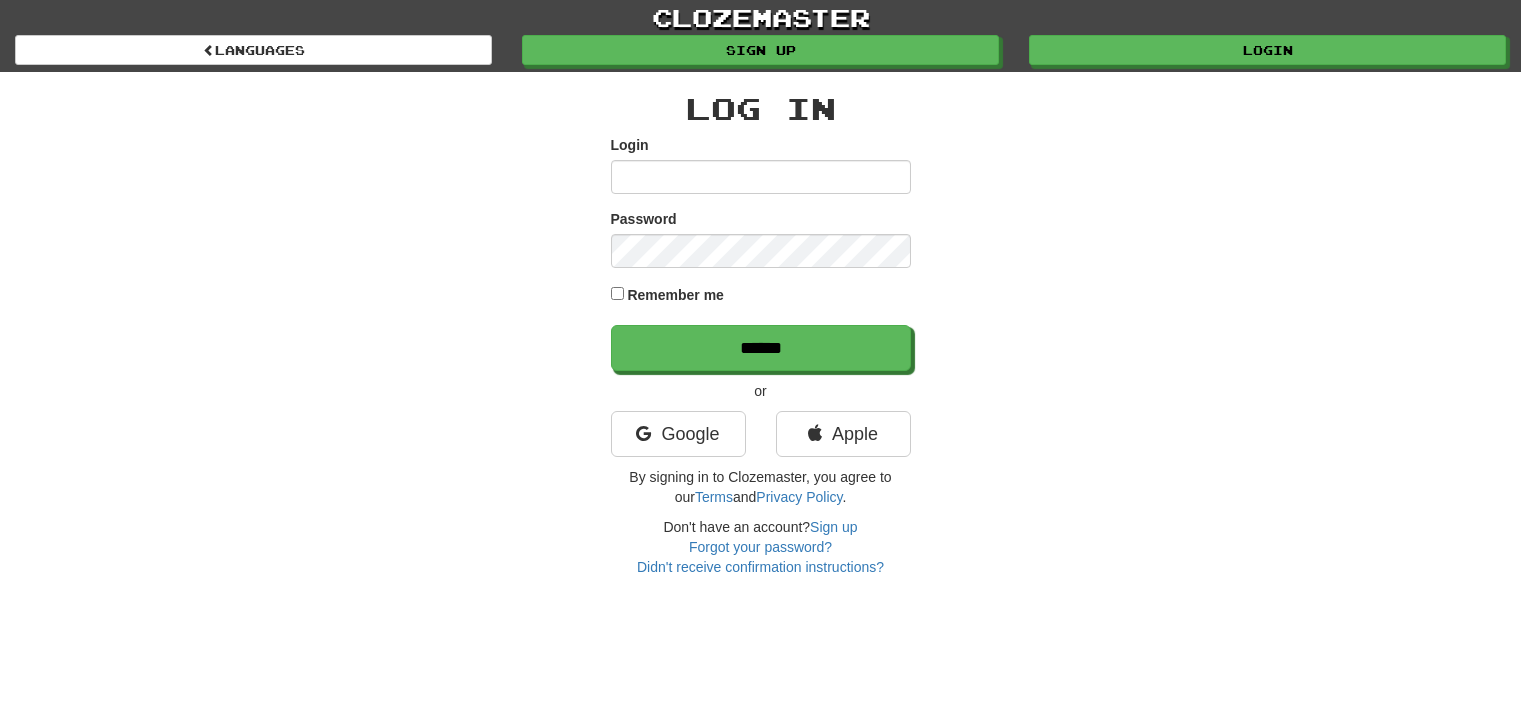 scroll, scrollTop: 0, scrollLeft: 0, axis: both 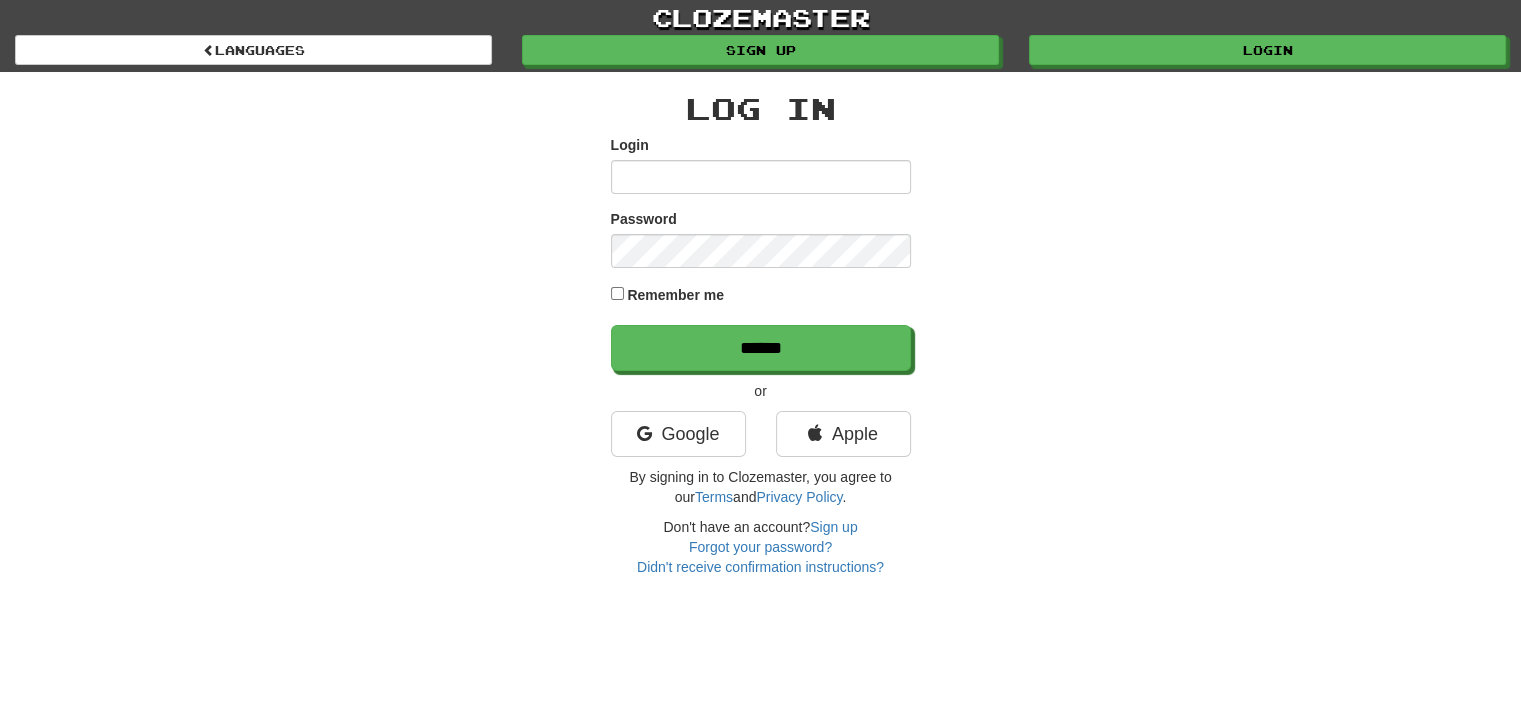 click on "Login" at bounding box center (761, 177) 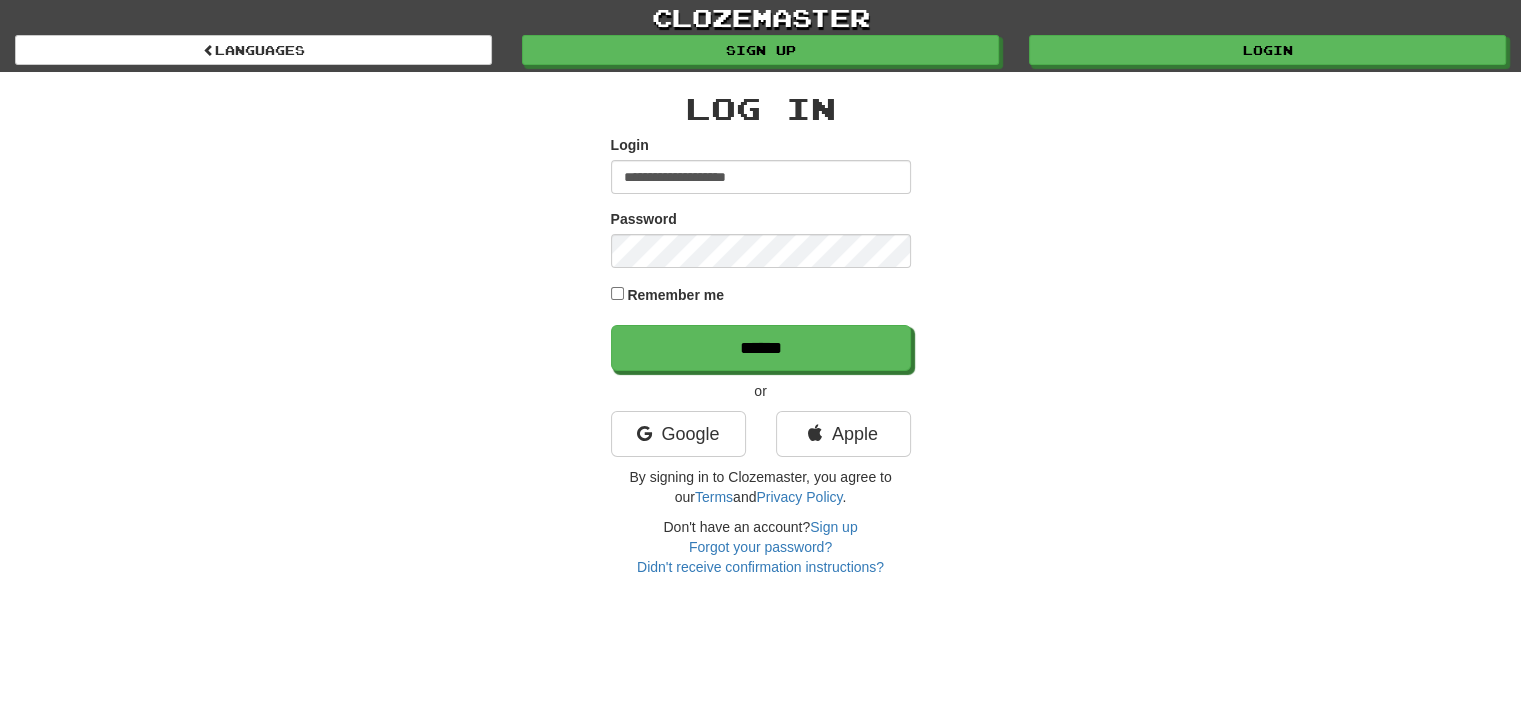 type on "**********" 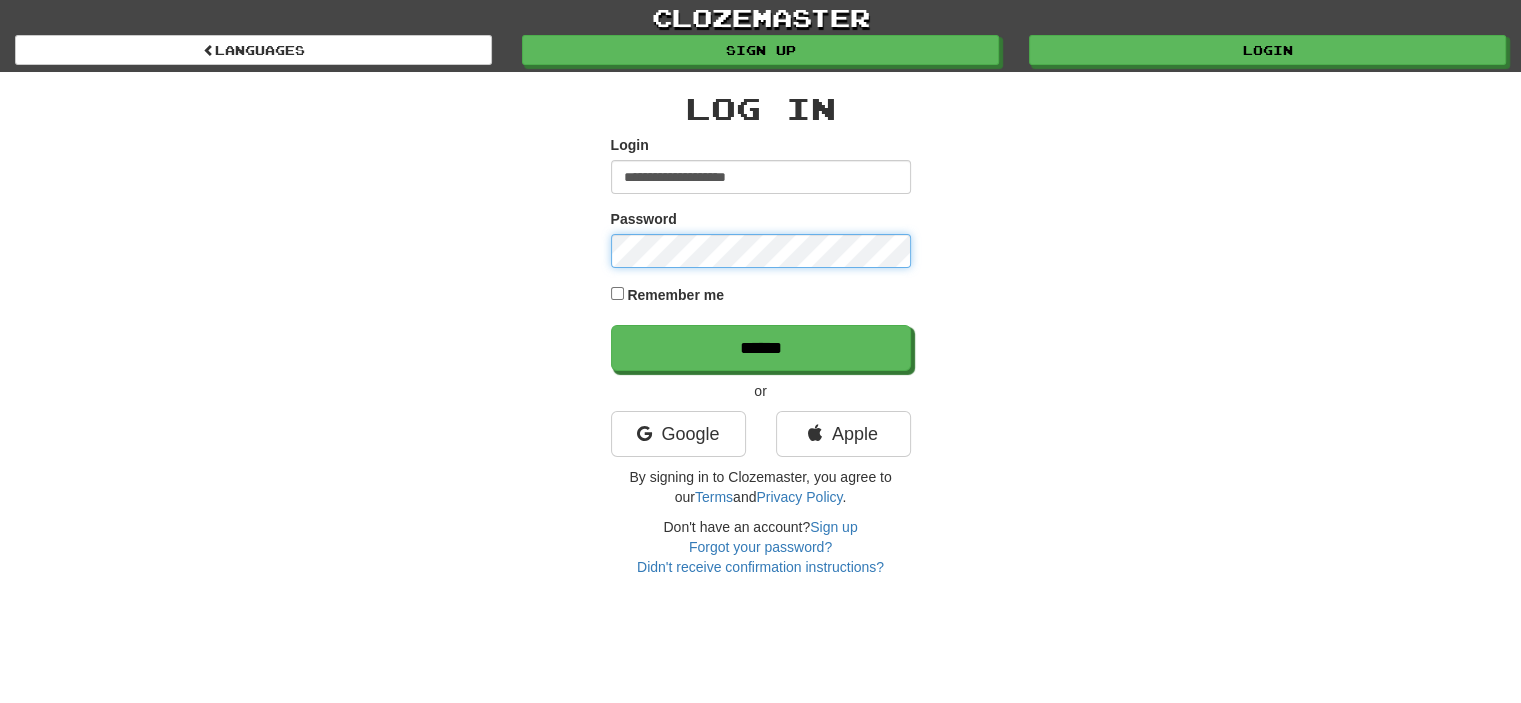 click on "******" at bounding box center (761, 348) 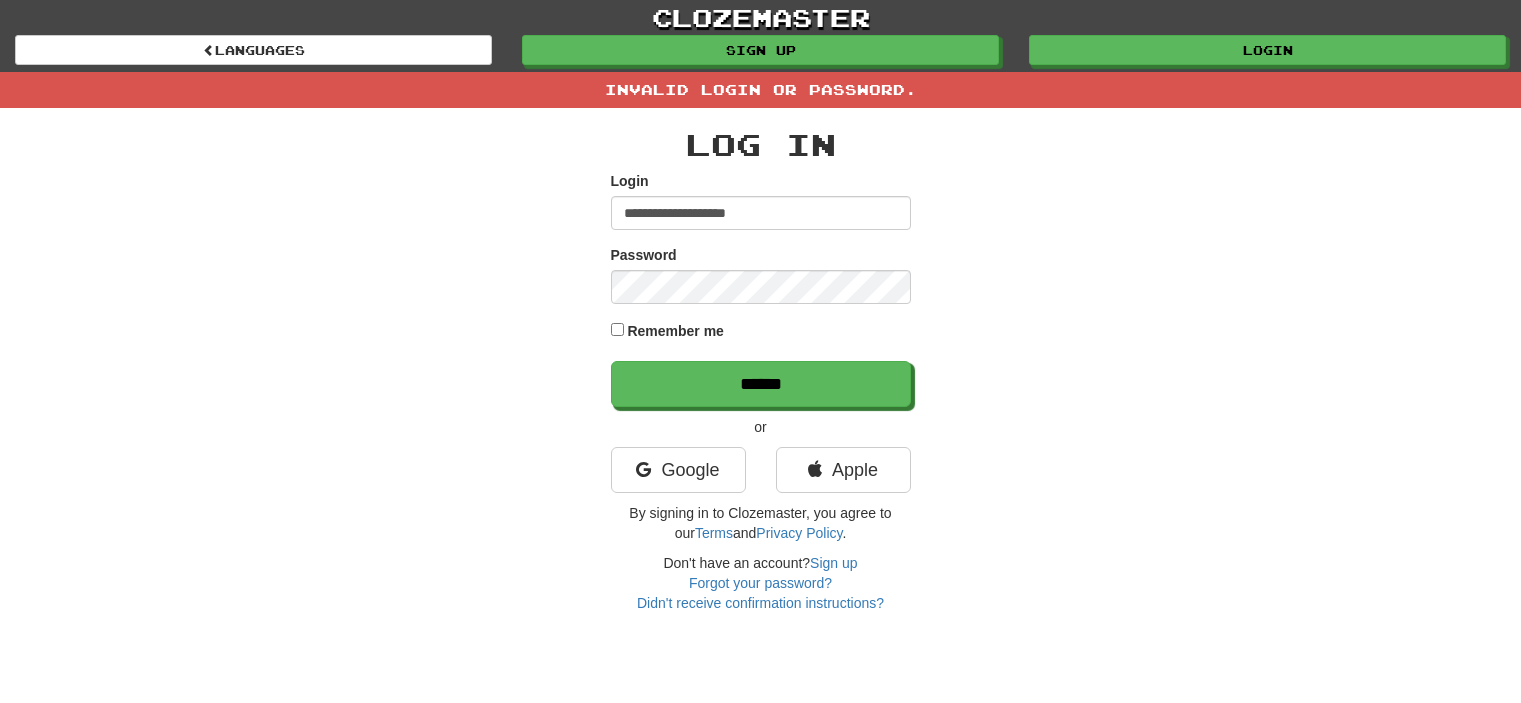 scroll, scrollTop: 0, scrollLeft: 0, axis: both 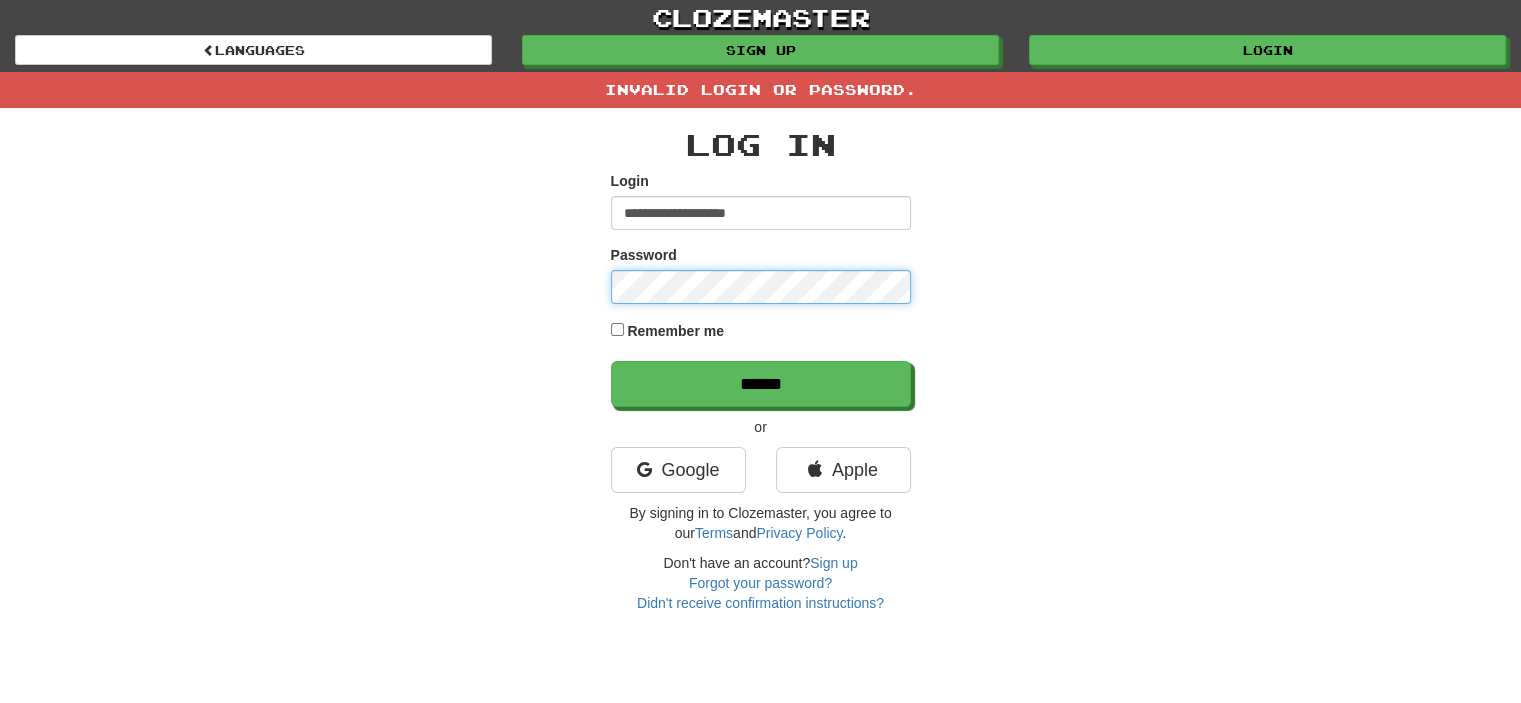 click on "******" at bounding box center (761, 384) 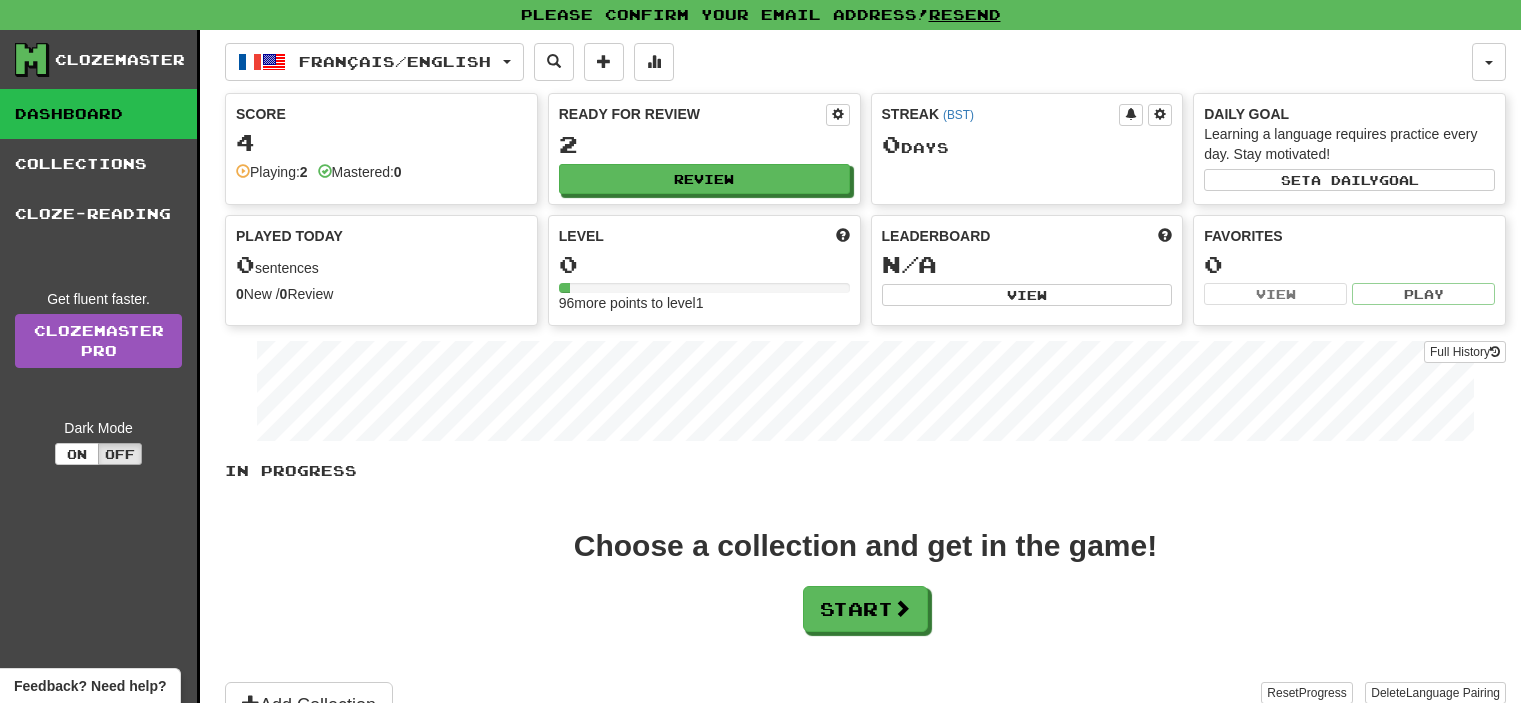 scroll, scrollTop: 0, scrollLeft: 0, axis: both 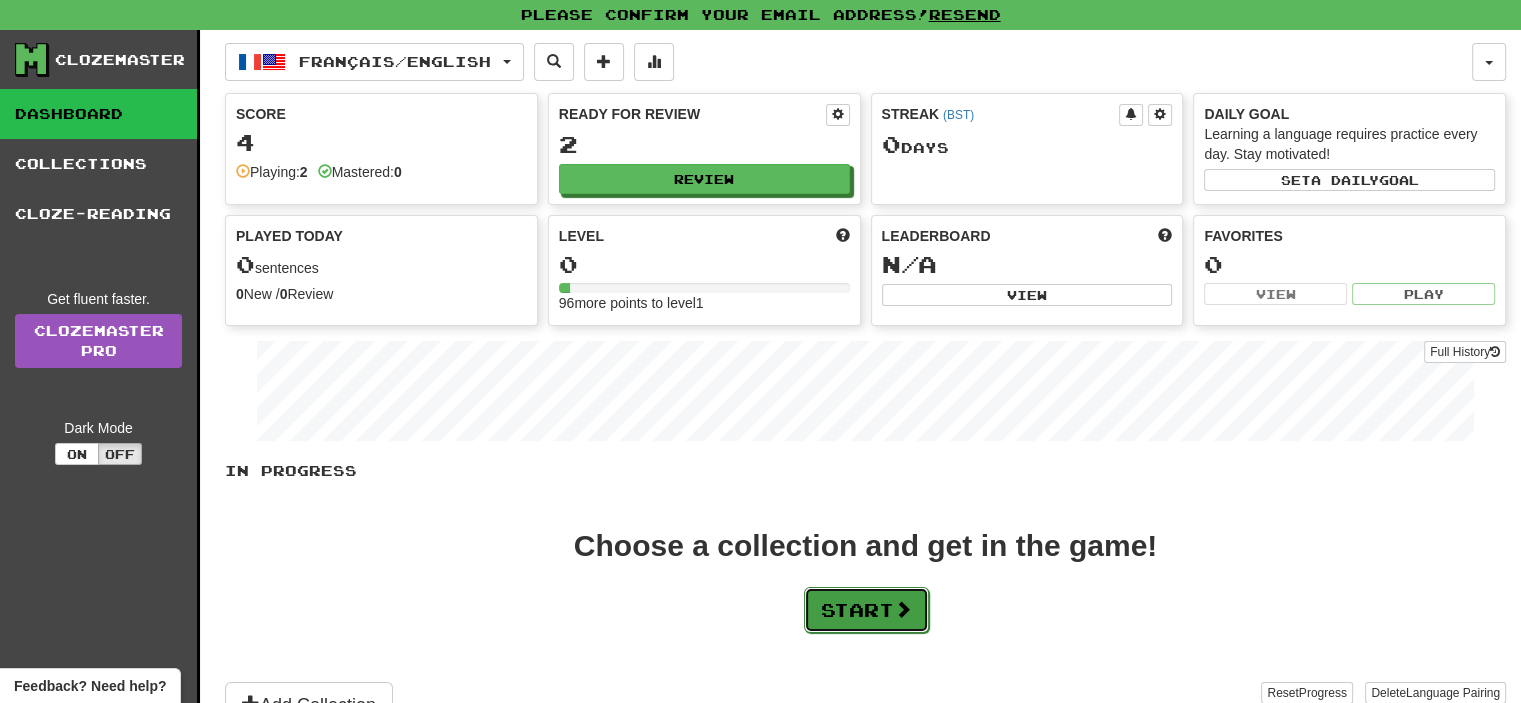 click on "Start" at bounding box center [866, 610] 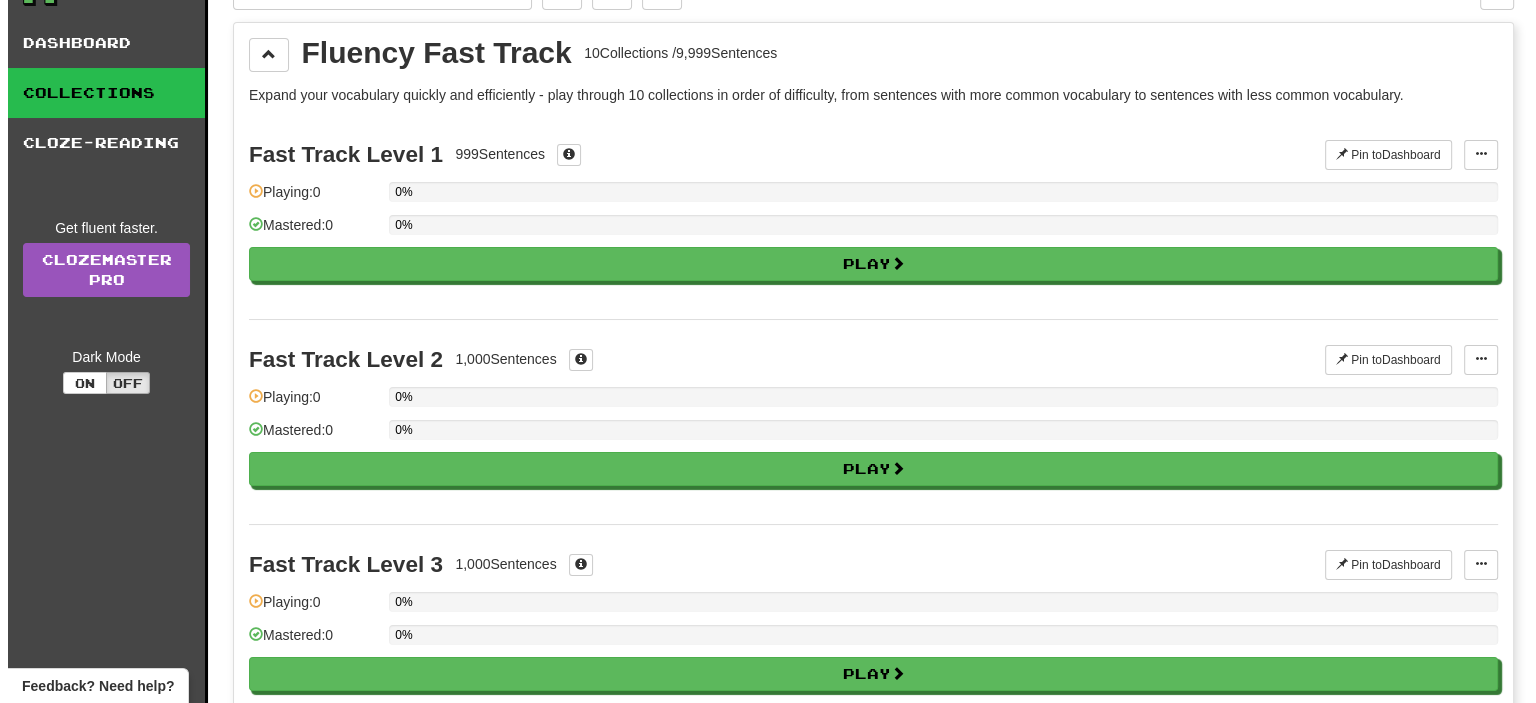 scroll, scrollTop: 0, scrollLeft: 0, axis: both 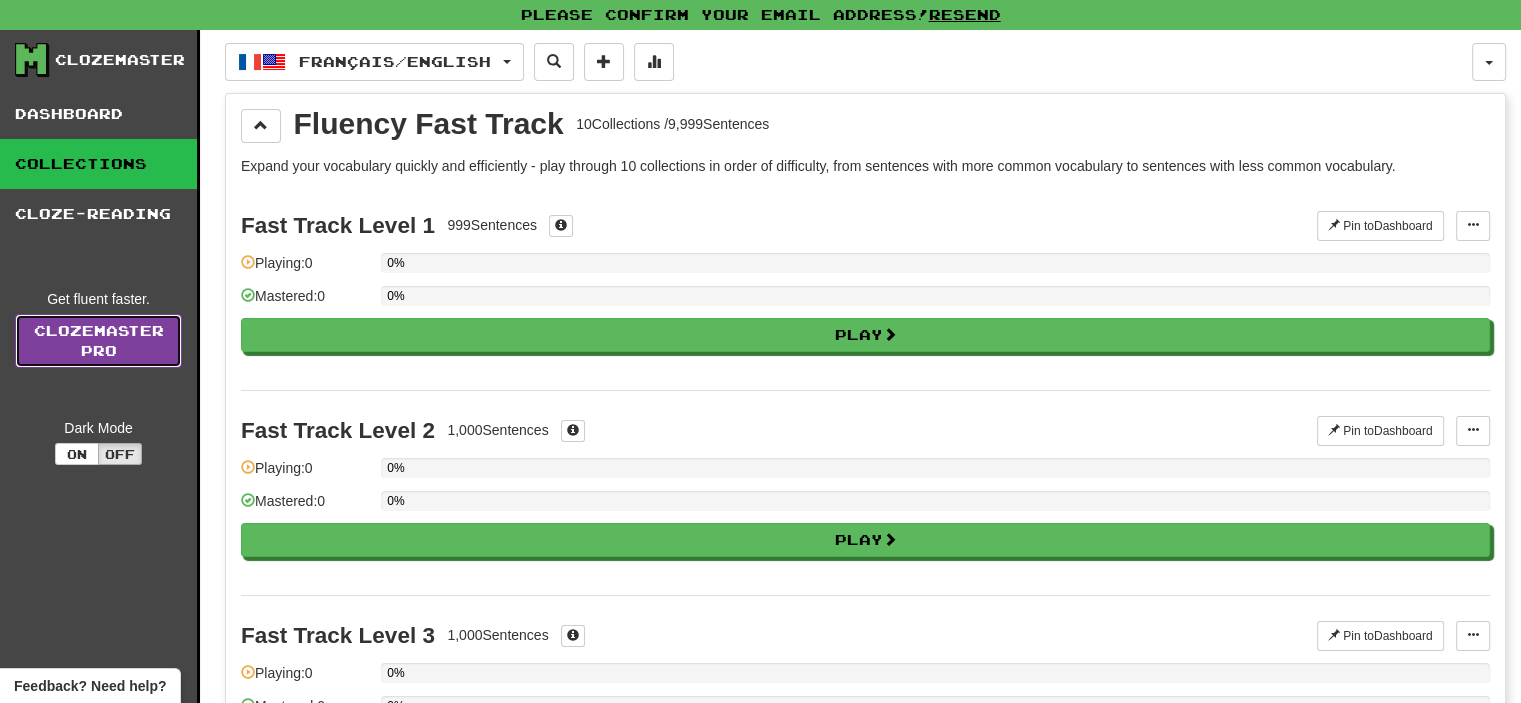 click on "Clozemaster Pro" at bounding box center [98, 341] 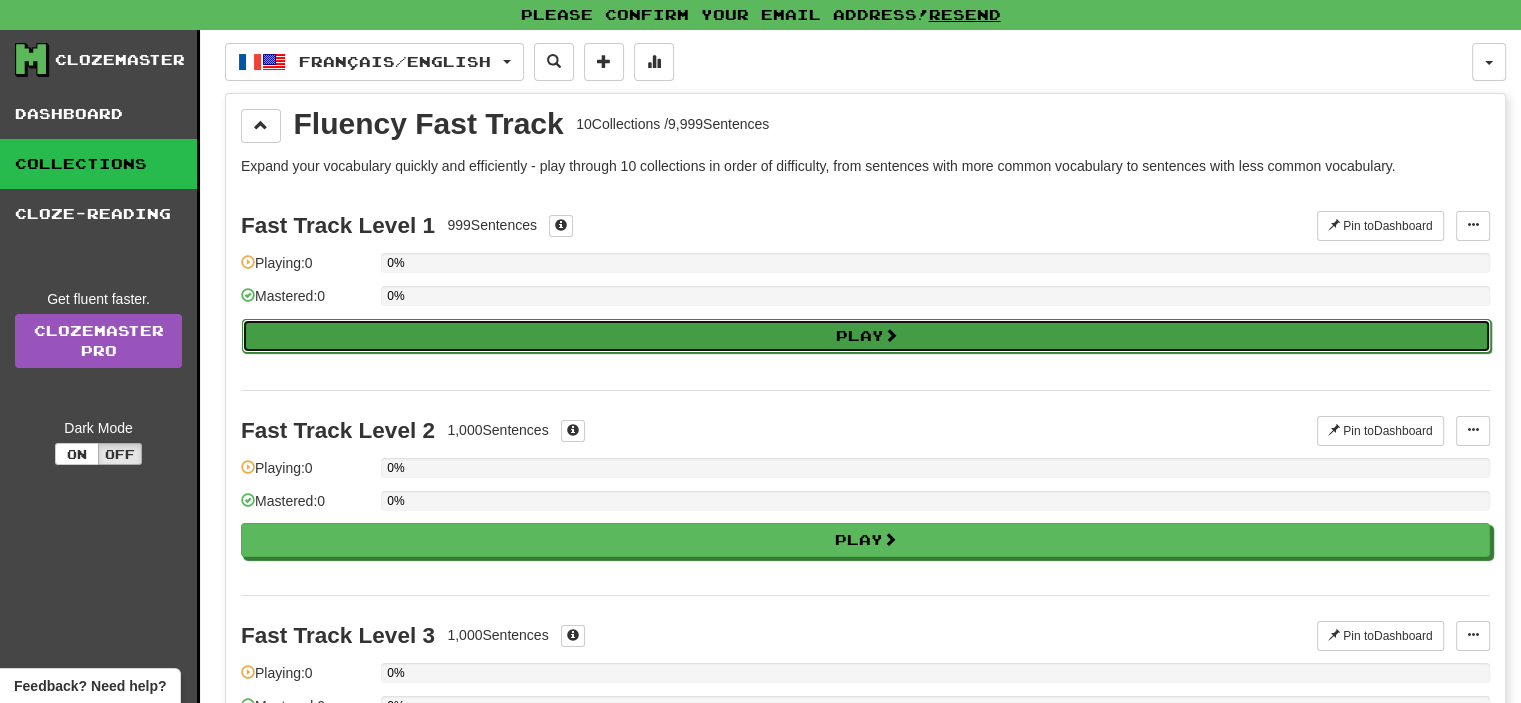 click on "Play" at bounding box center (866, 336) 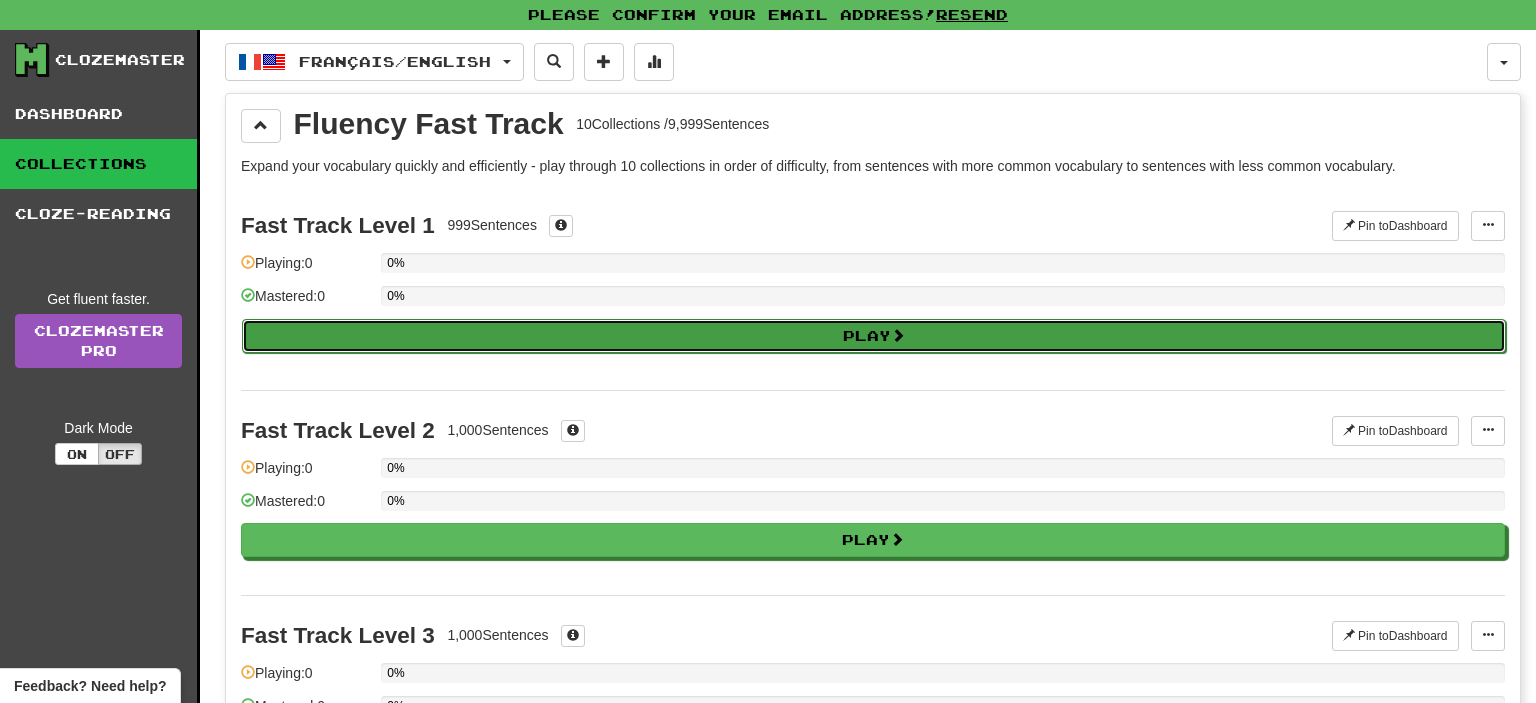 select on "**" 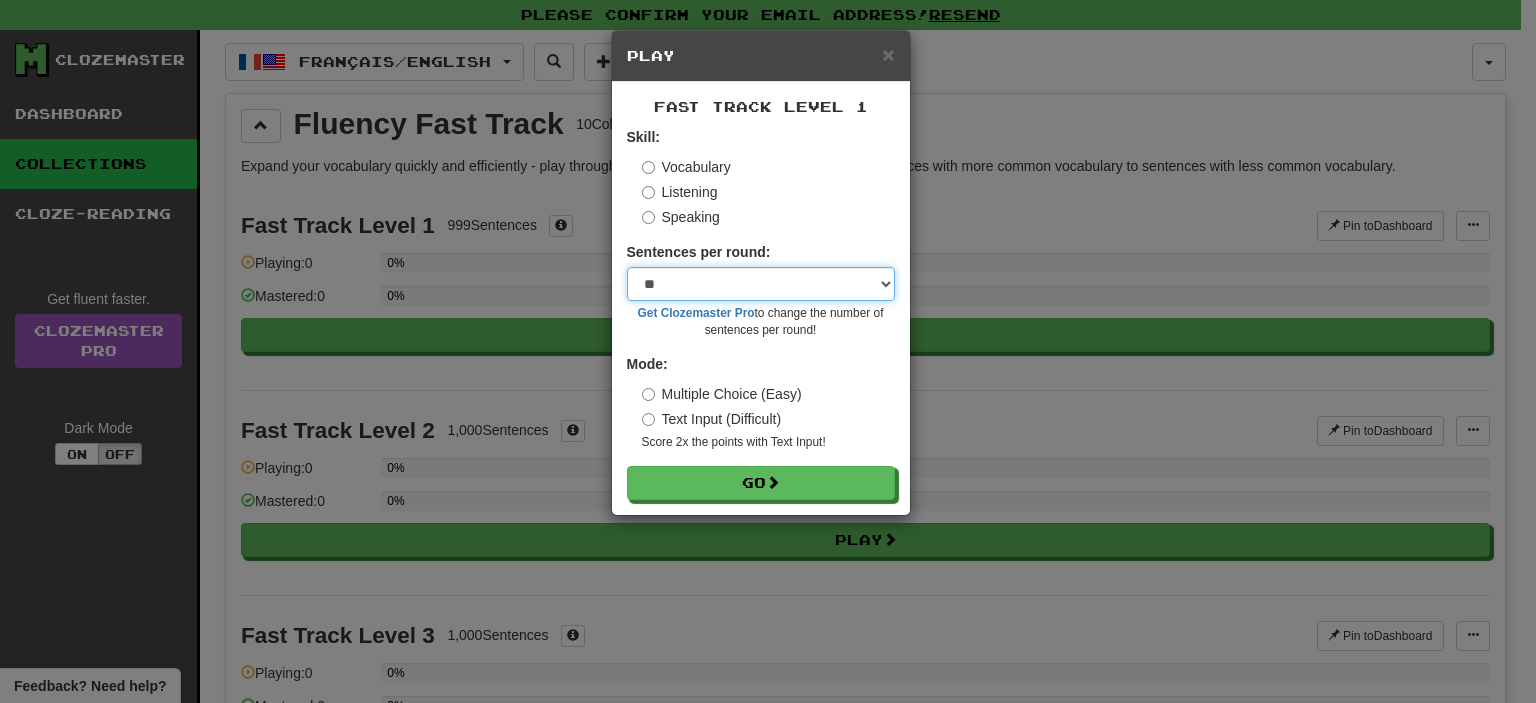 click on "* ** ** ** ** ** *** ********" at bounding box center (761, 284) 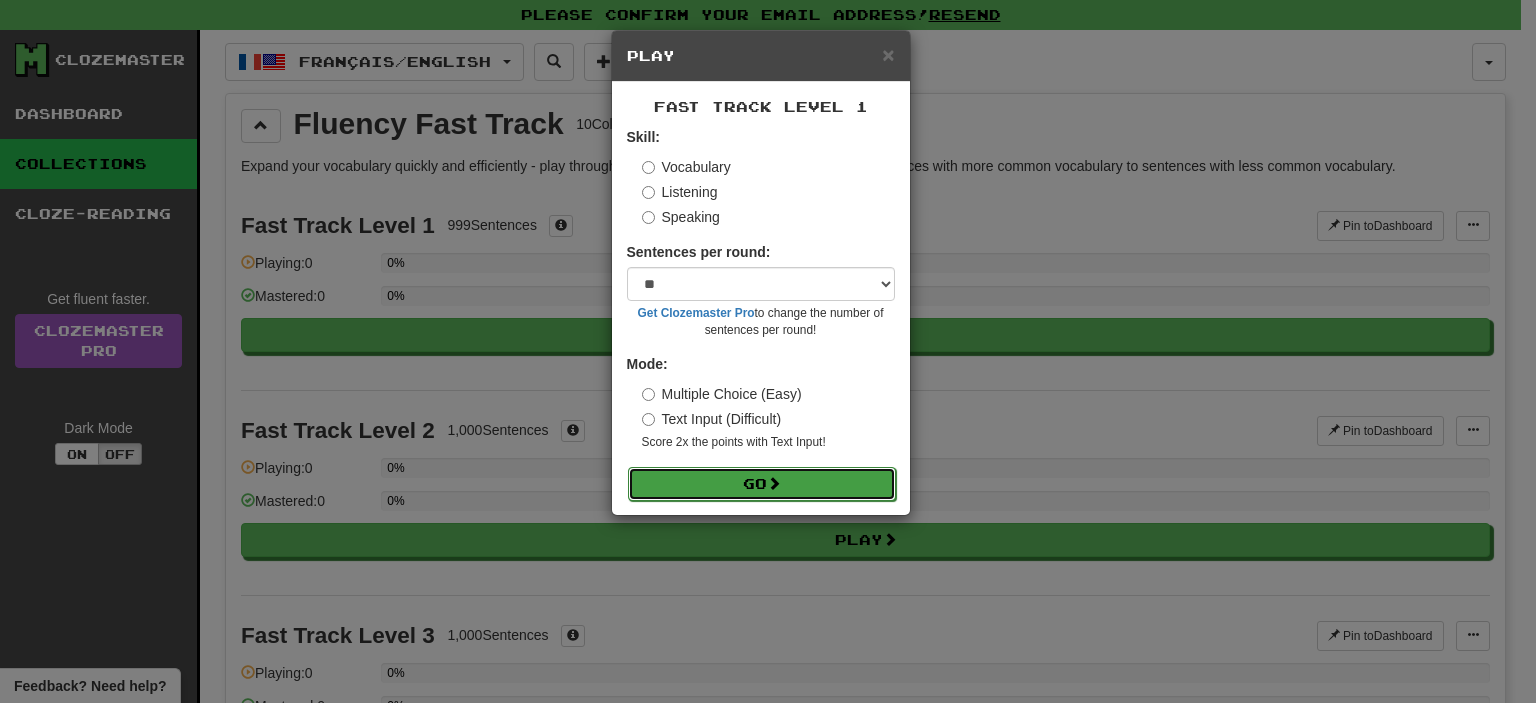 click on "Go" at bounding box center [762, 484] 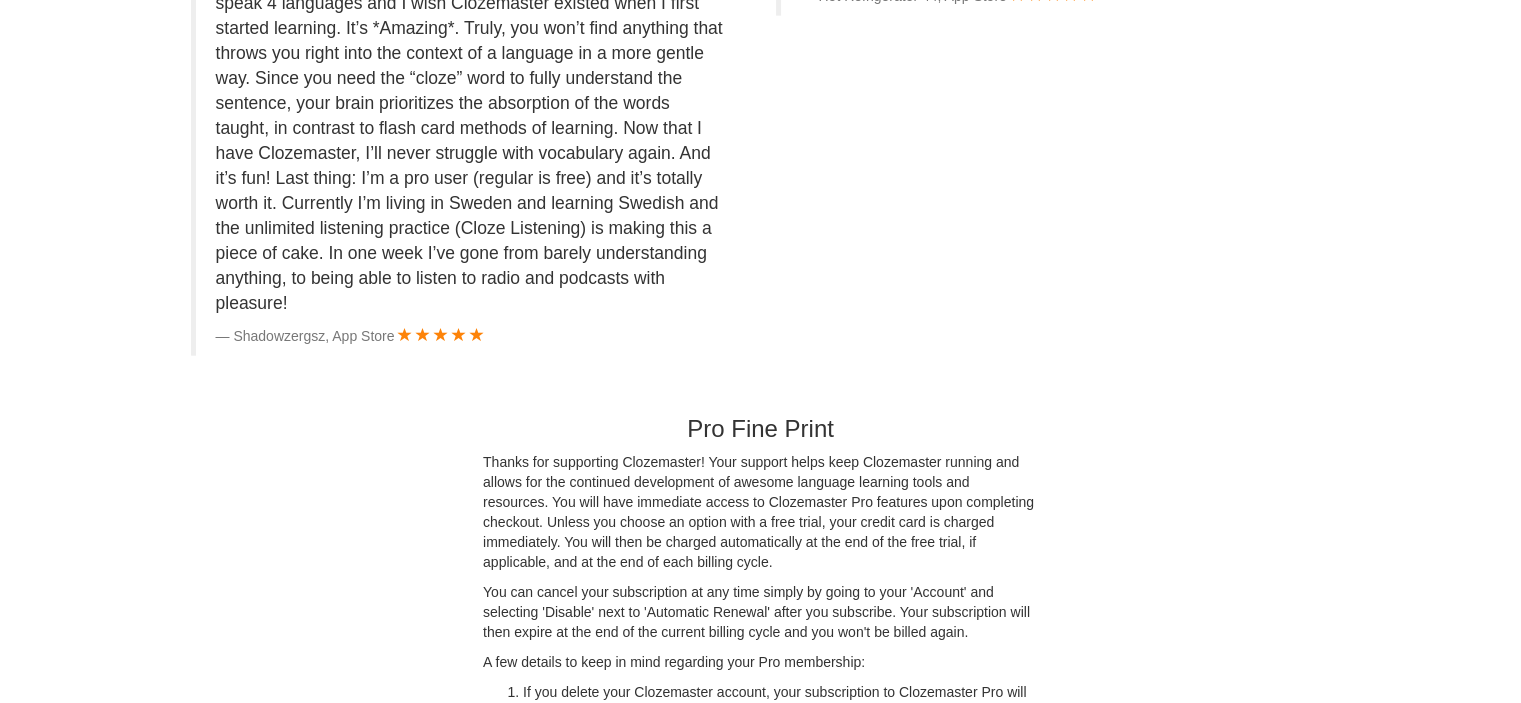 scroll, scrollTop: 4864, scrollLeft: 0, axis: vertical 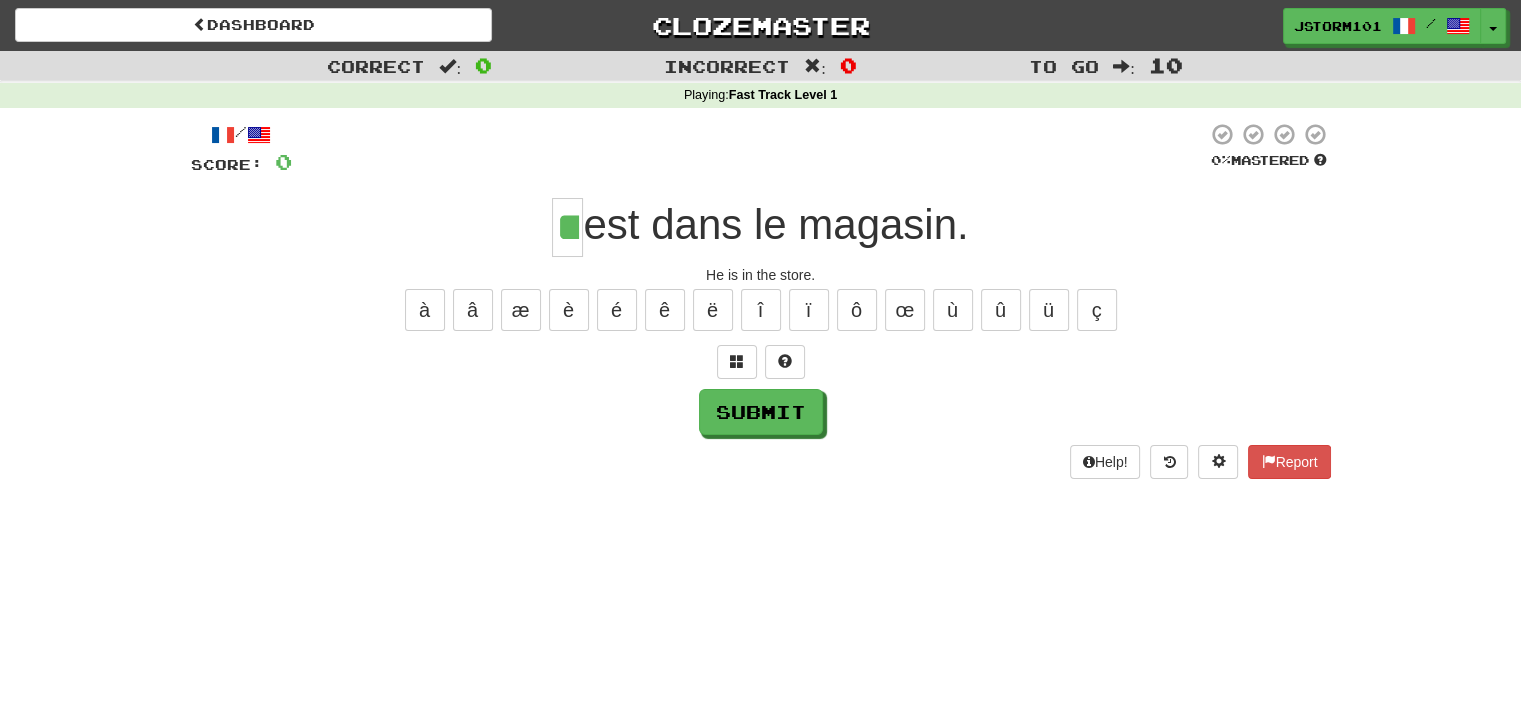 type on "**" 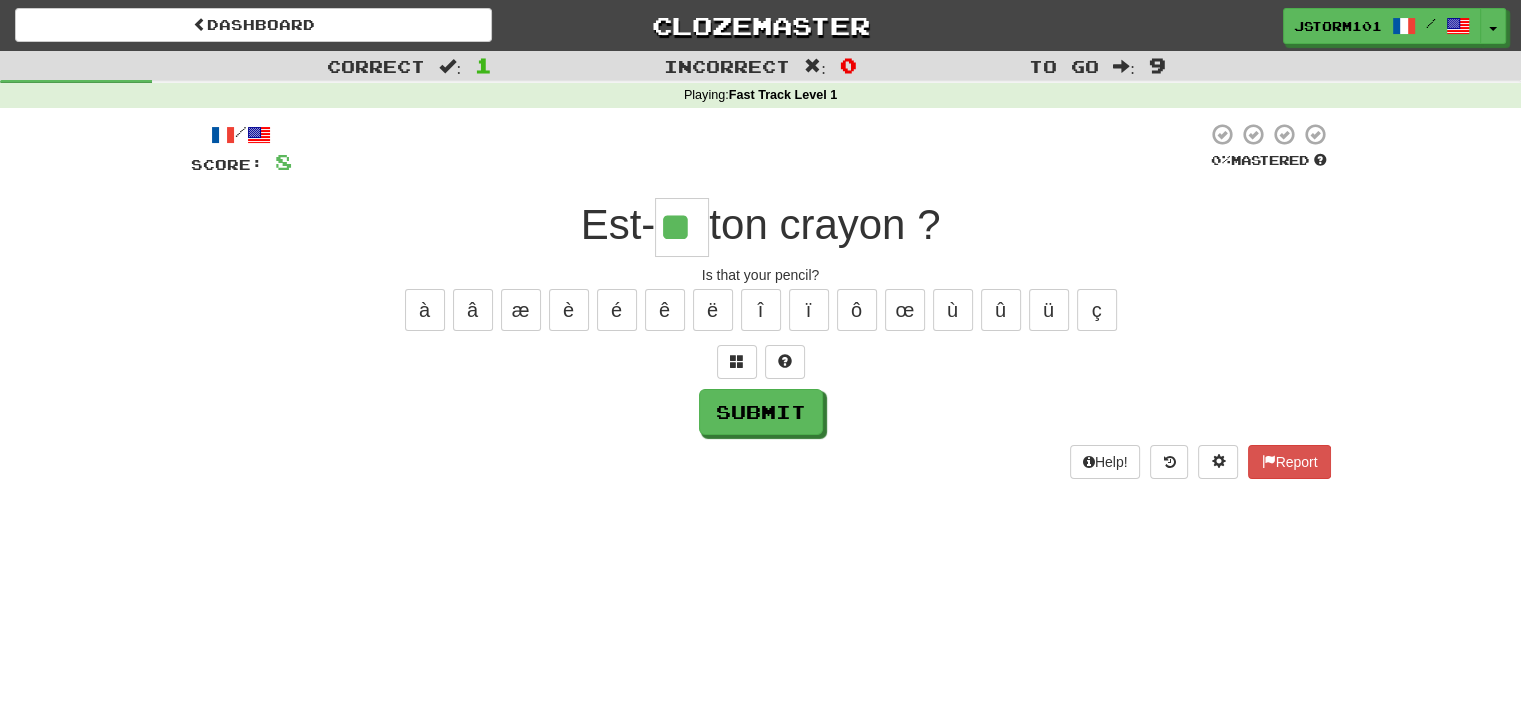 type on "**" 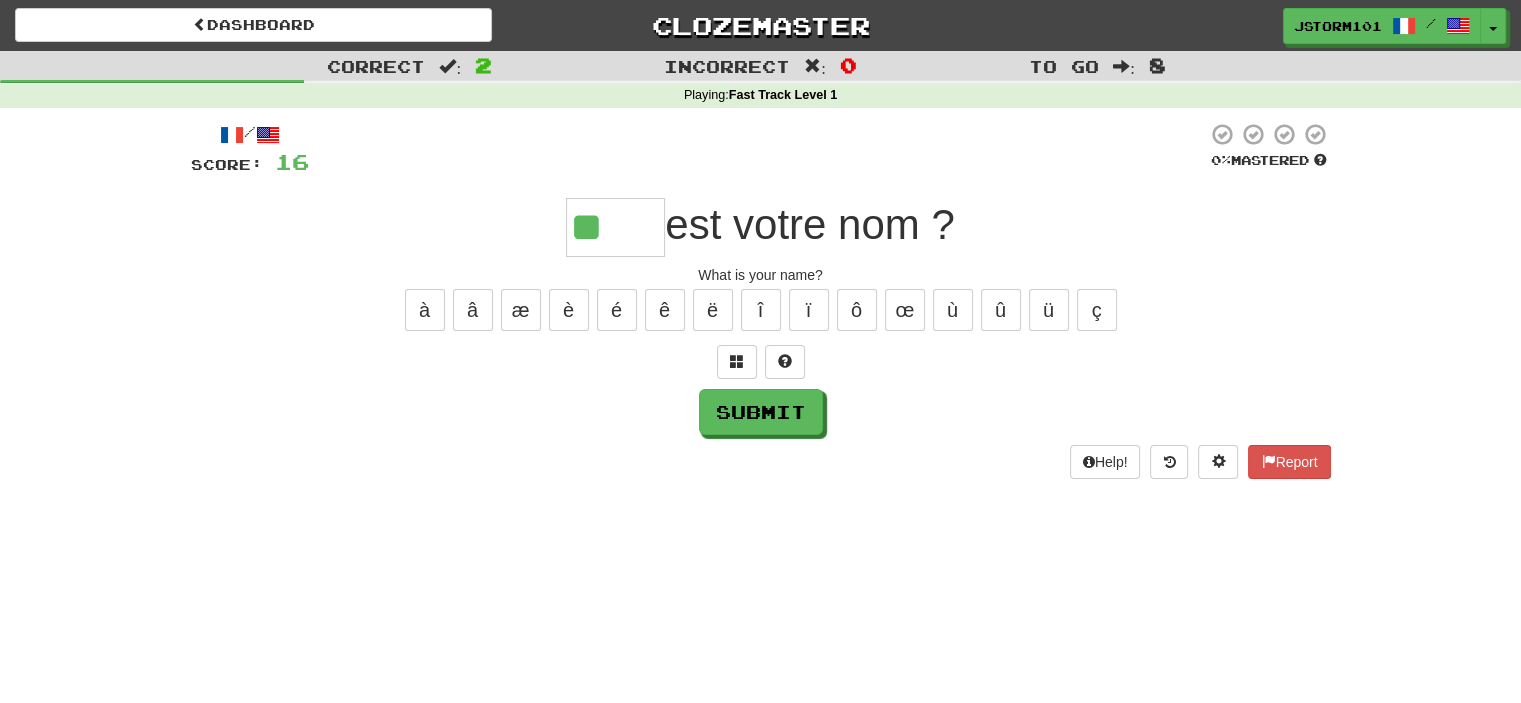 type on "*" 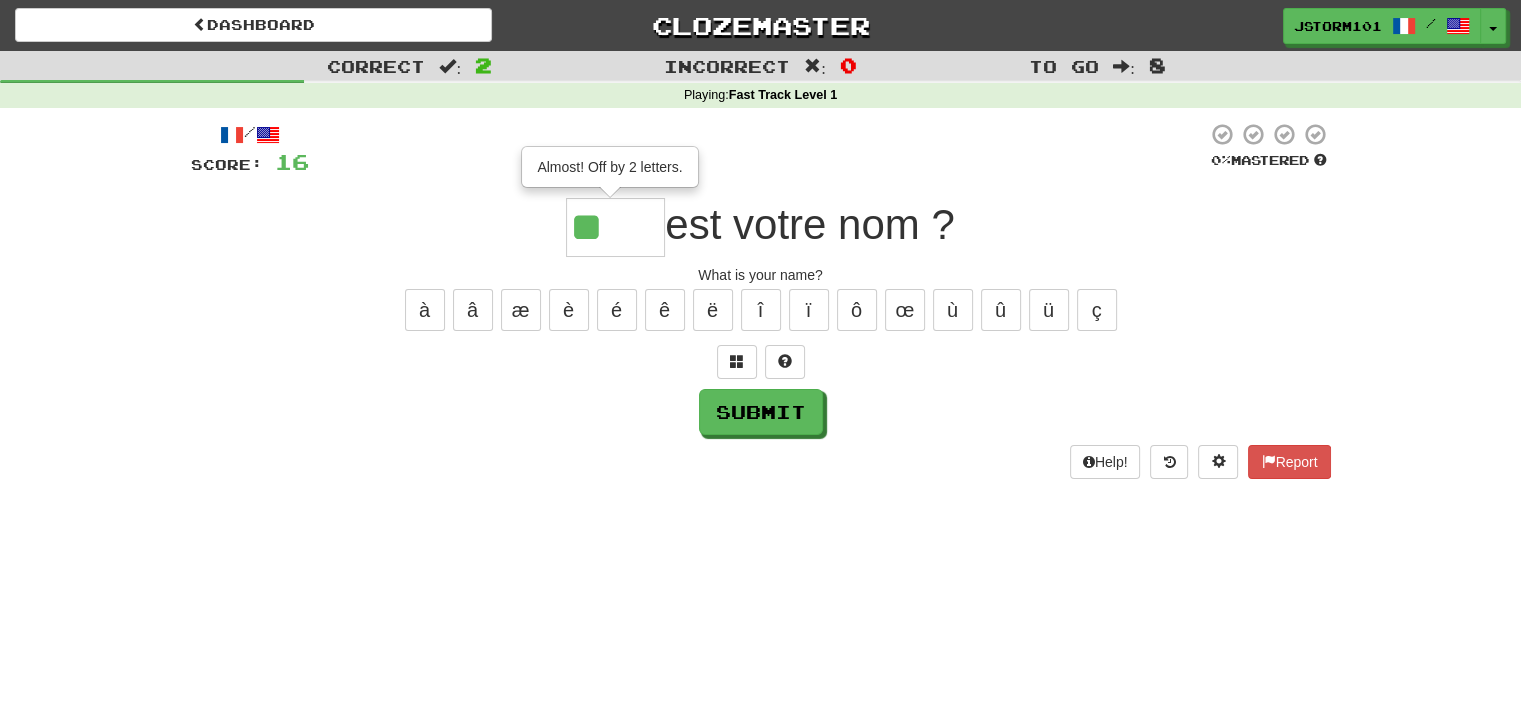 type on "*" 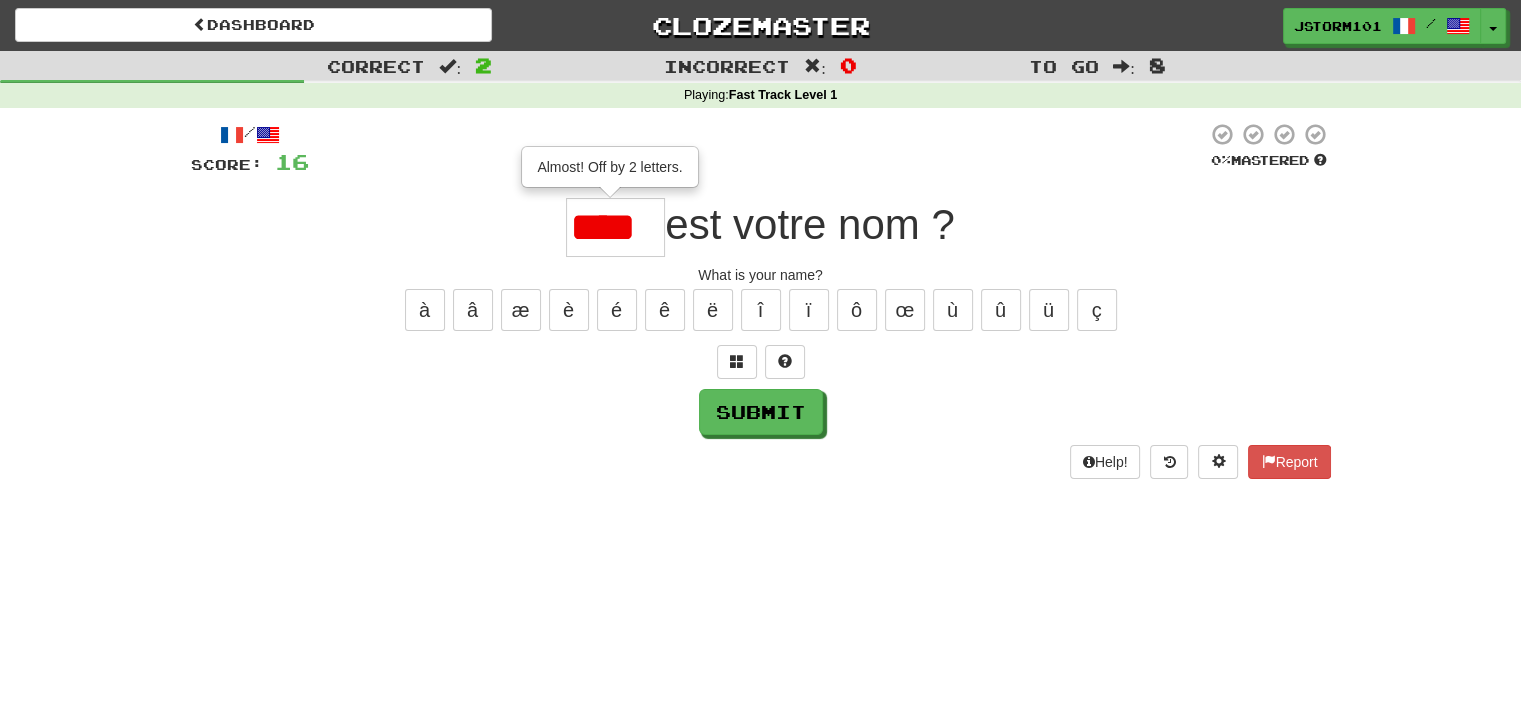 type on "****" 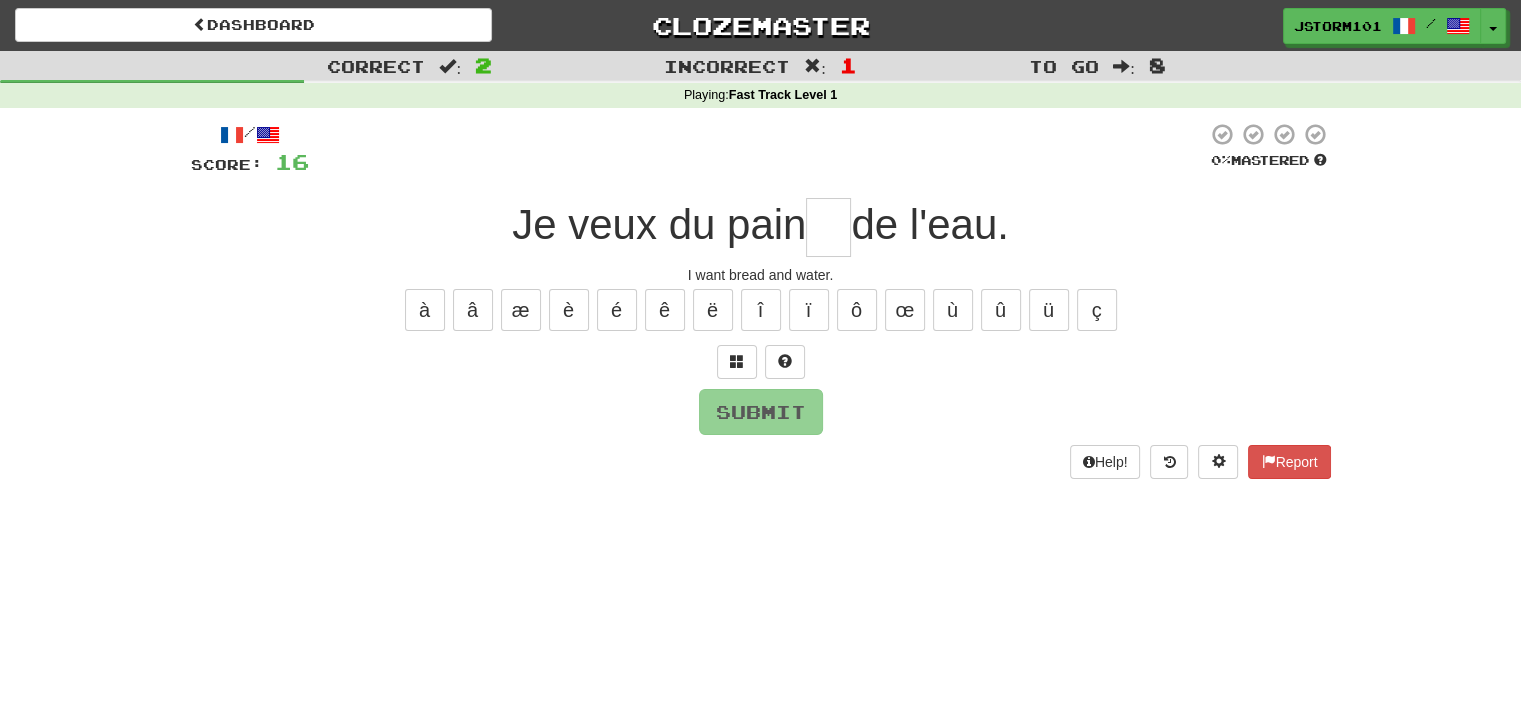 type on "*" 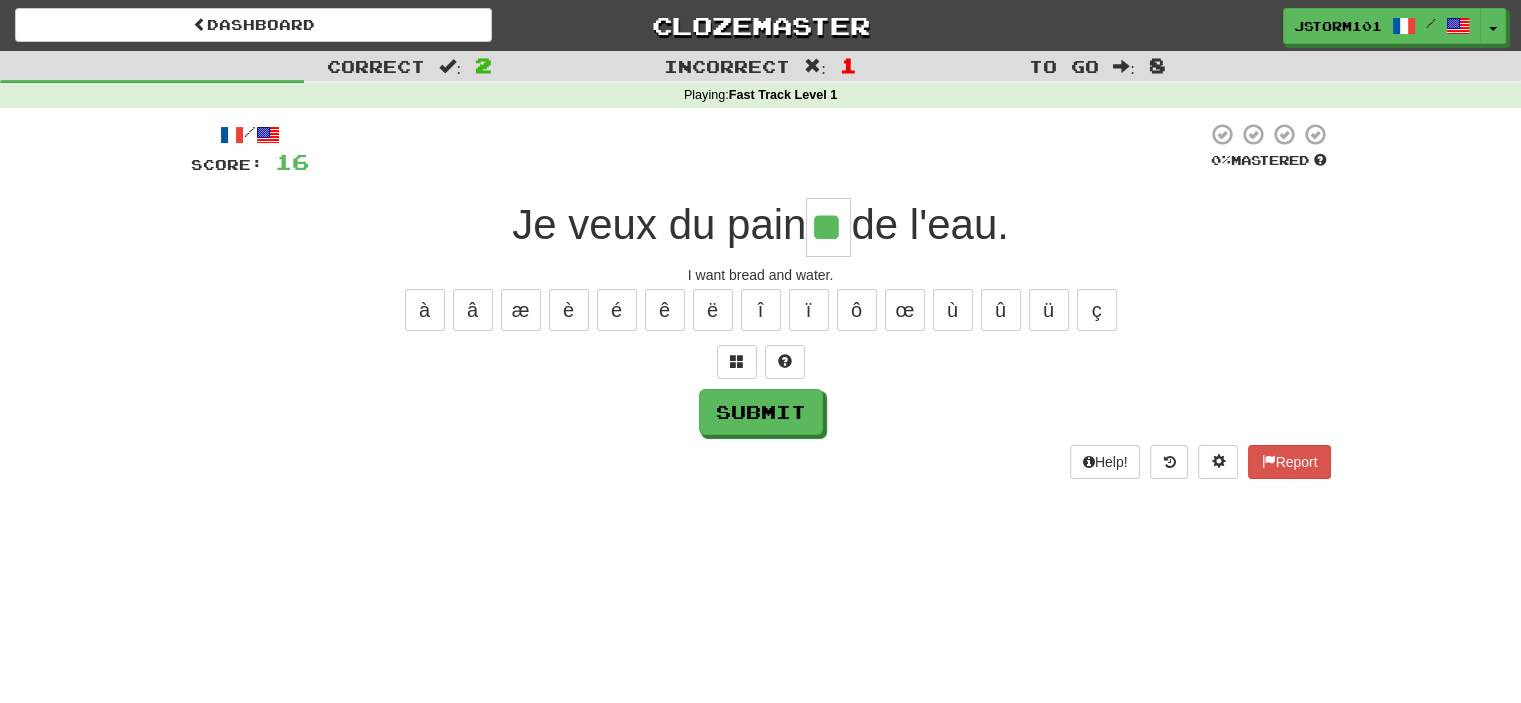 type on "**" 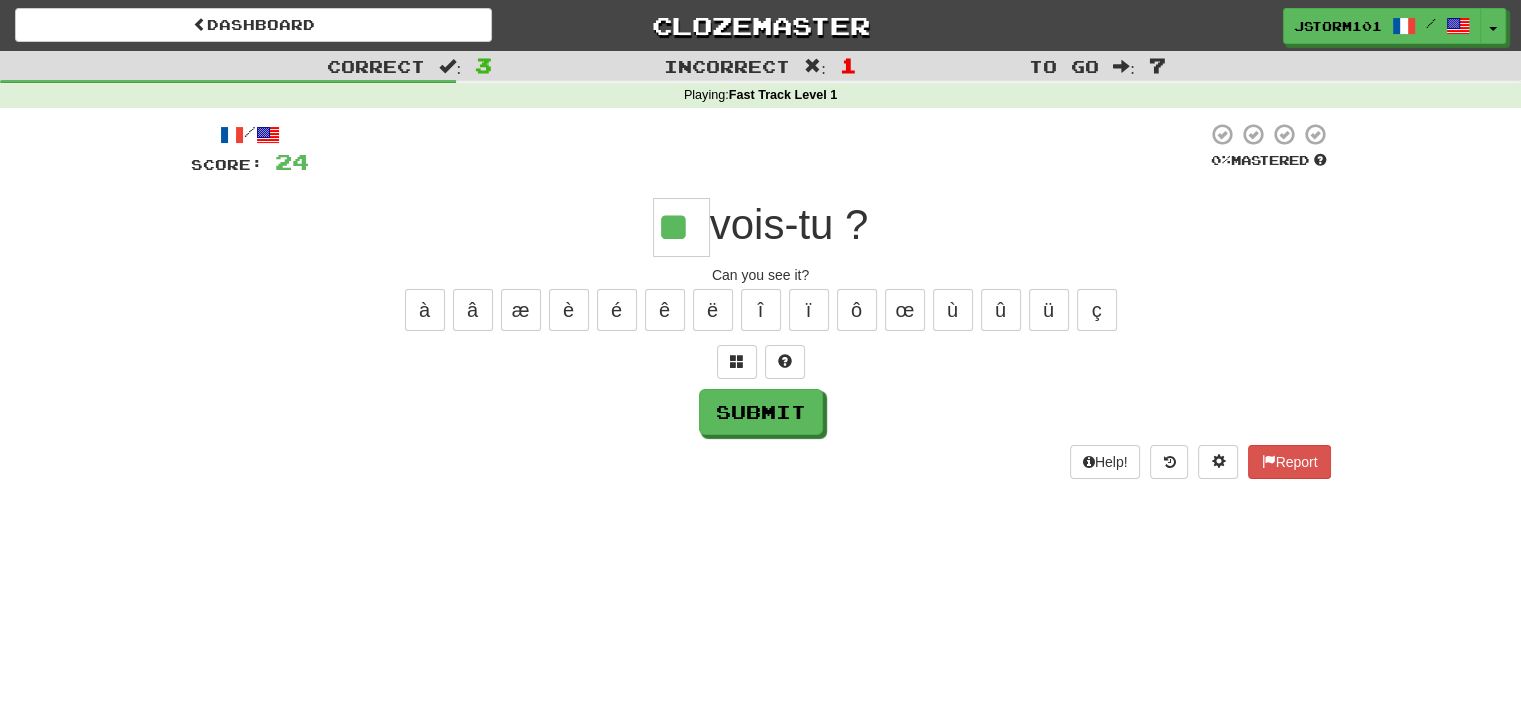 type on "**" 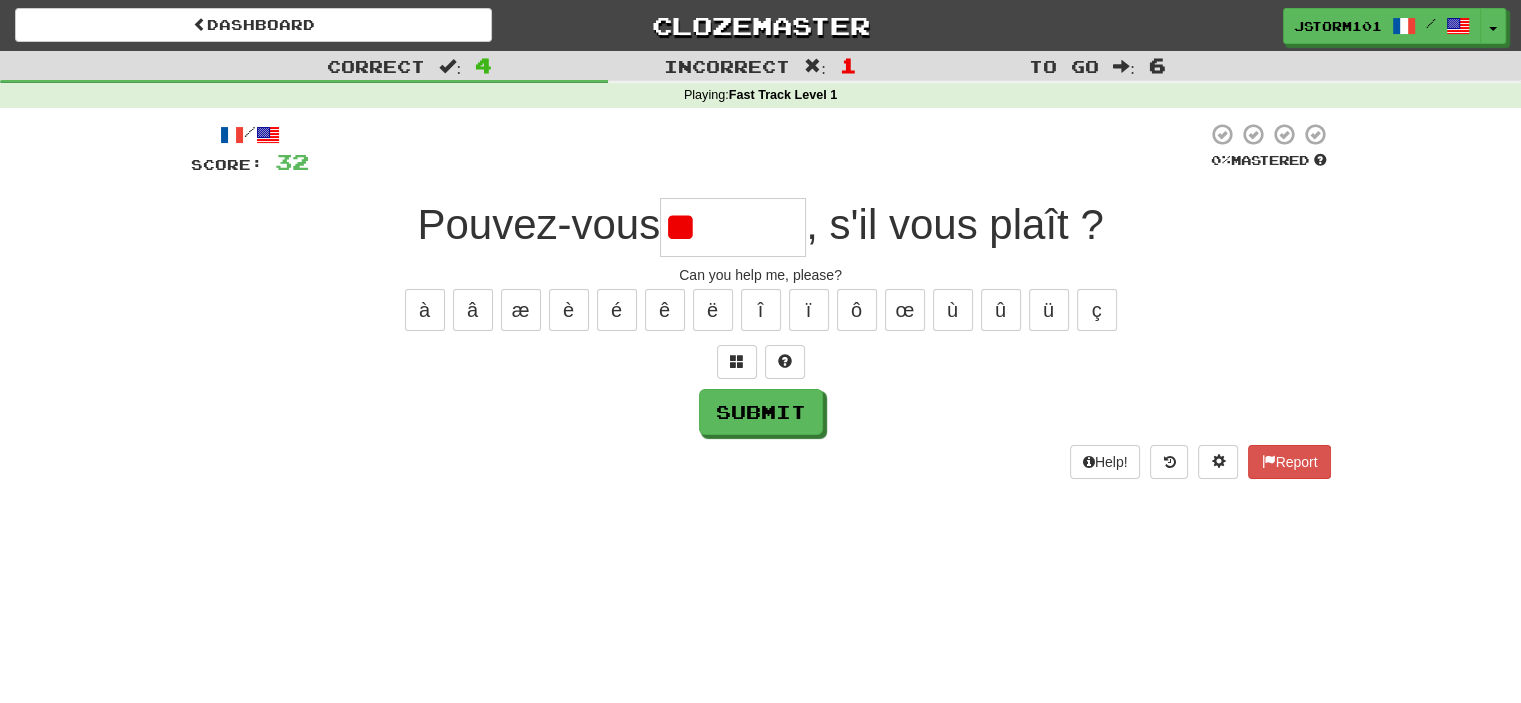 type on "*" 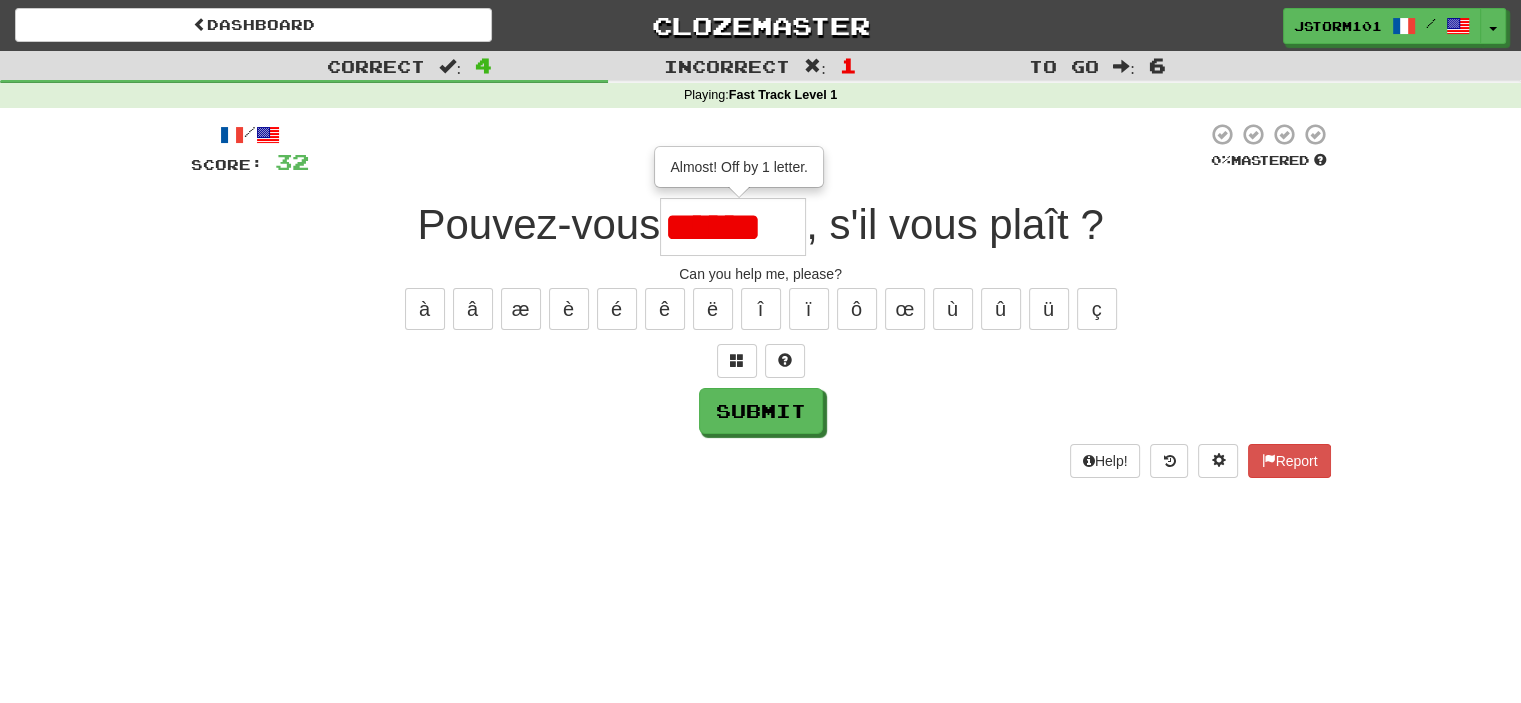 scroll, scrollTop: 0, scrollLeft: 0, axis: both 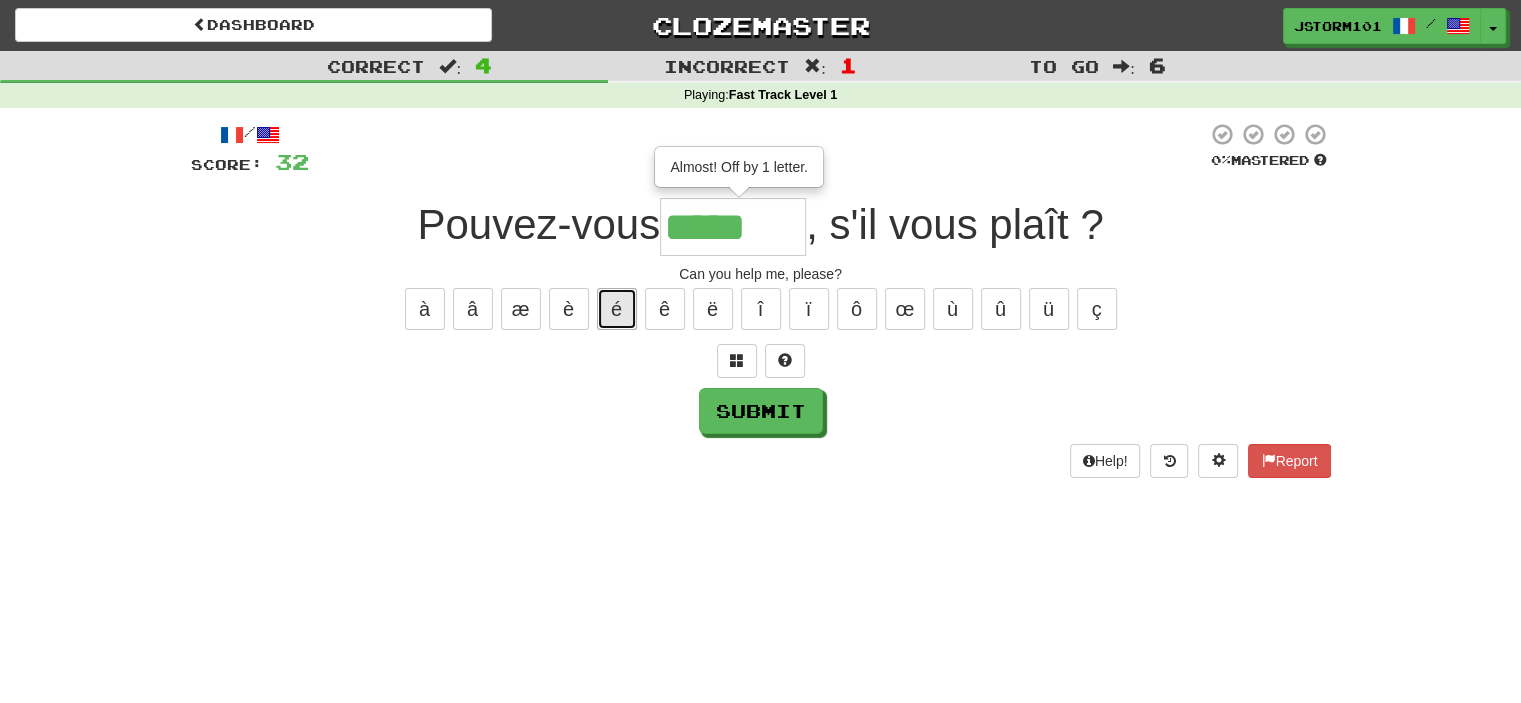 click on "é" at bounding box center [617, 309] 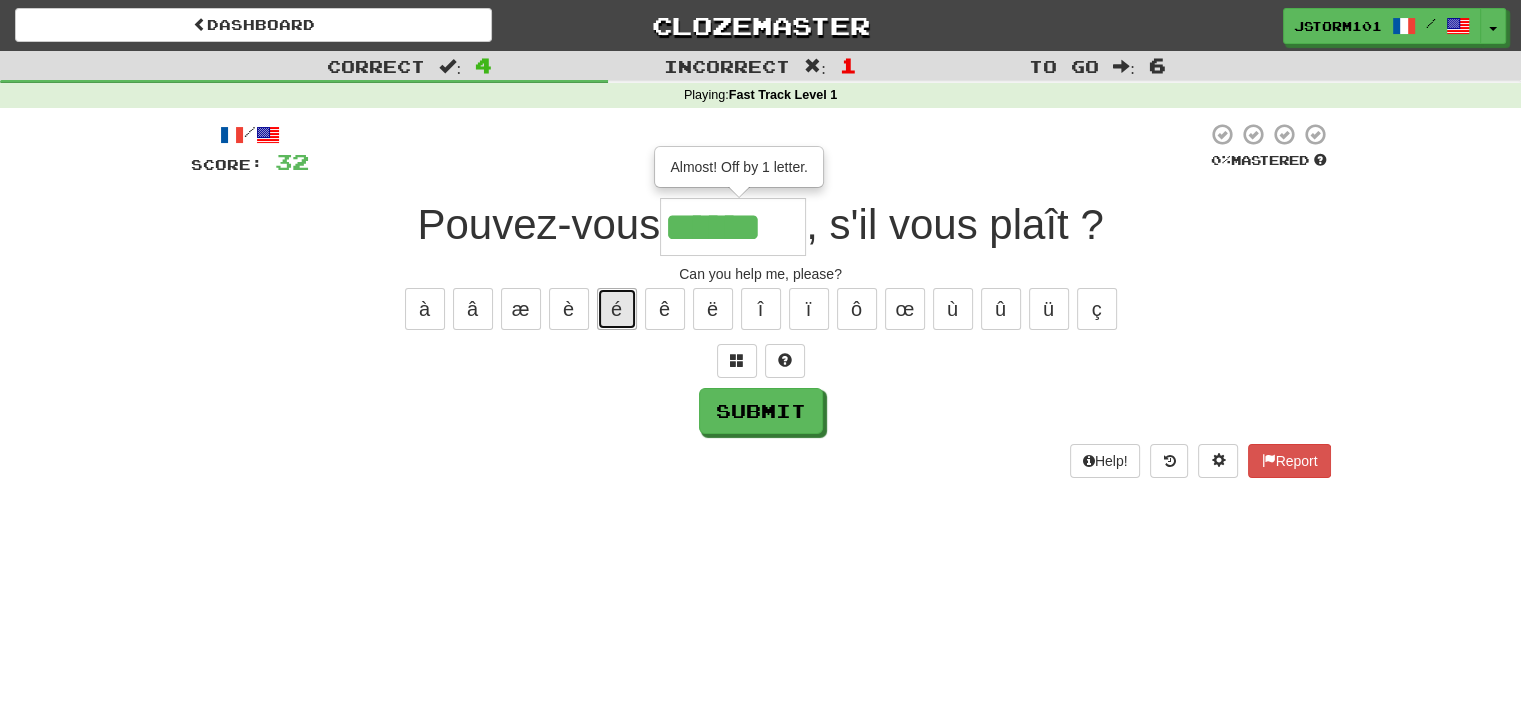 click on "é" at bounding box center (617, 309) 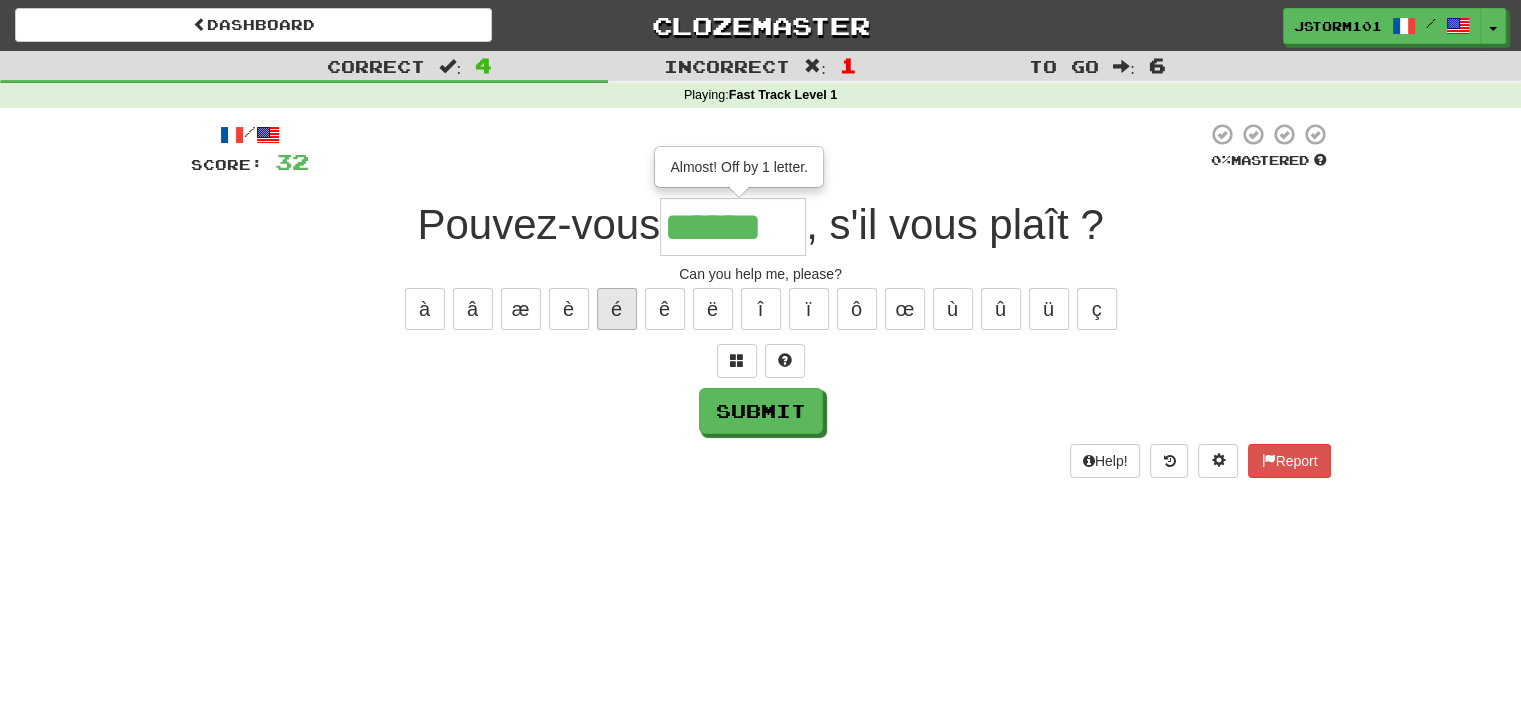 scroll, scrollTop: 0, scrollLeft: 0, axis: both 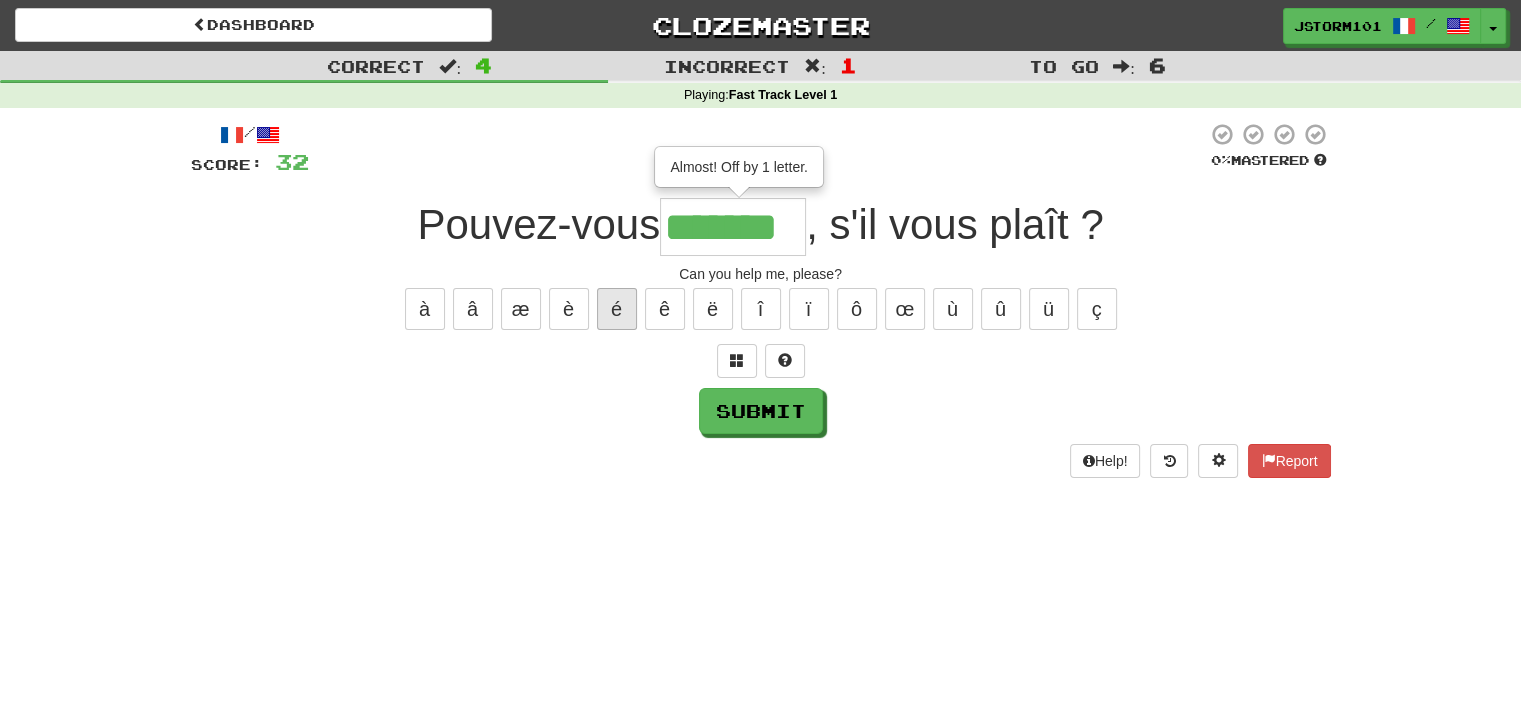 type on "*******" 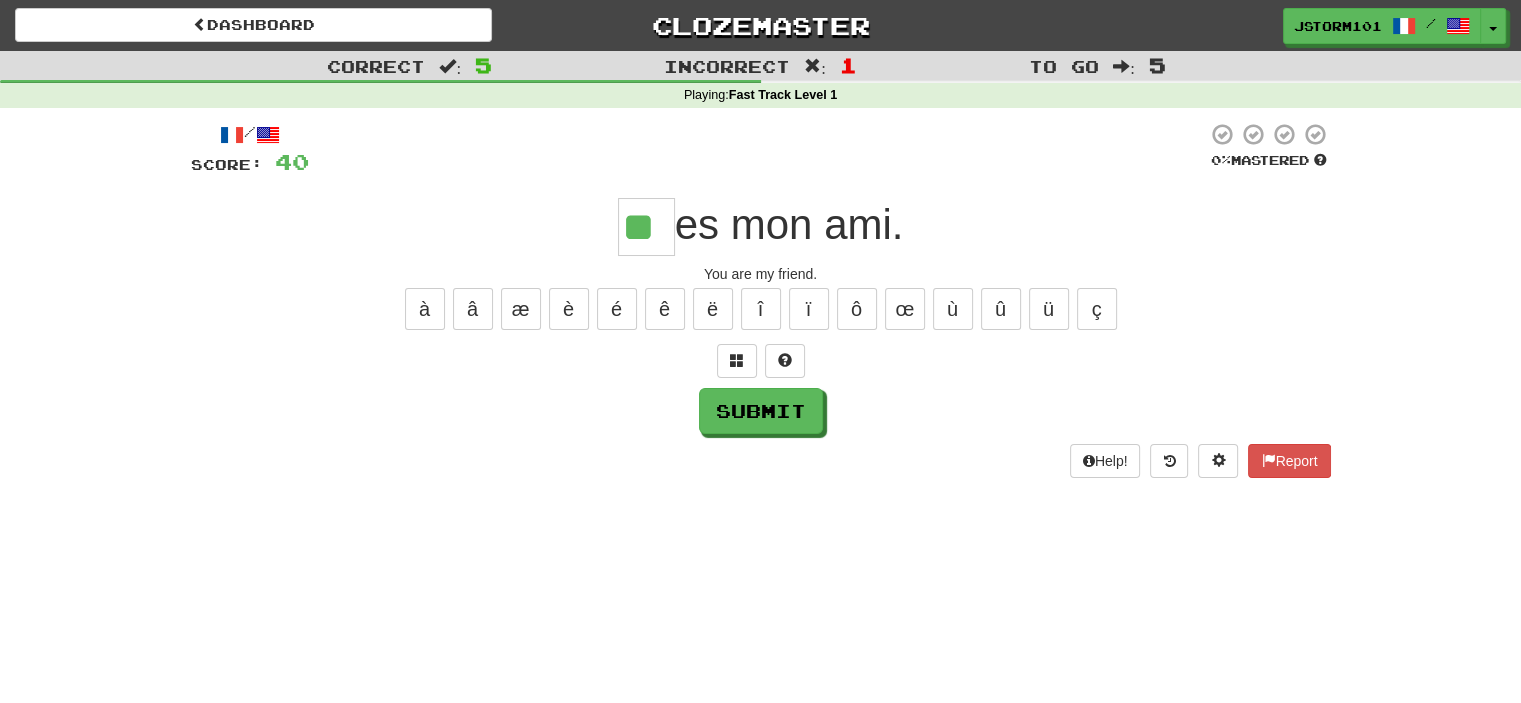 type on "**" 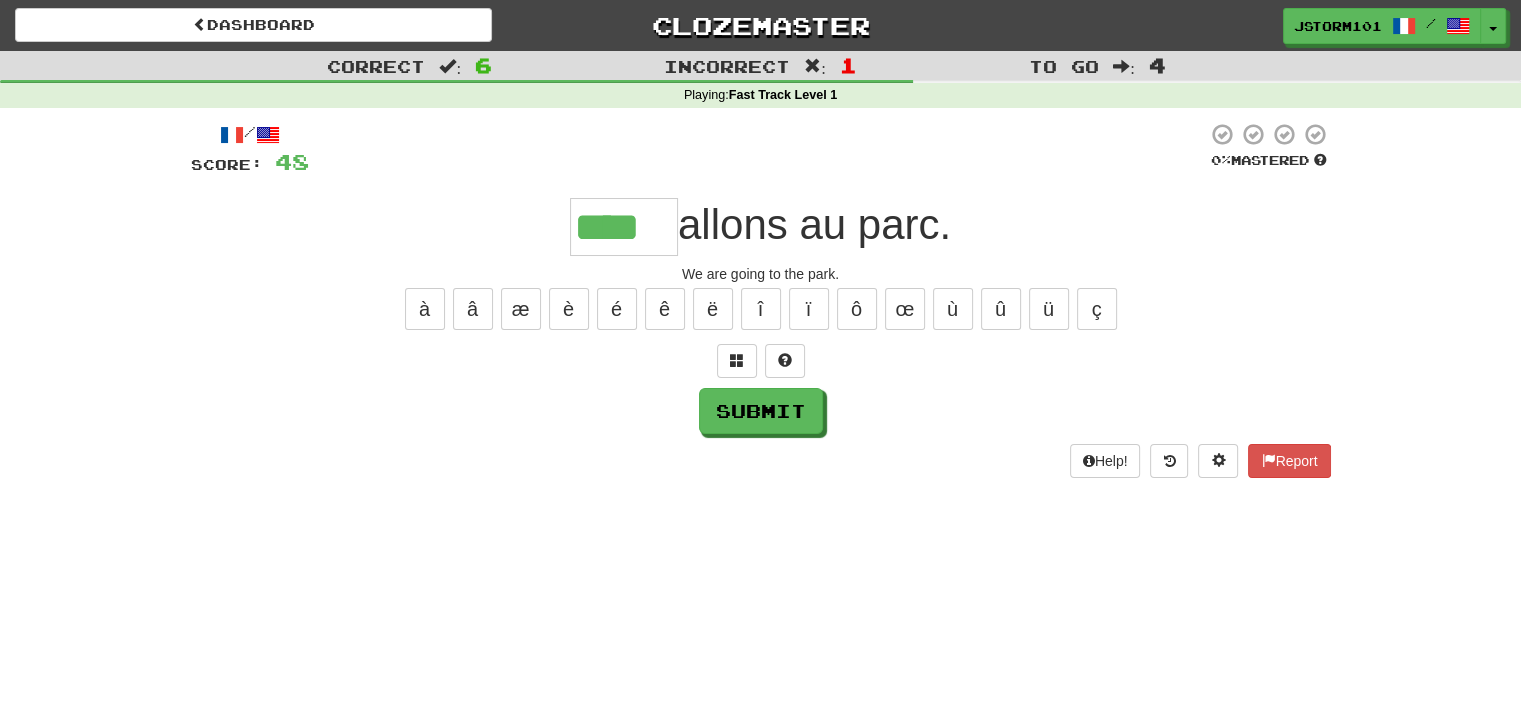 type on "****" 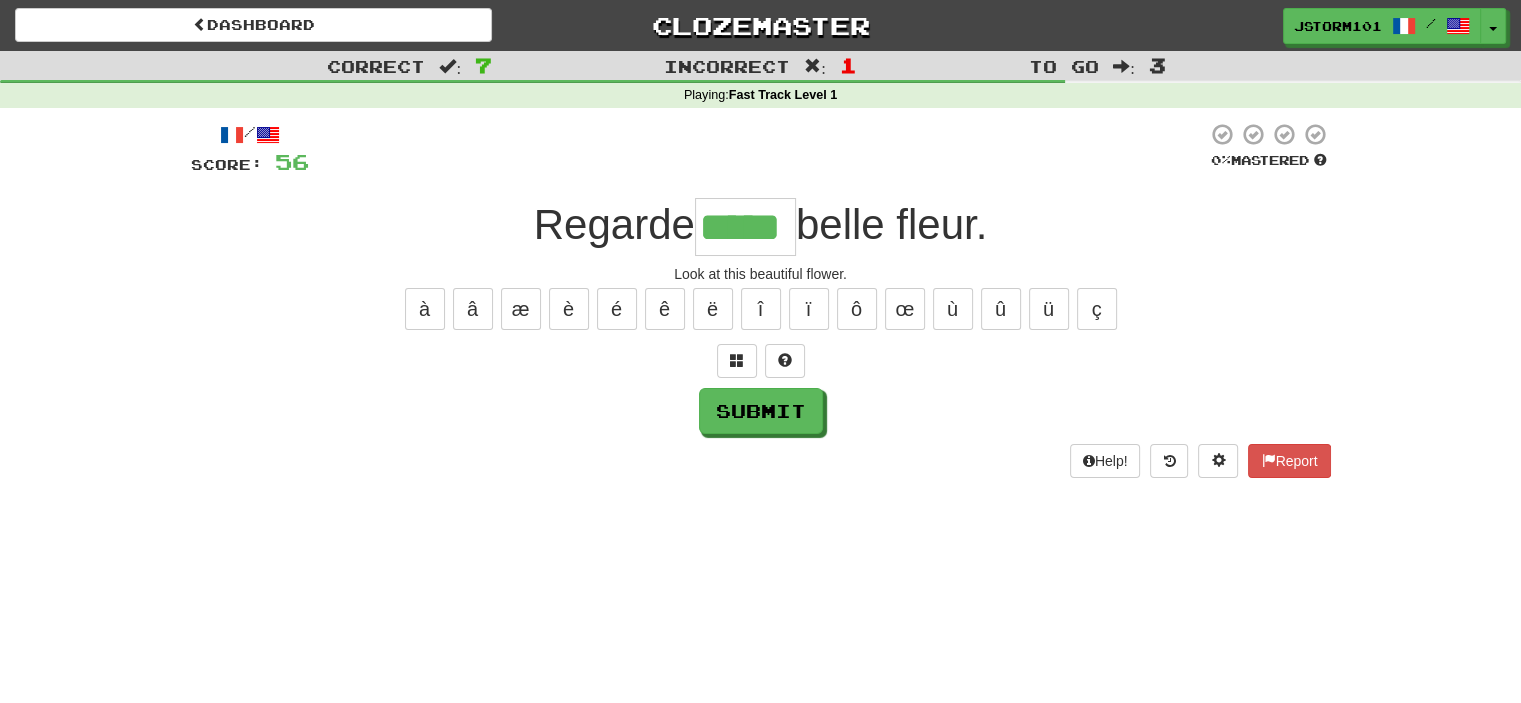 type on "*****" 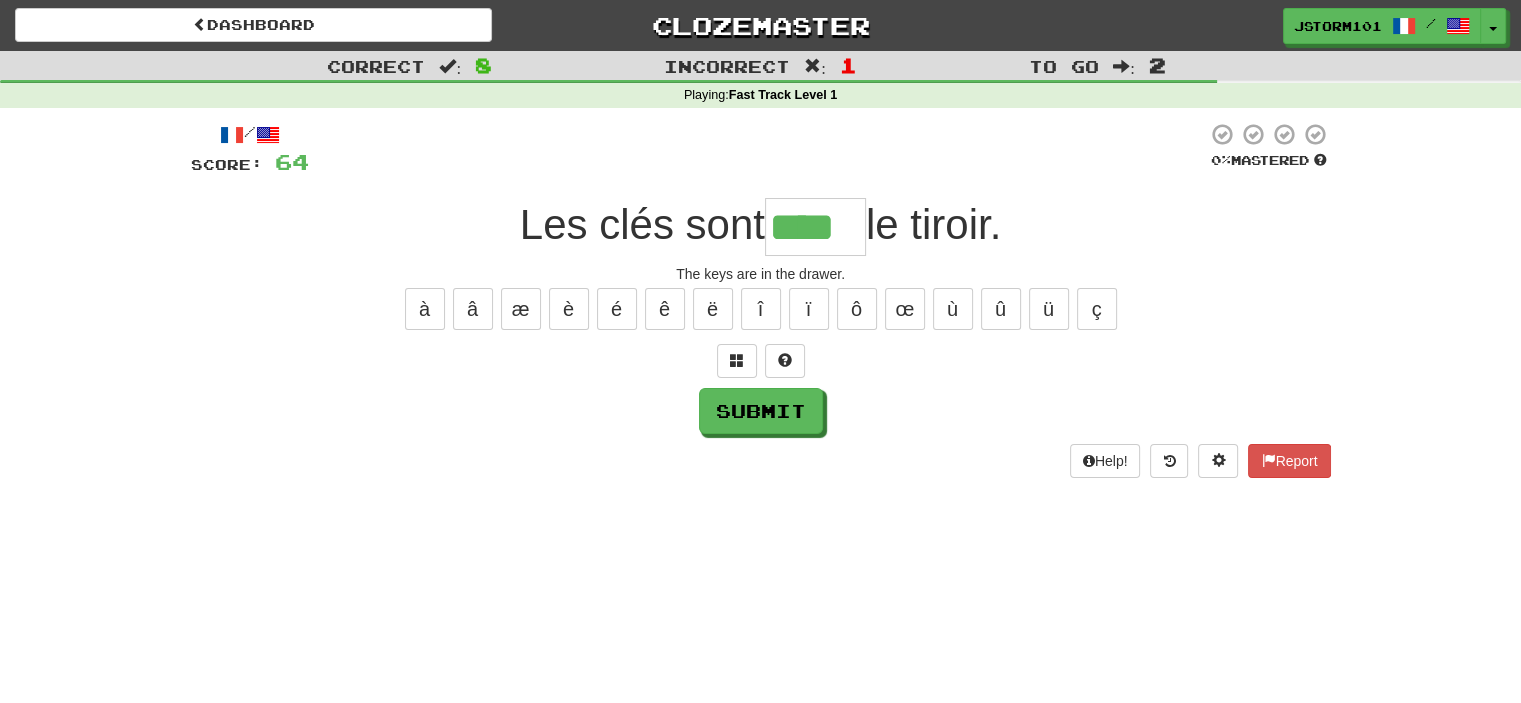 type on "****" 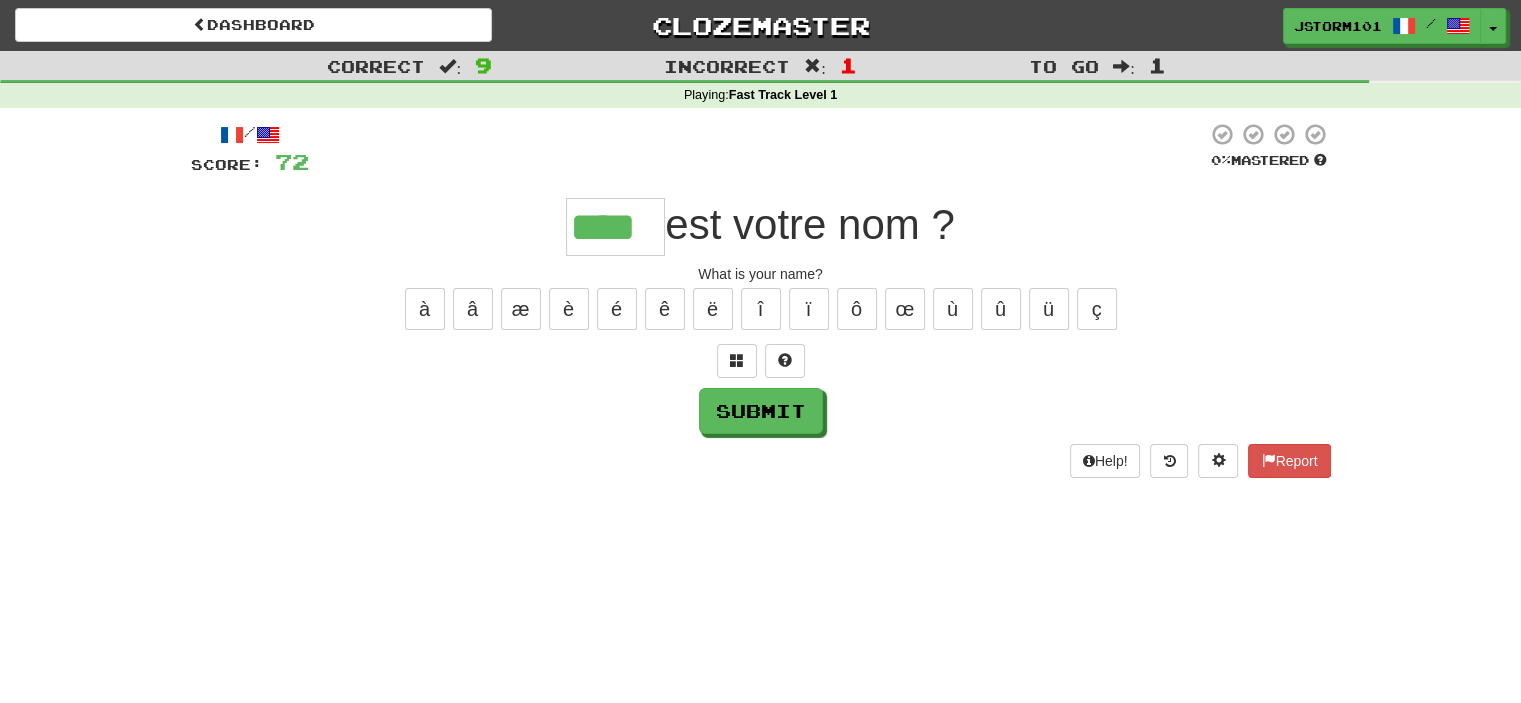 type on "****" 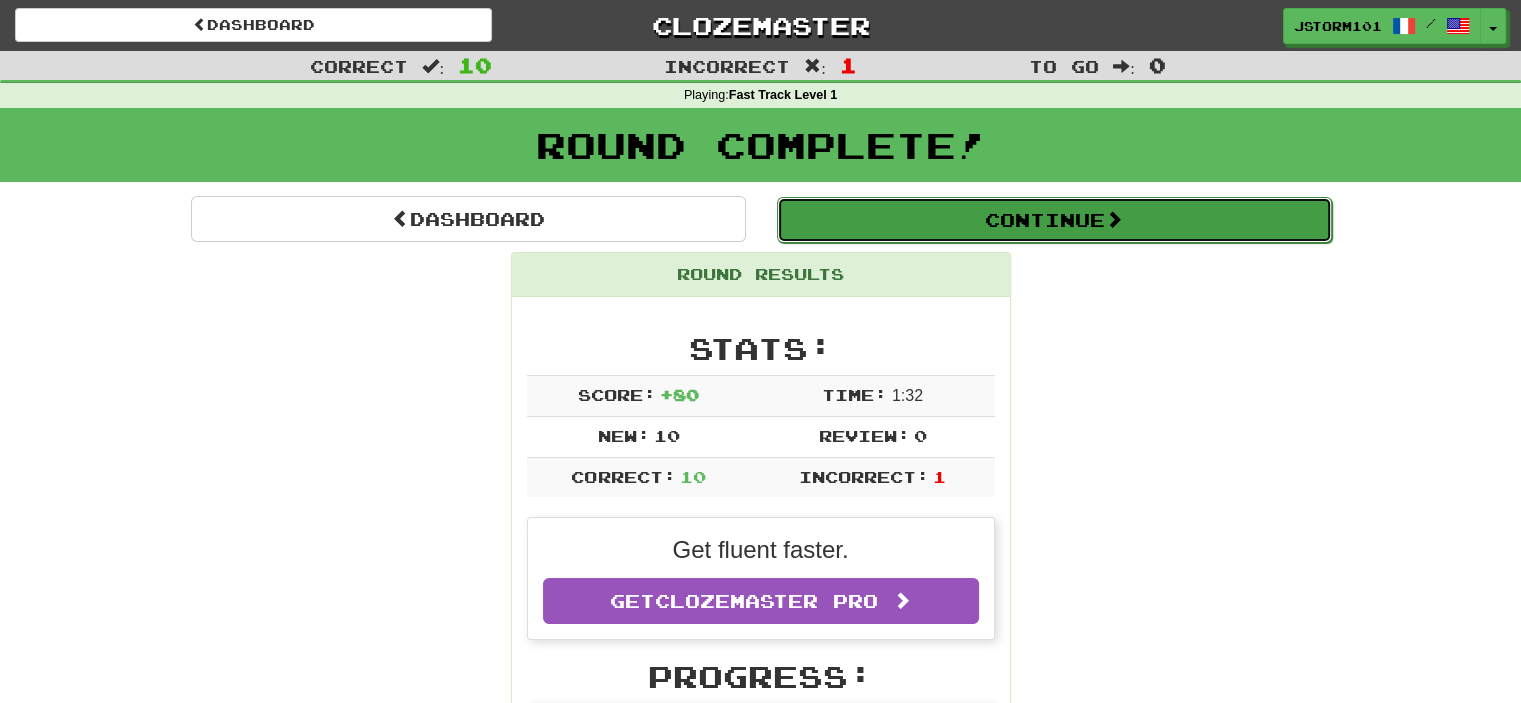 click on "Continue" at bounding box center [1054, 220] 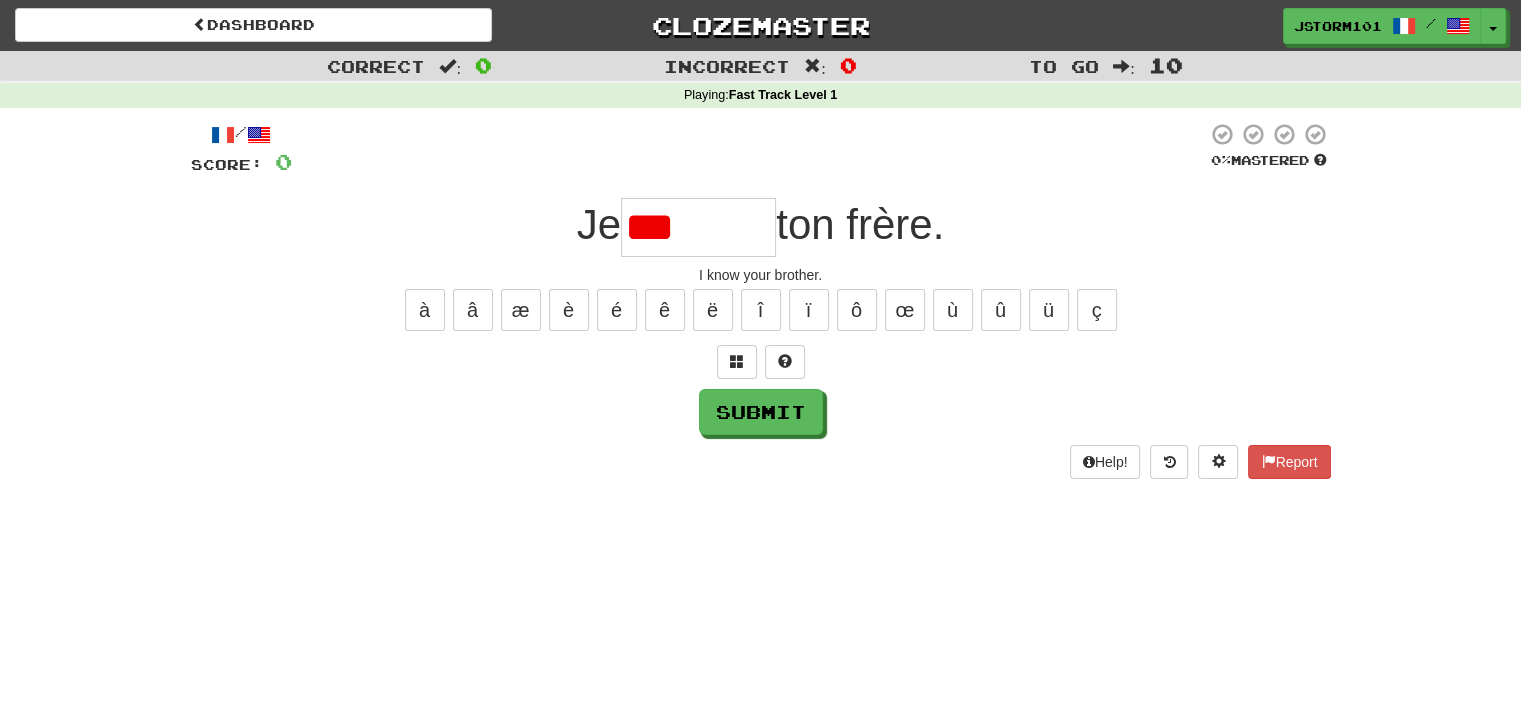 type on "****" 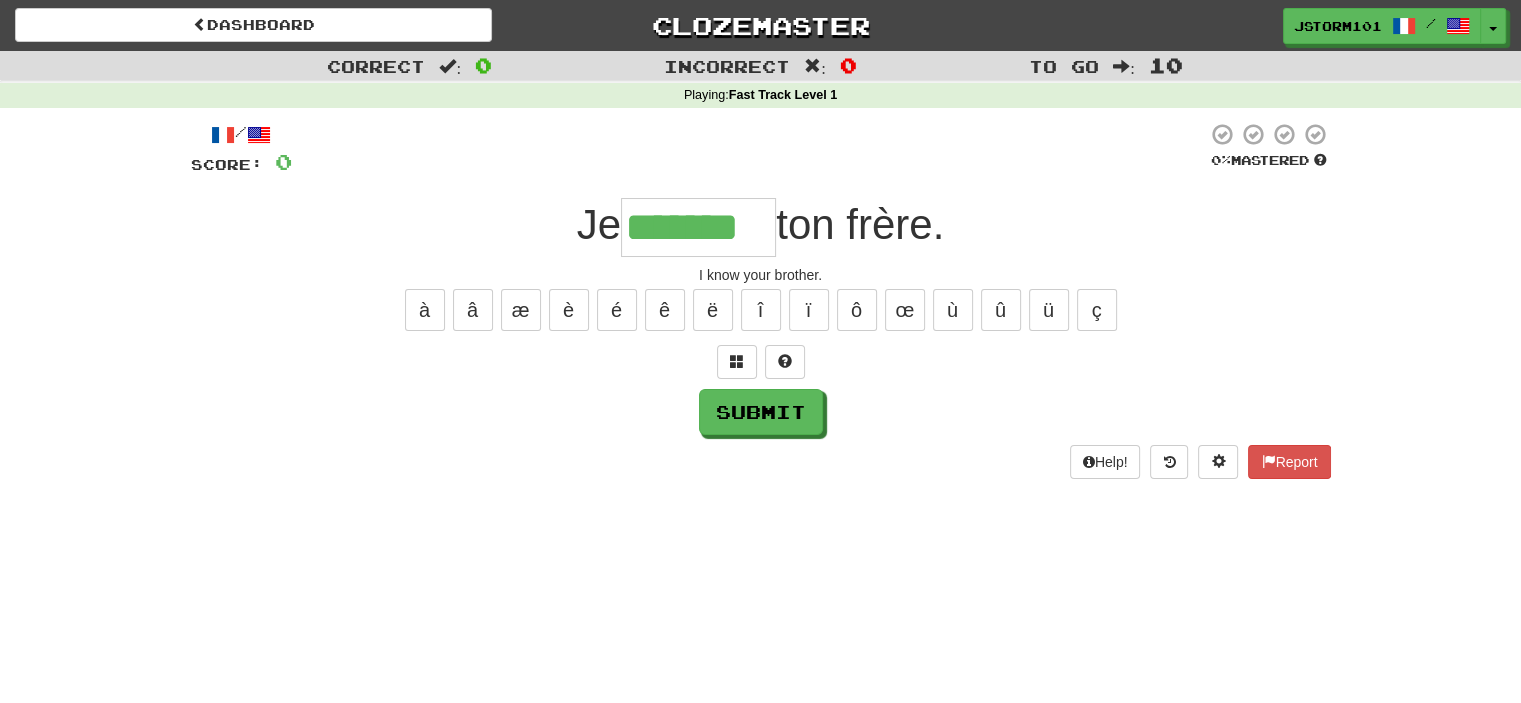 type on "*******" 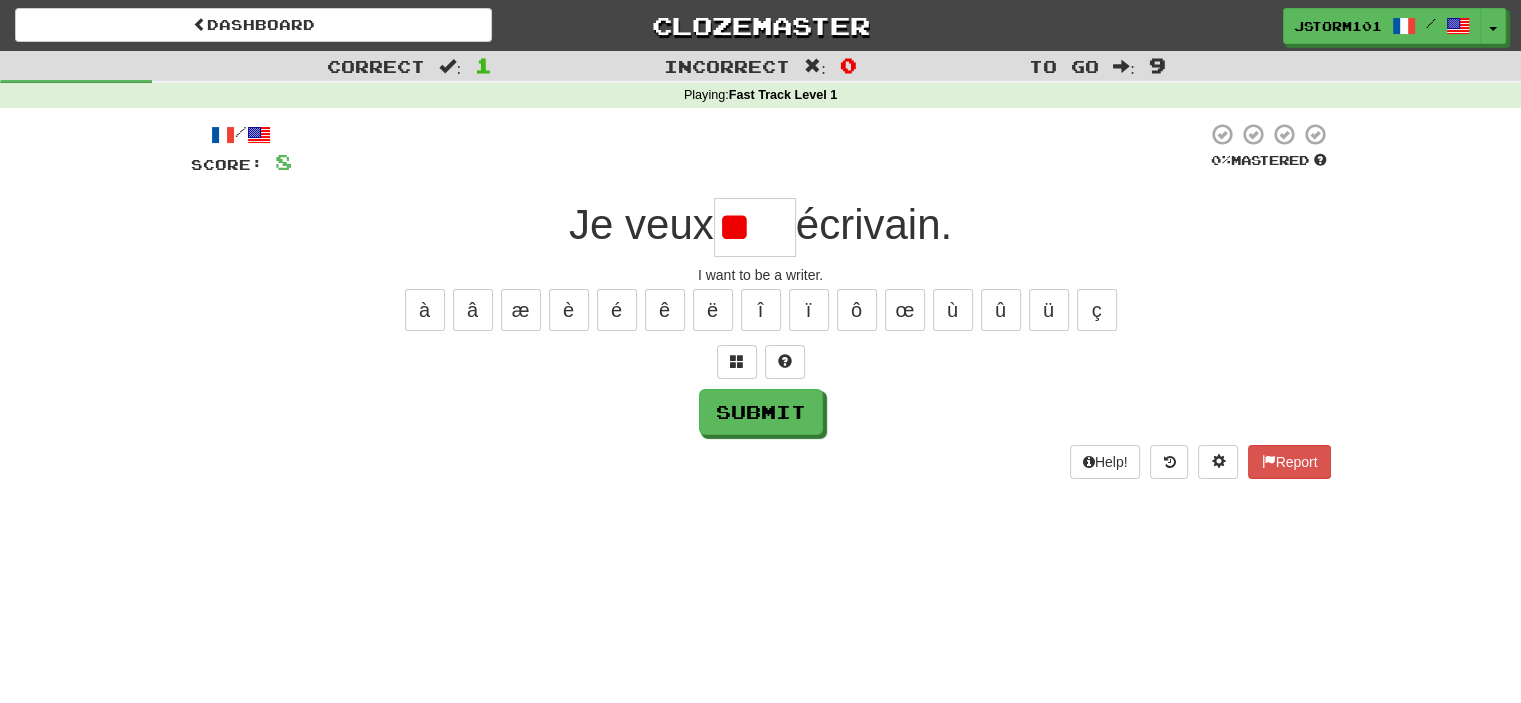 type on "*" 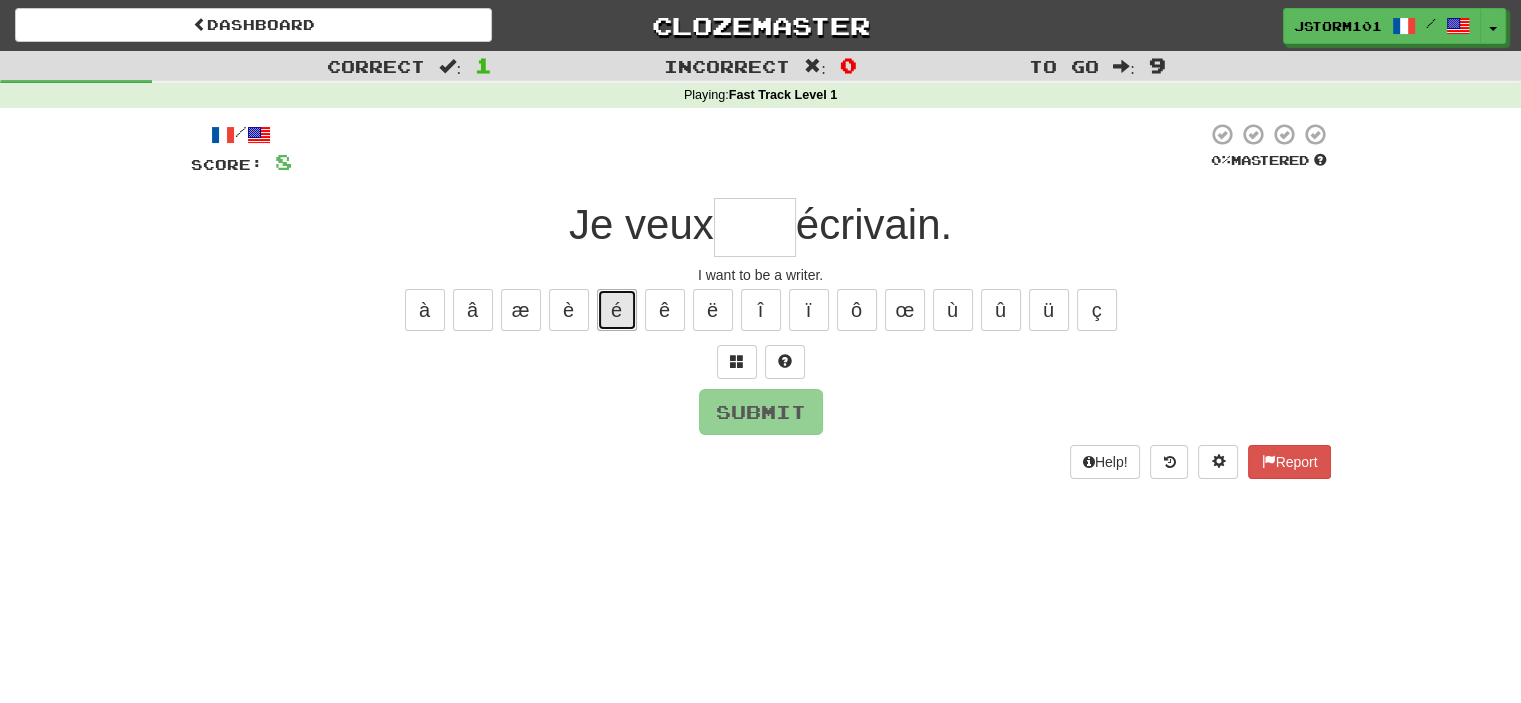 click on "é" at bounding box center (617, 310) 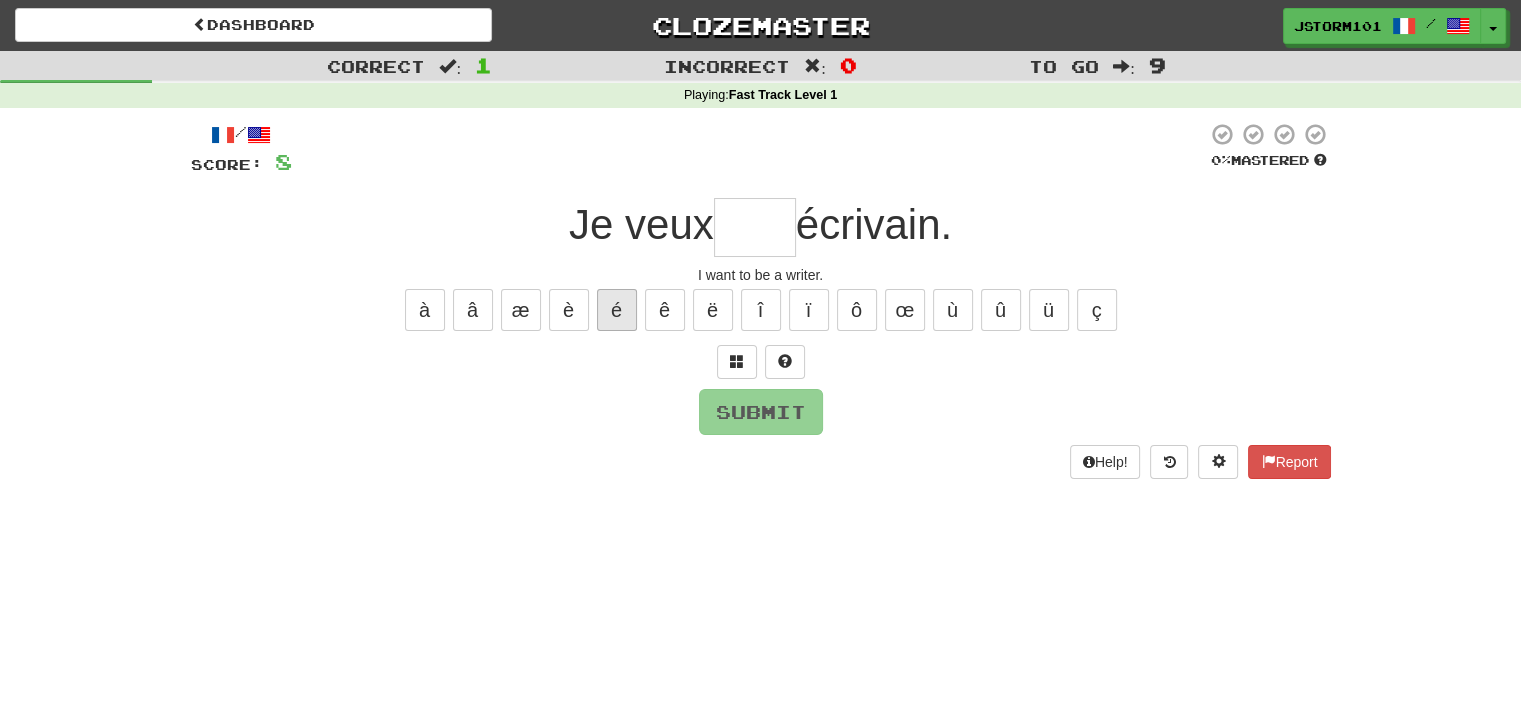 type on "*" 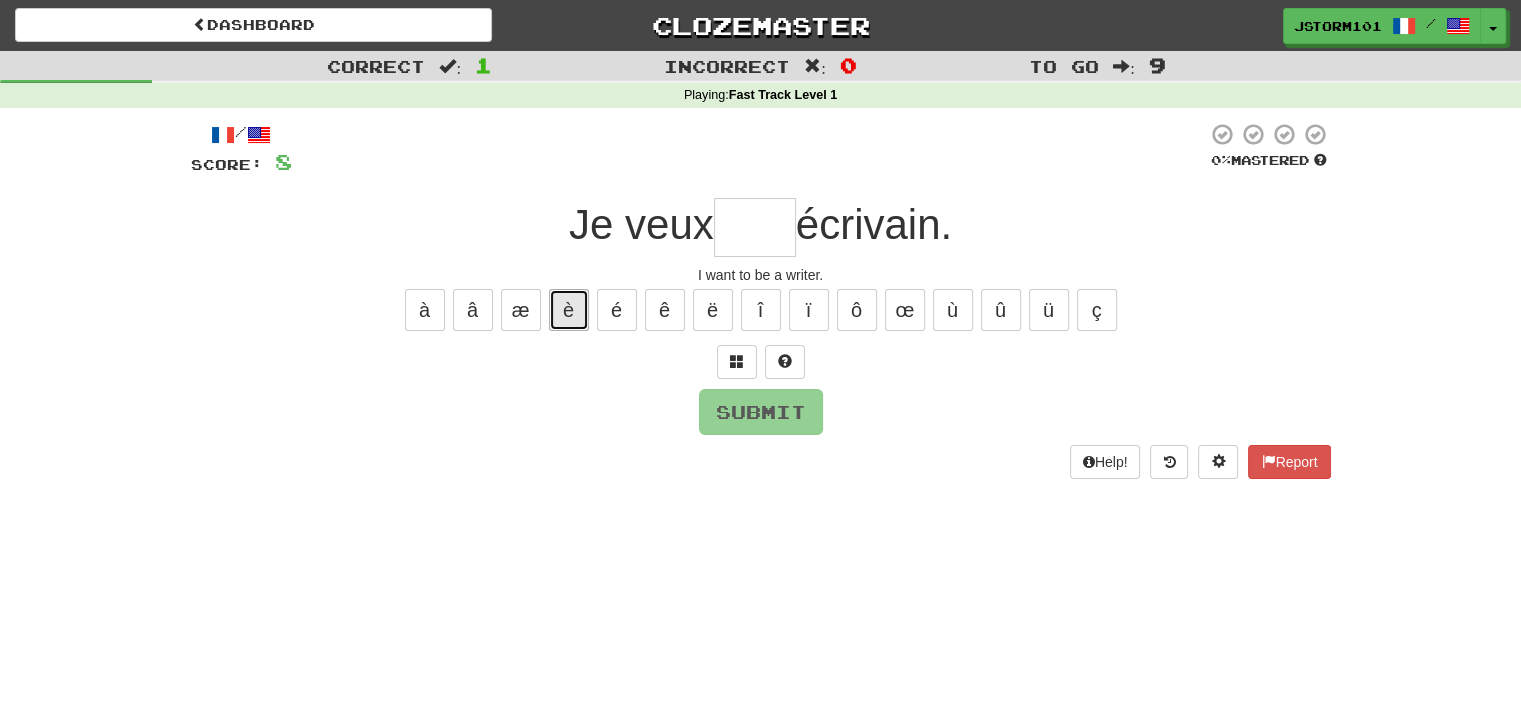 click on "è" at bounding box center (569, 310) 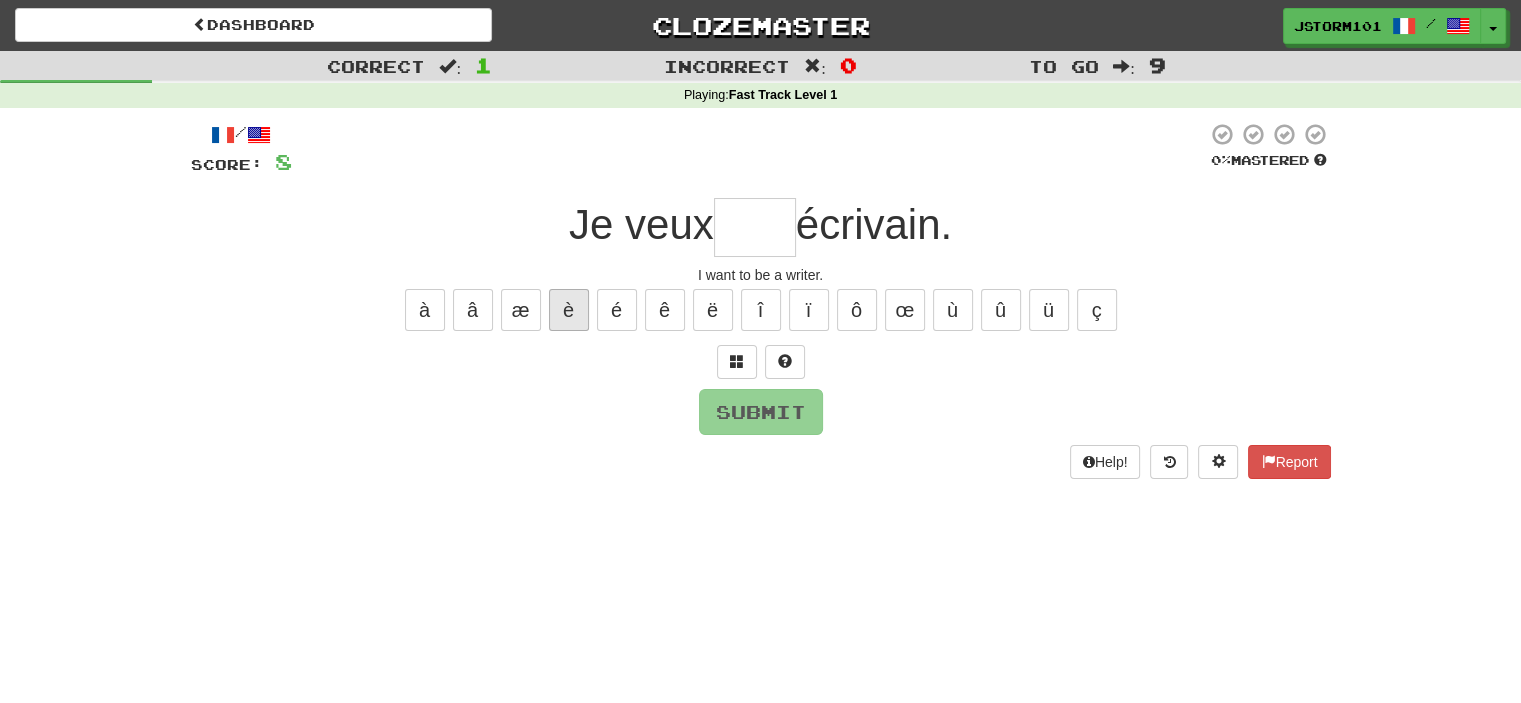 type on "*" 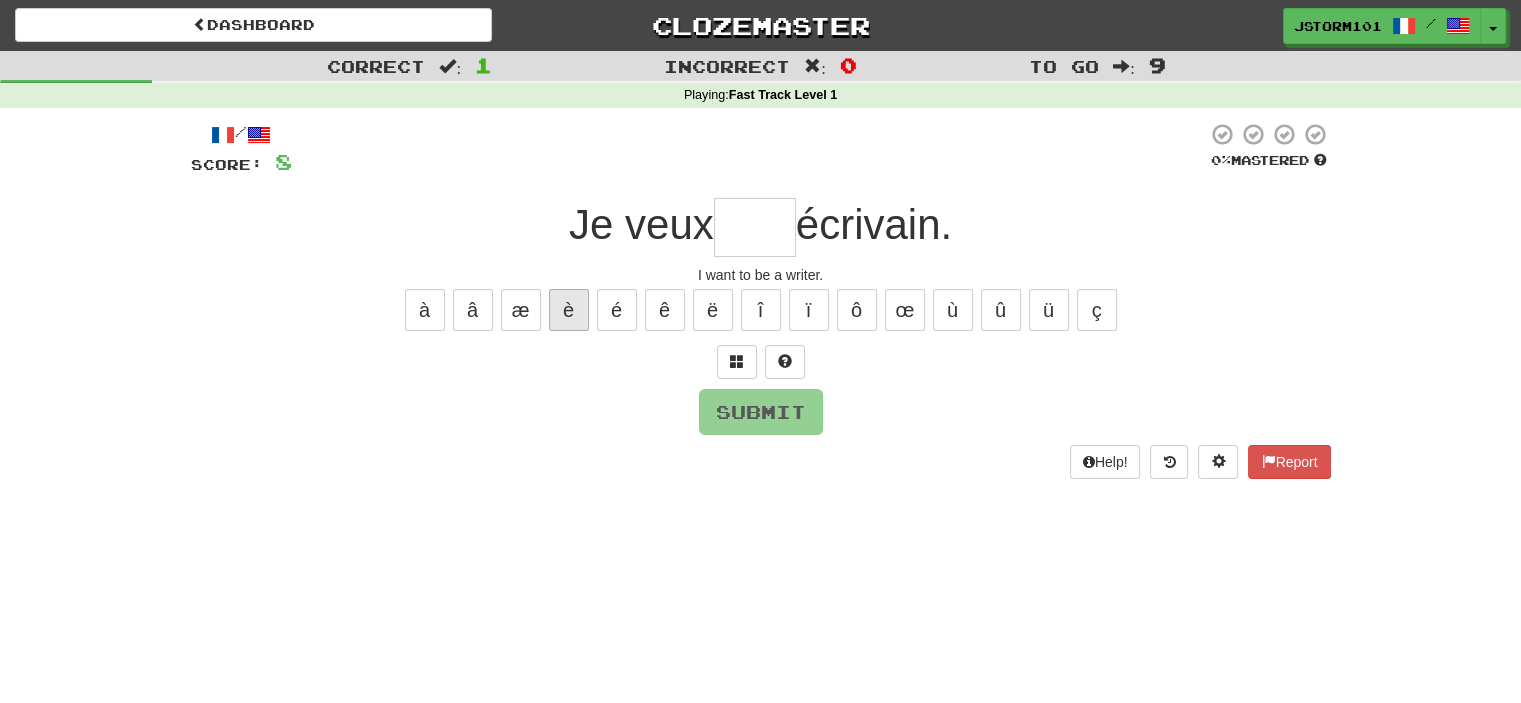 type on "*" 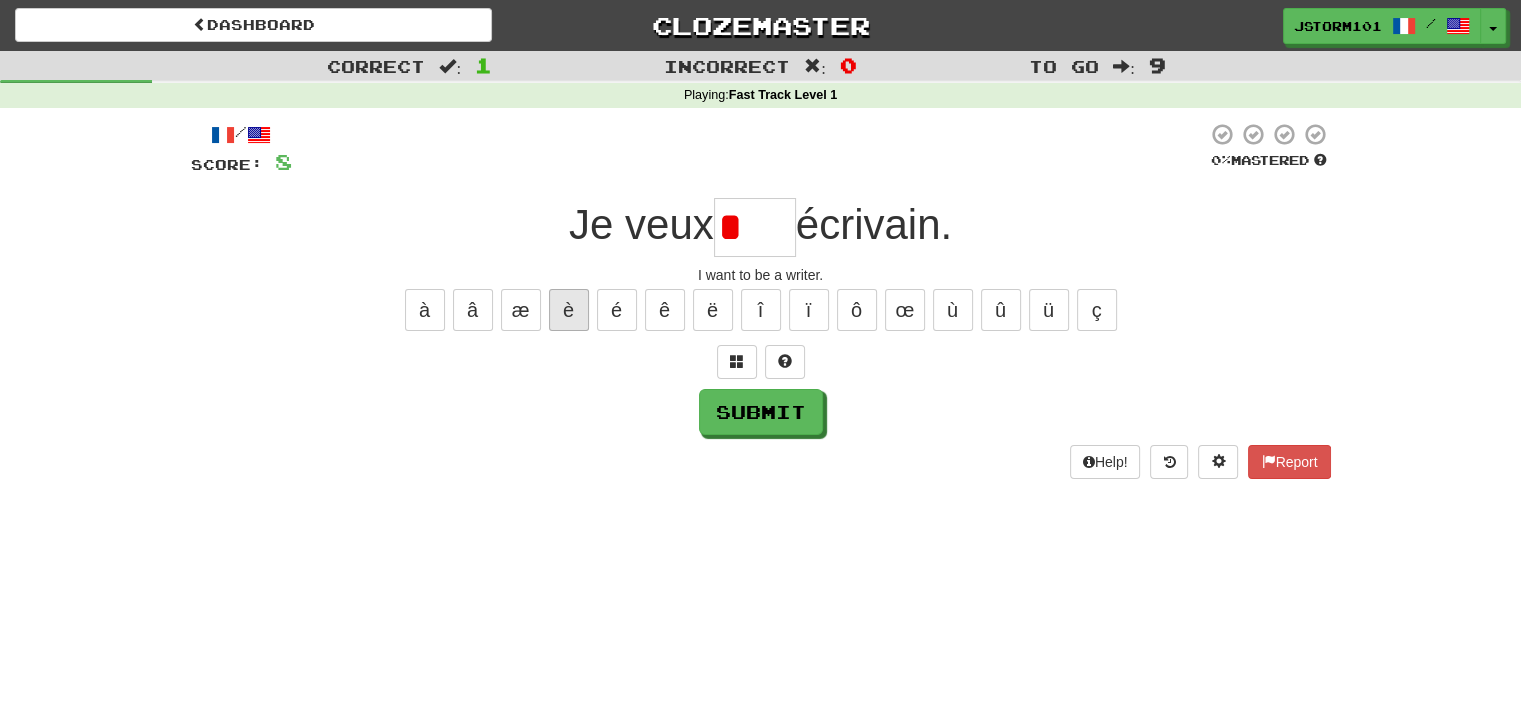 type on "****" 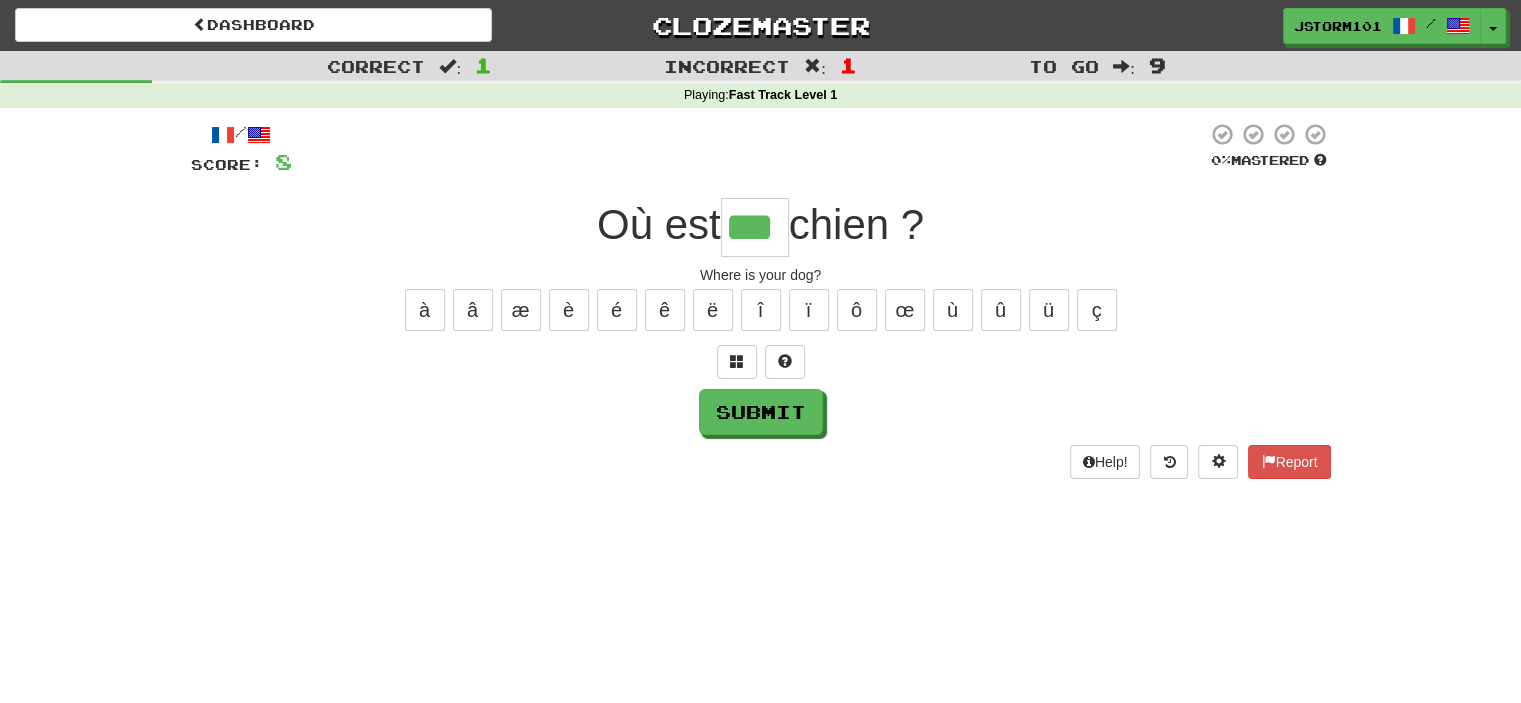 type on "***" 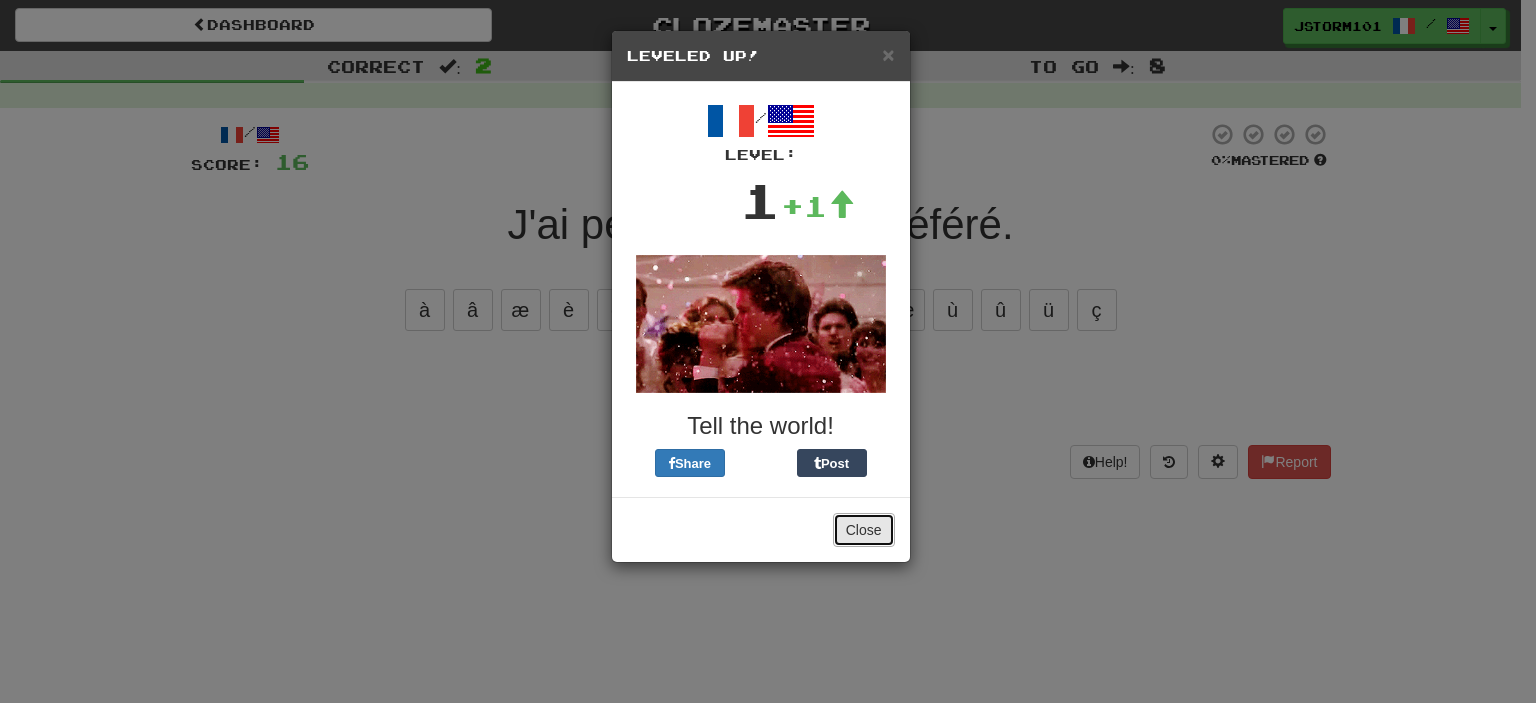 click on "Close" at bounding box center (864, 530) 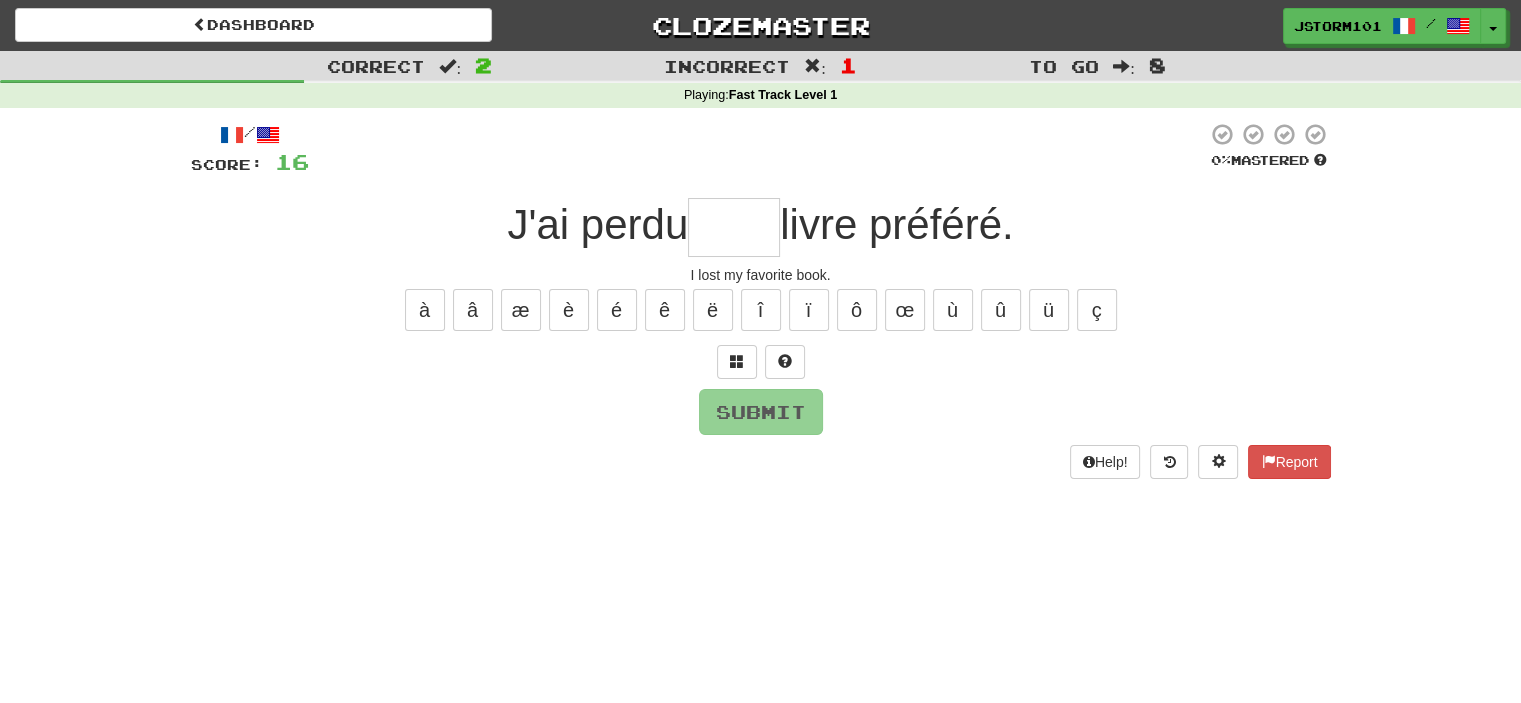click at bounding box center [734, 227] 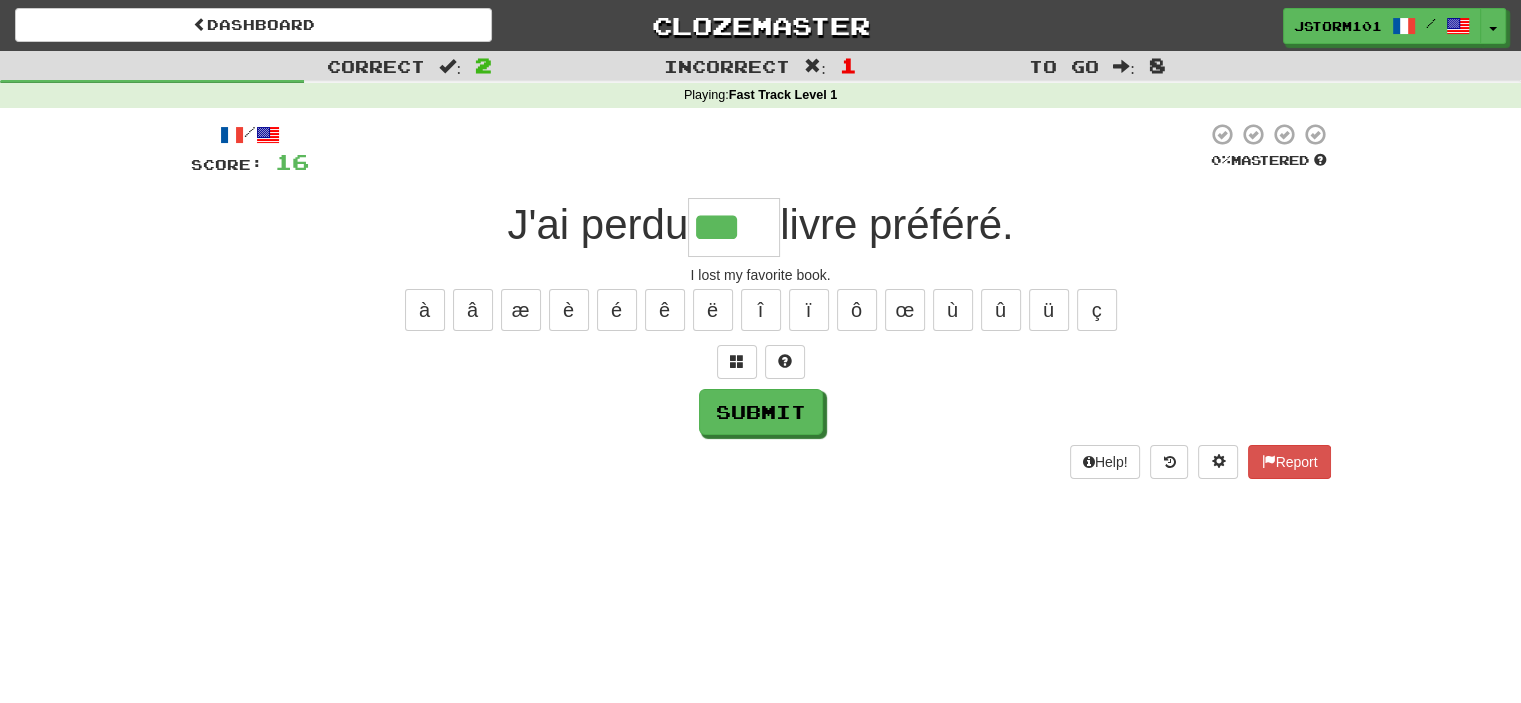 type on "***" 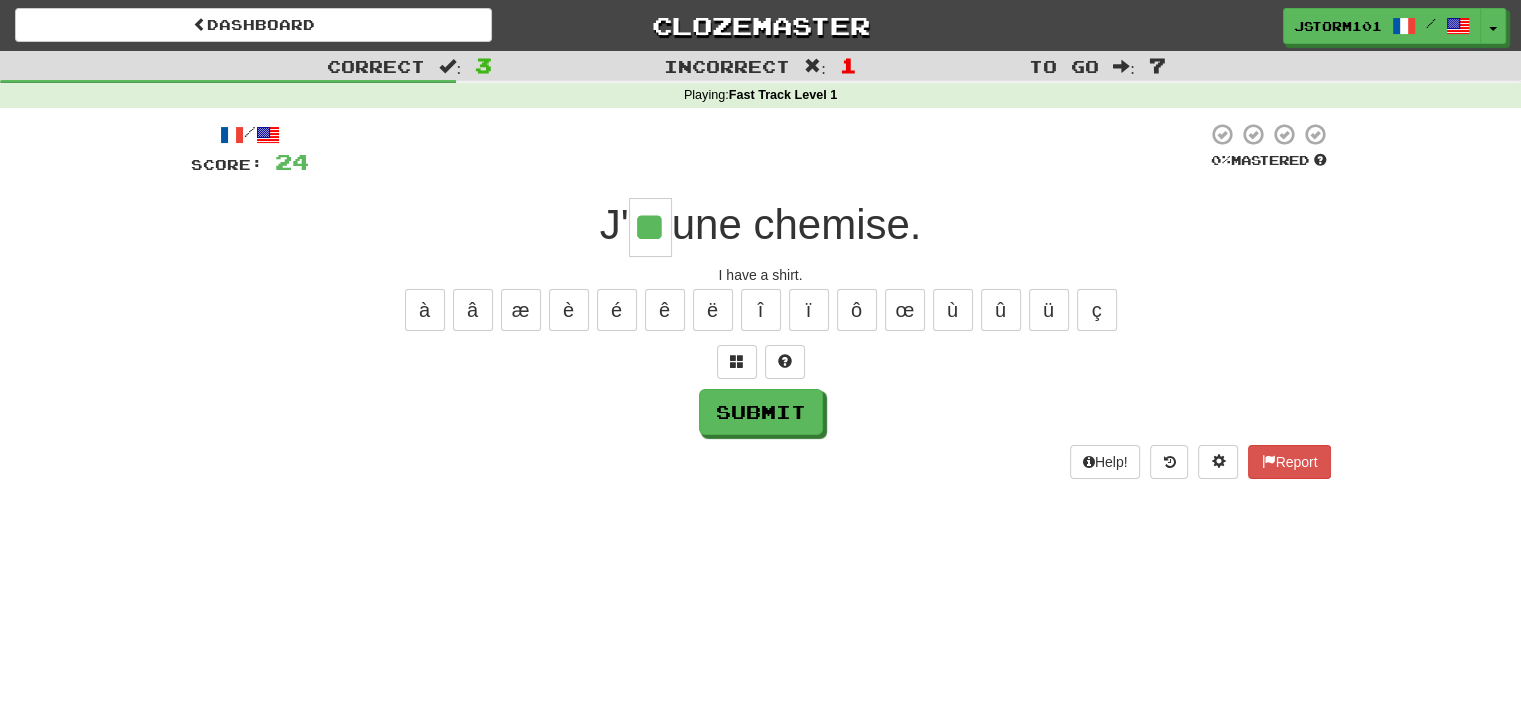 type on "**" 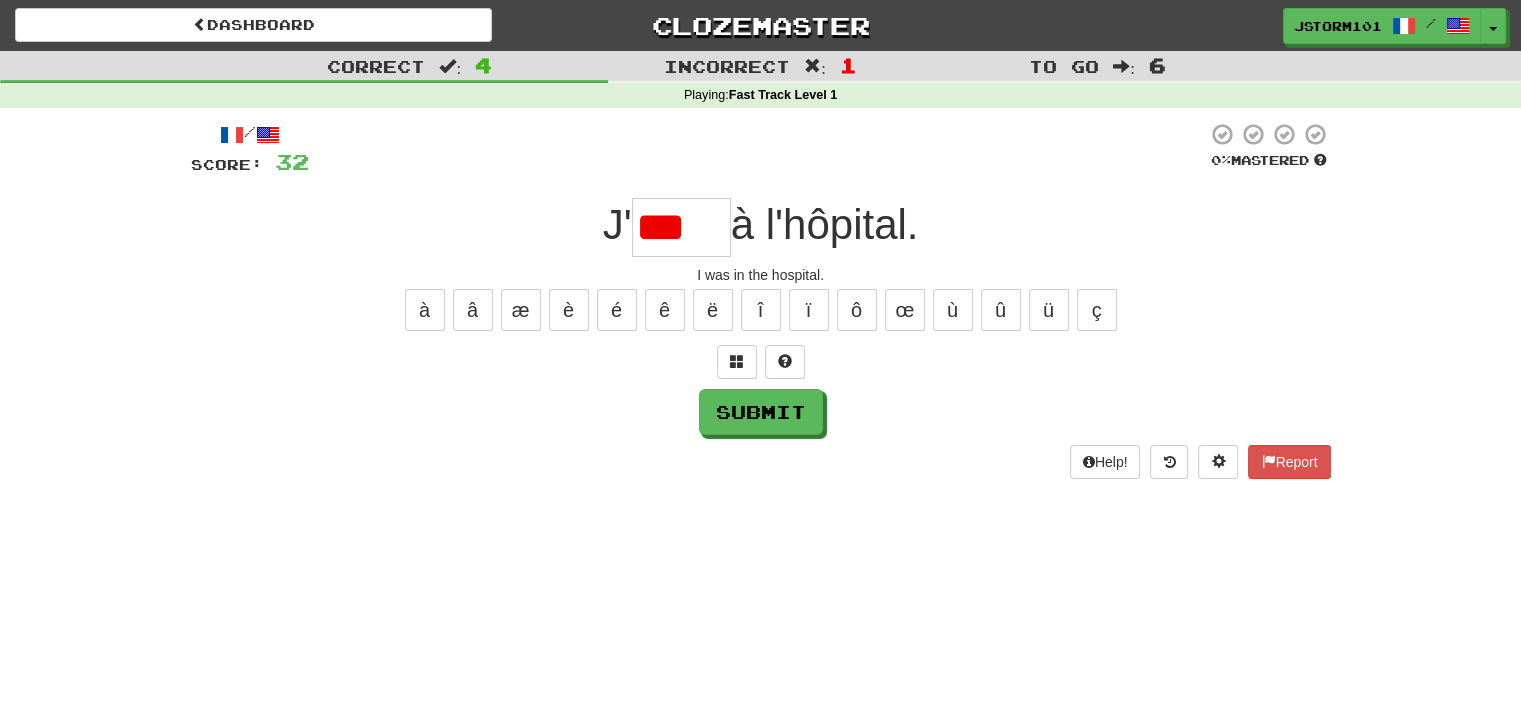 type on "**" 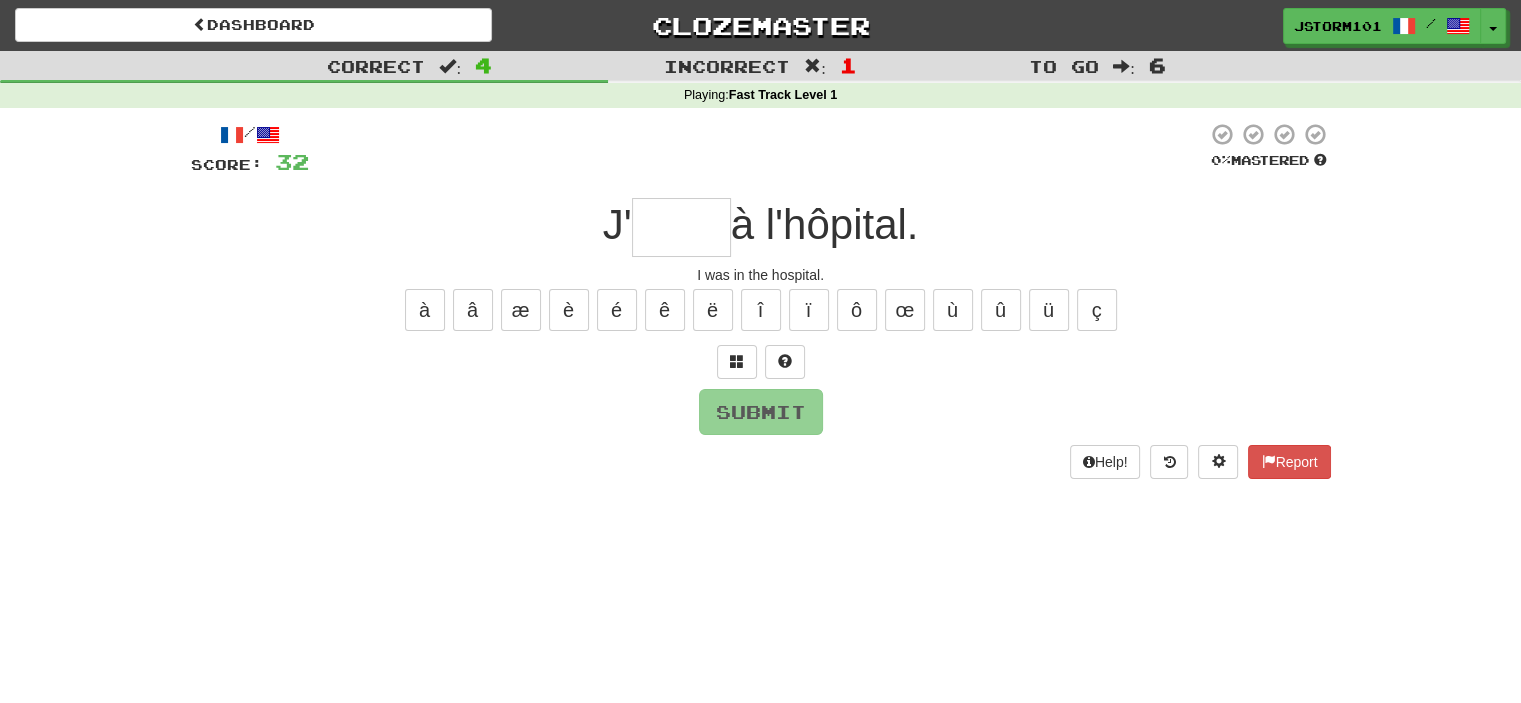 type on "*" 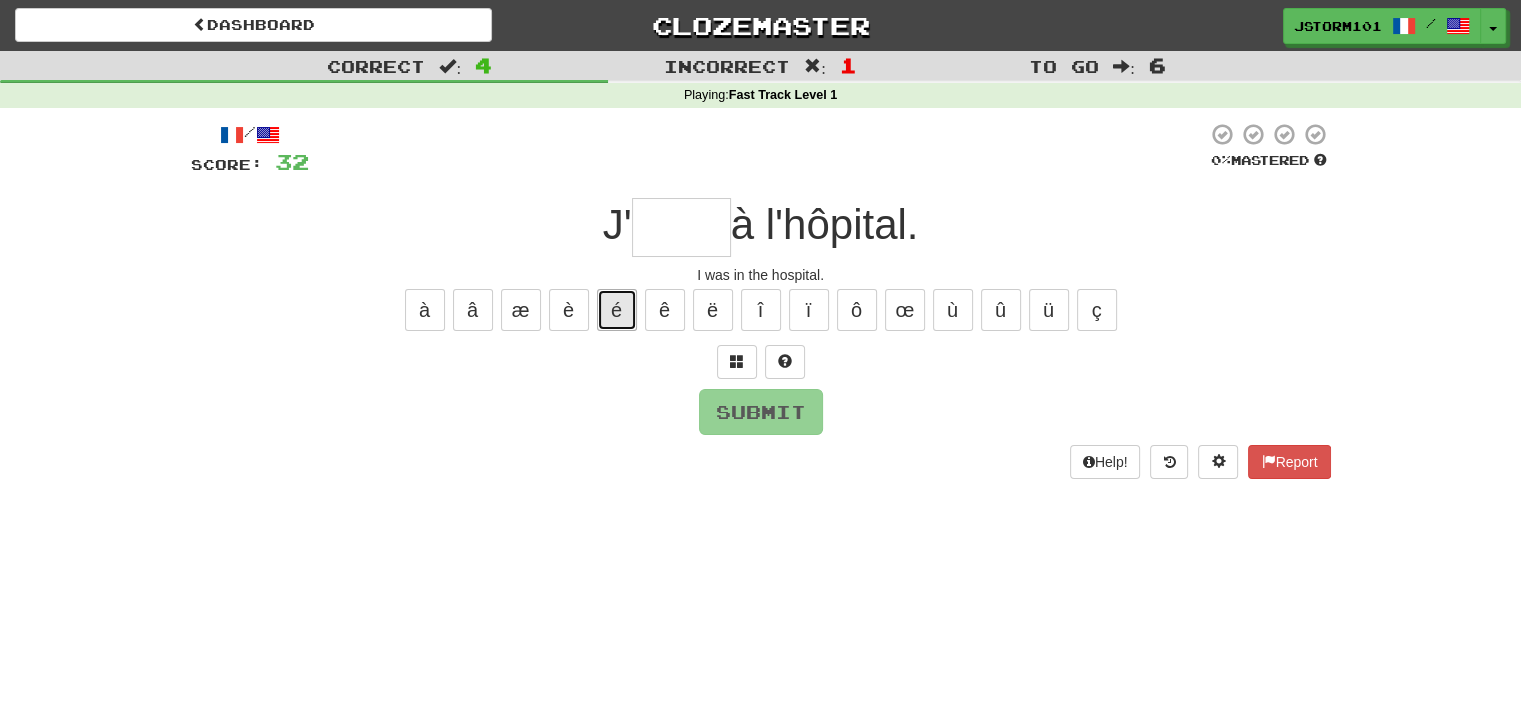 click on "é" at bounding box center [617, 310] 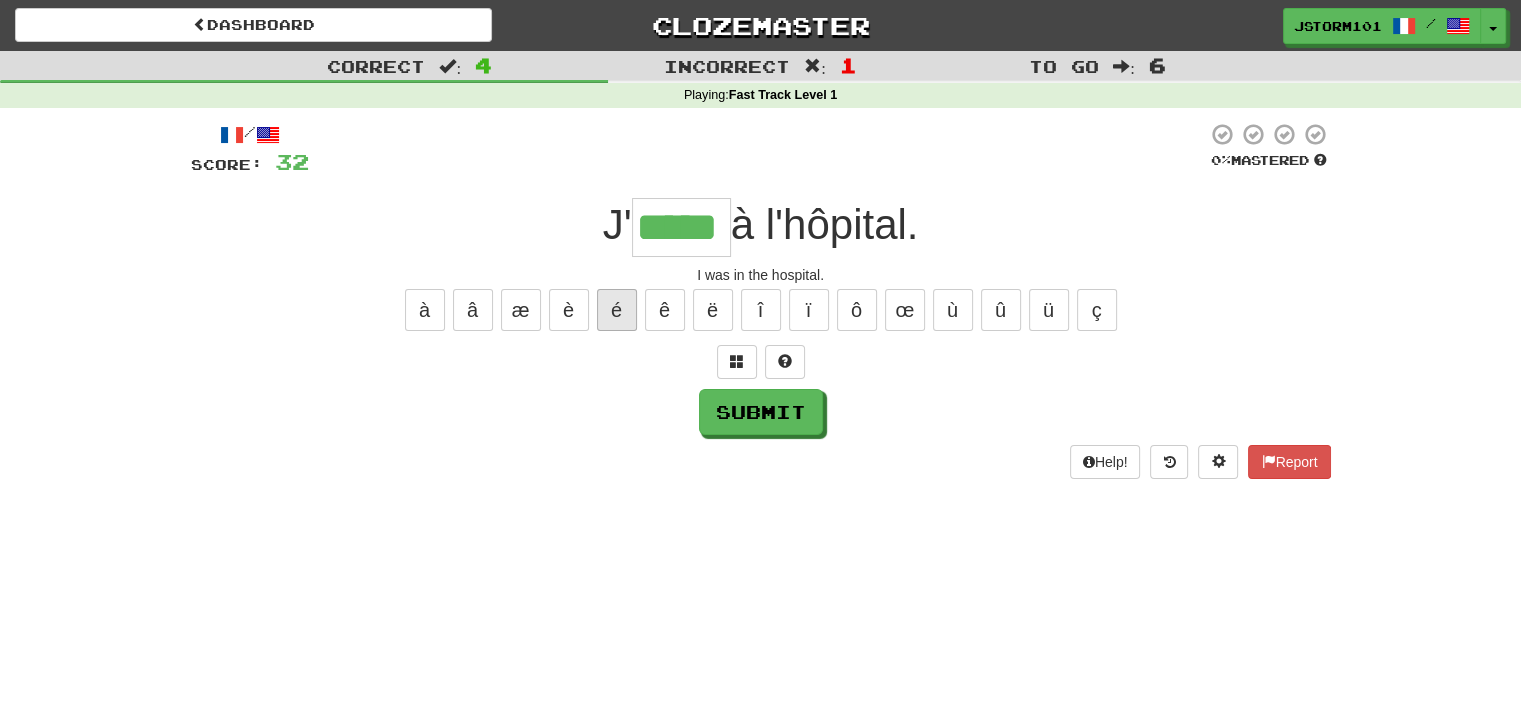 type on "*****" 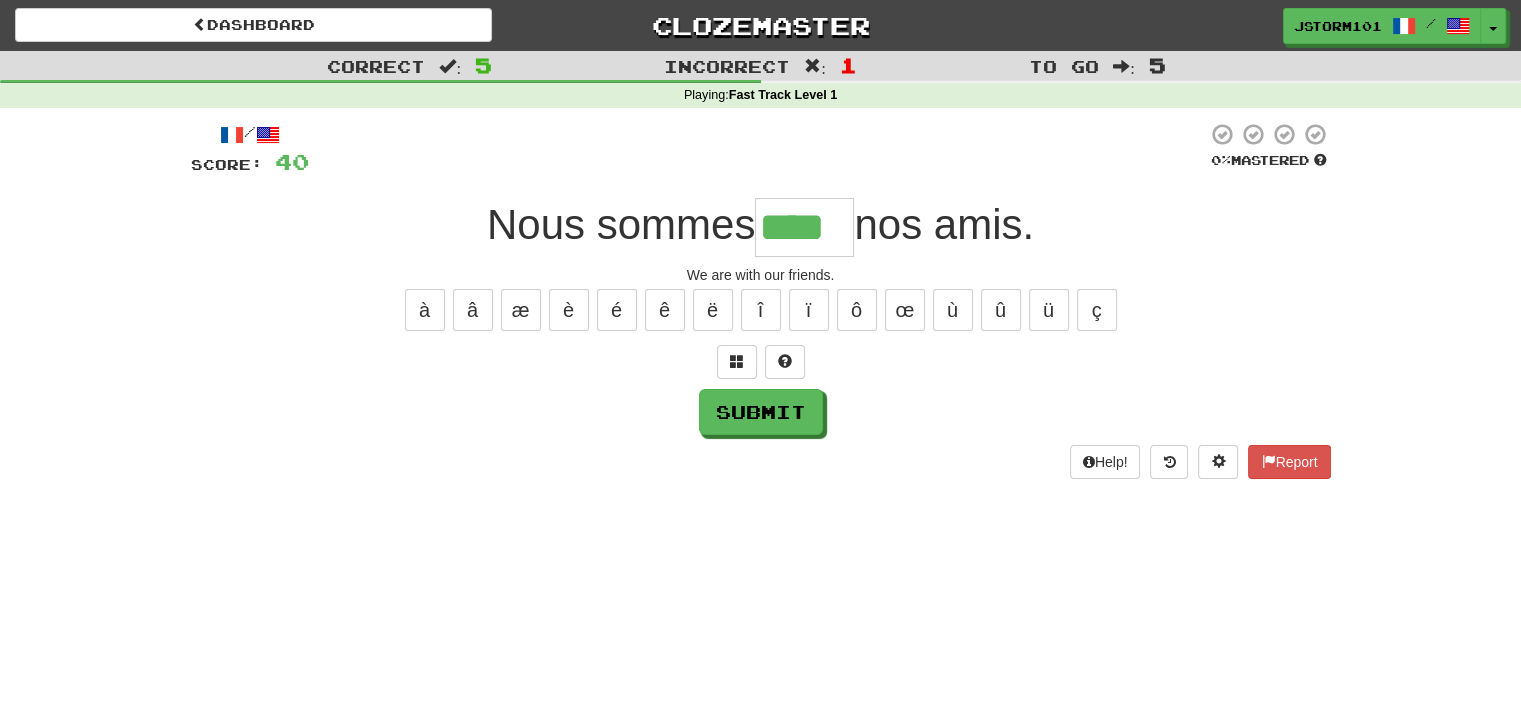 type on "****" 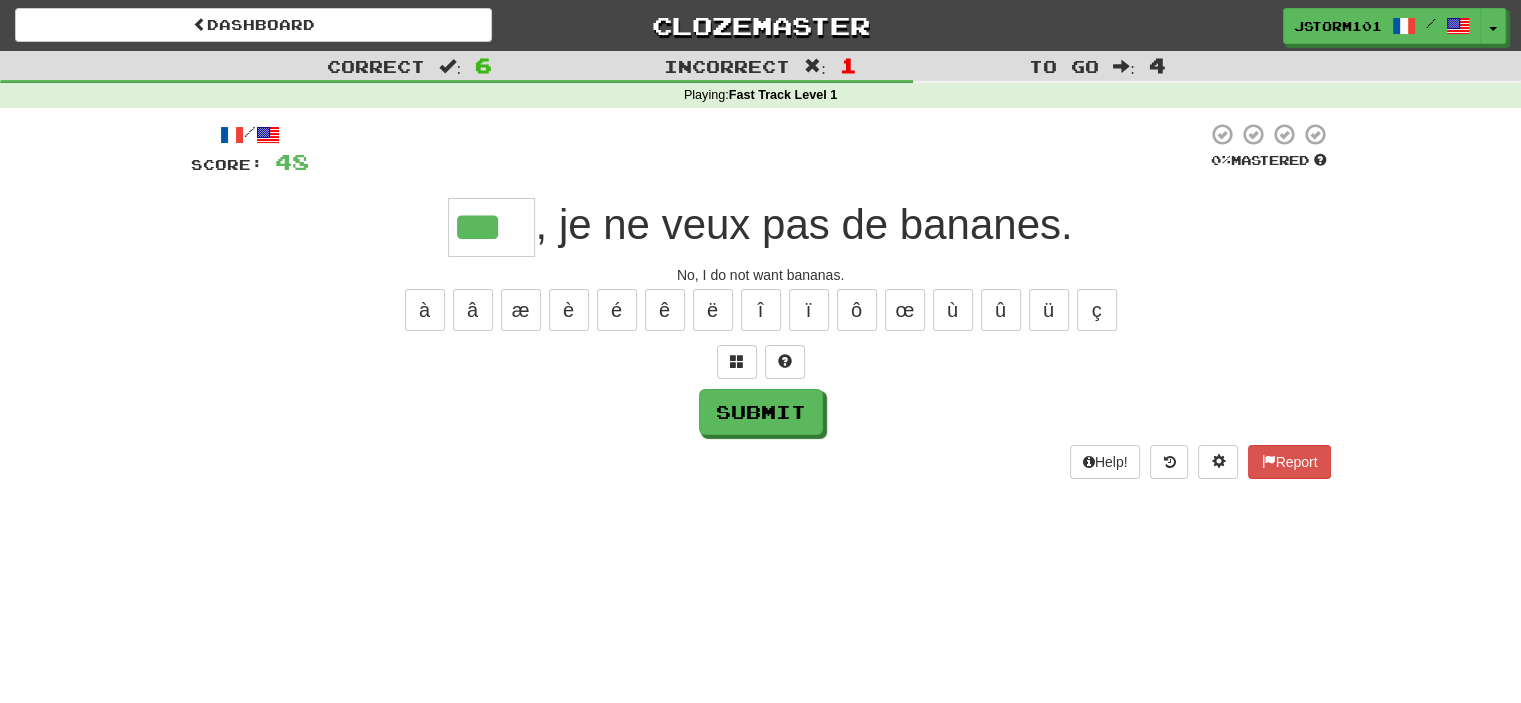 type on "***" 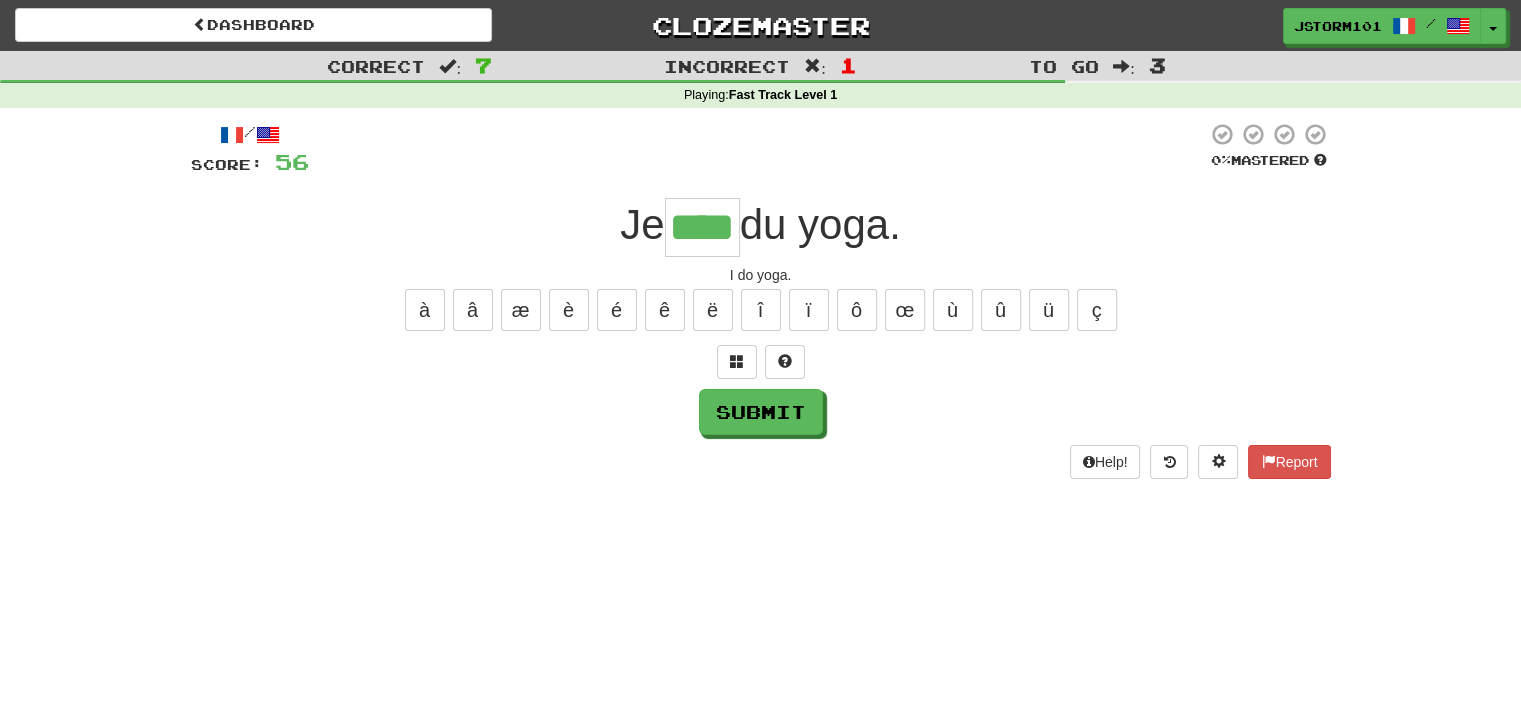 type on "****" 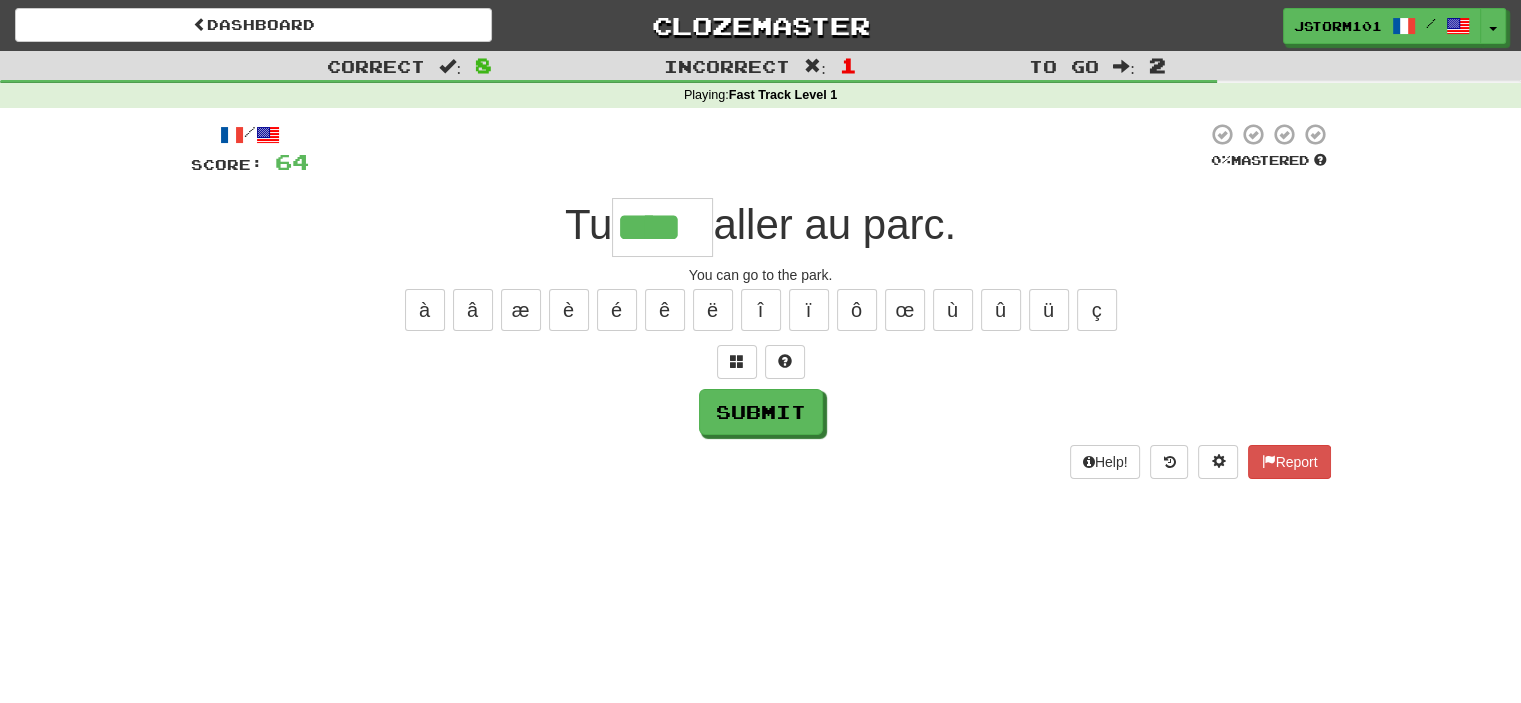 type on "****" 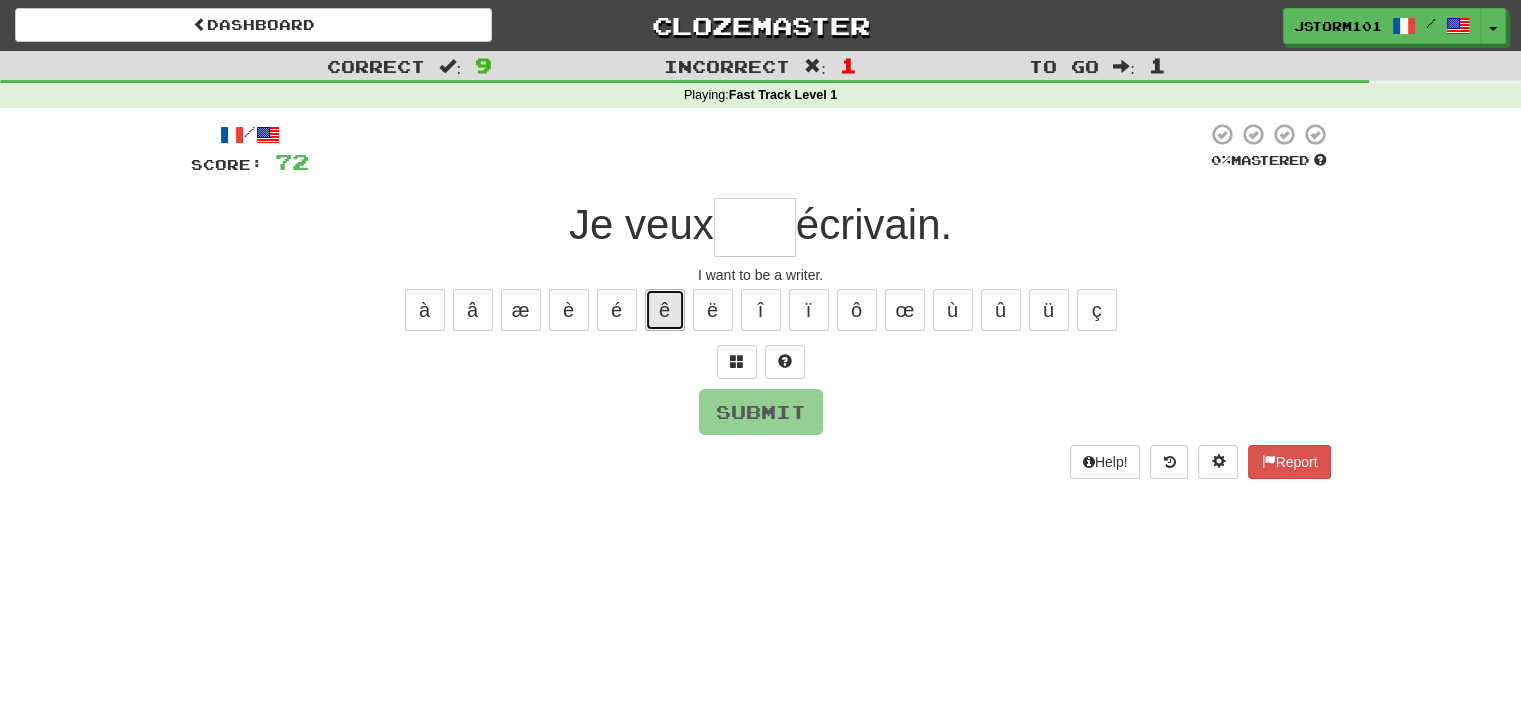 click on "ê" at bounding box center [665, 310] 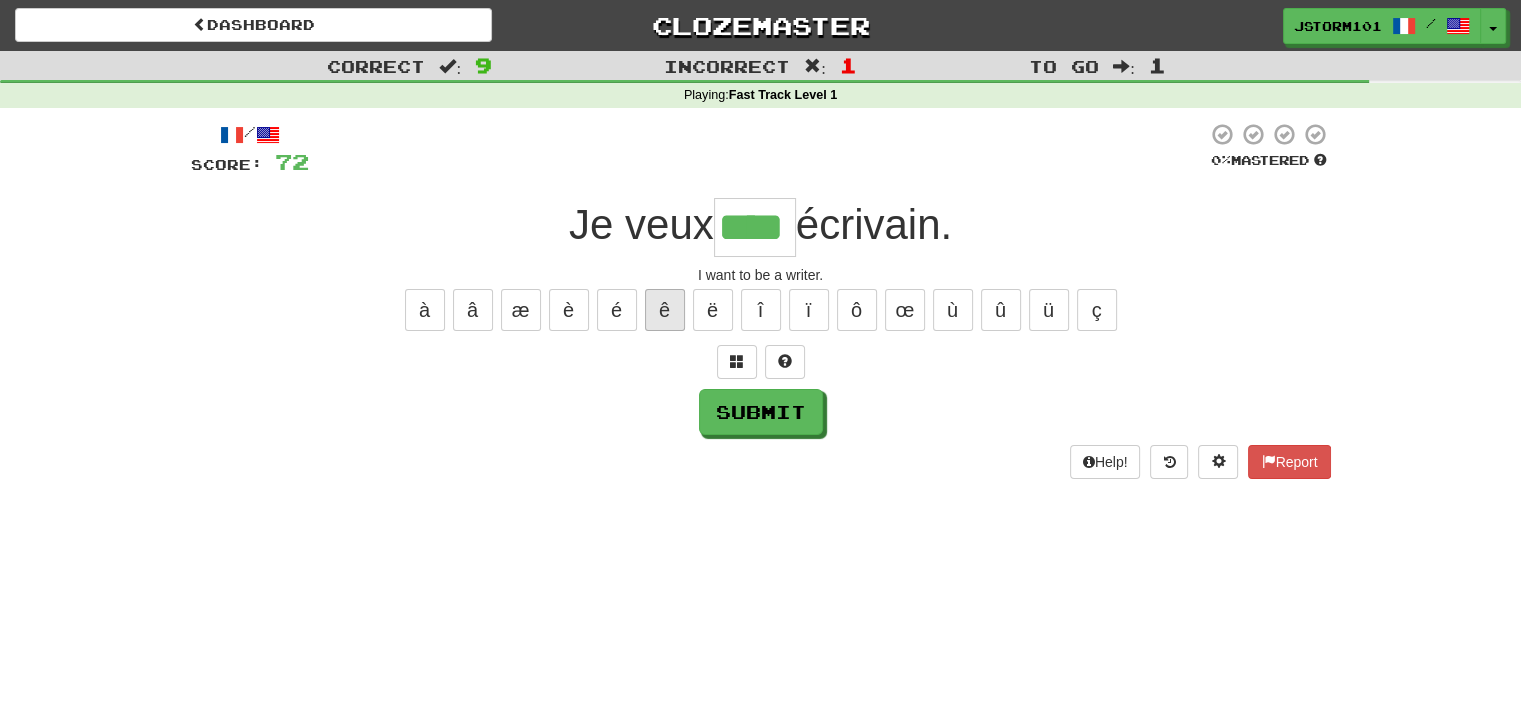 type on "****" 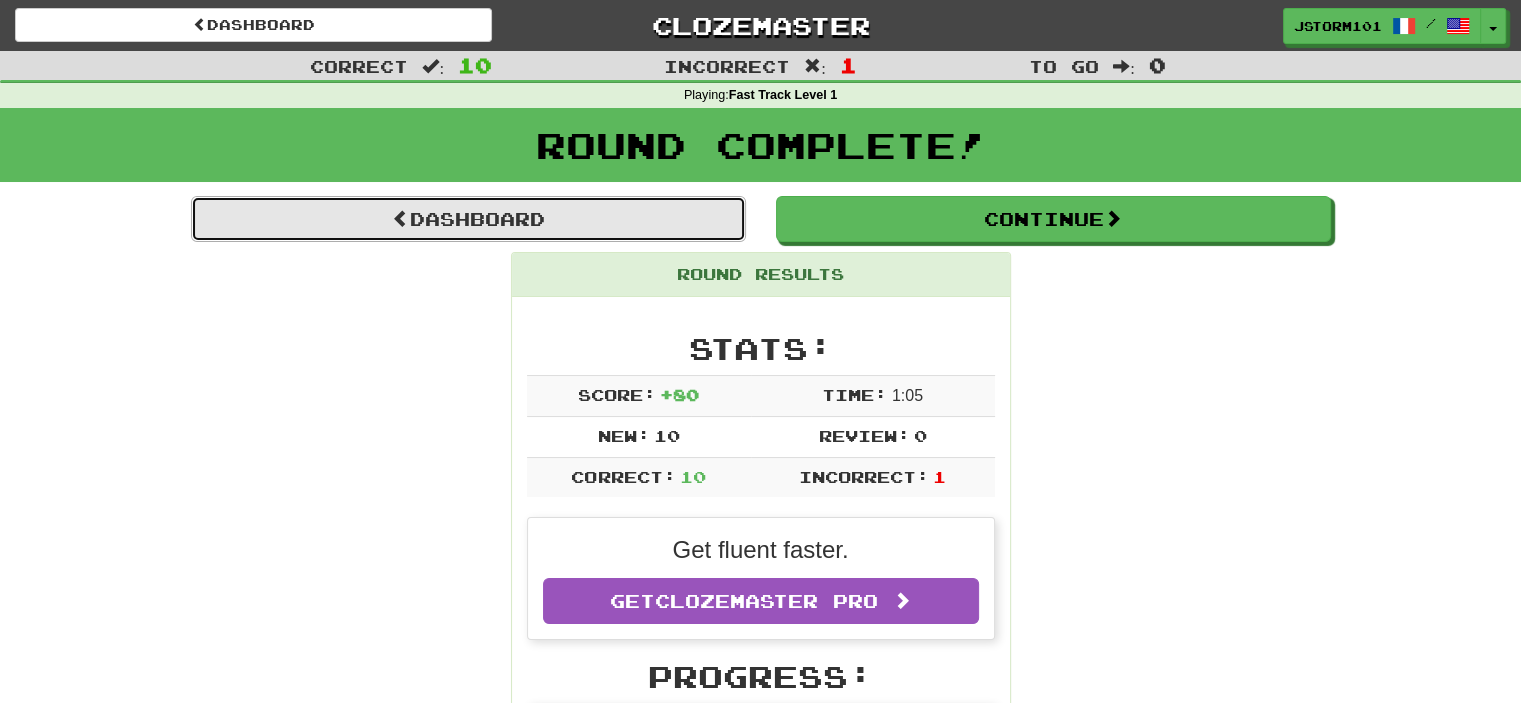 click on "Dashboard" at bounding box center [468, 219] 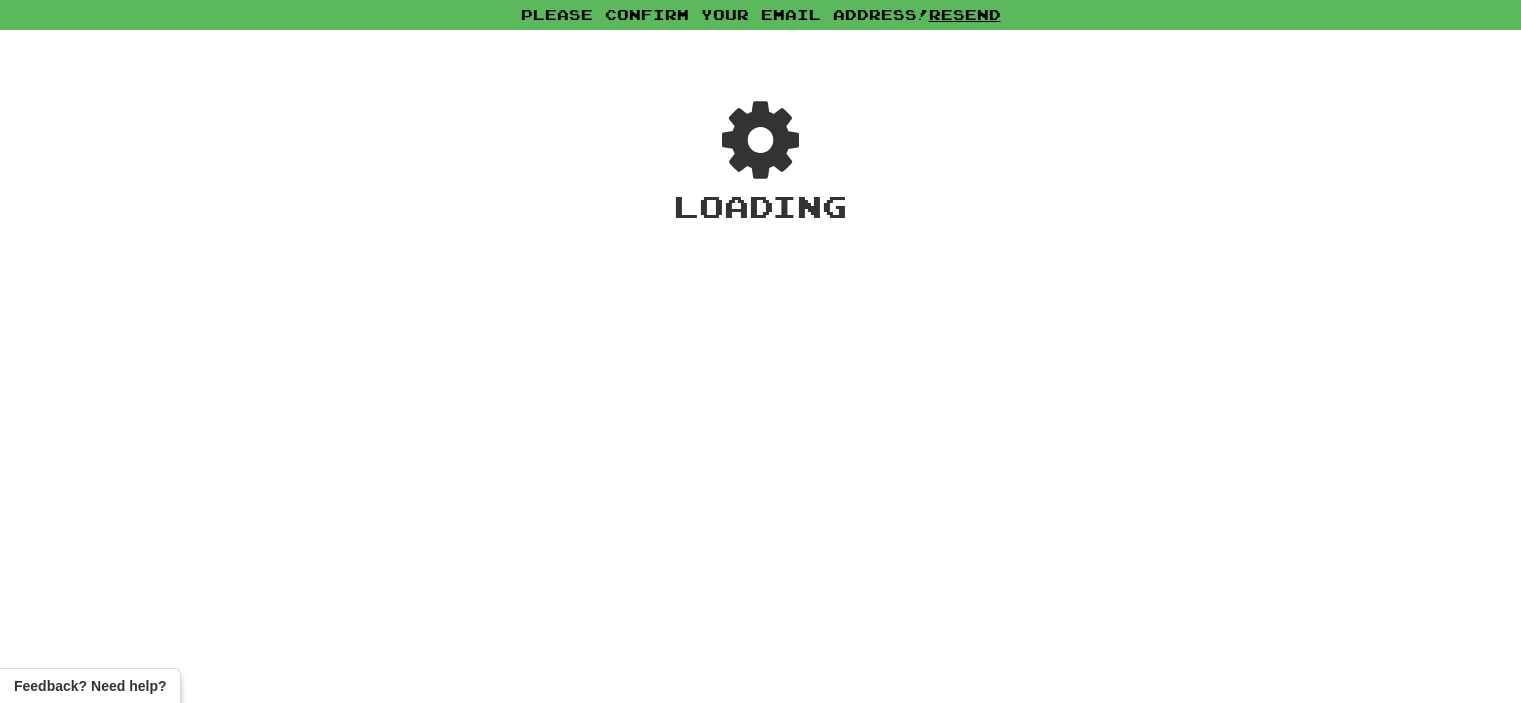 scroll, scrollTop: 0, scrollLeft: 0, axis: both 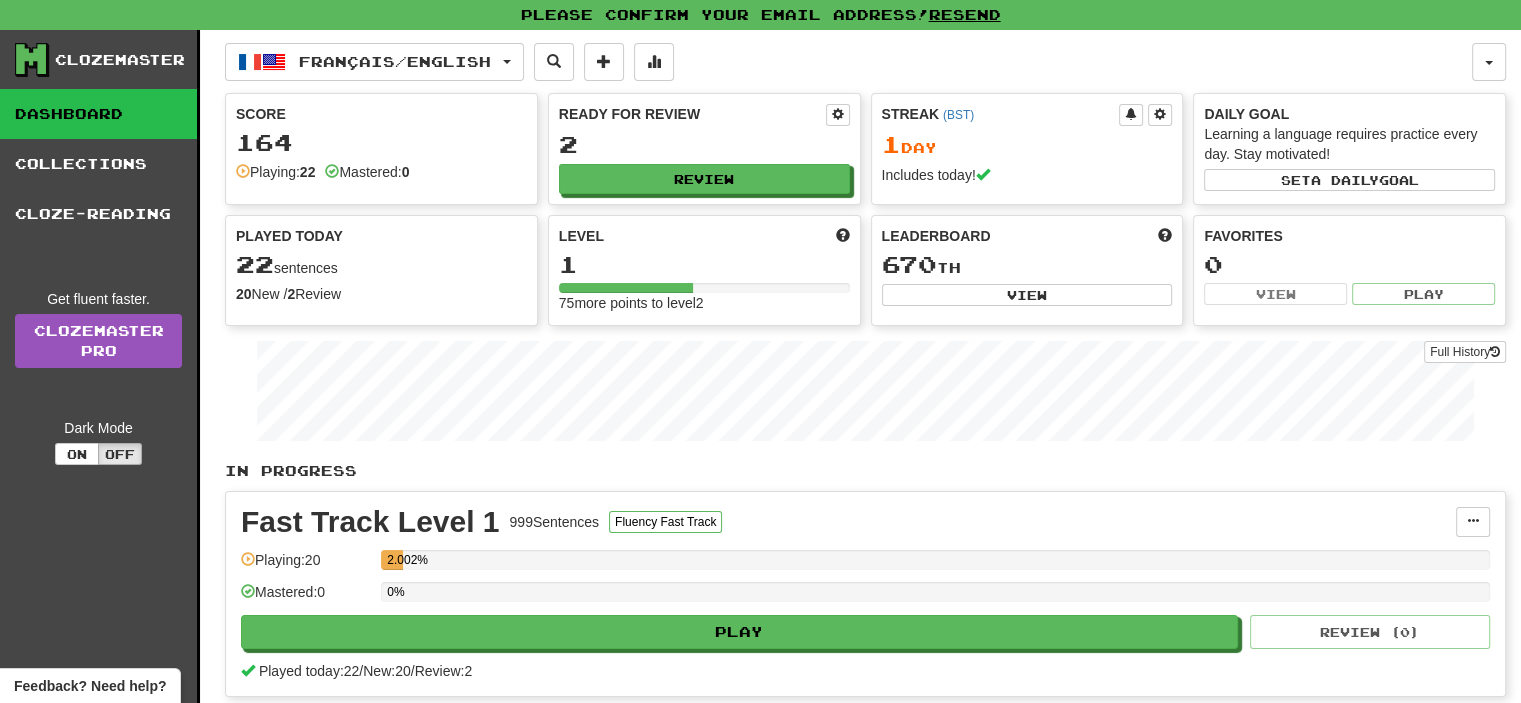 click on "Dashboard" at bounding box center [98, 114] 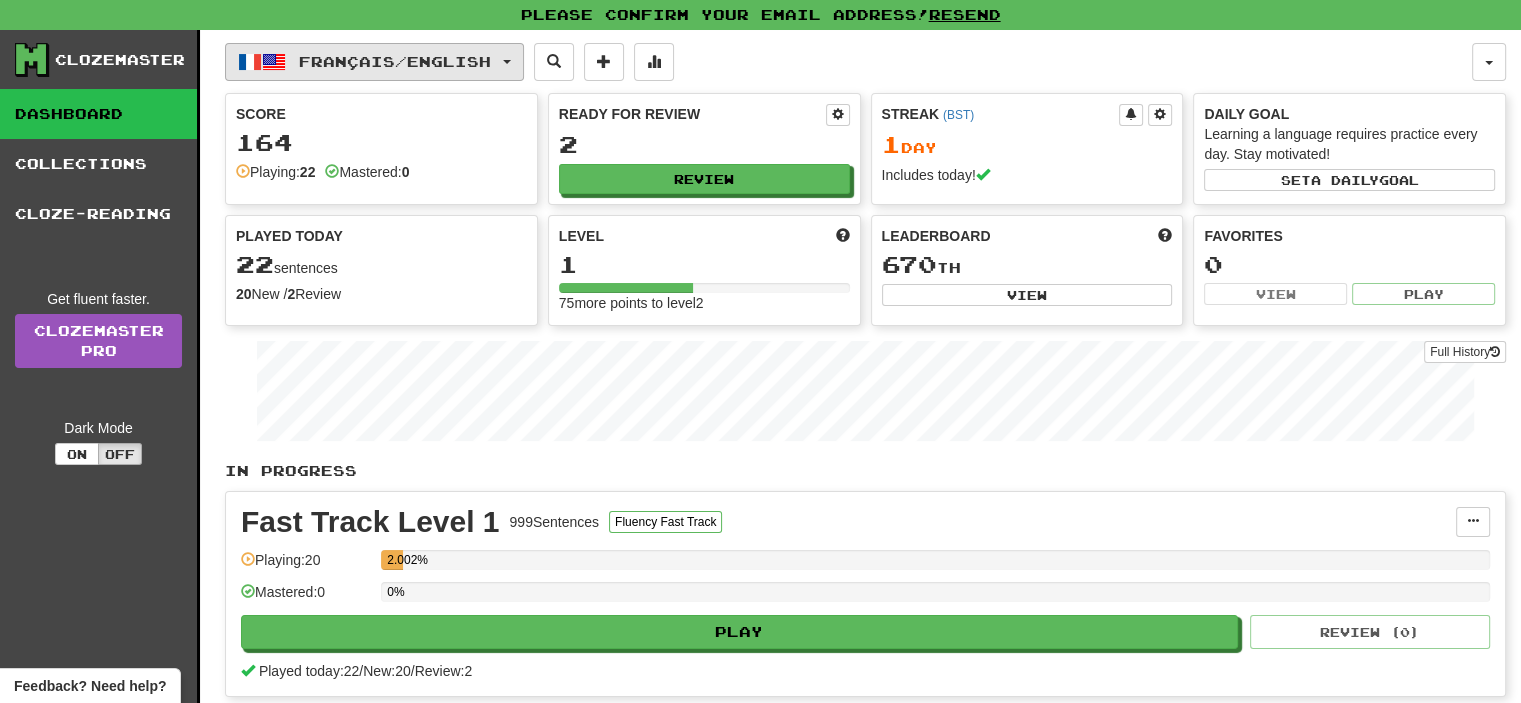 click at bounding box center [274, 62] 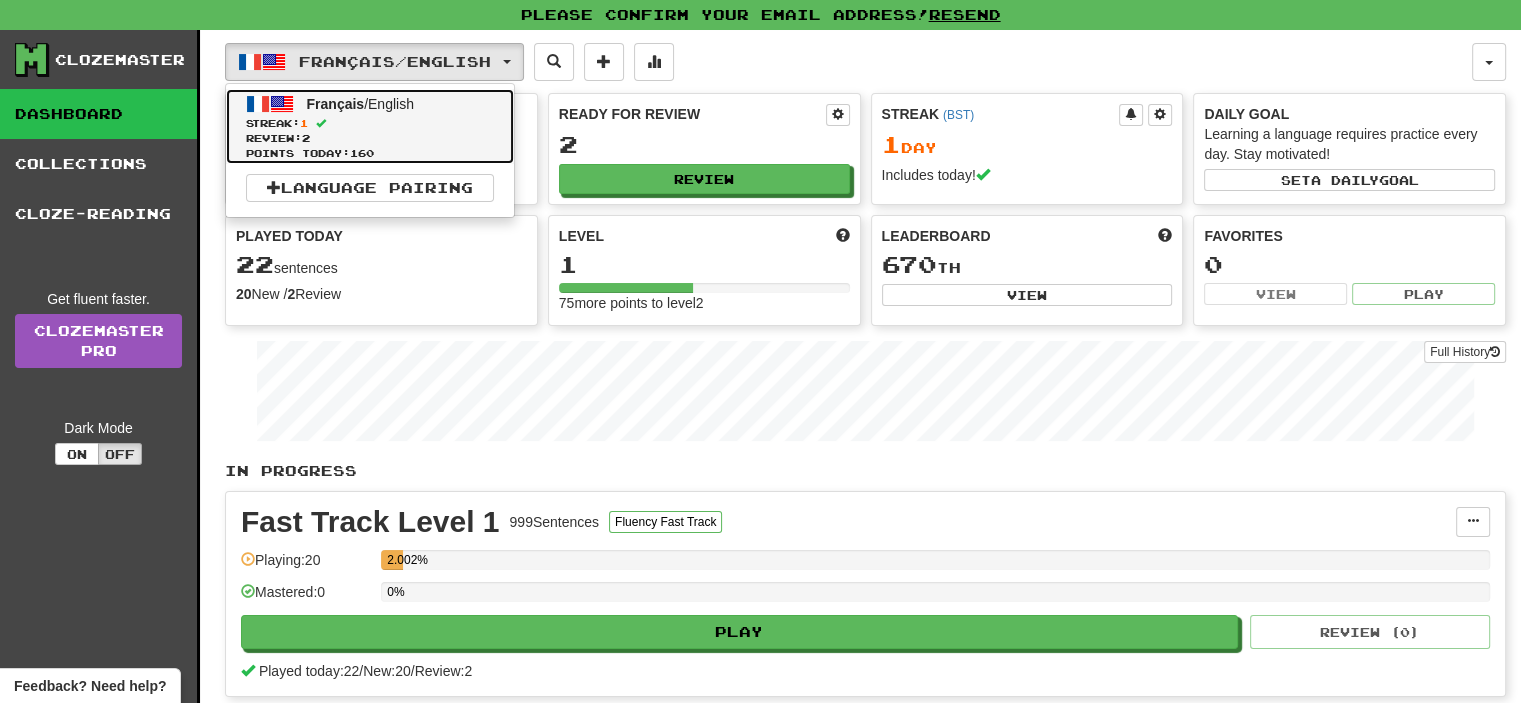 click on "Streak:  1" at bounding box center [370, 123] 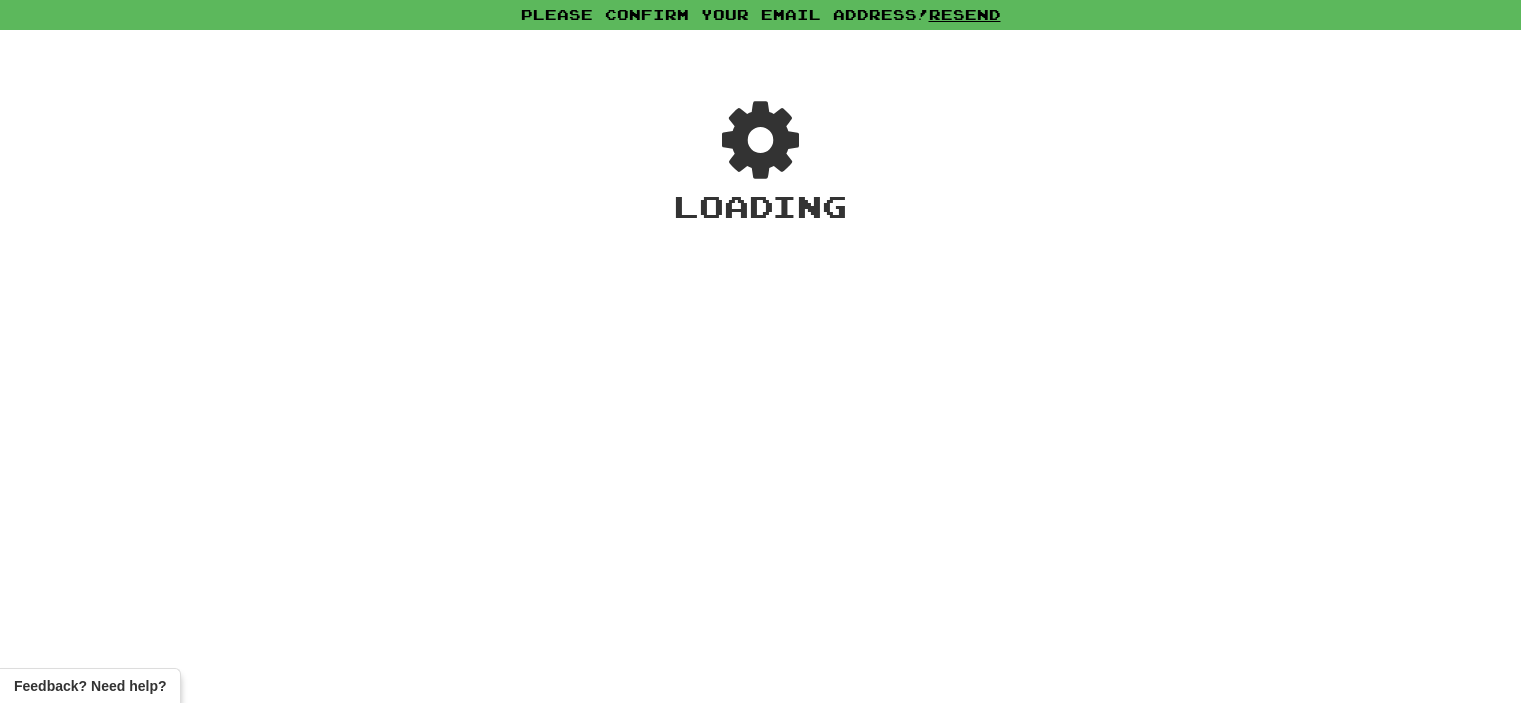 scroll, scrollTop: 0, scrollLeft: 0, axis: both 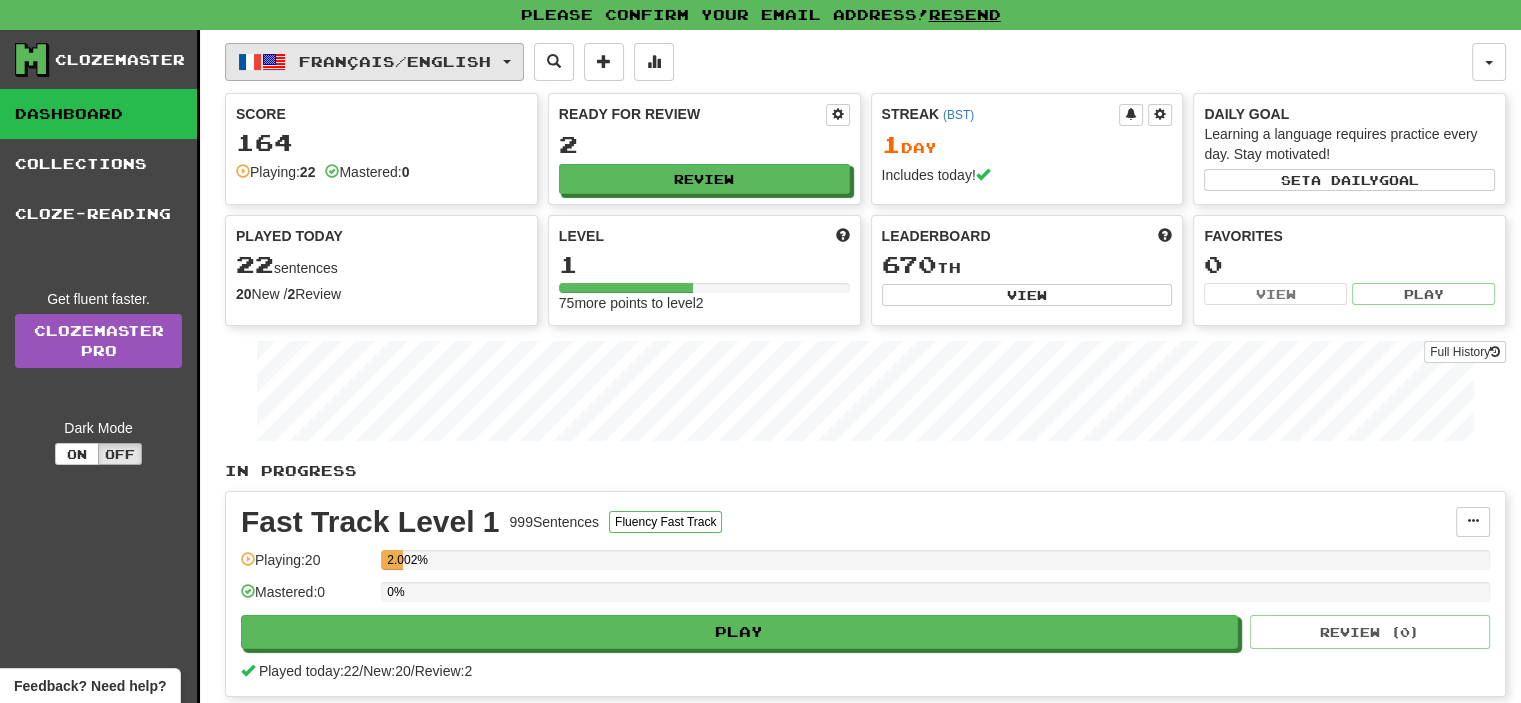 click on "Français  /  English" at bounding box center [374, 62] 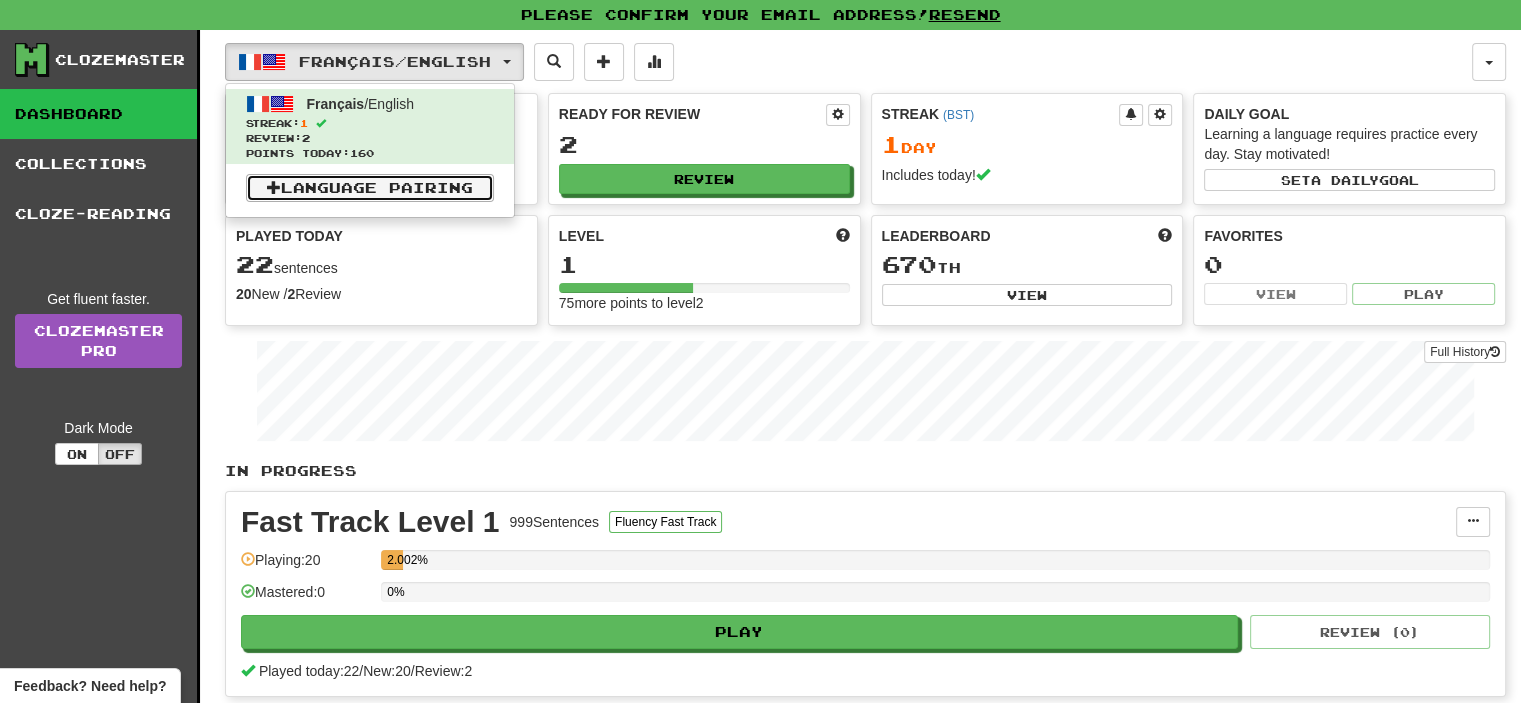 click on "Language Pairing" at bounding box center [370, 188] 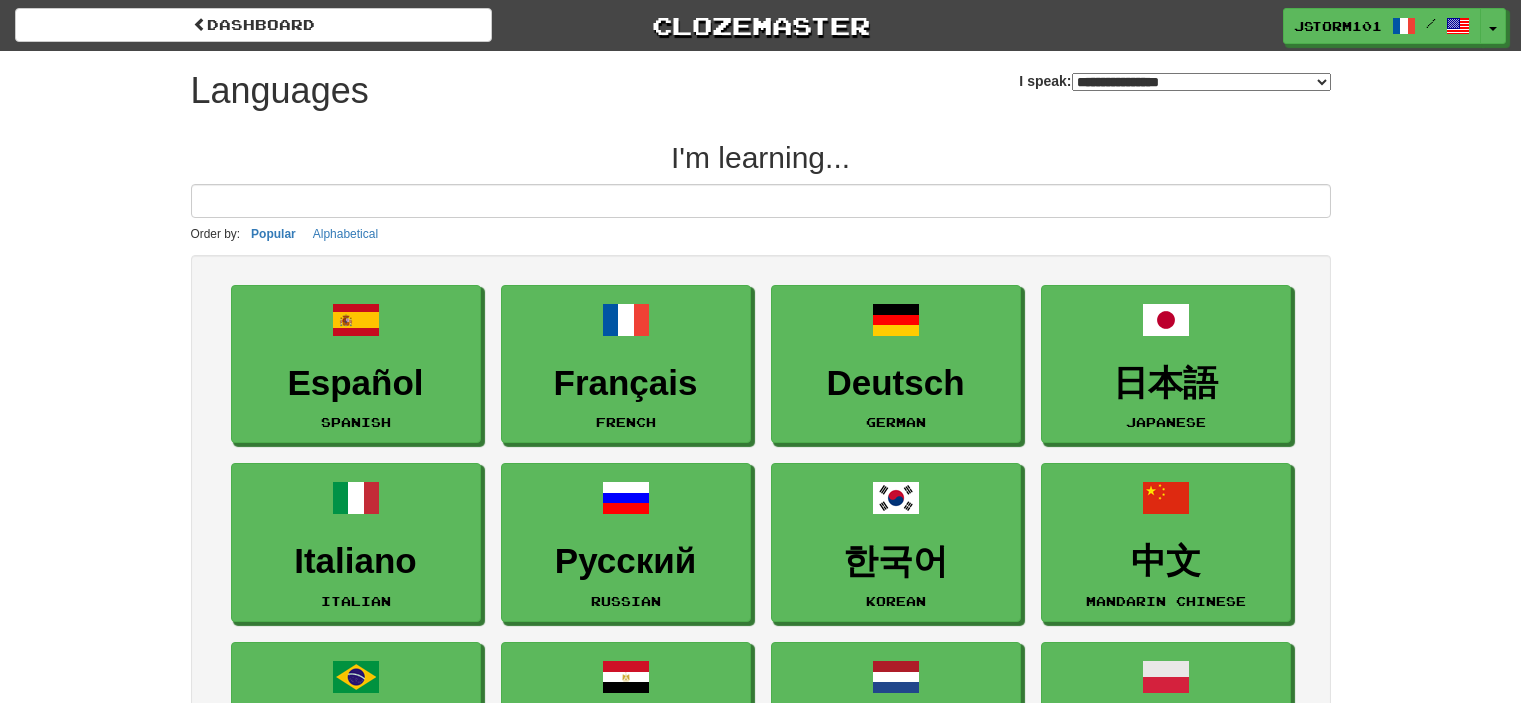 select on "*******" 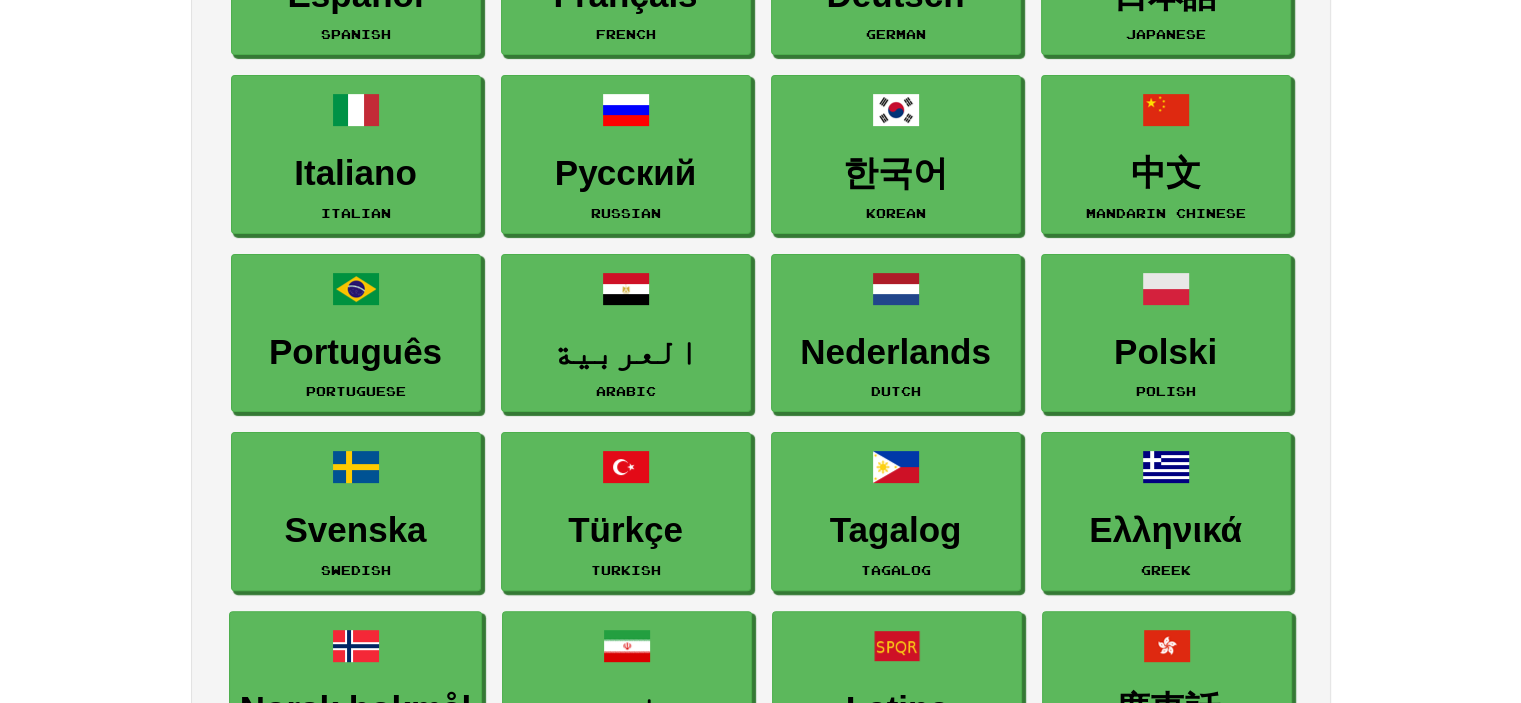 scroll, scrollTop: 406, scrollLeft: 0, axis: vertical 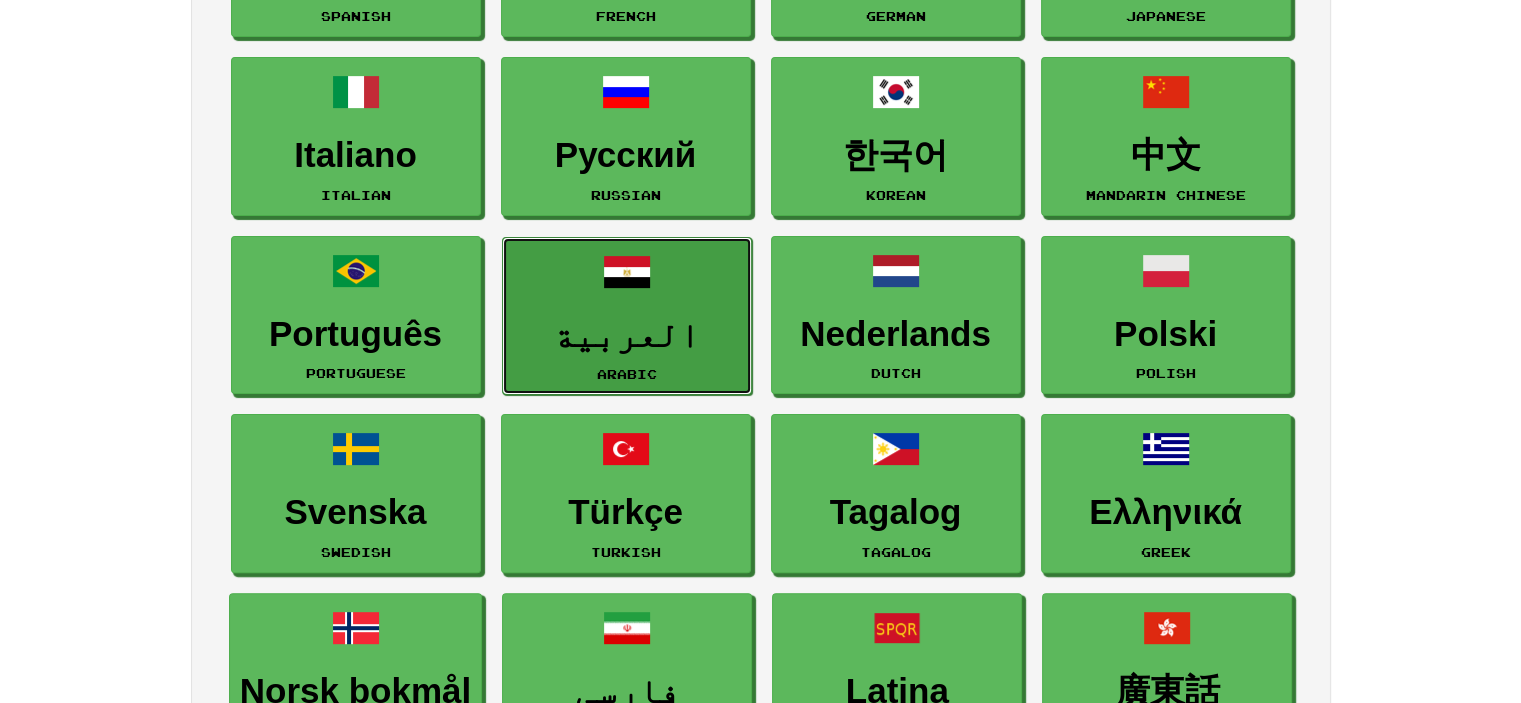 click on "العربية" at bounding box center [627, 335] 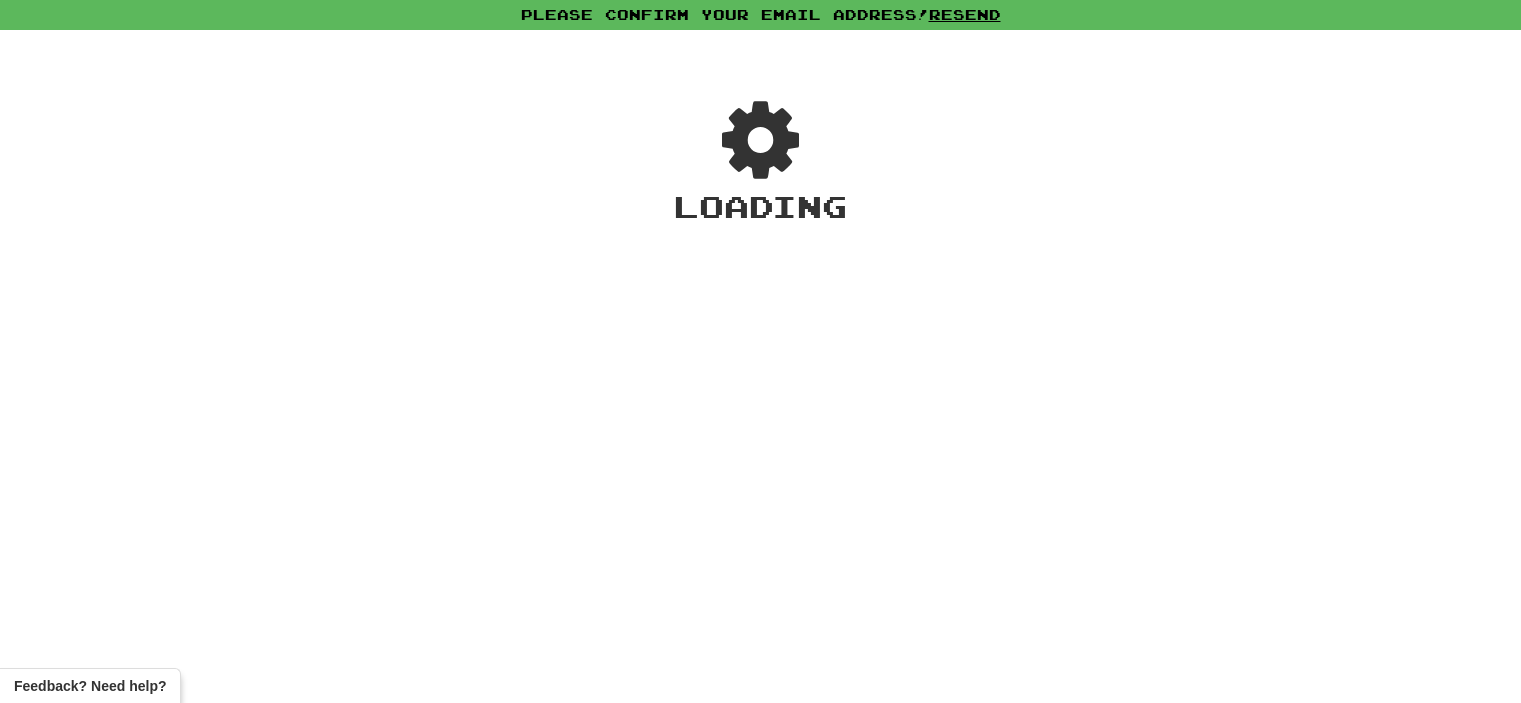 scroll, scrollTop: 0, scrollLeft: 0, axis: both 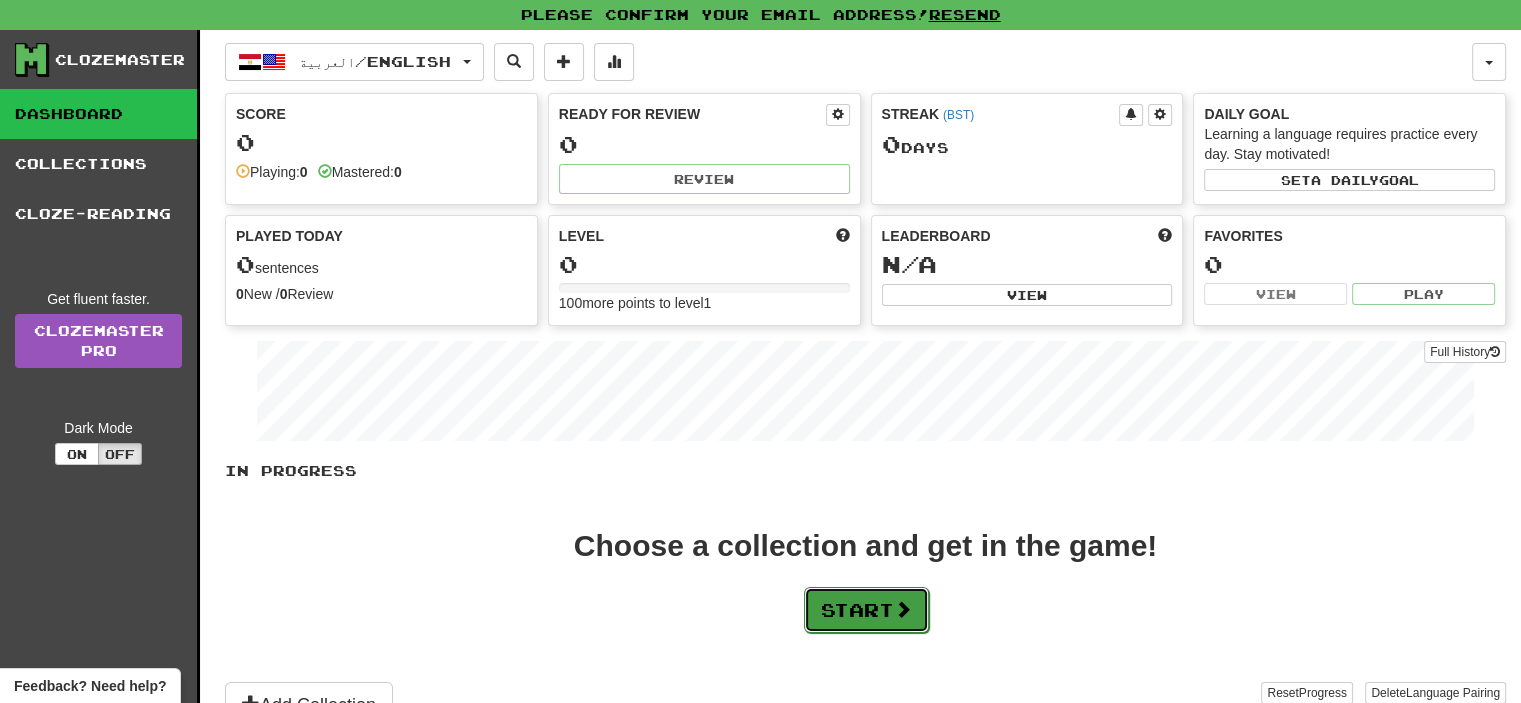 click on "Start" at bounding box center [866, 610] 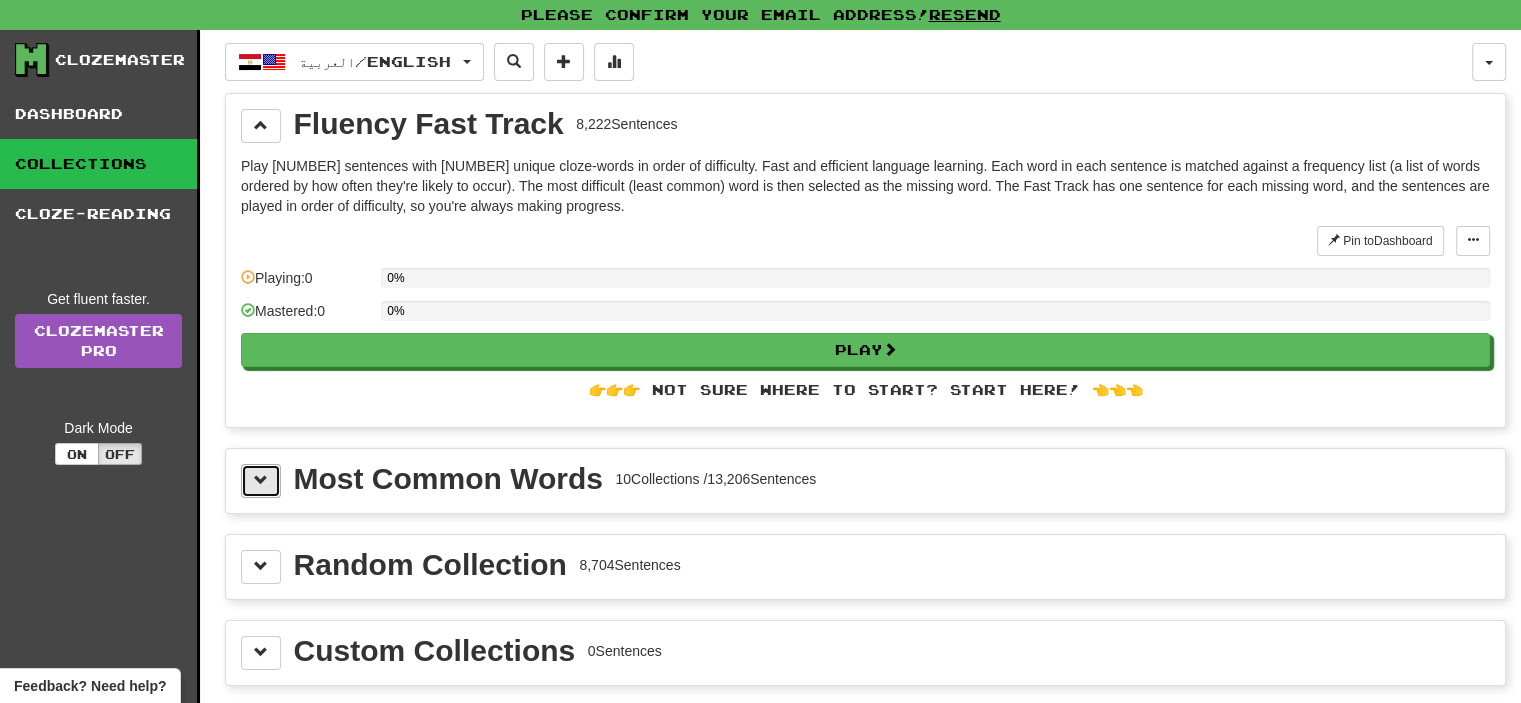 click at bounding box center (261, 480) 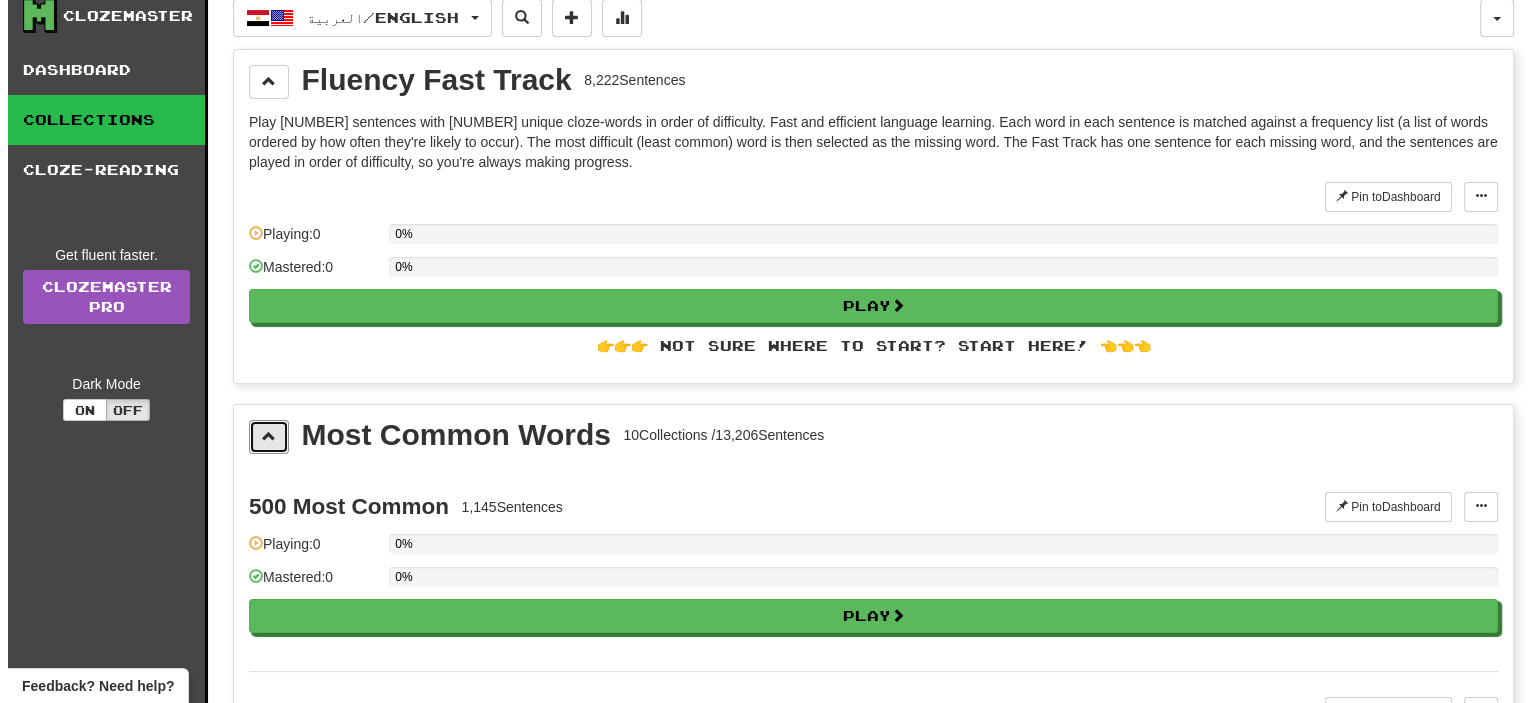 scroll, scrollTop: 0, scrollLeft: 0, axis: both 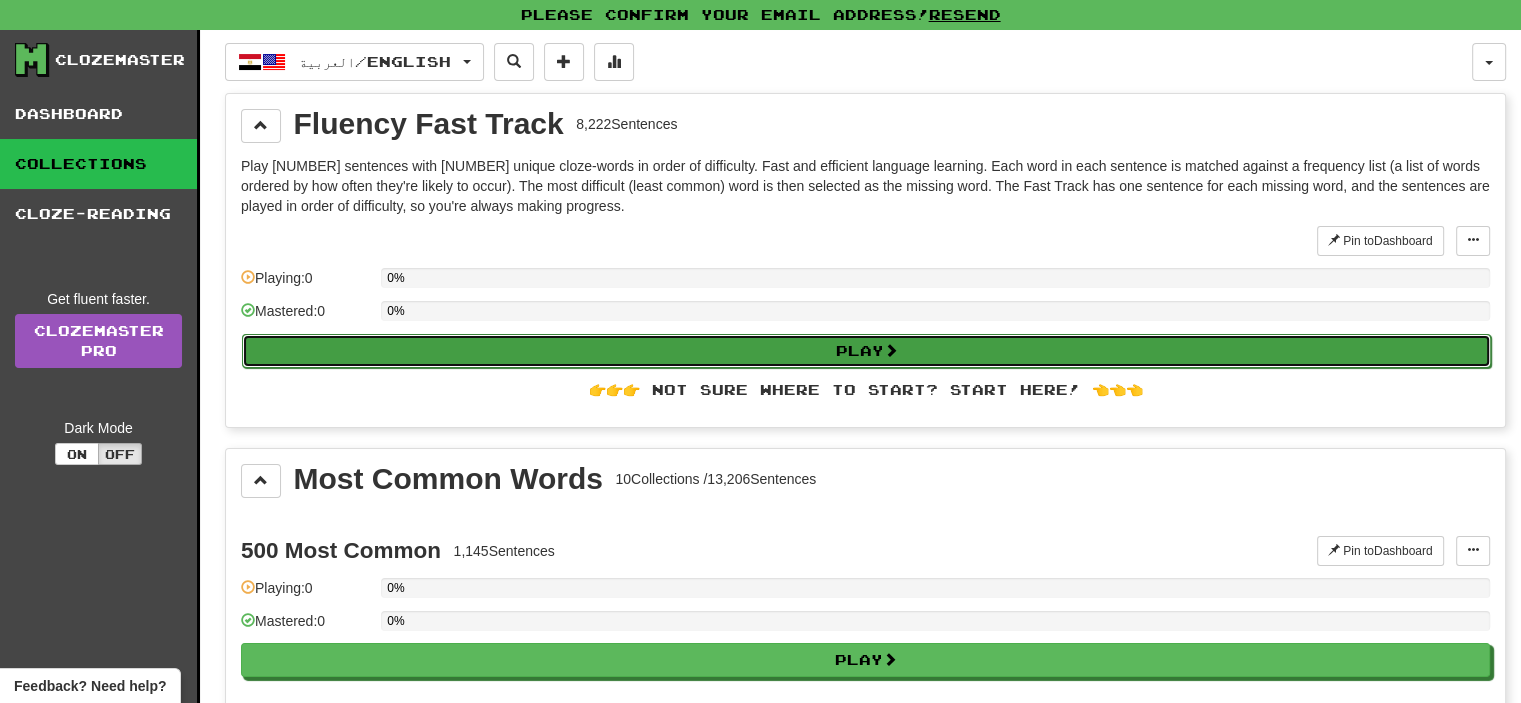 click at bounding box center (891, 350) 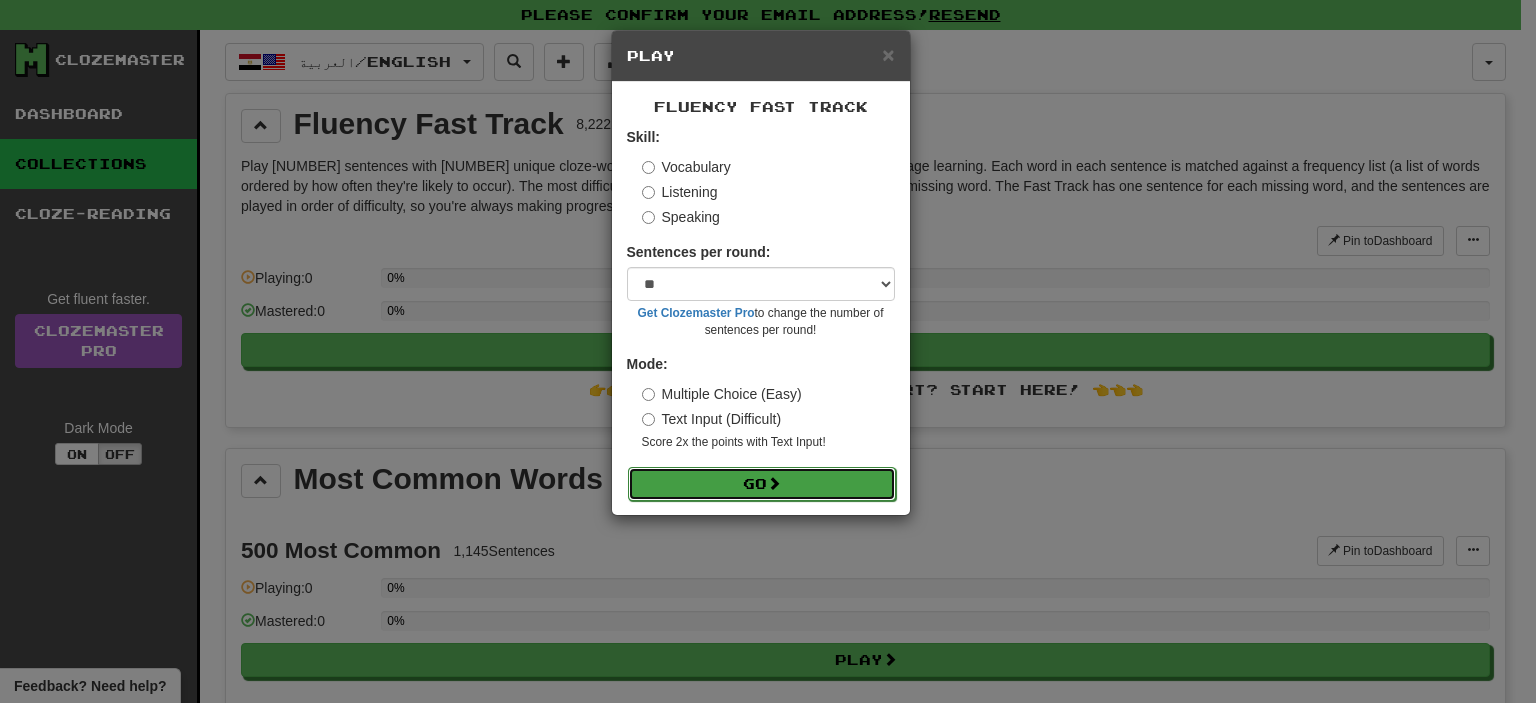 click at bounding box center [774, 483] 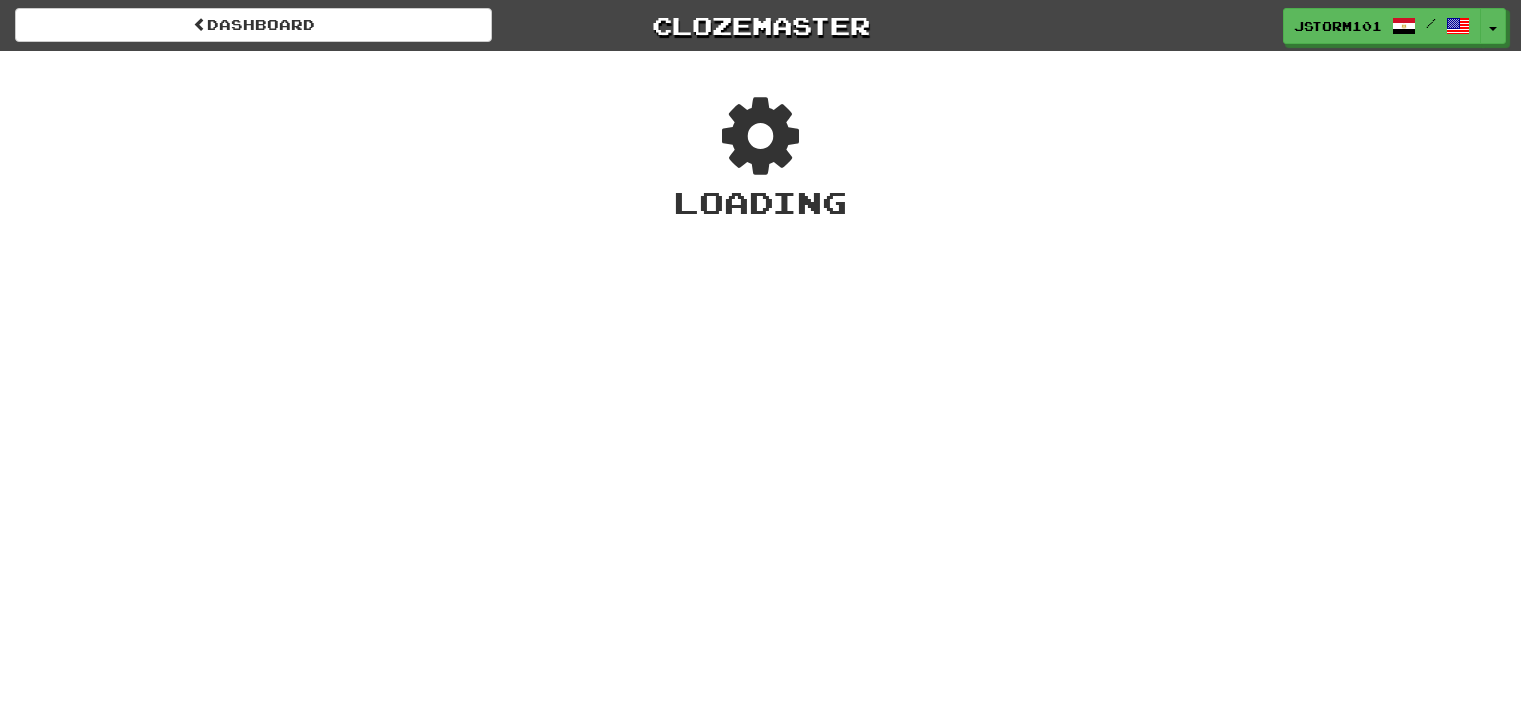 scroll, scrollTop: 0, scrollLeft: 0, axis: both 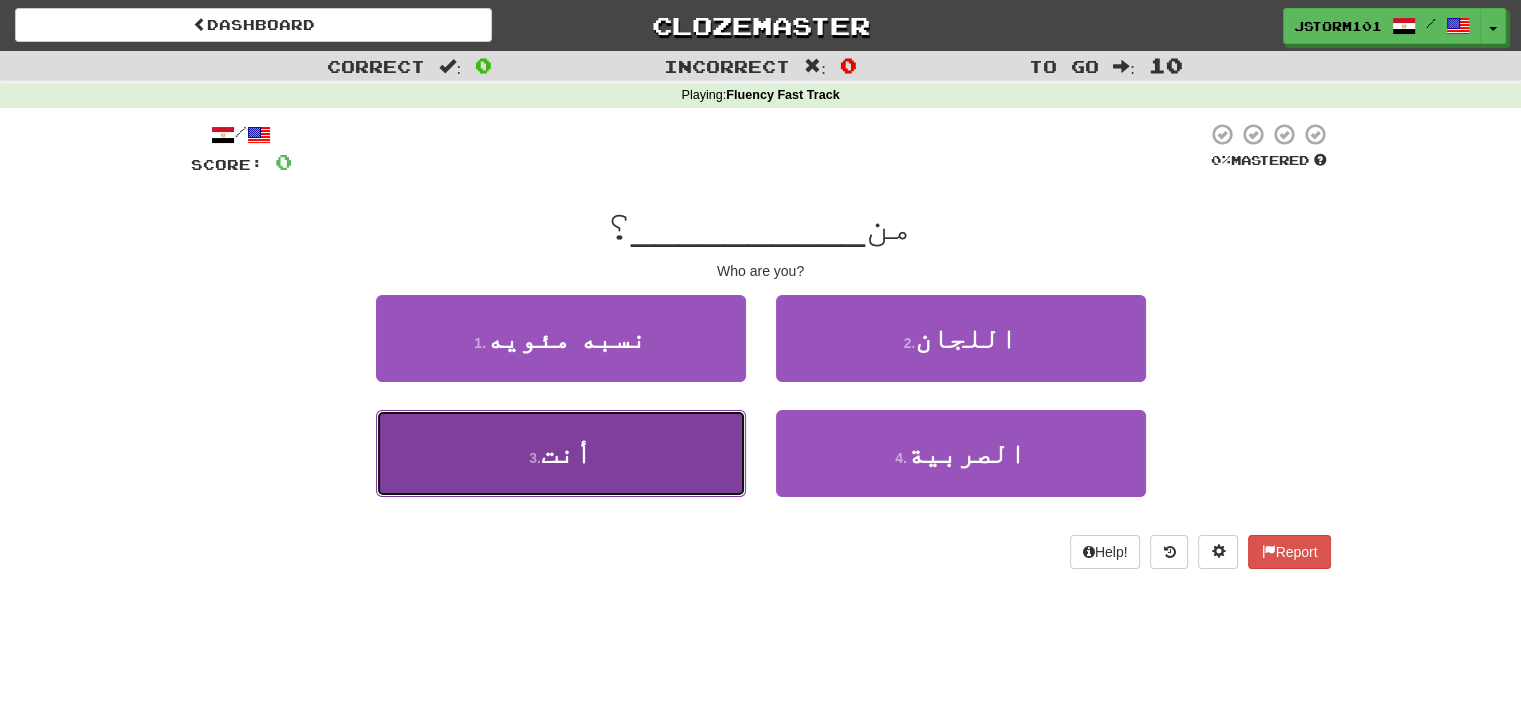 click on "أنت" at bounding box center [566, 453] 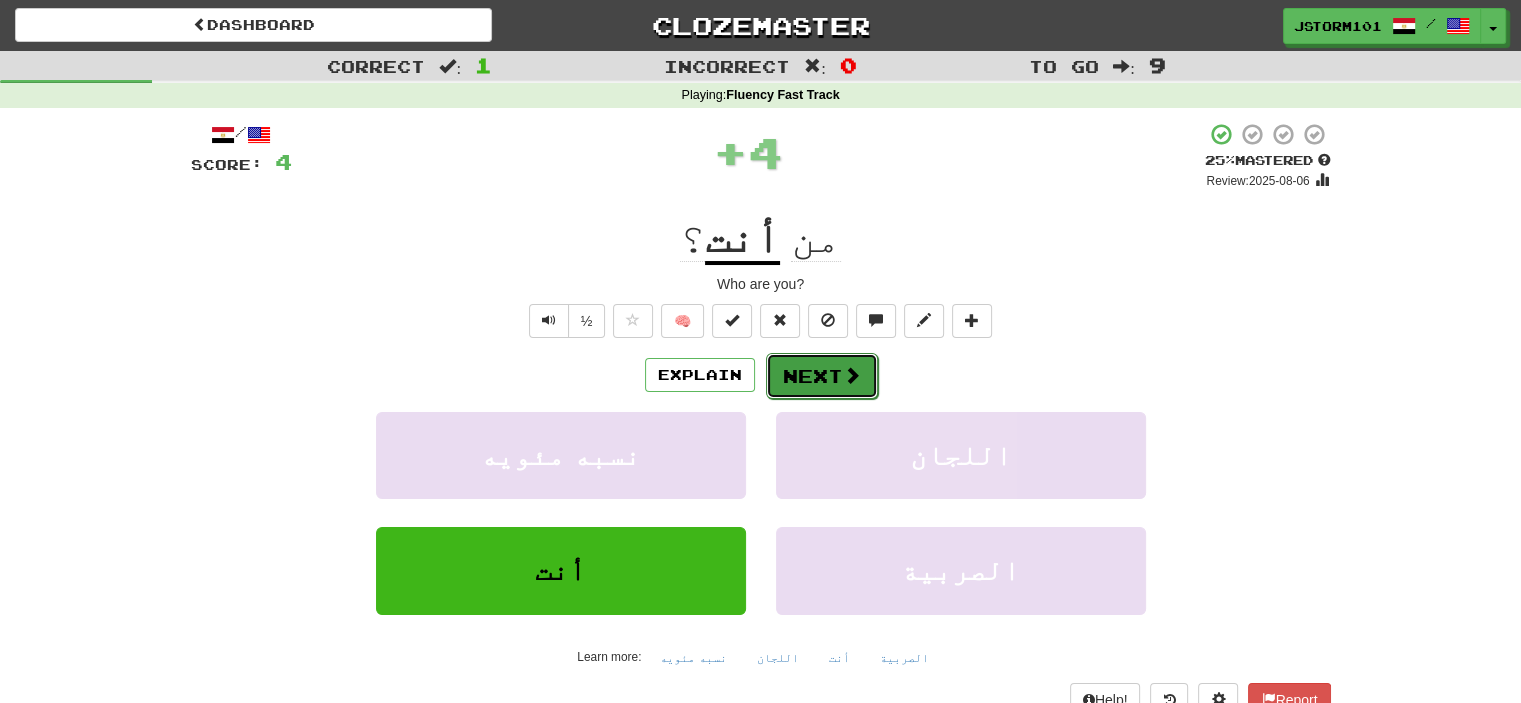 click at bounding box center [852, 375] 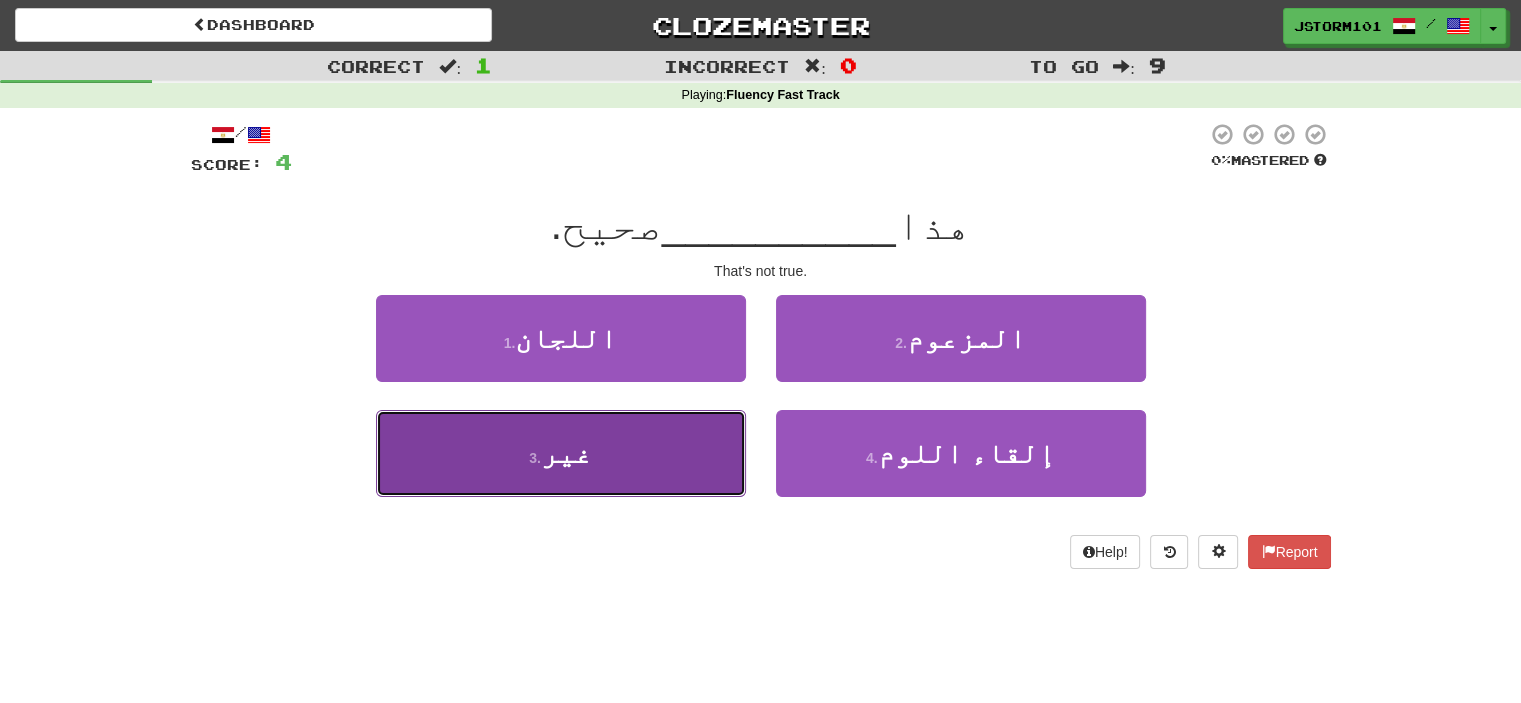 click on "3 .  غير" at bounding box center (561, 453) 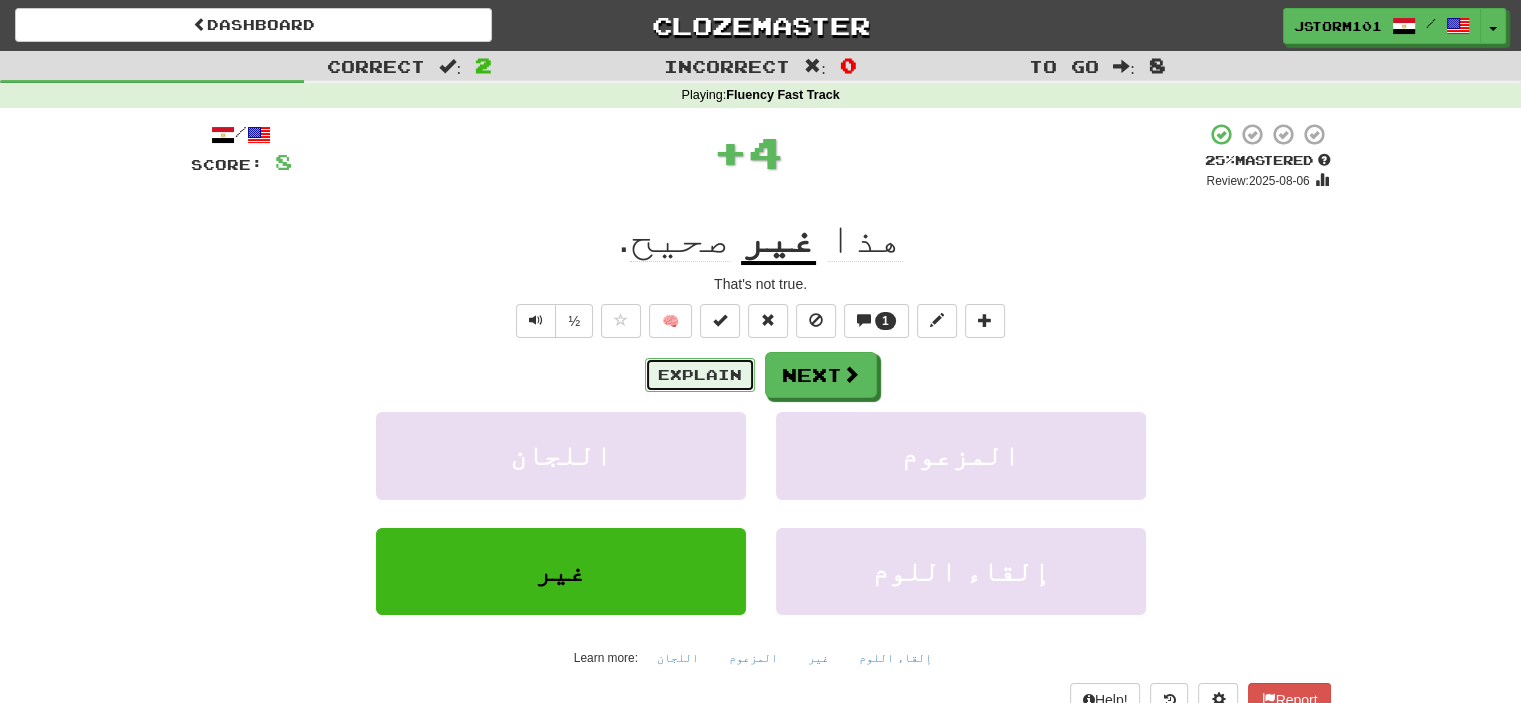 click on "Explain" at bounding box center [700, 375] 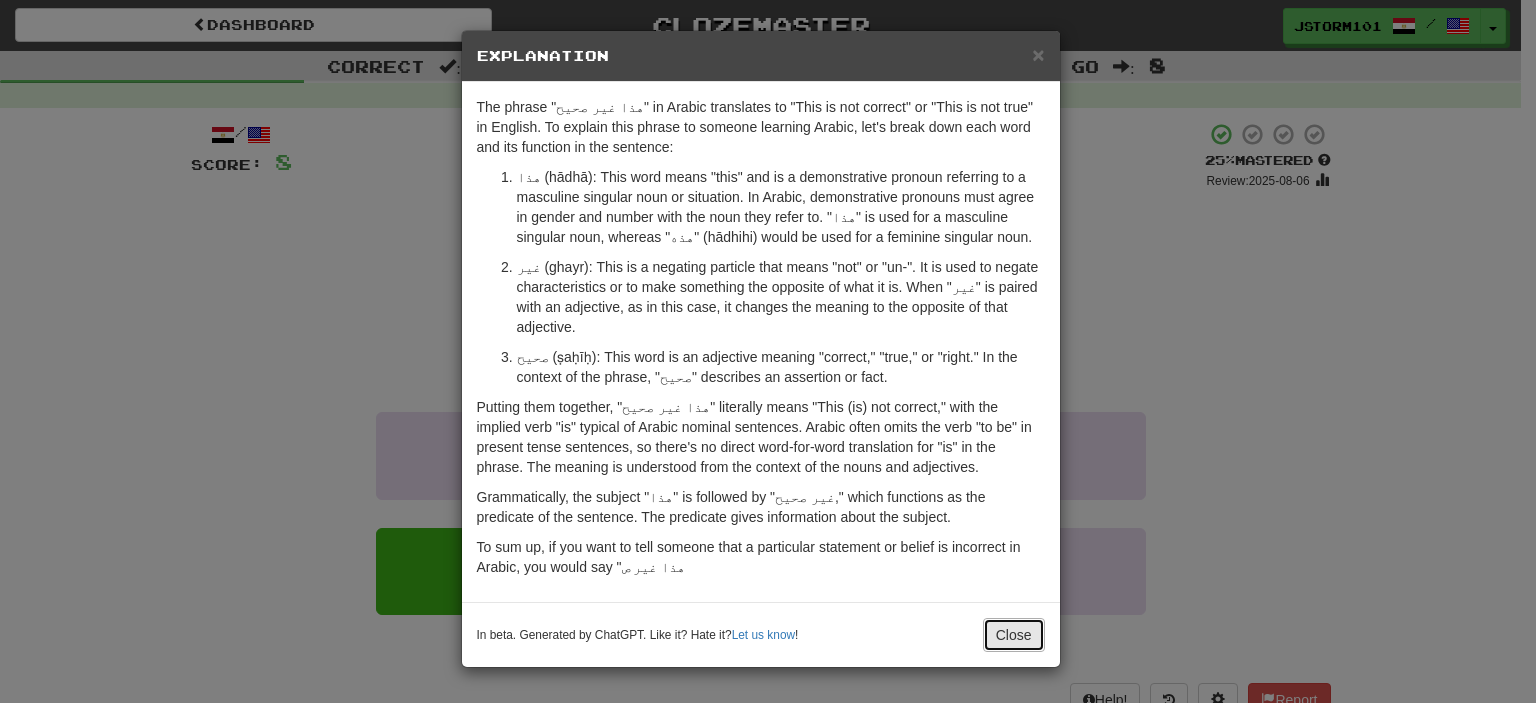 click on "Close" at bounding box center (1014, 635) 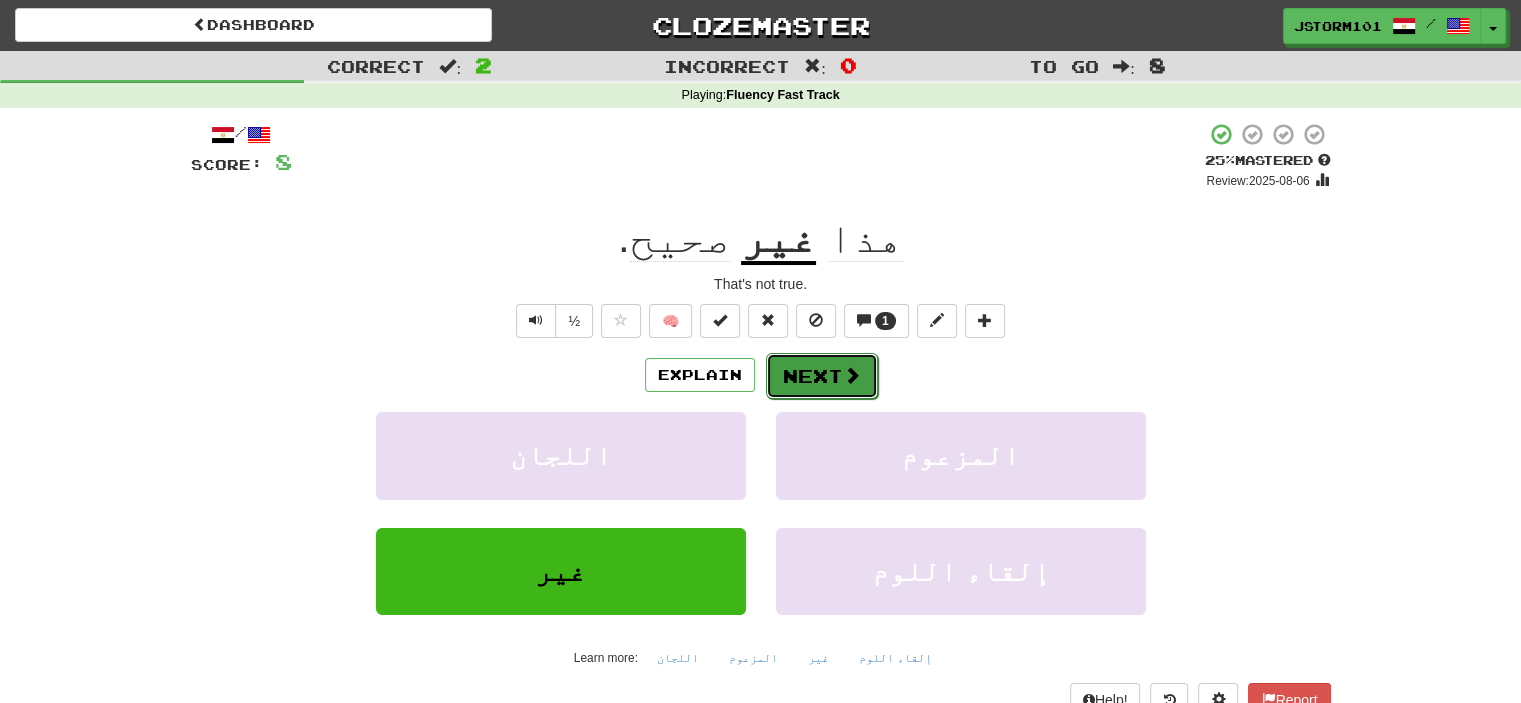 click on "Next" at bounding box center (822, 376) 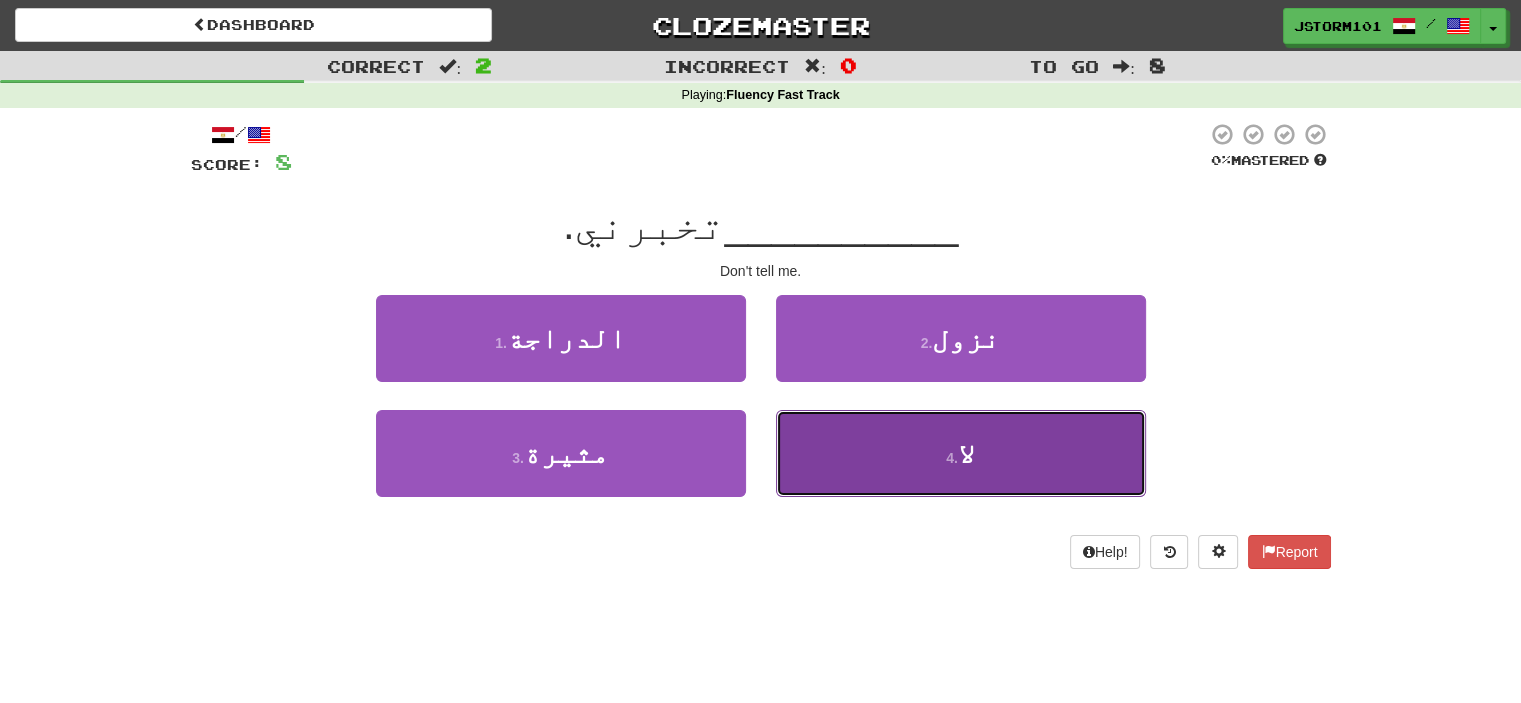 click on "4 .  لا" at bounding box center (961, 453) 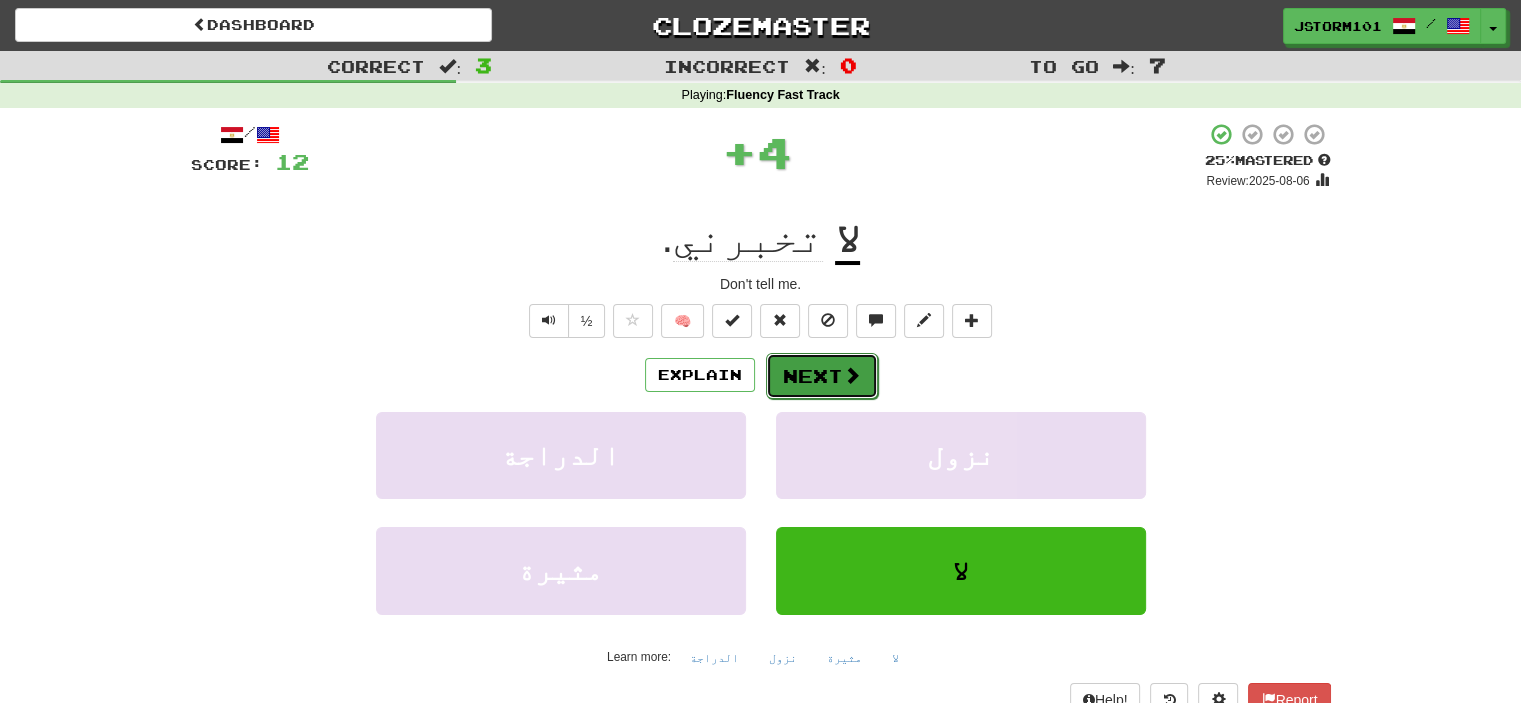 click on "Next" at bounding box center (822, 376) 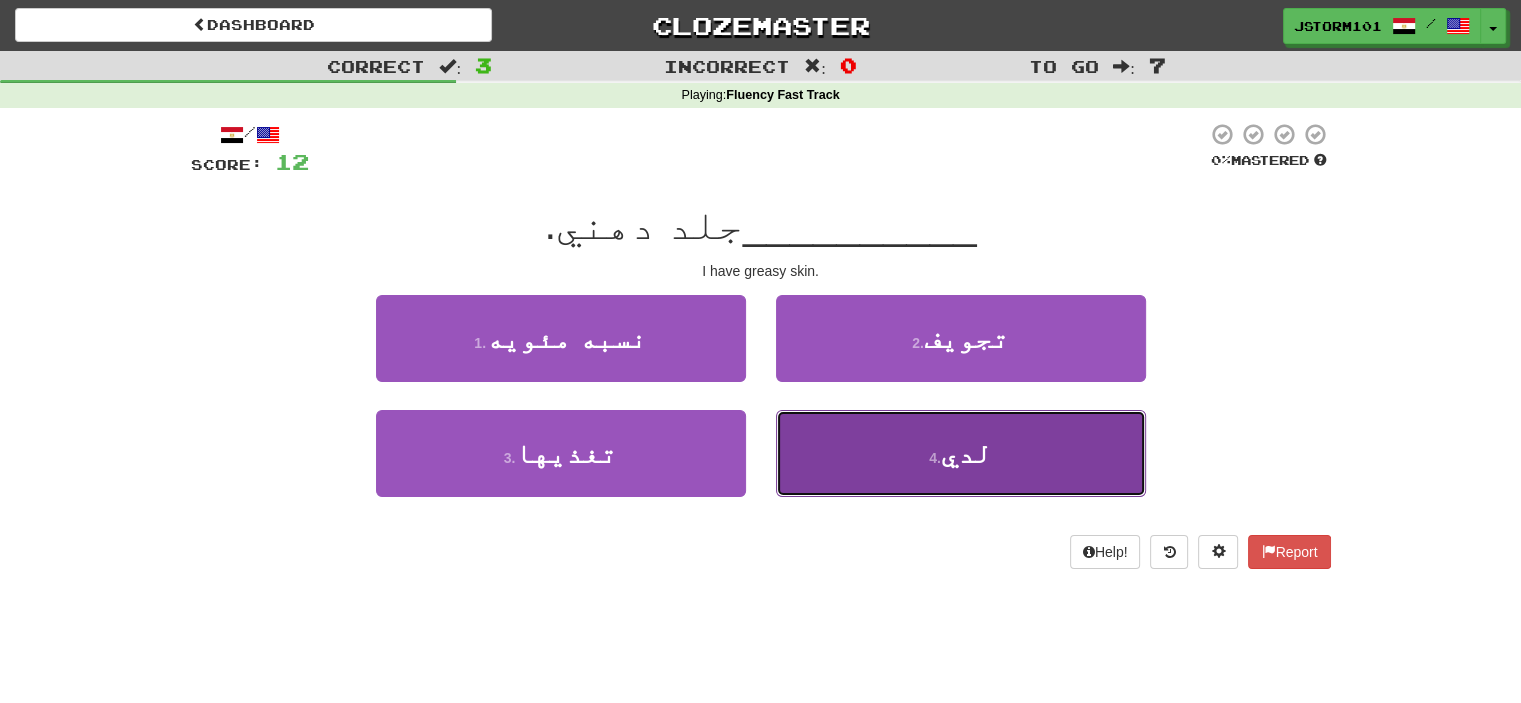 click on "لدي" at bounding box center [966, 453] 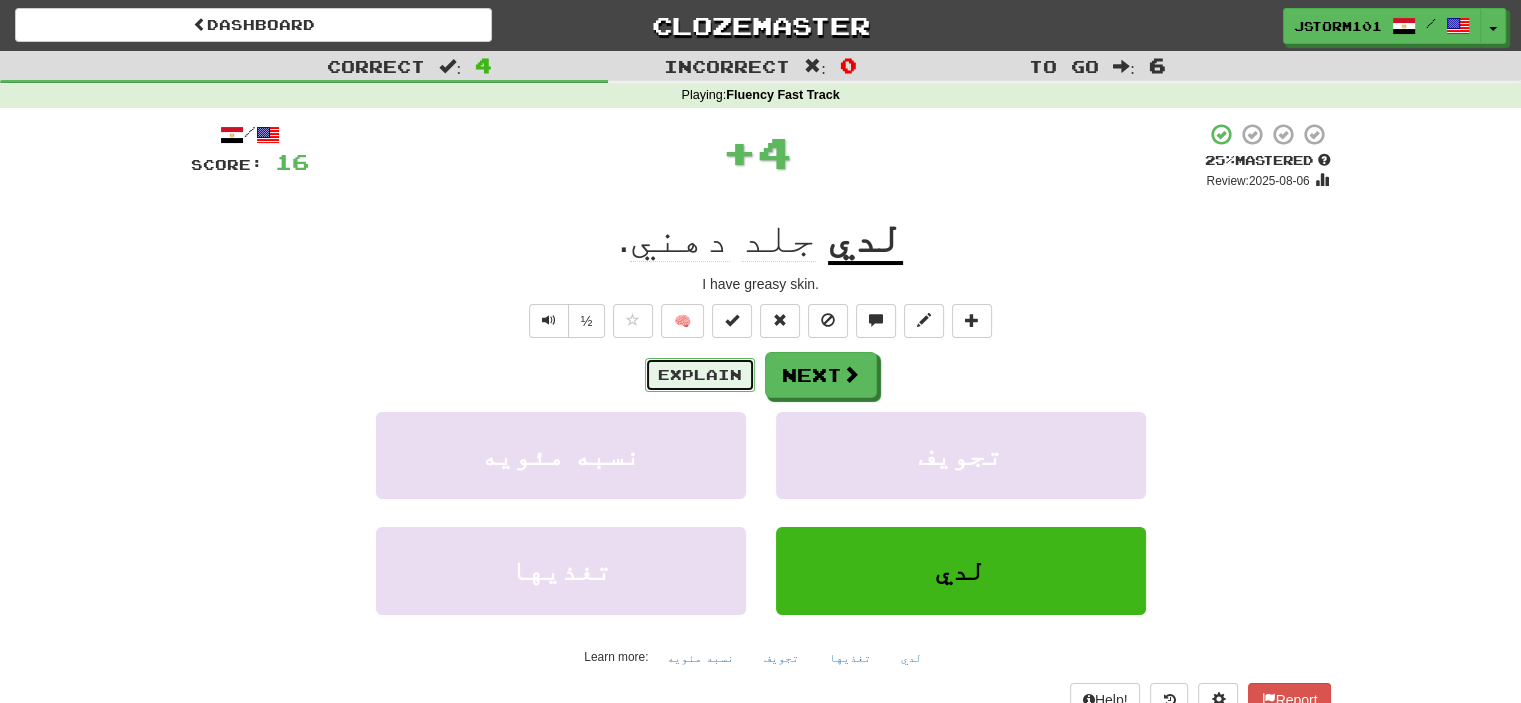 click on "Explain" at bounding box center (700, 375) 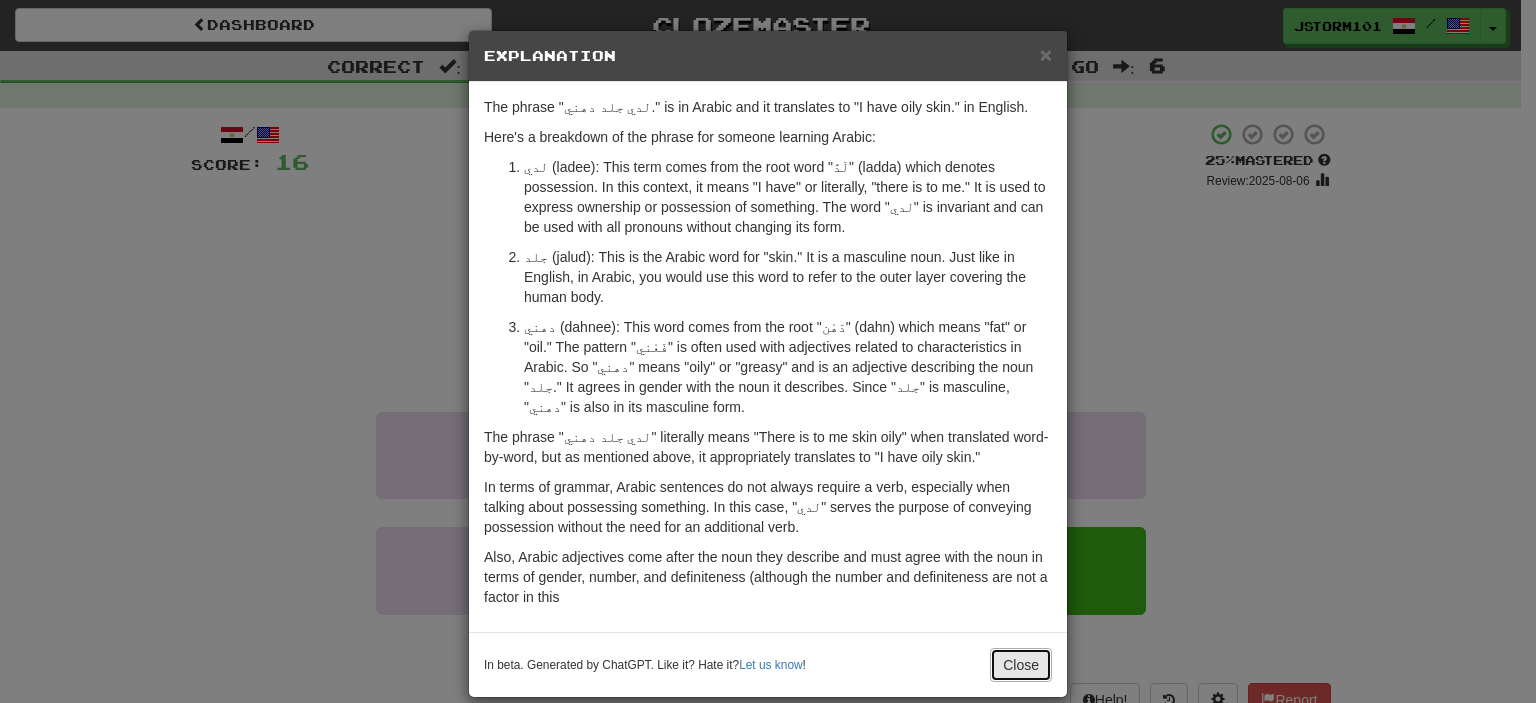 click on "Close" at bounding box center (1021, 665) 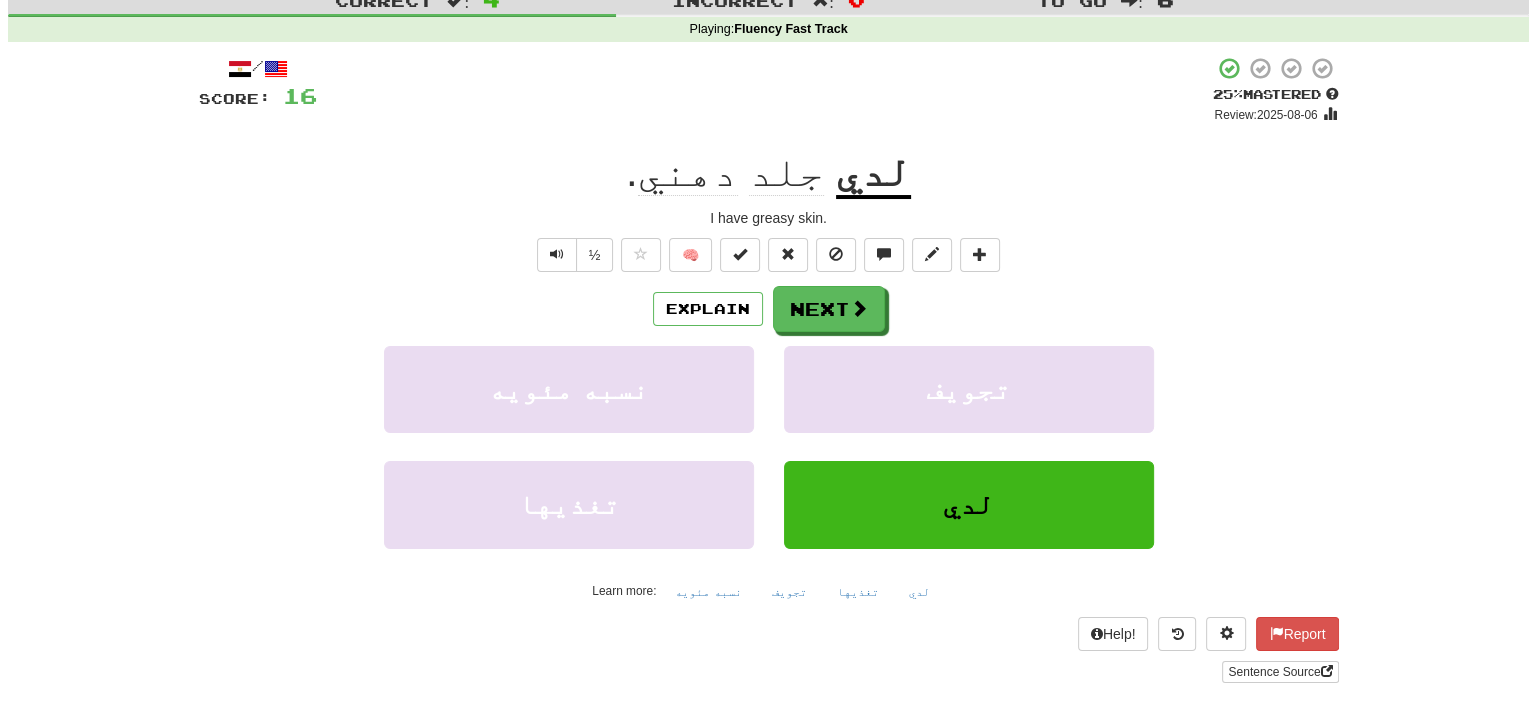 scroll, scrollTop: 67, scrollLeft: 0, axis: vertical 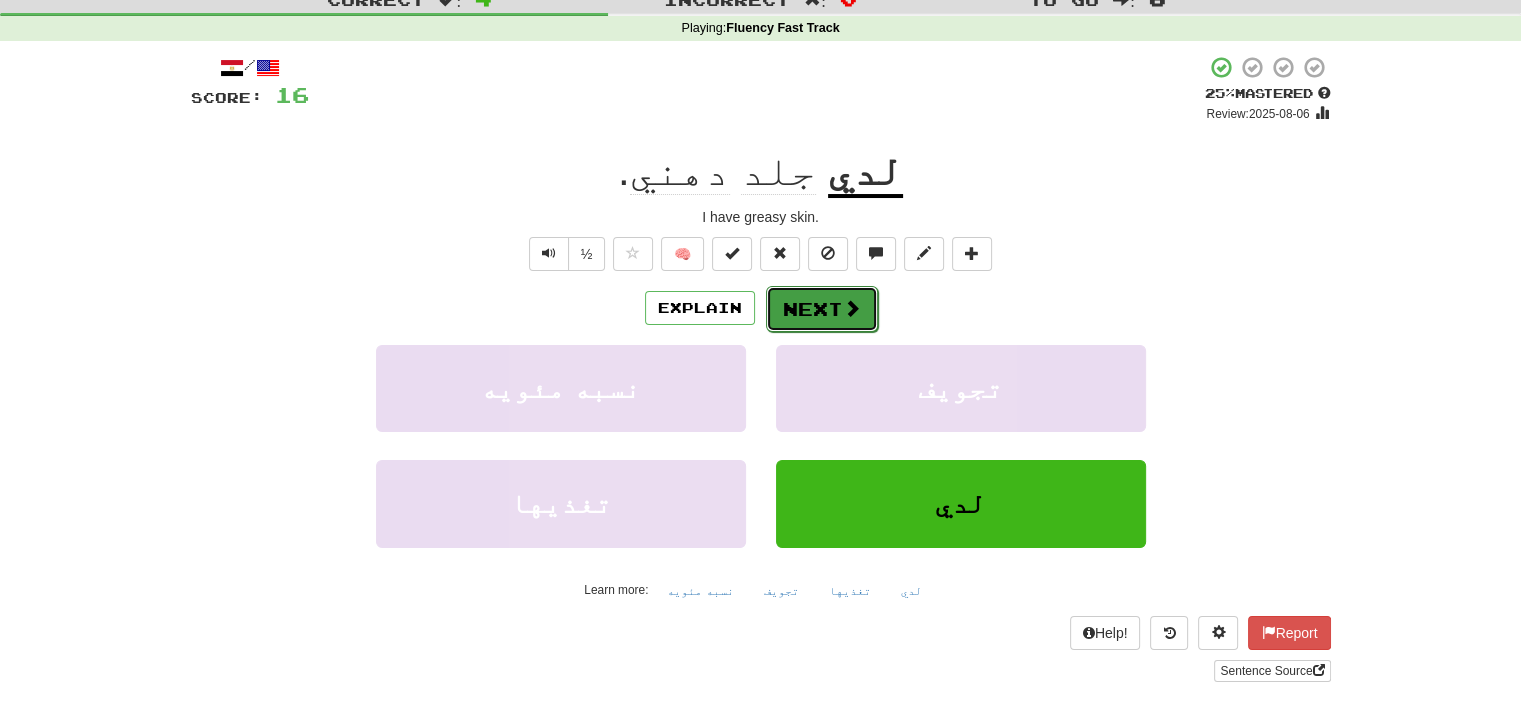 click on "Next" at bounding box center (822, 309) 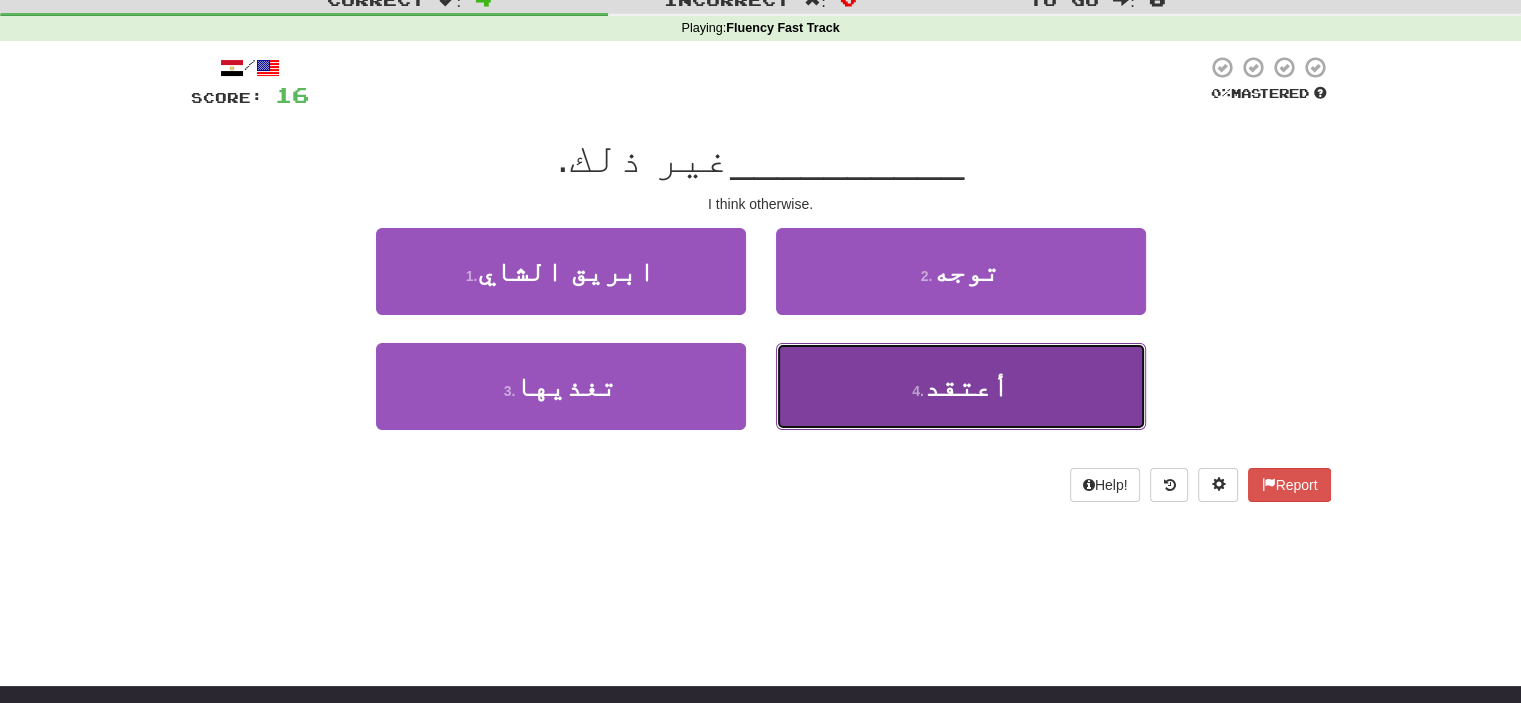 click on "4 .  أعتقد" at bounding box center (961, 386) 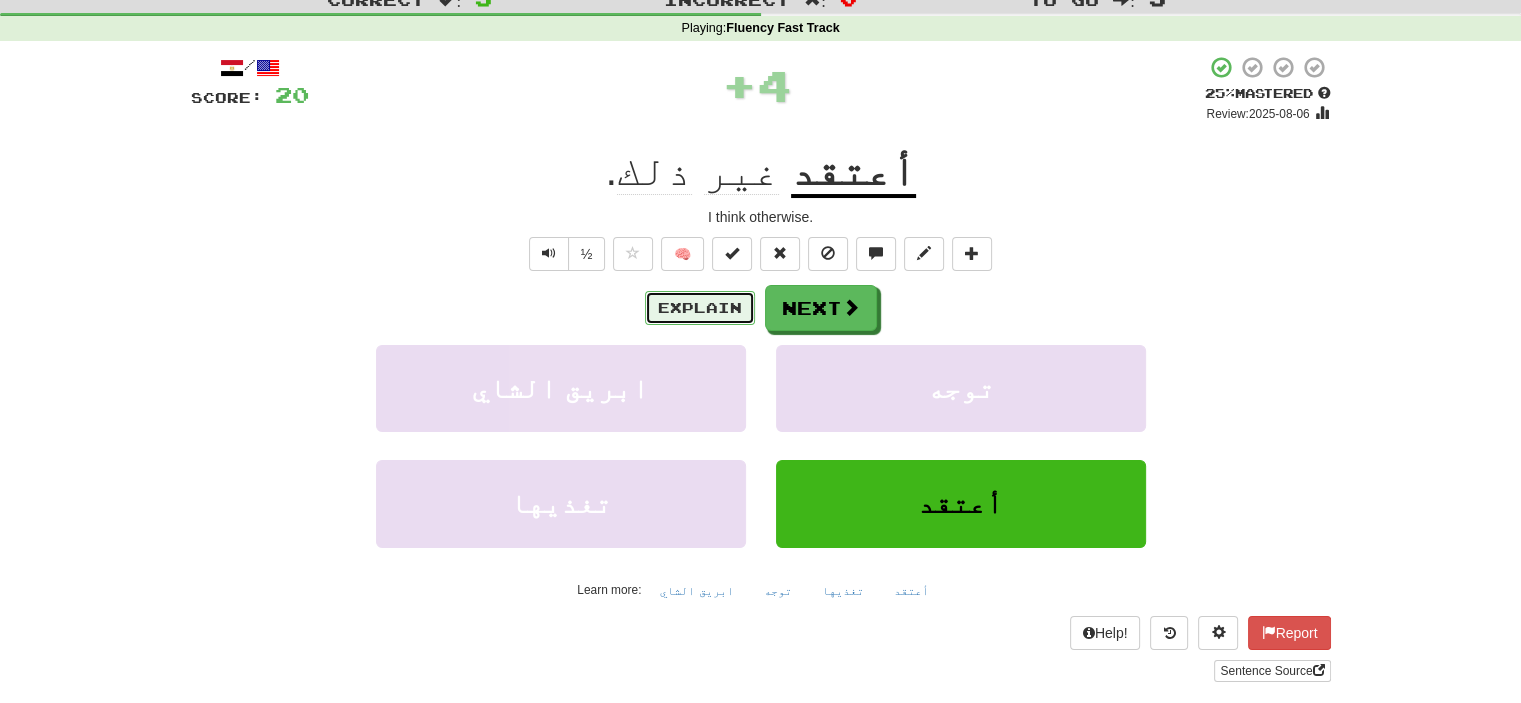 click on "Explain" at bounding box center [700, 308] 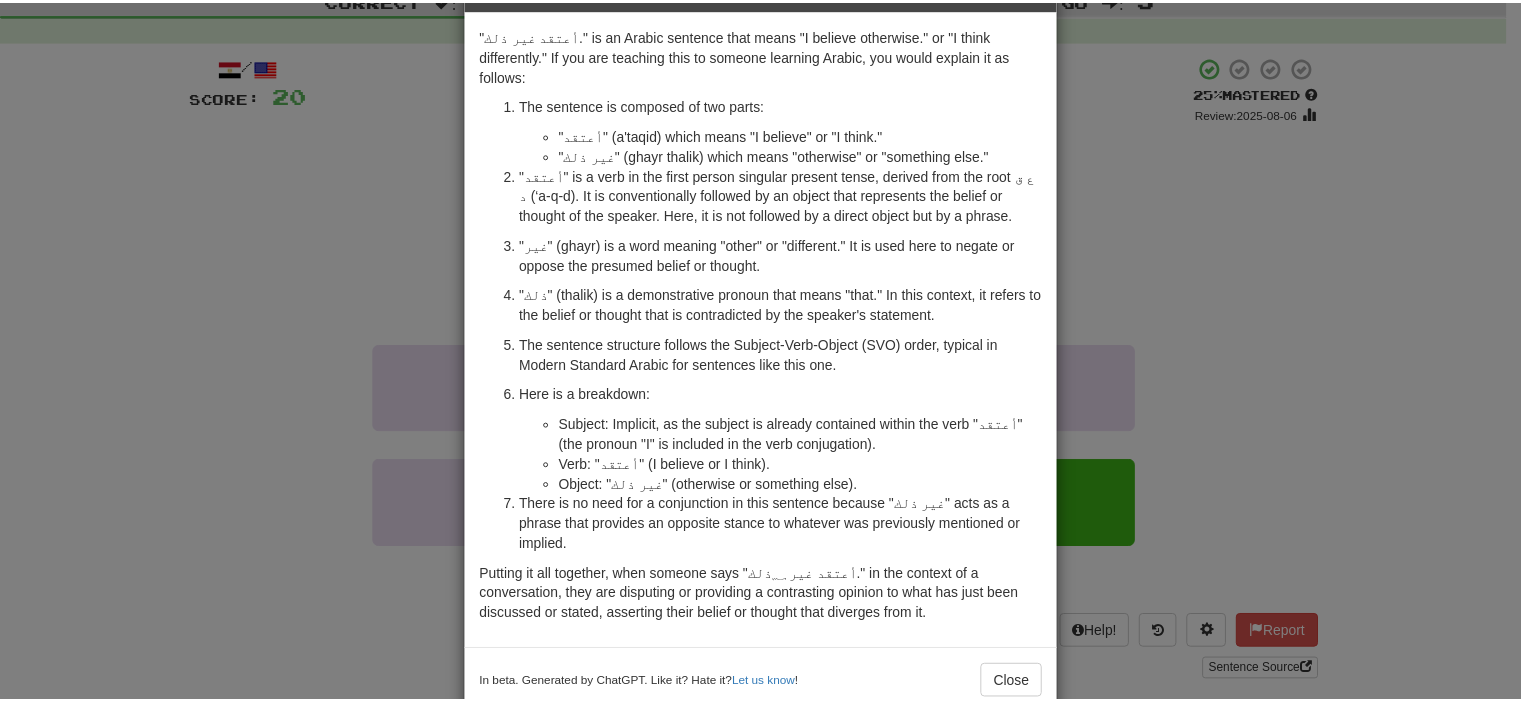 scroll, scrollTop: 73, scrollLeft: 0, axis: vertical 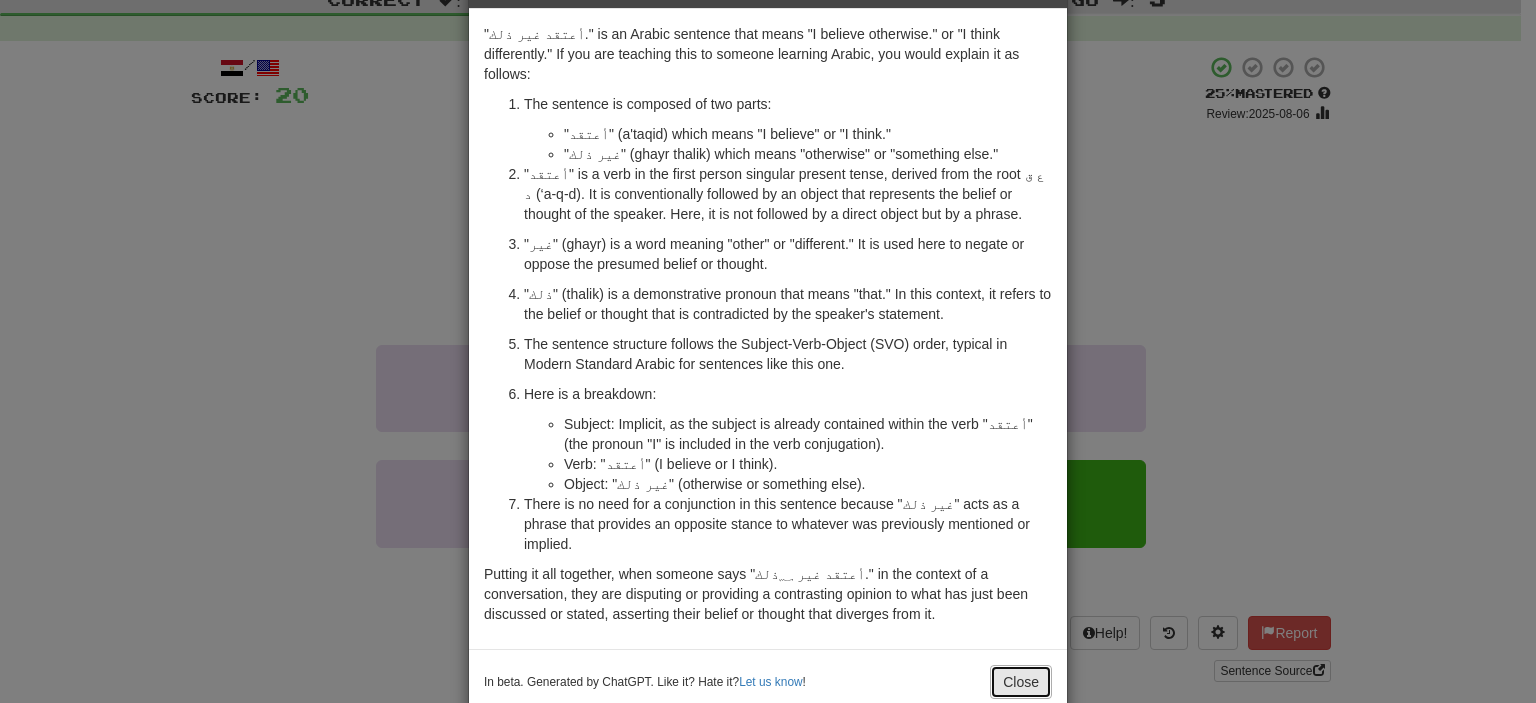 click on "Close" at bounding box center (1021, 682) 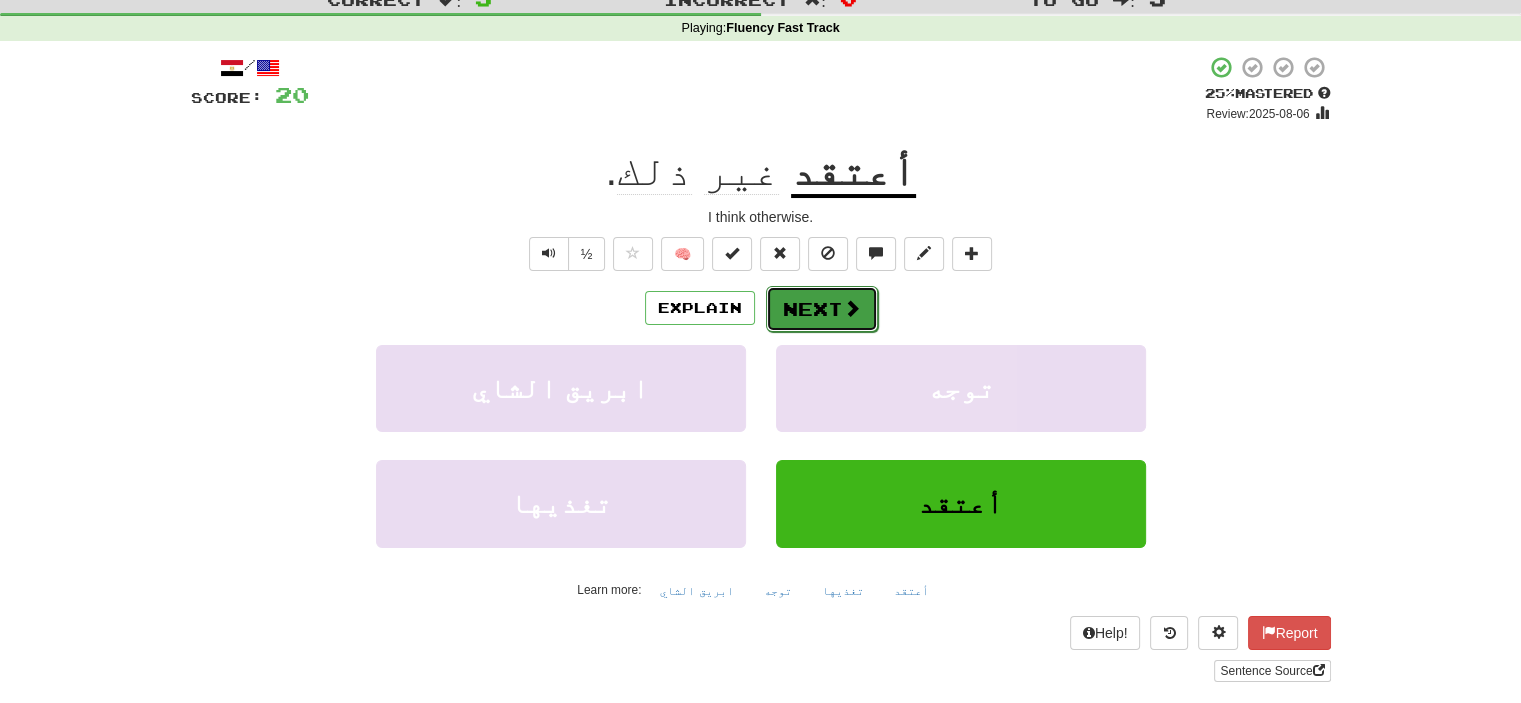 click at bounding box center (852, 308) 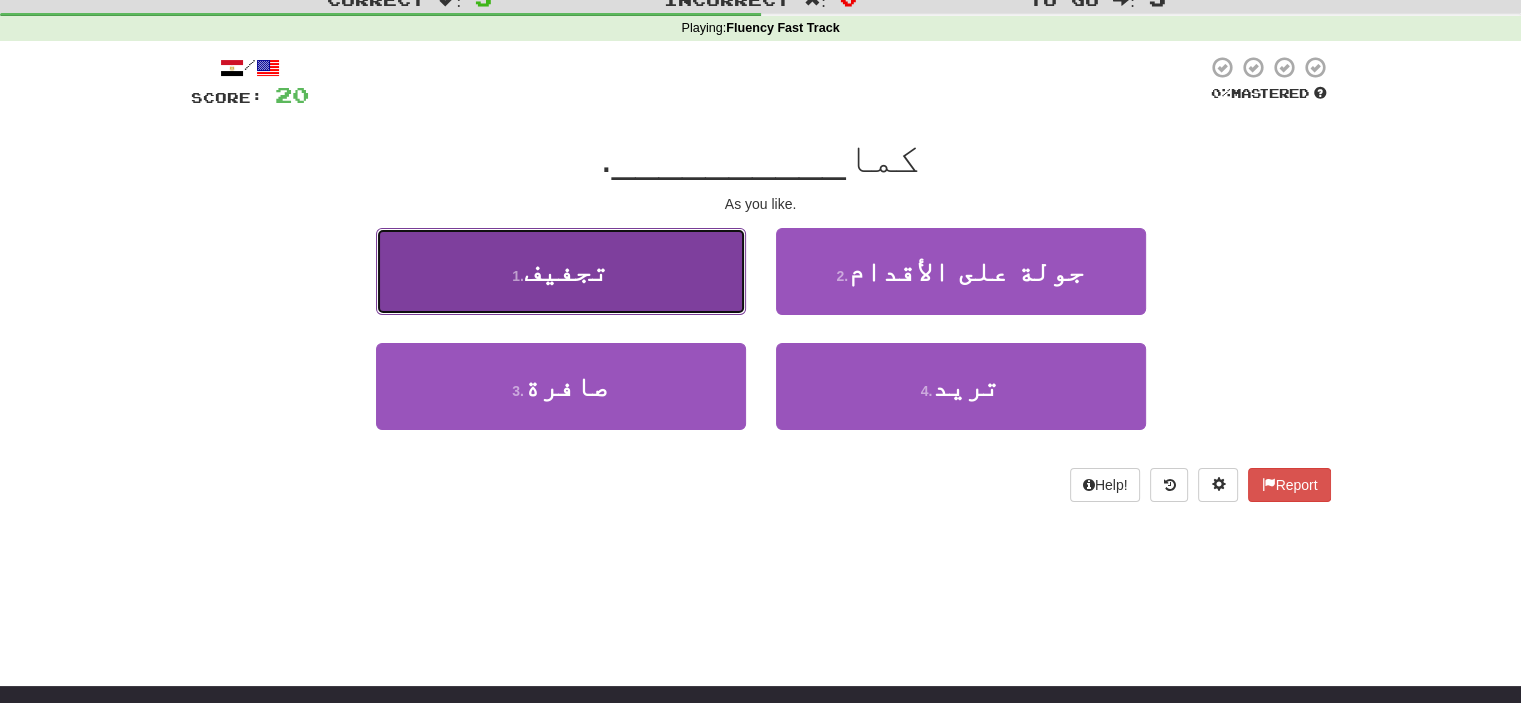 click on "1 .  تجفيف" at bounding box center (561, 271) 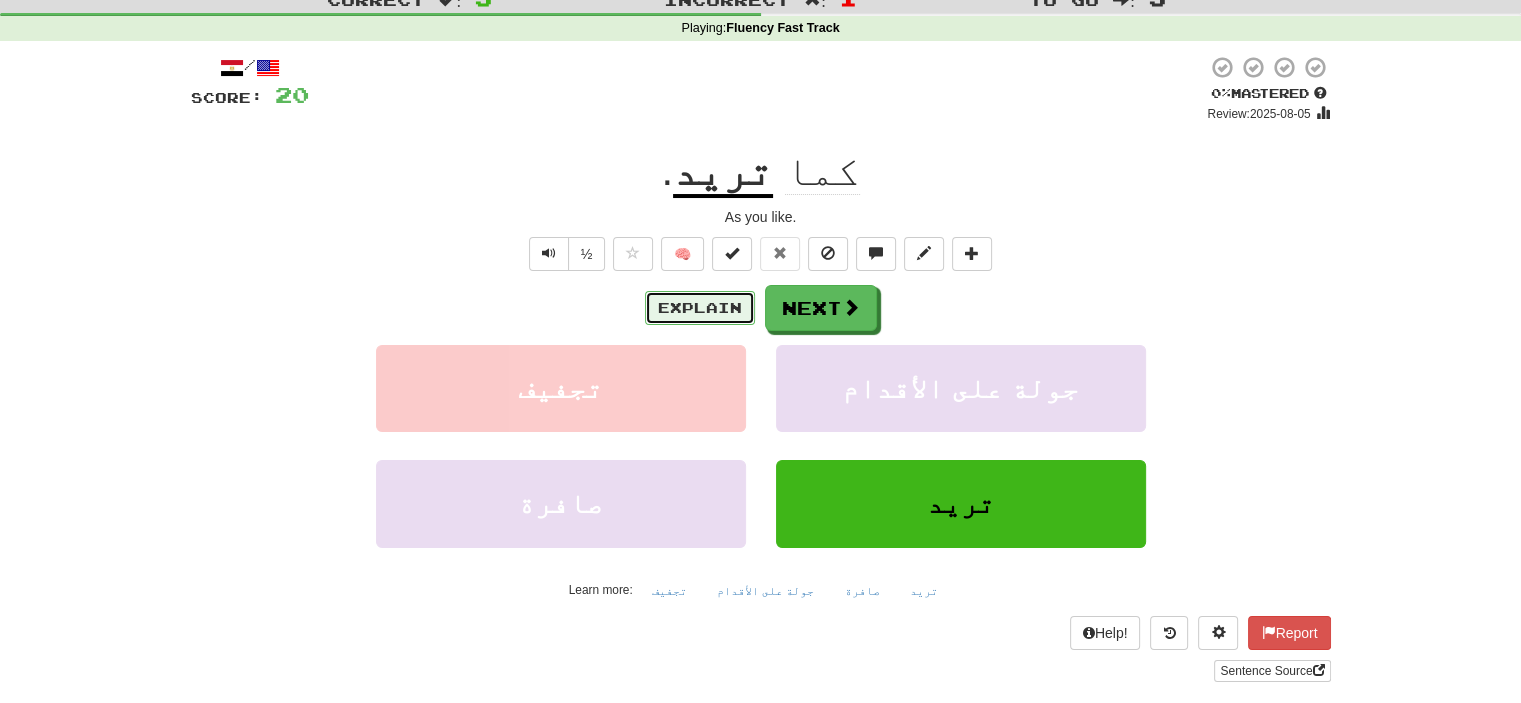 click on "Explain" at bounding box center (700, 308) 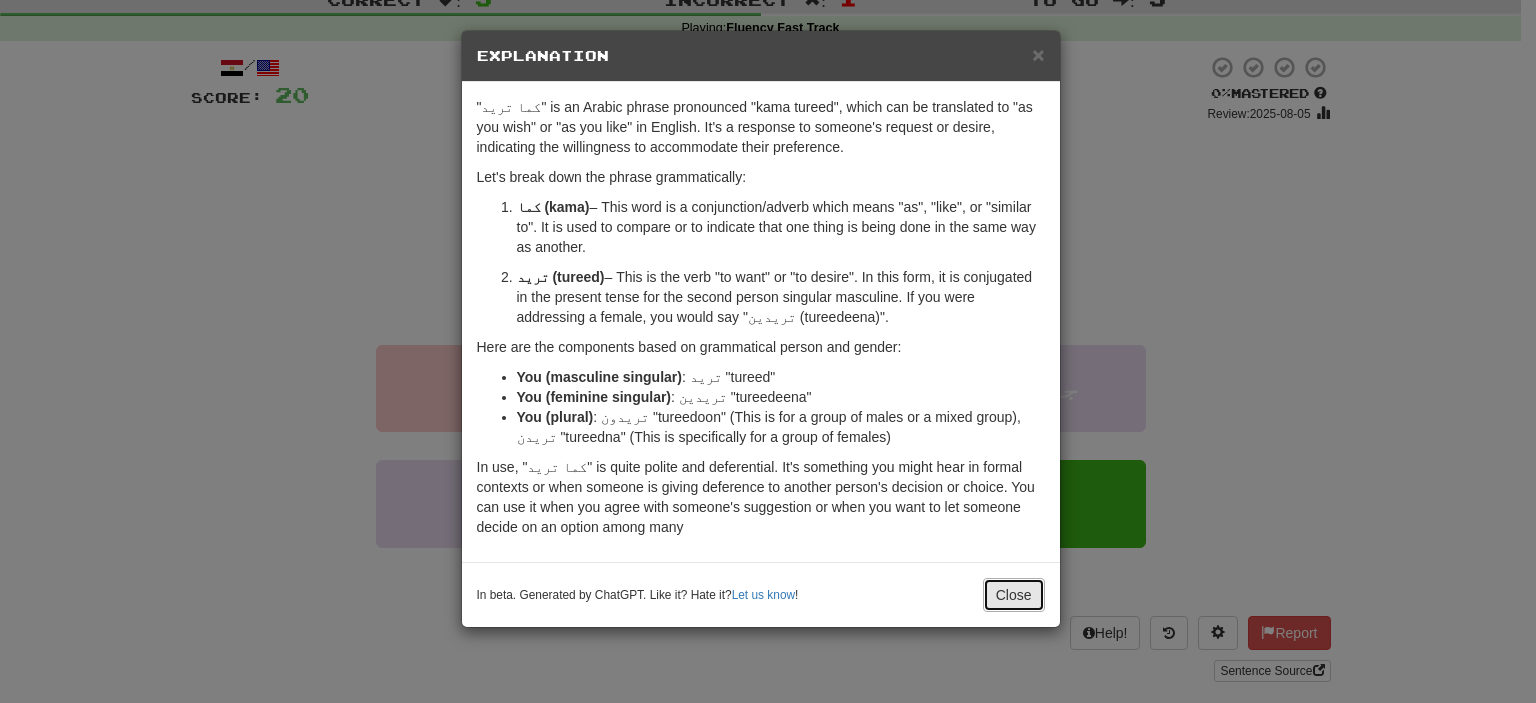 click on "Close" at bounding box center (1014, 595) 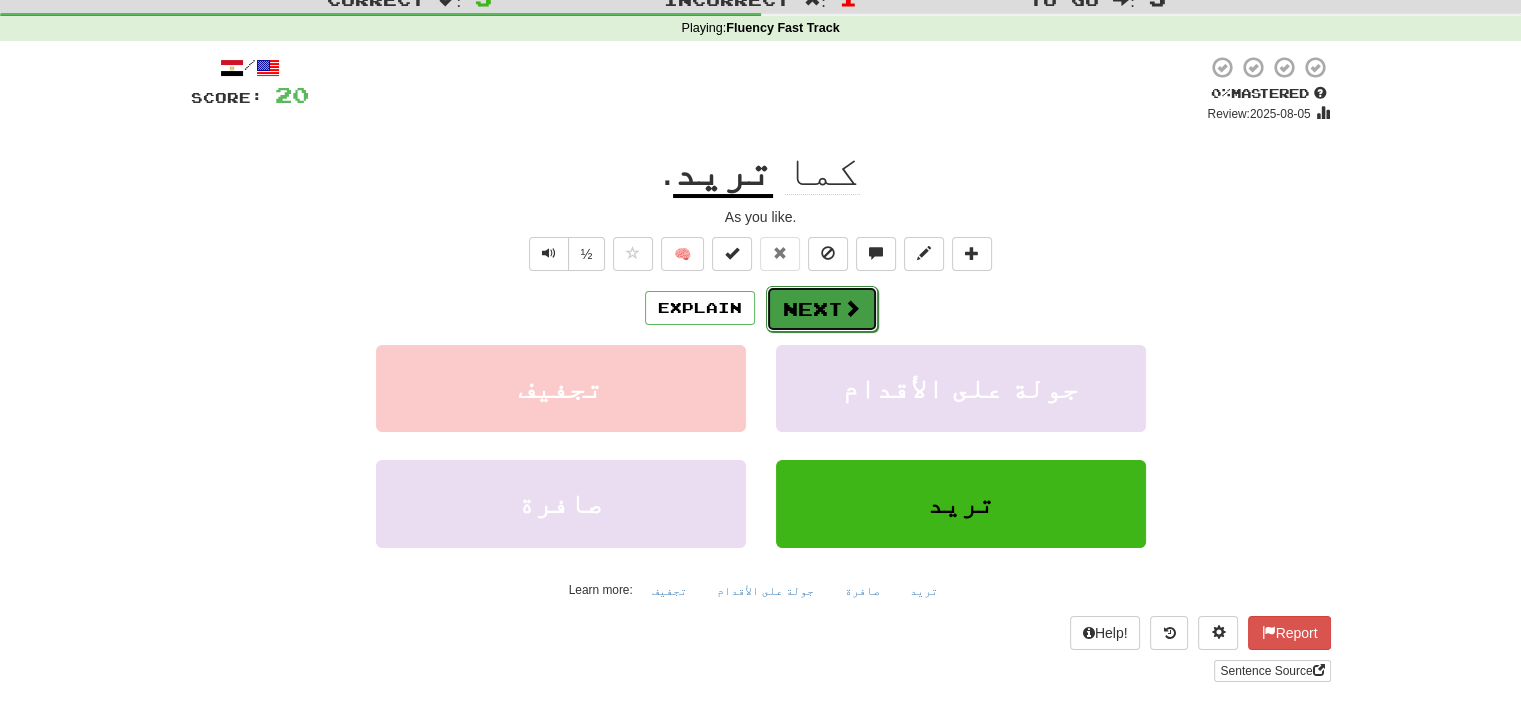 click on "Next" at bounding box center (822, 309) 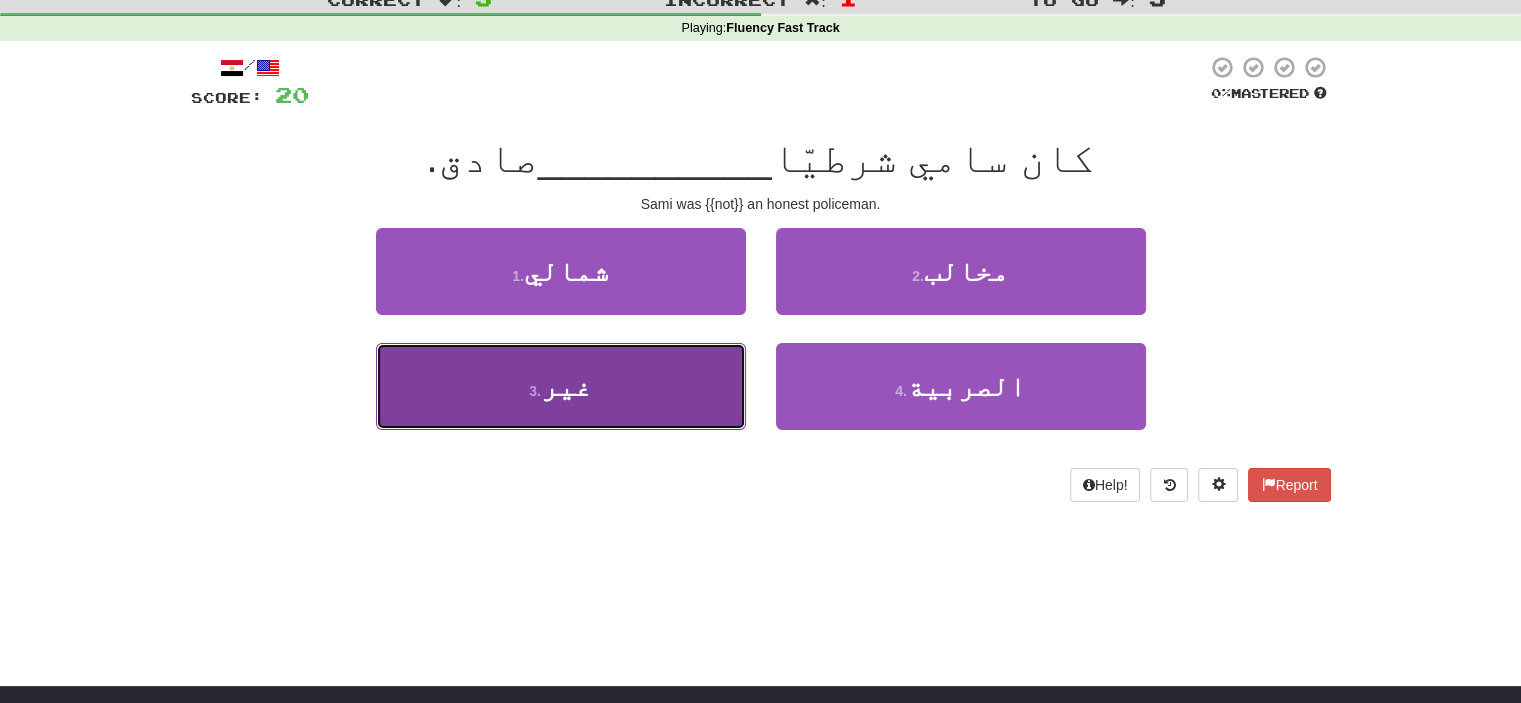 click on "3 .  غير" at bounding box center [561, 386] 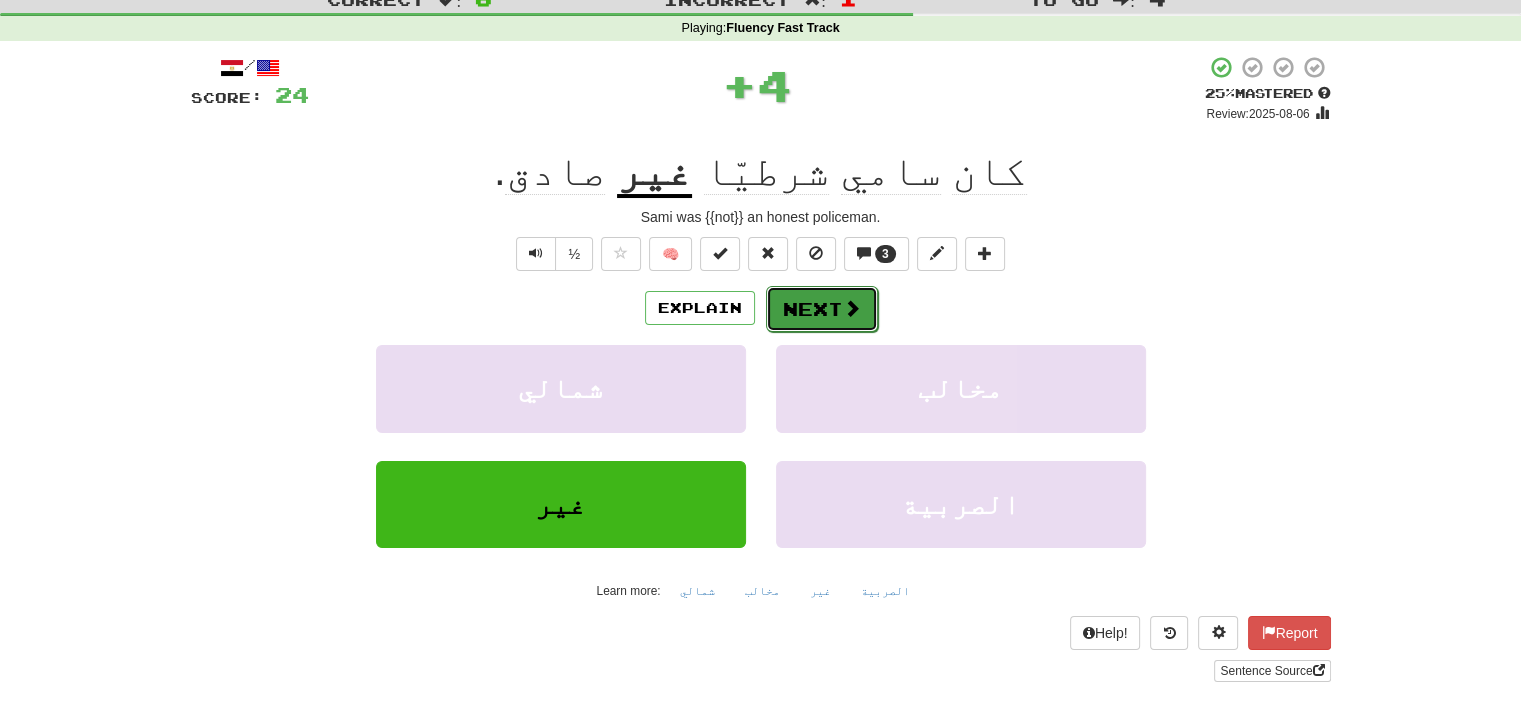 click on "Next" at bounding box center (822, 309) 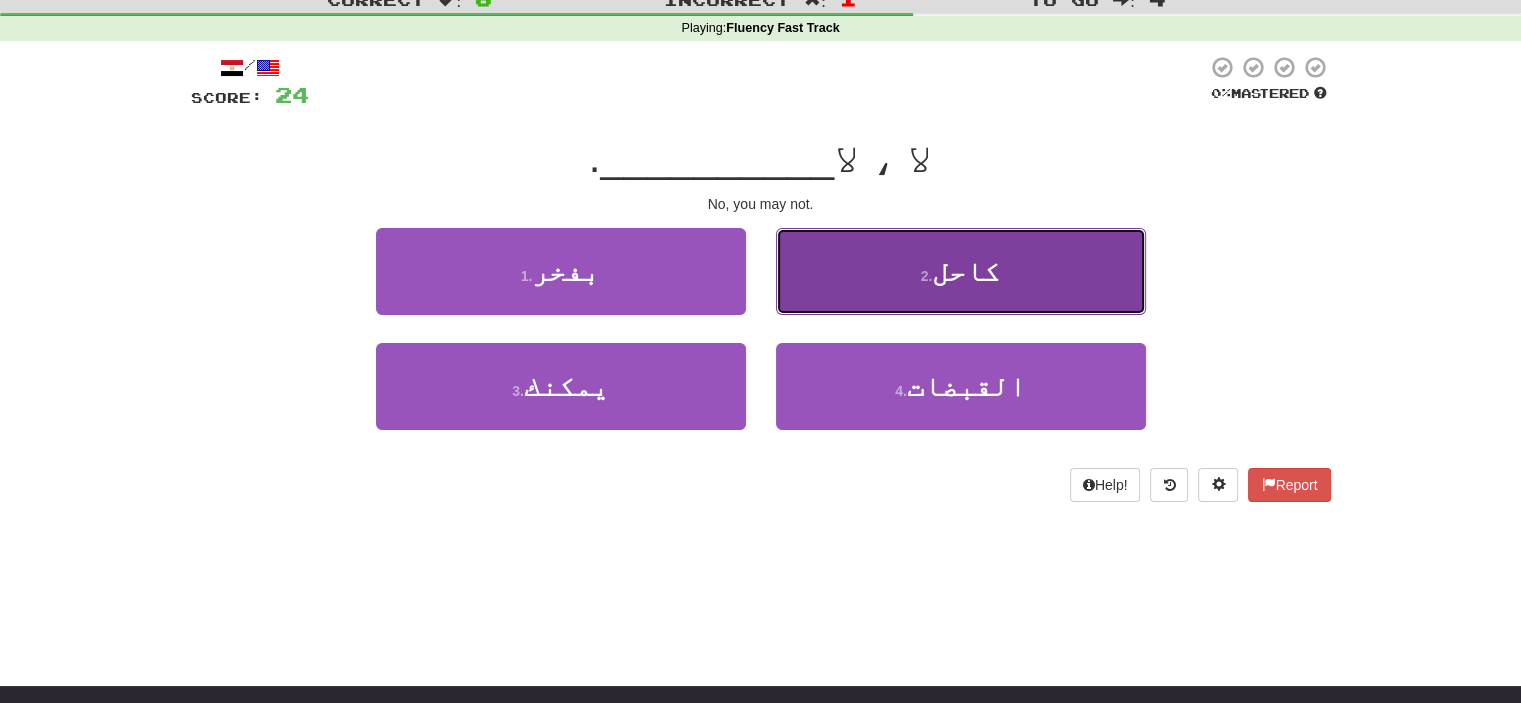 click on "2 .  كاحل" at bounding box center [961, 271] 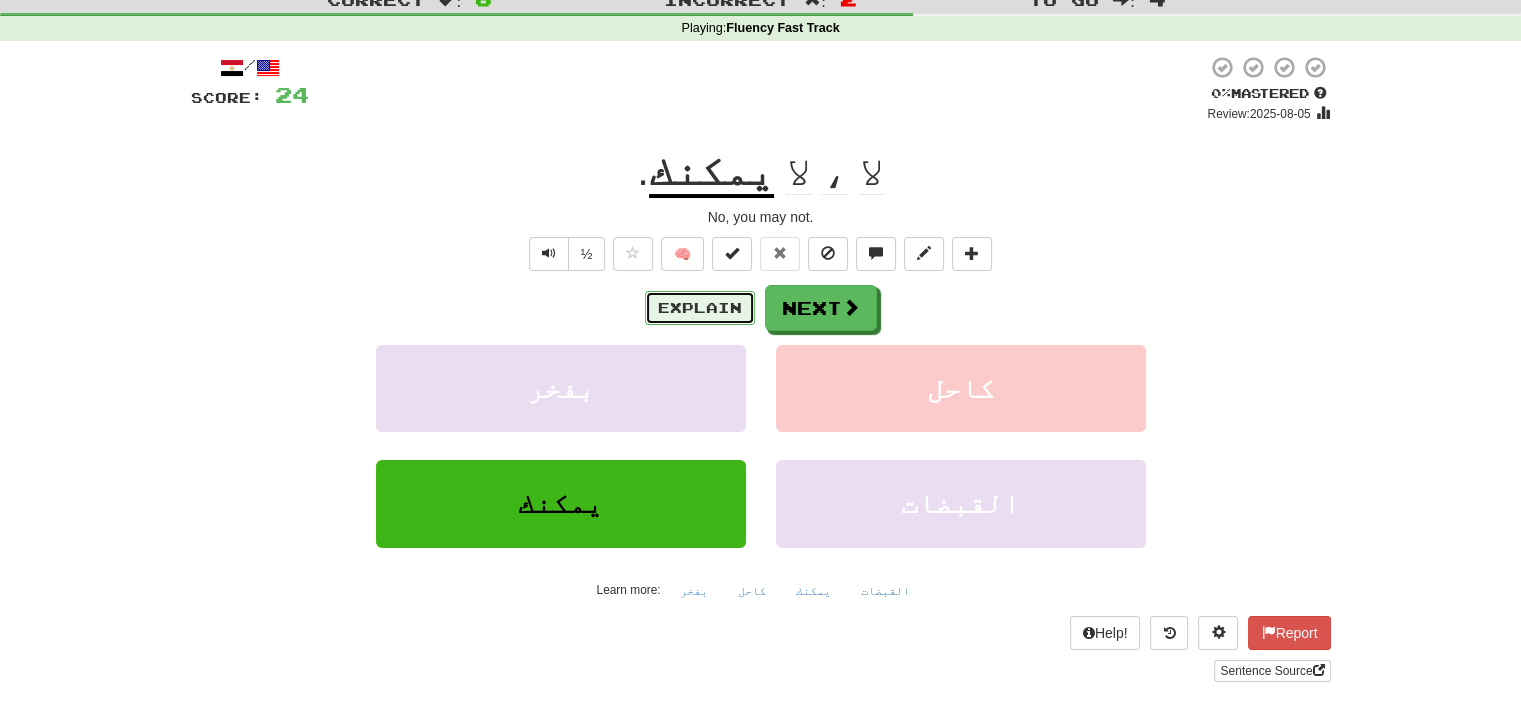 click on "Explain" at bounding box center [700, 308] 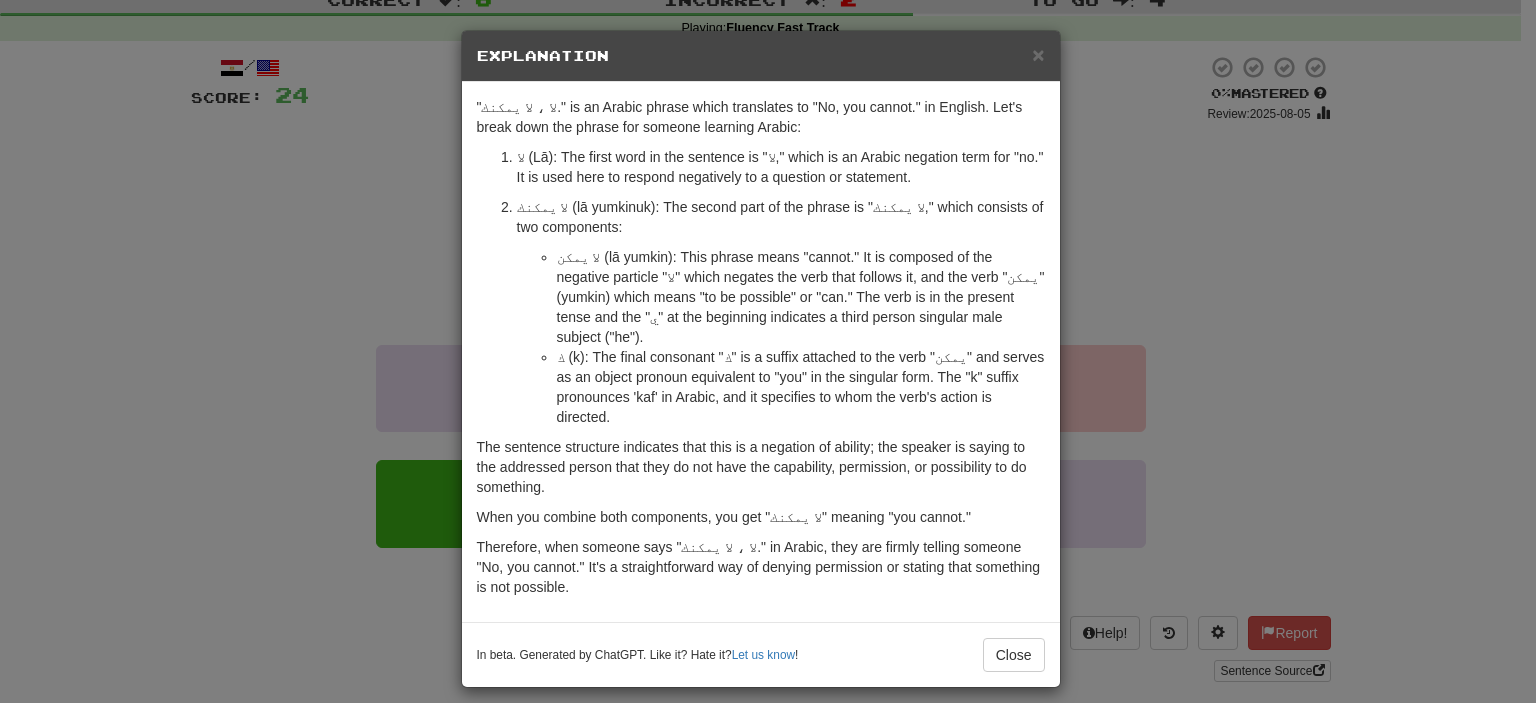 click on "× Explanation" at bounding box center [761, 56] 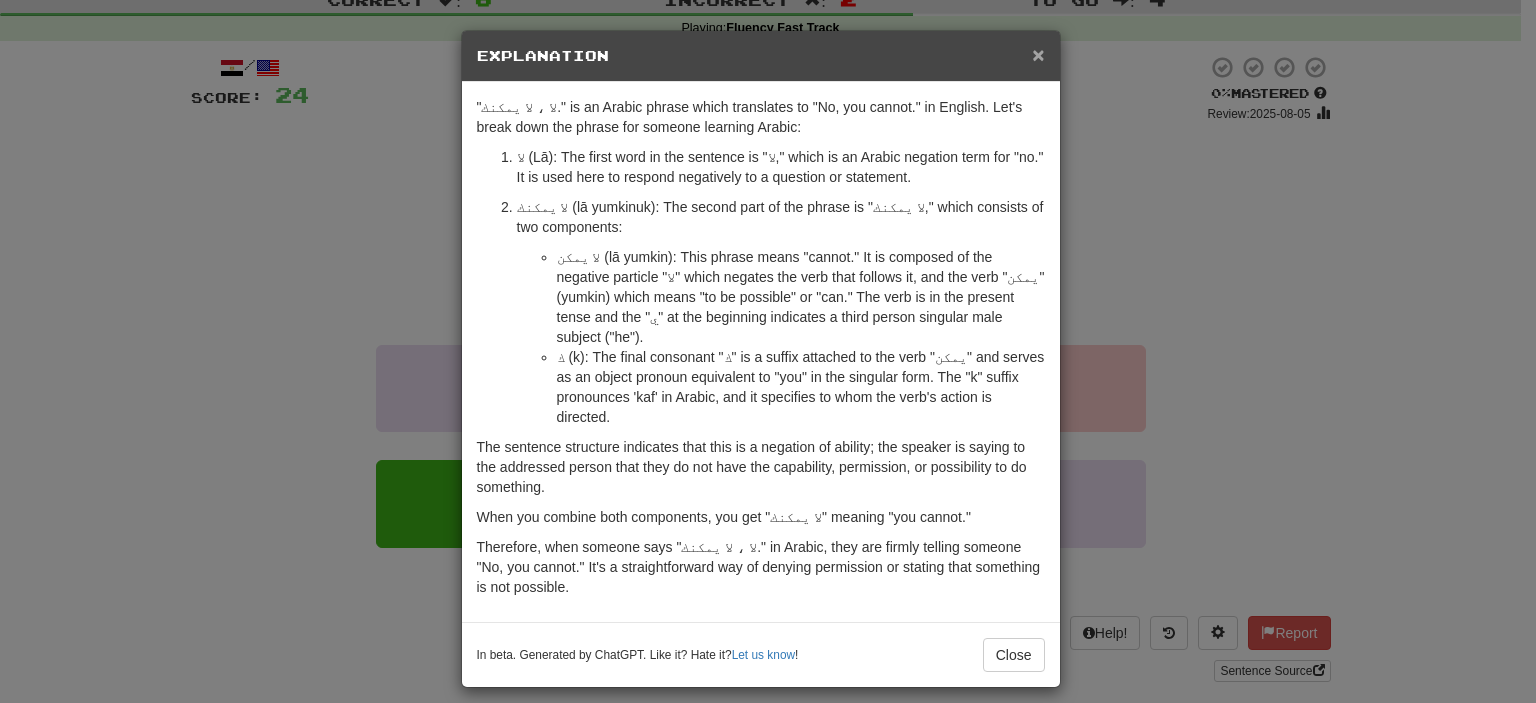 click on "×" at bounding box center (1038, 54) 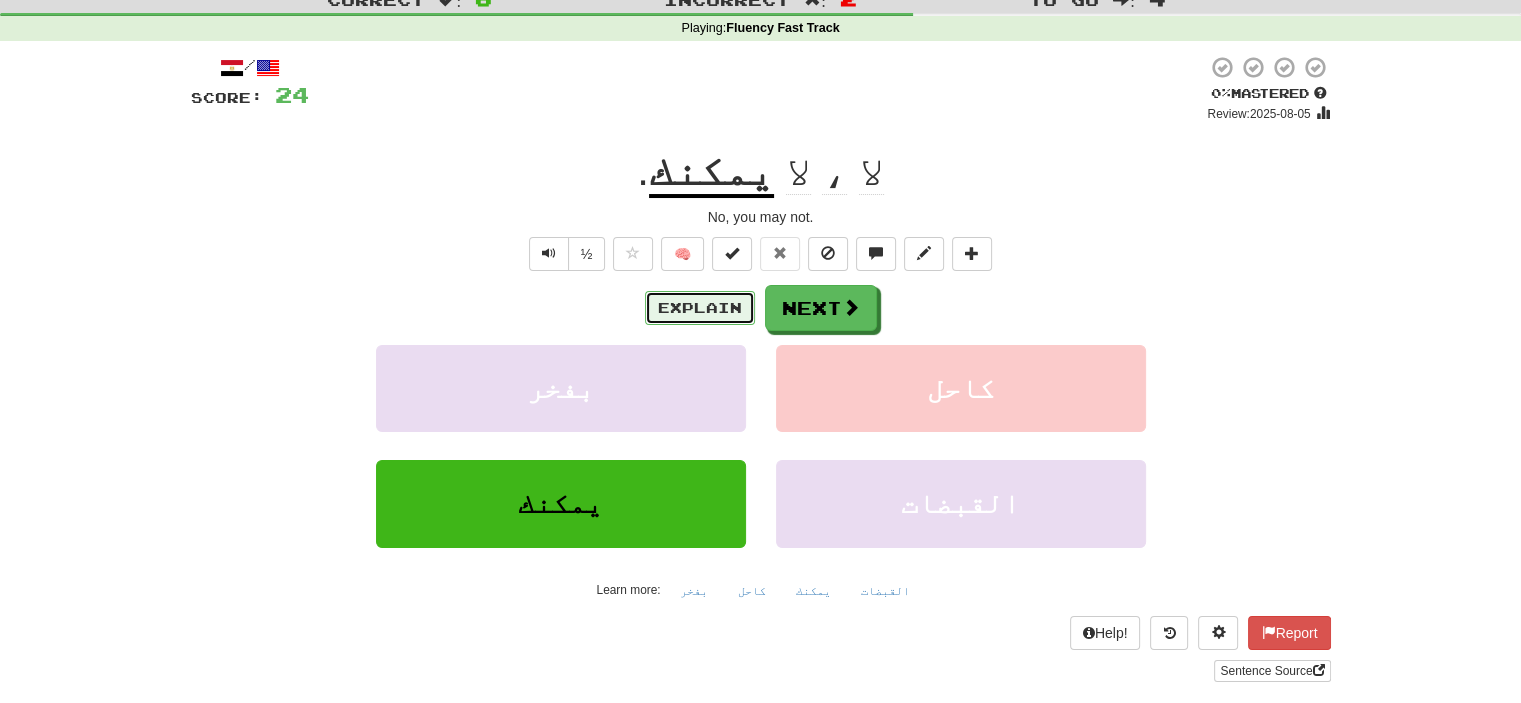 click on "Explain" at bounding box center (700, 308) 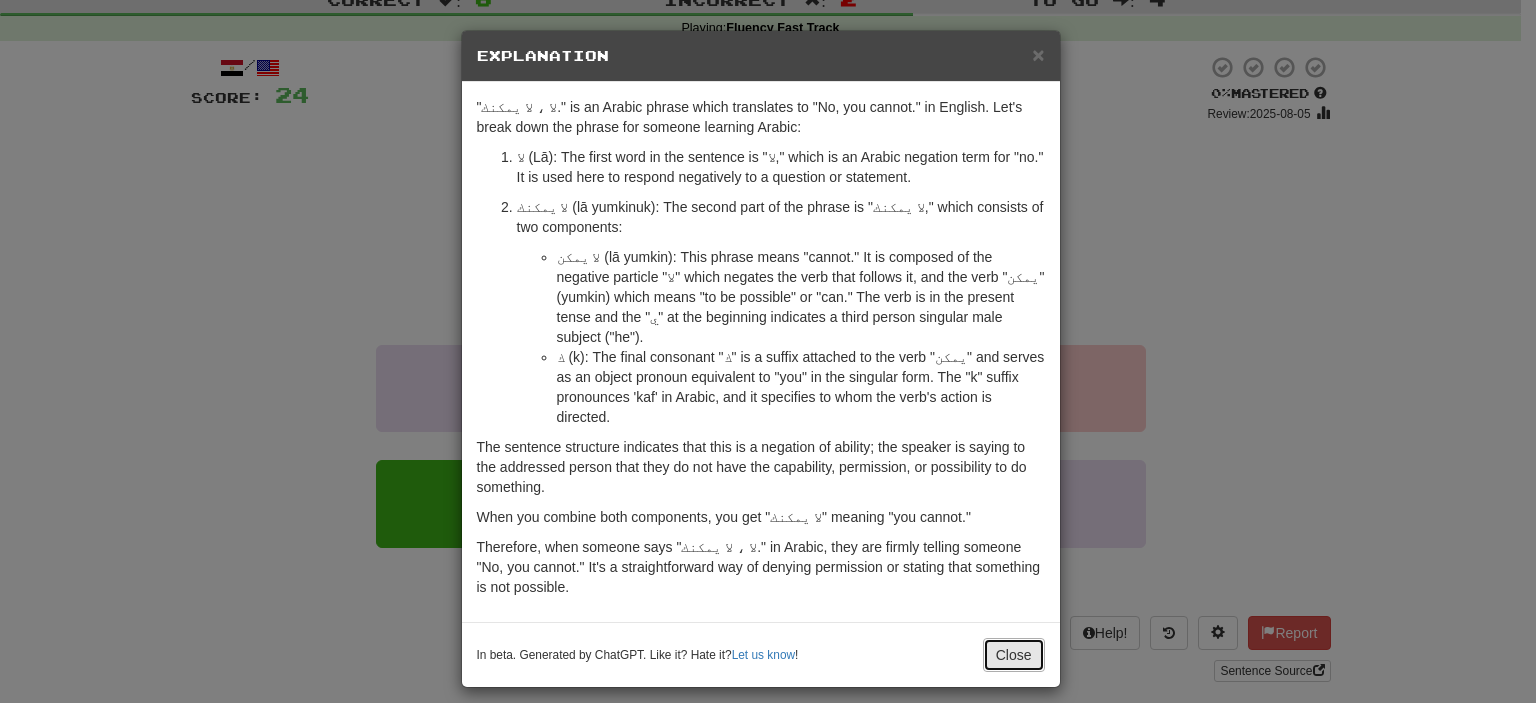 click on "Close" at bounding box center (1014, 655) 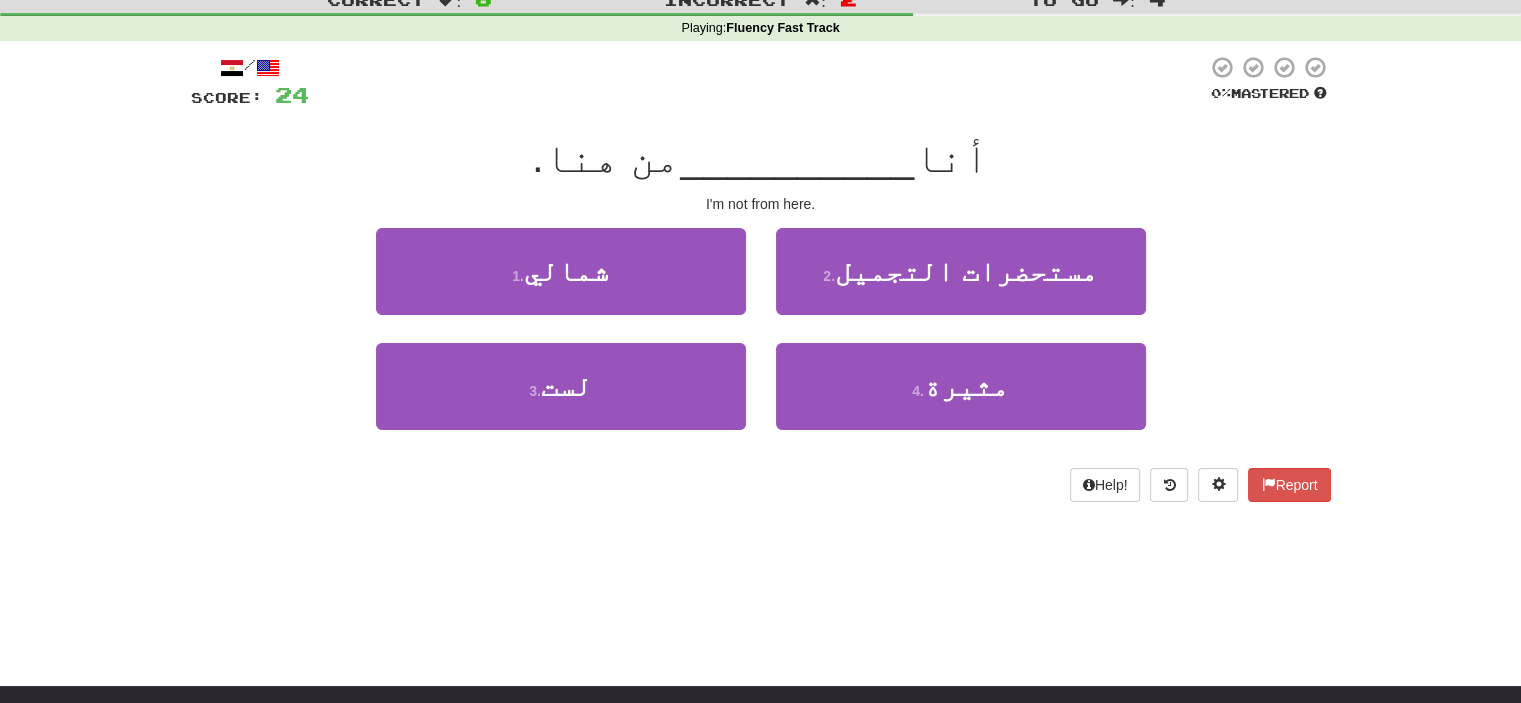 click on "من هنا." at bounding box center (606, 157) 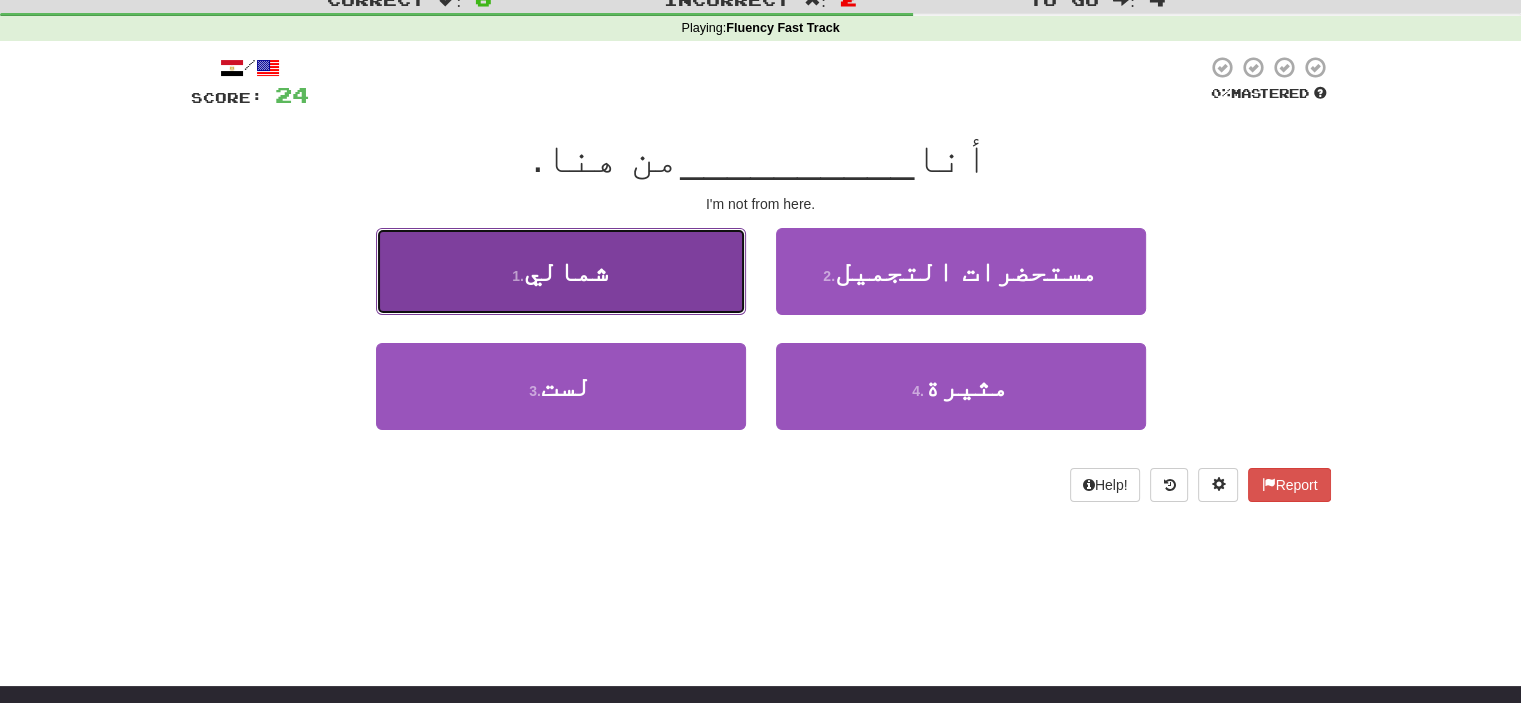 click on "1 .  شمالي" at bounding box center [561, 271] 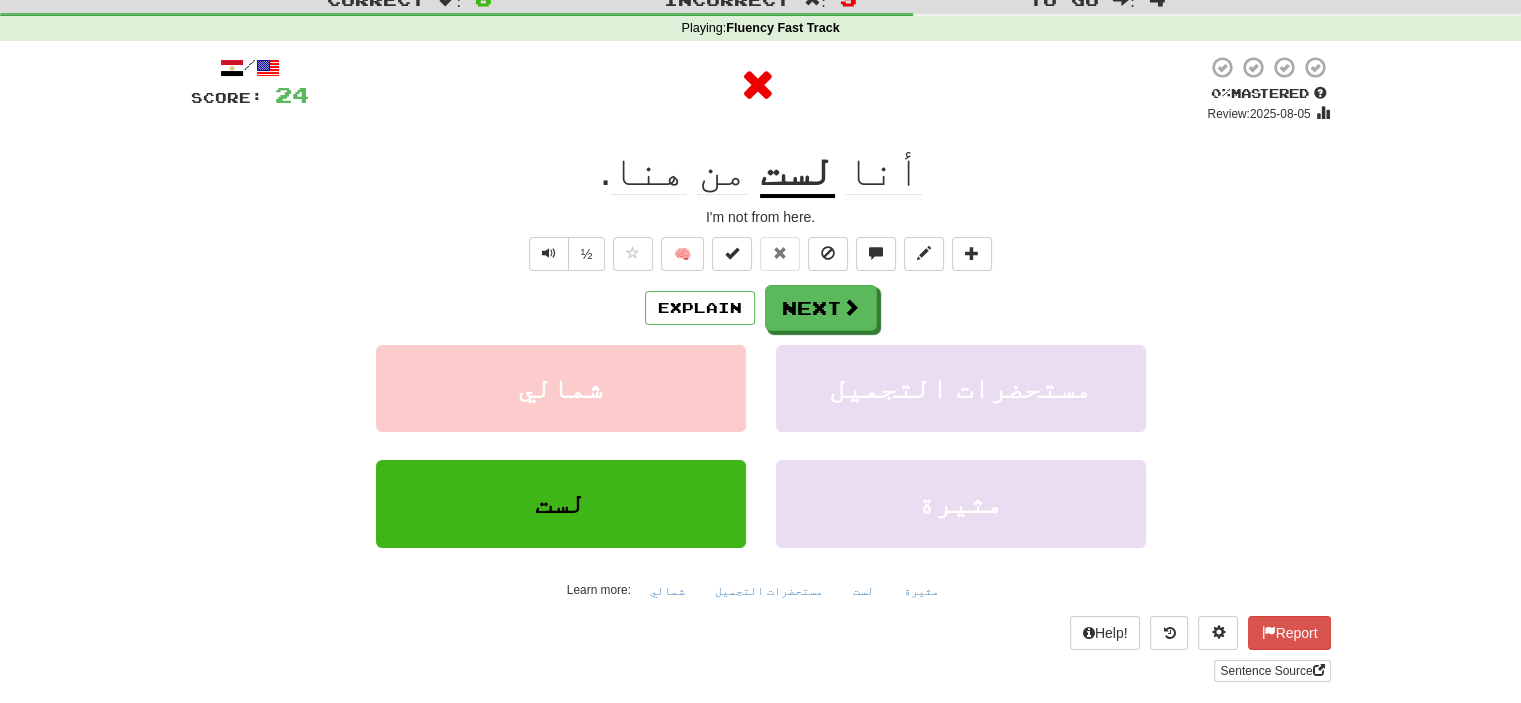 click on "لست" at bounding box center [797, 172] 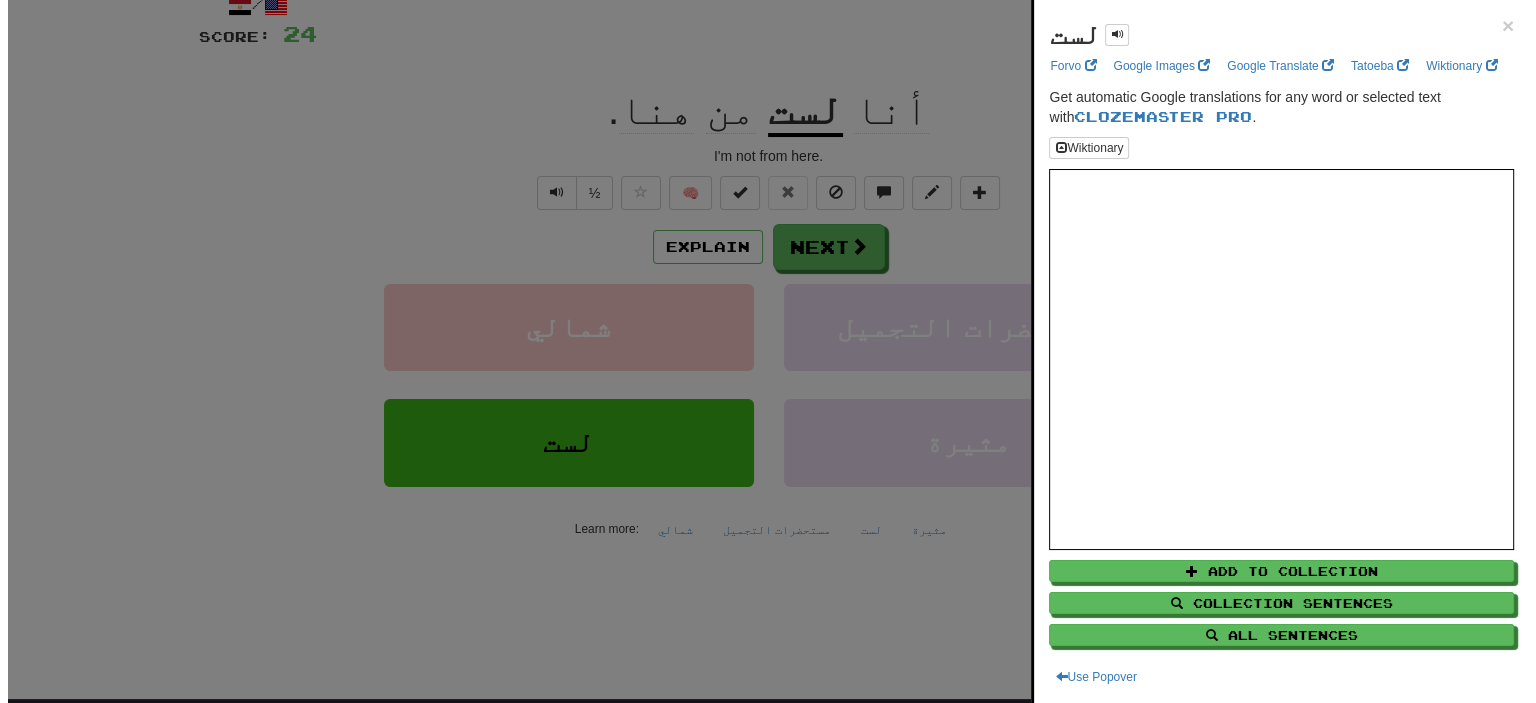 scroll, scrollTop: 148, scrollLeft: 0, axis: vertical 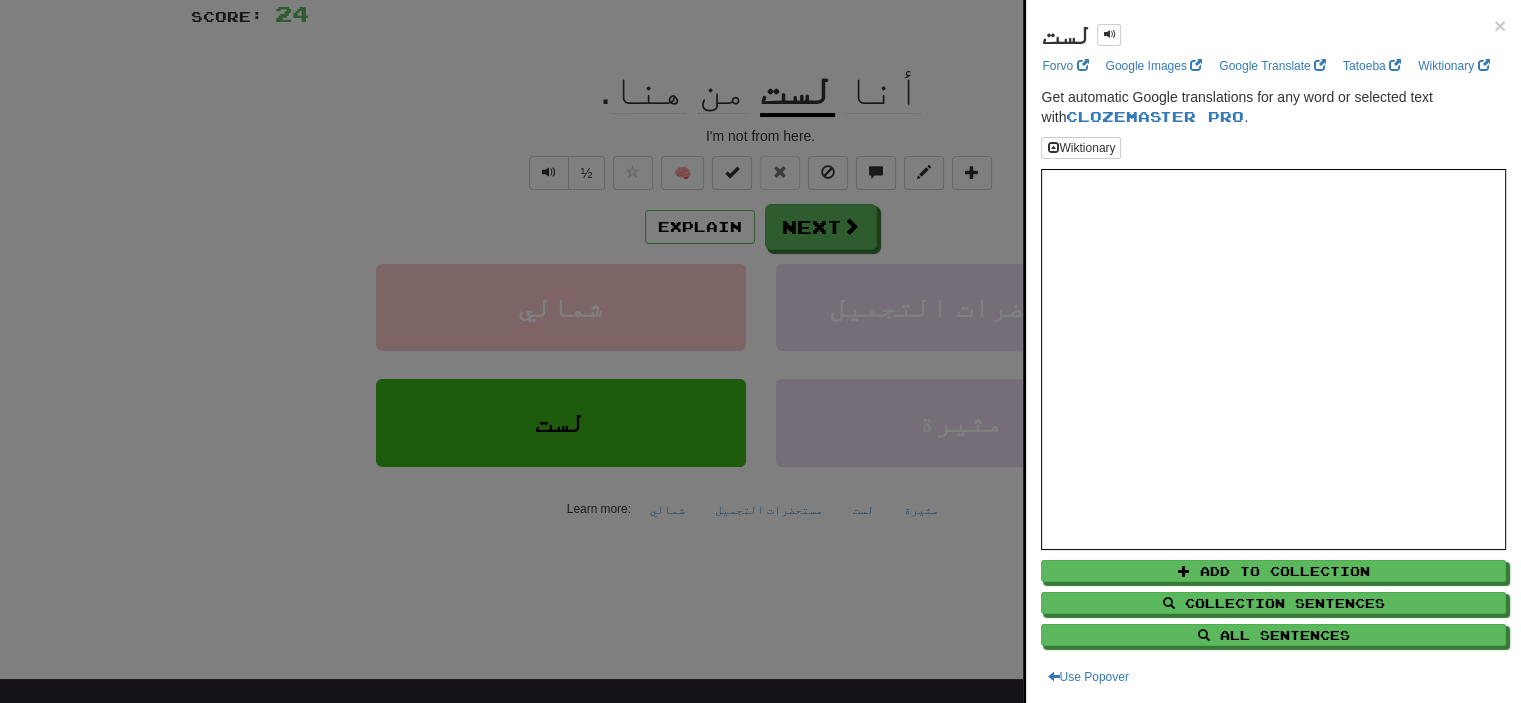 click at bounding box center [760, 351] 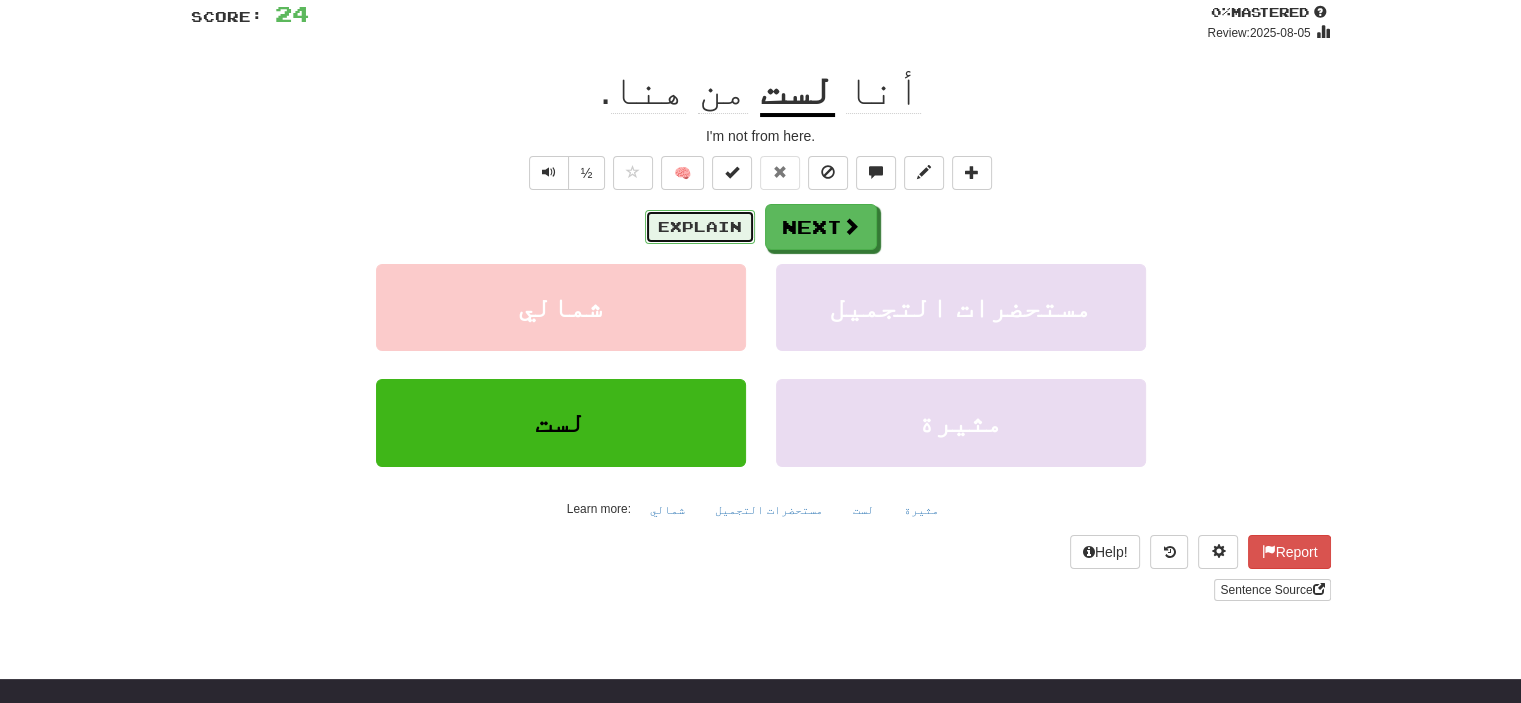 click on "Explain" at bounding box center [700, 227] 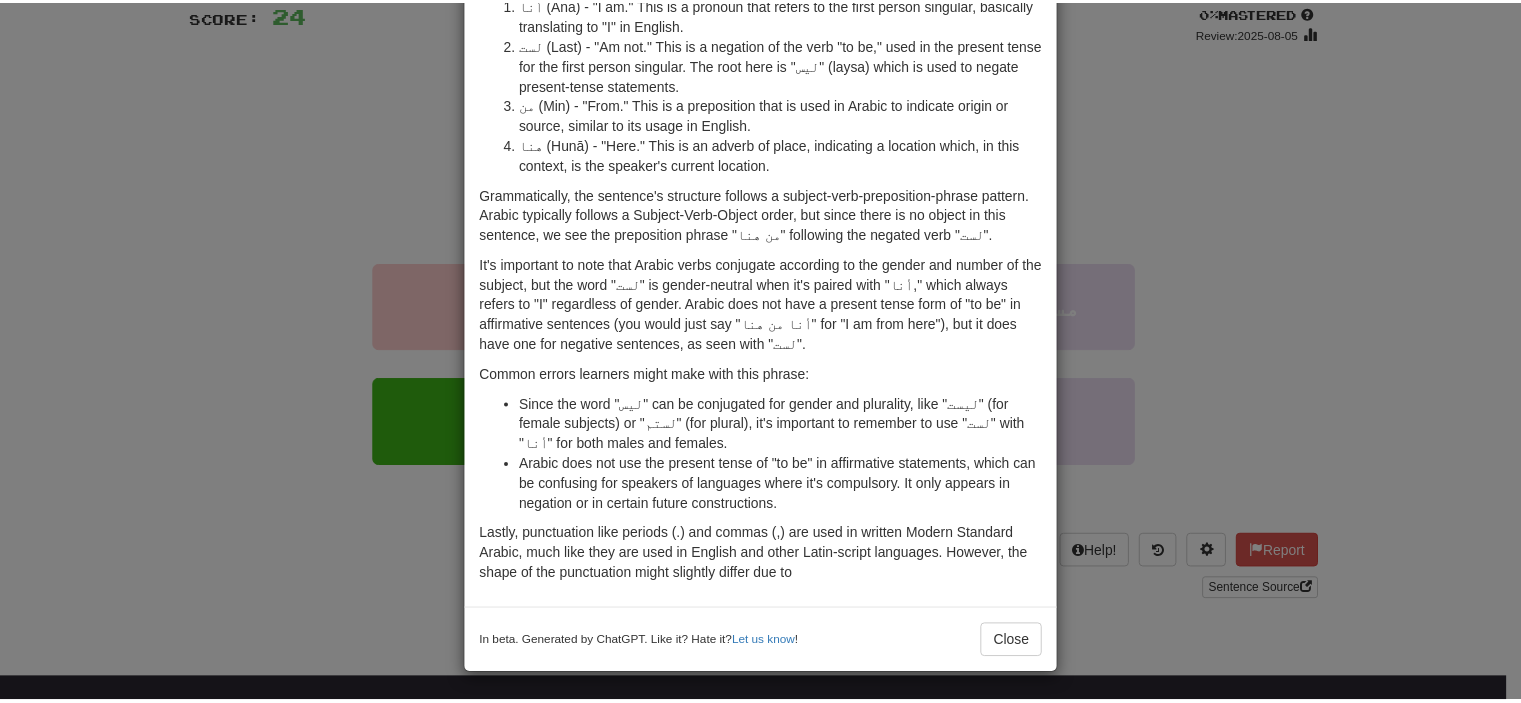 scroll, scrollTop: 153, scrollLeft: 0, axis: vertical 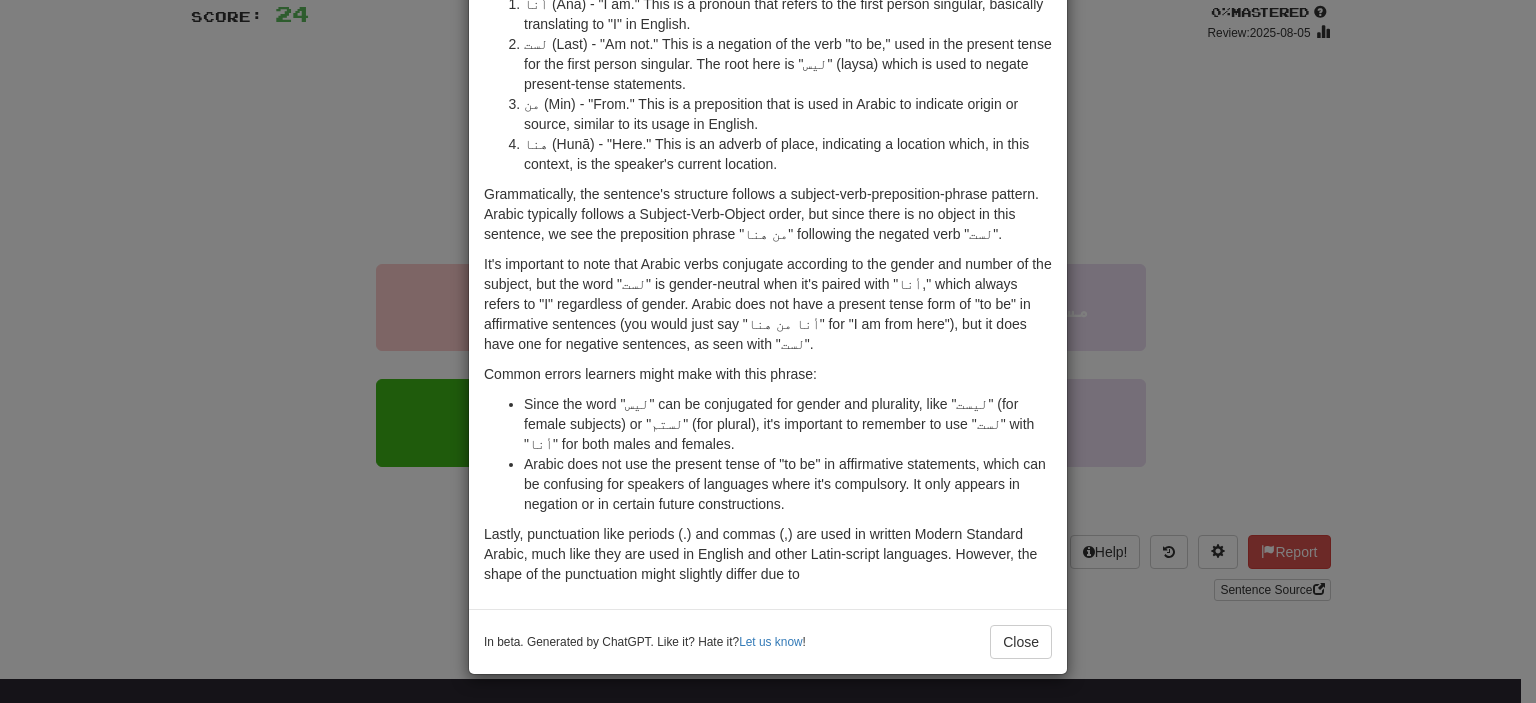 click on "In beta. Generated by ChatGPT. Like it? Hate it?  Let us know ! Close" at bounding box center [768, 641] 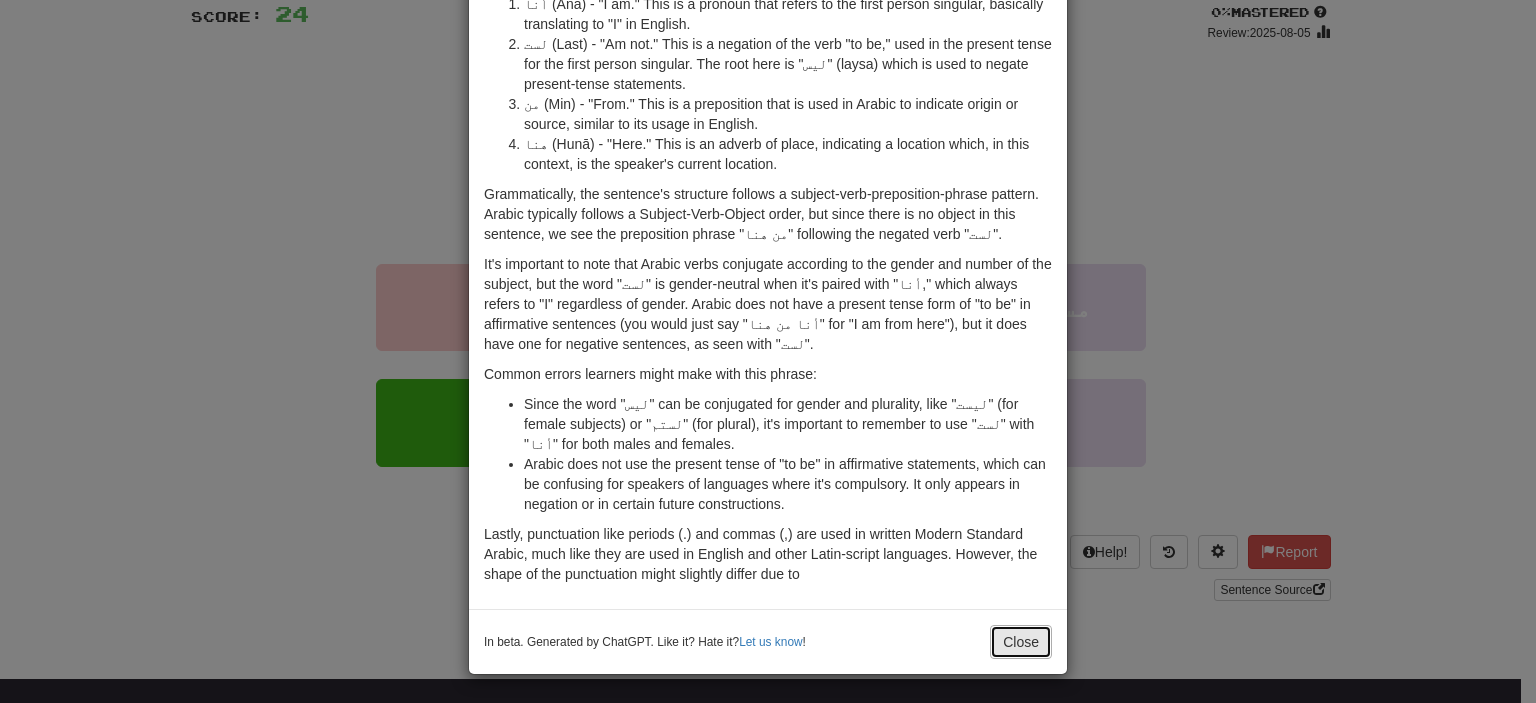 click on "Close" at bounding box center (1021, 642) 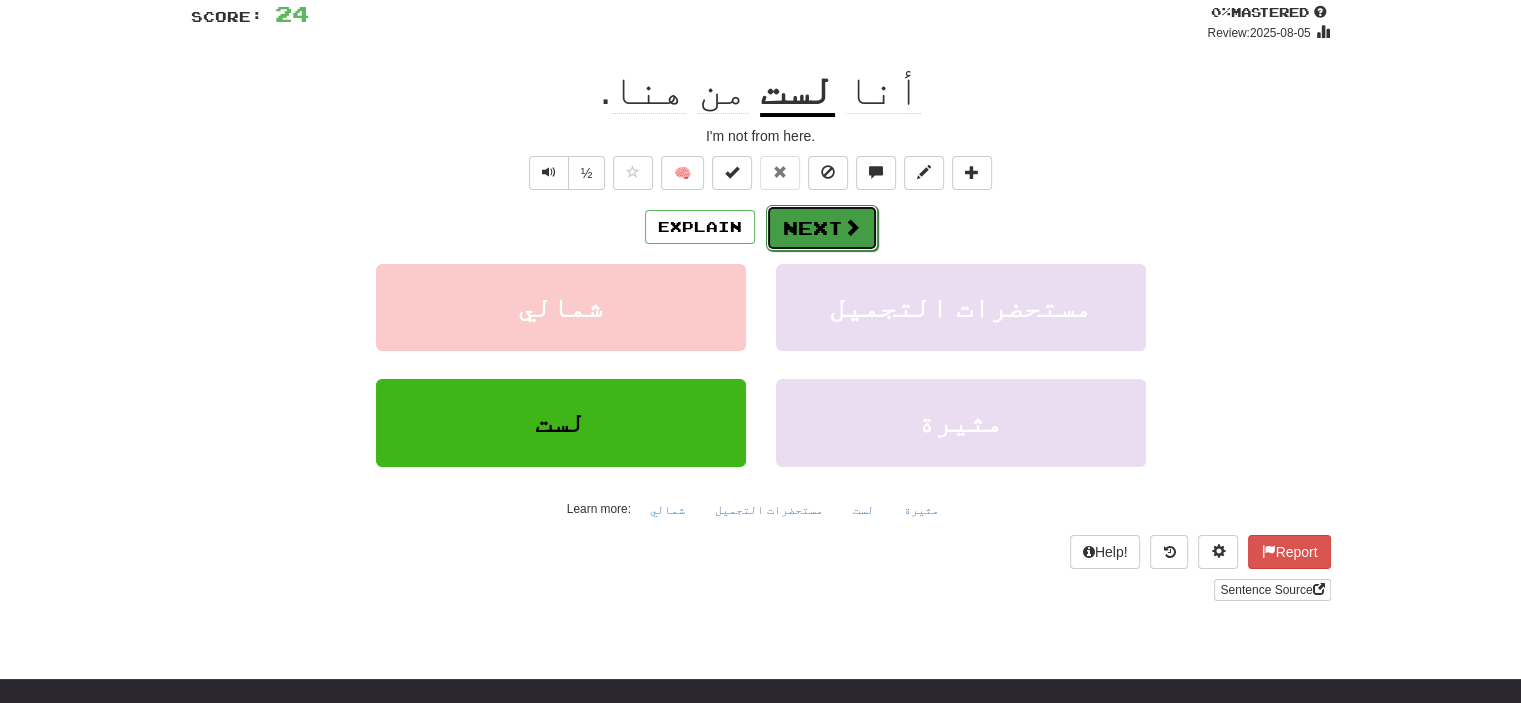 click on "Next" at bounding box center (822, 228) 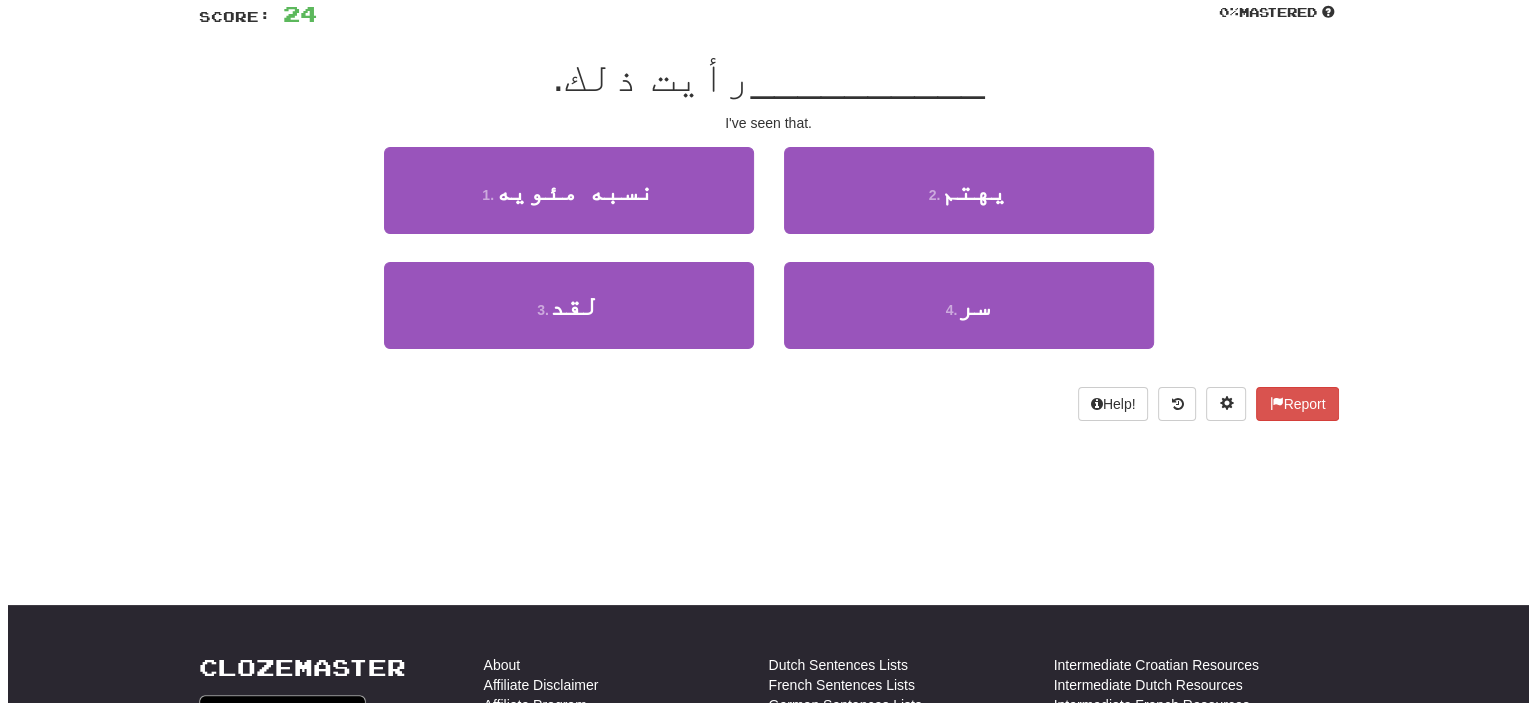 scroll, scrollTop: 0, scrollLeft: 0, axis: both 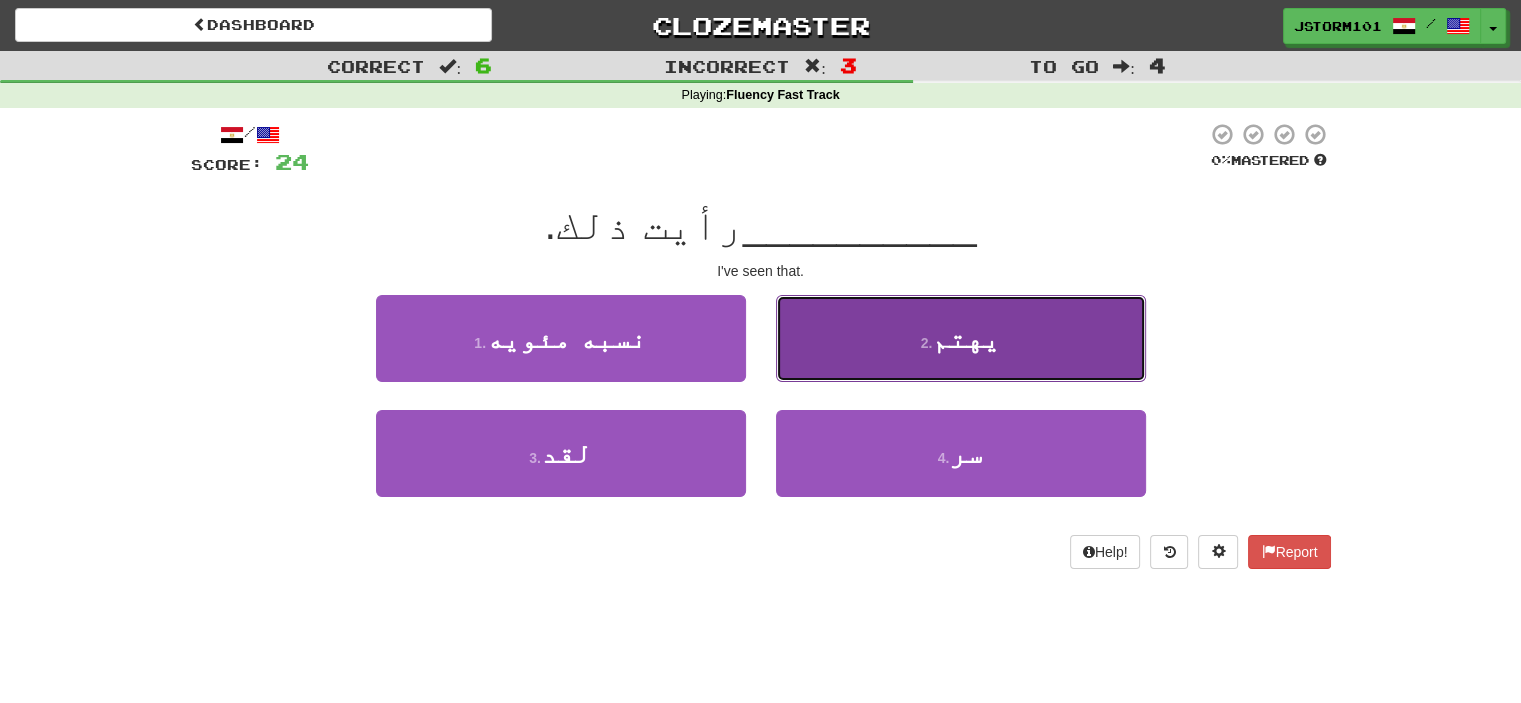 click on "2 .  يهتم" at bounding box center (961, 338) 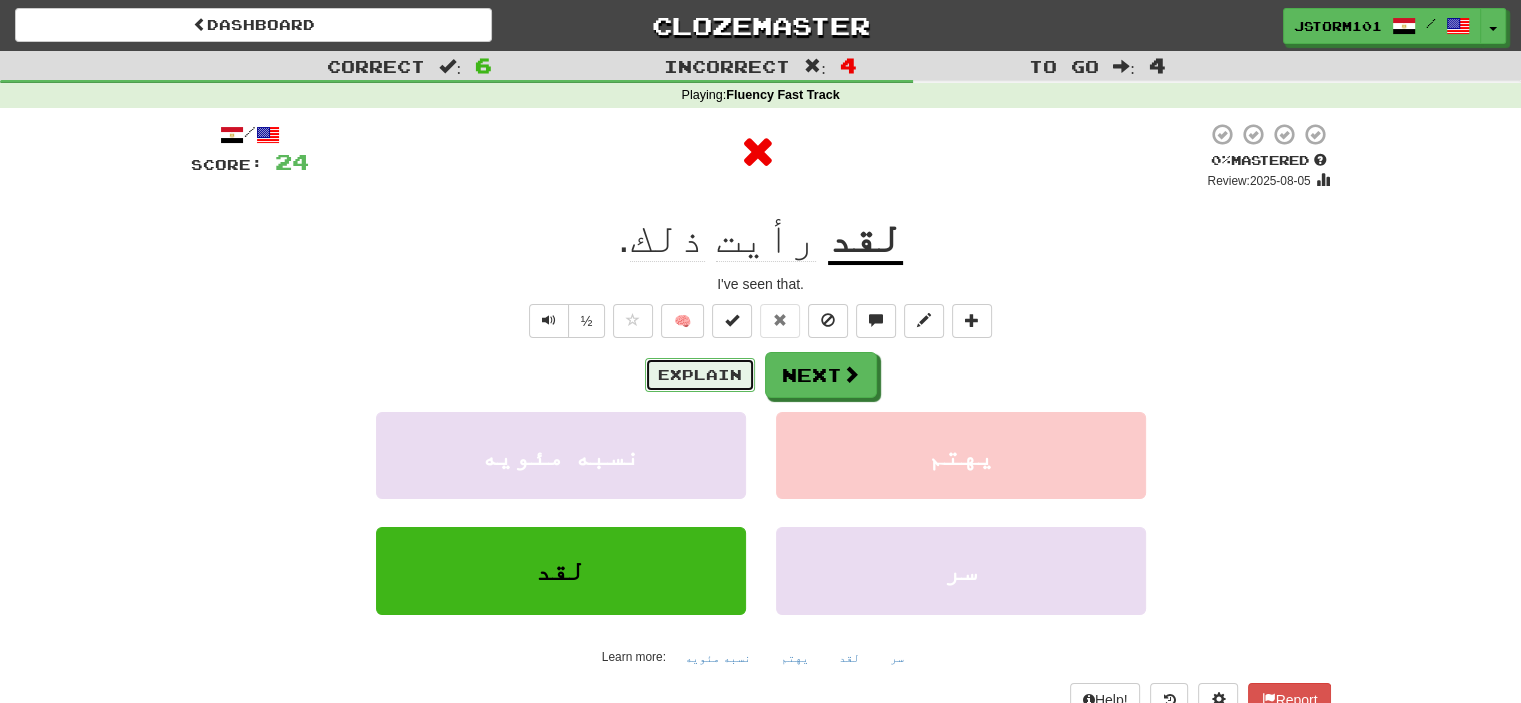 click on "Explain" at bounding box center [700, 375] 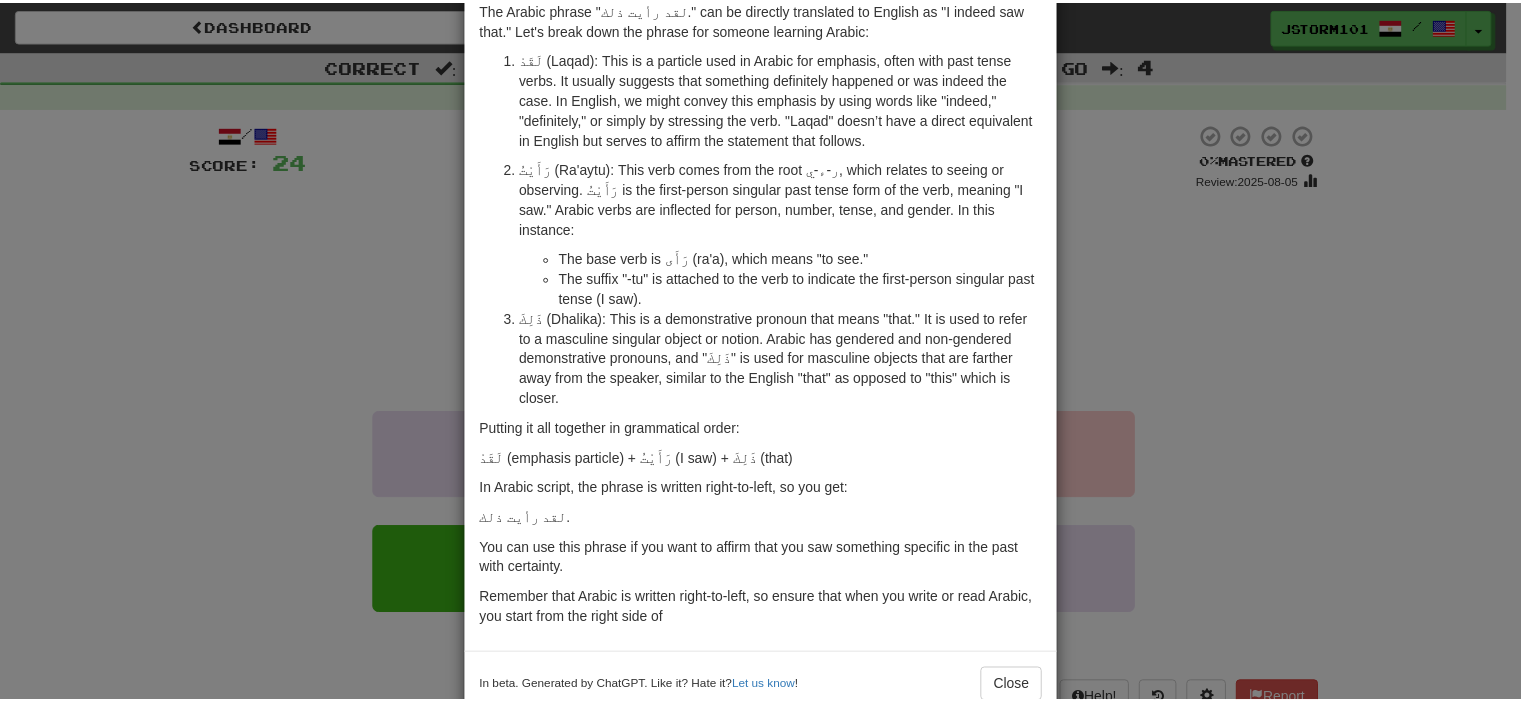 scroll, scrollTop: 124, scrollLeft: 0, axis: vertical 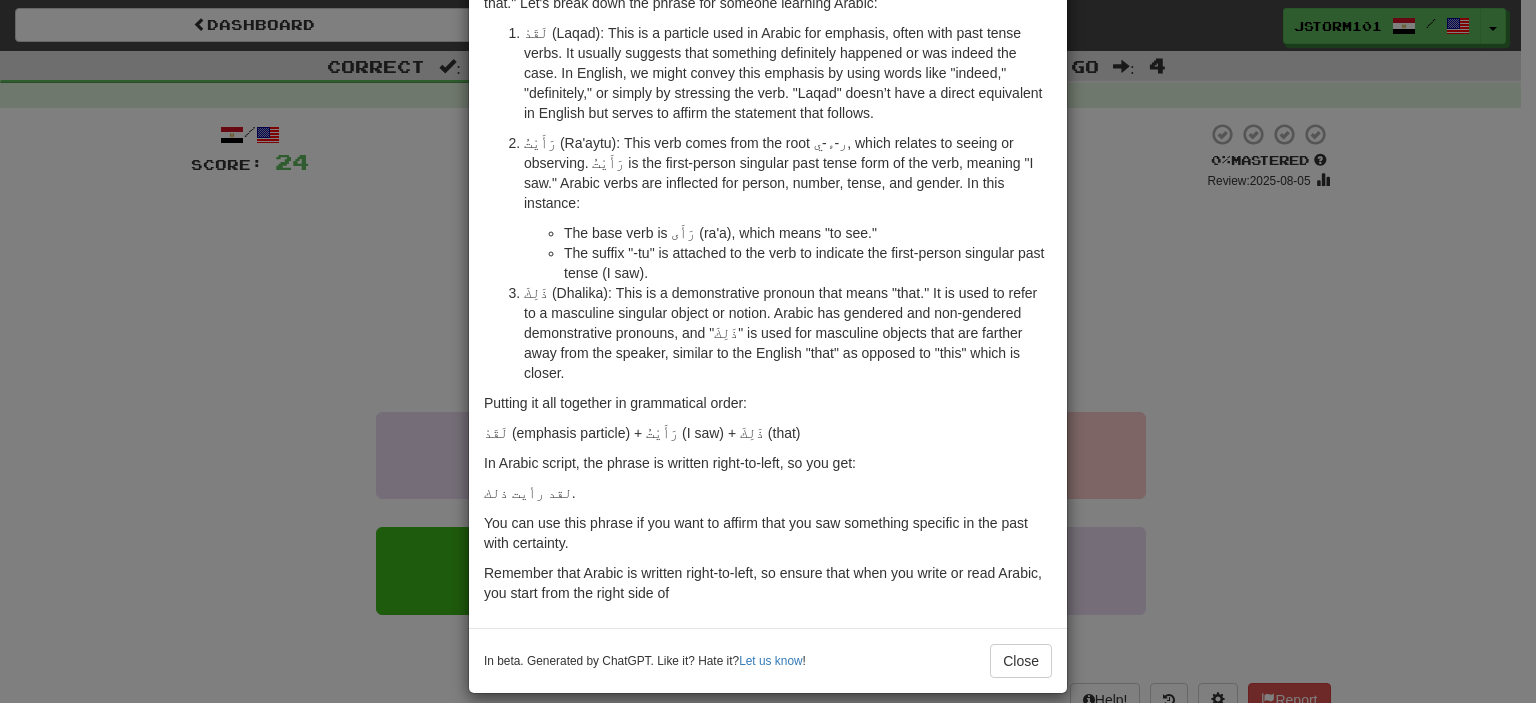 click on "× Explanation The Arabic phrase "لقد رأيت ذلك." can be directly translated to English as "I indeed saw that." Let's break down the phrase for someone learning Arabic:
لَقَدْ (Laqad): This is a particle used in Arabic for emphasis, often with past tense verbs. It usually suggests that something definitely happened or was indeed the case. In English, we might convey this emphasis by using words like "indeed," "definitely," or simply by stressing the verb. "Laqad" doesn’t have a direct equivalent in English but serves to affirm the statement that follows.
رَأَيْتُ (Ra'aytu): This verb comes from the root ر-ء-ي, which relates to seeing or observing. رَأَيْتُ is the first-person singular past tense form of the verb, meaning "I saw." Arabic verbs are inflected for person, number, tense, and gender. In this instance:
The base verb is رَأَى (ra'a), which means "to see."
Putting it all together in grammatical order:
Let us know !" at bounding box center (768, 351) 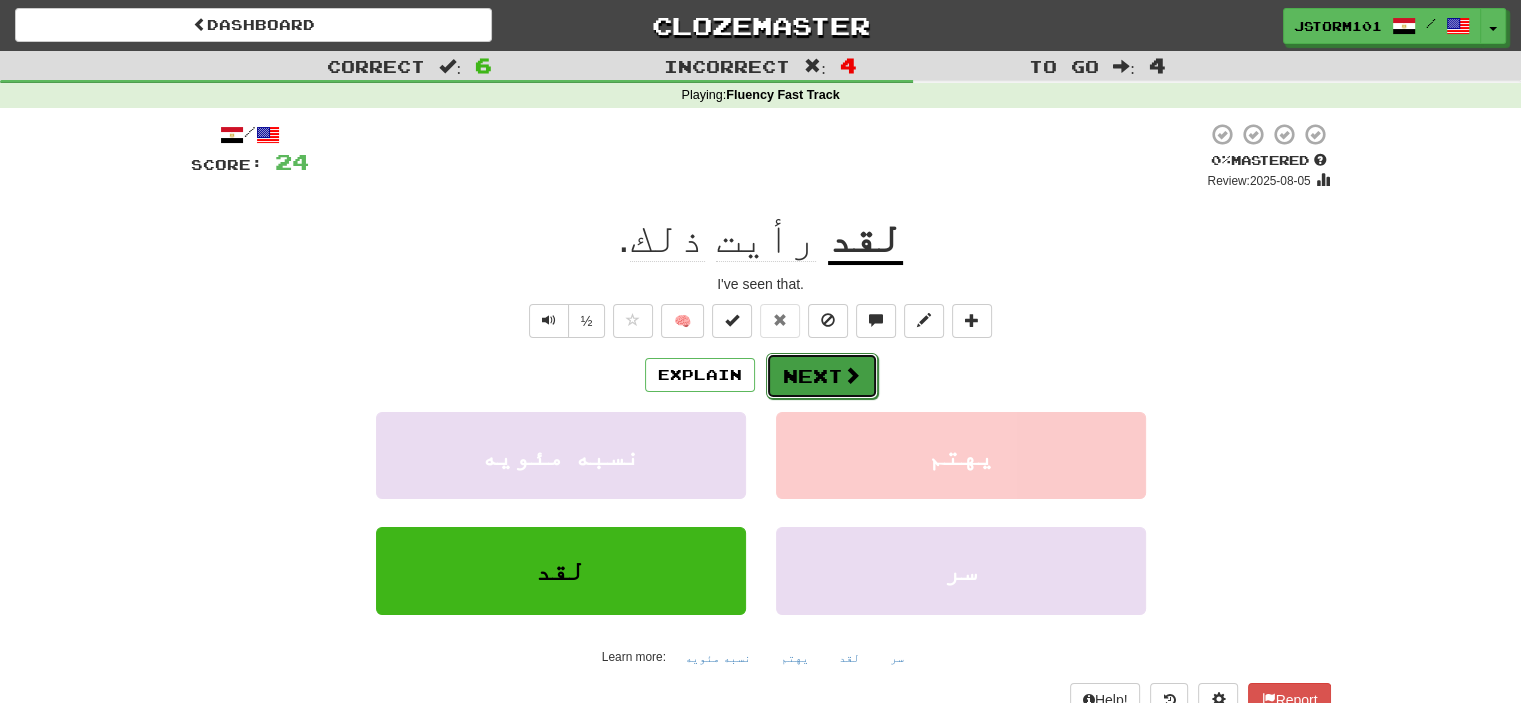 click on "Next" at bounding box center (822, 376) 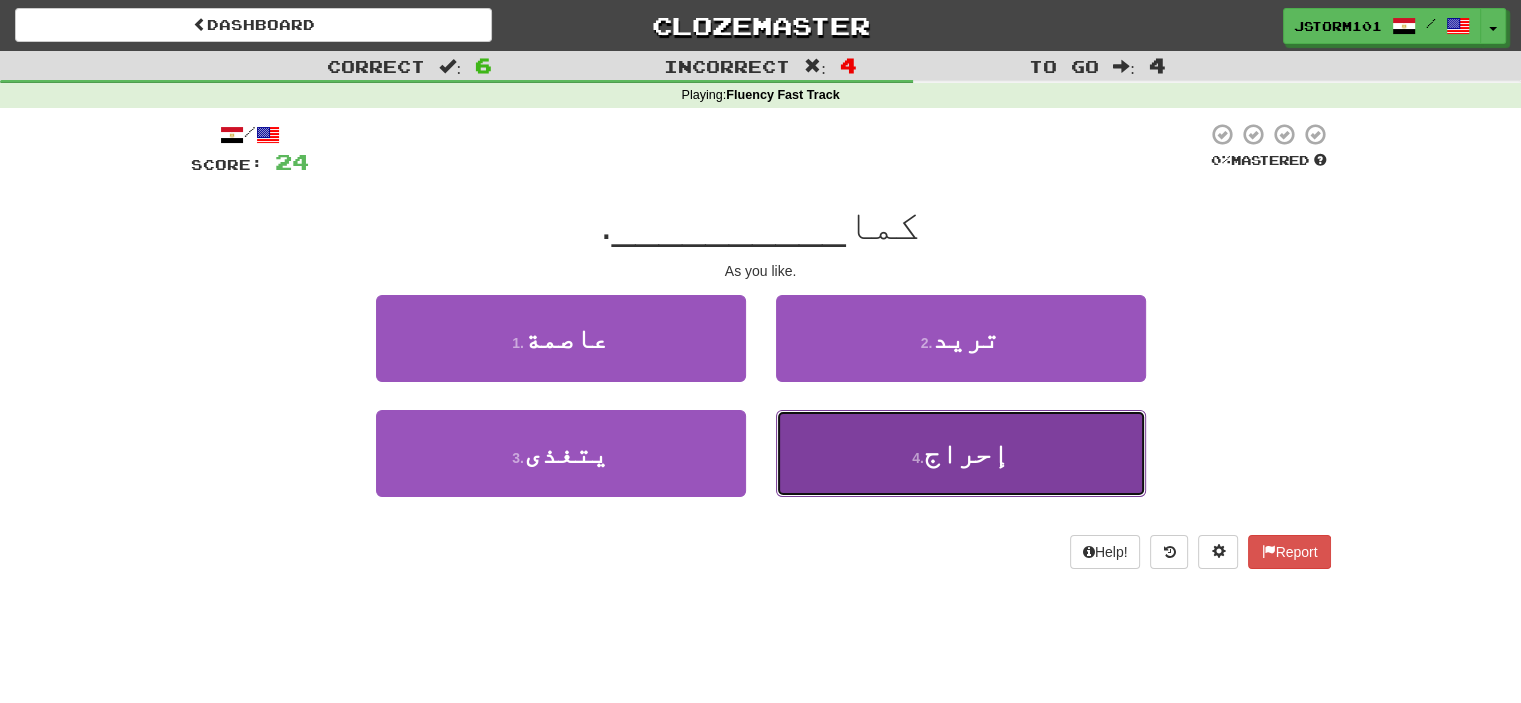 click on "4 .  إحراج" at bounding box center (961, 453) 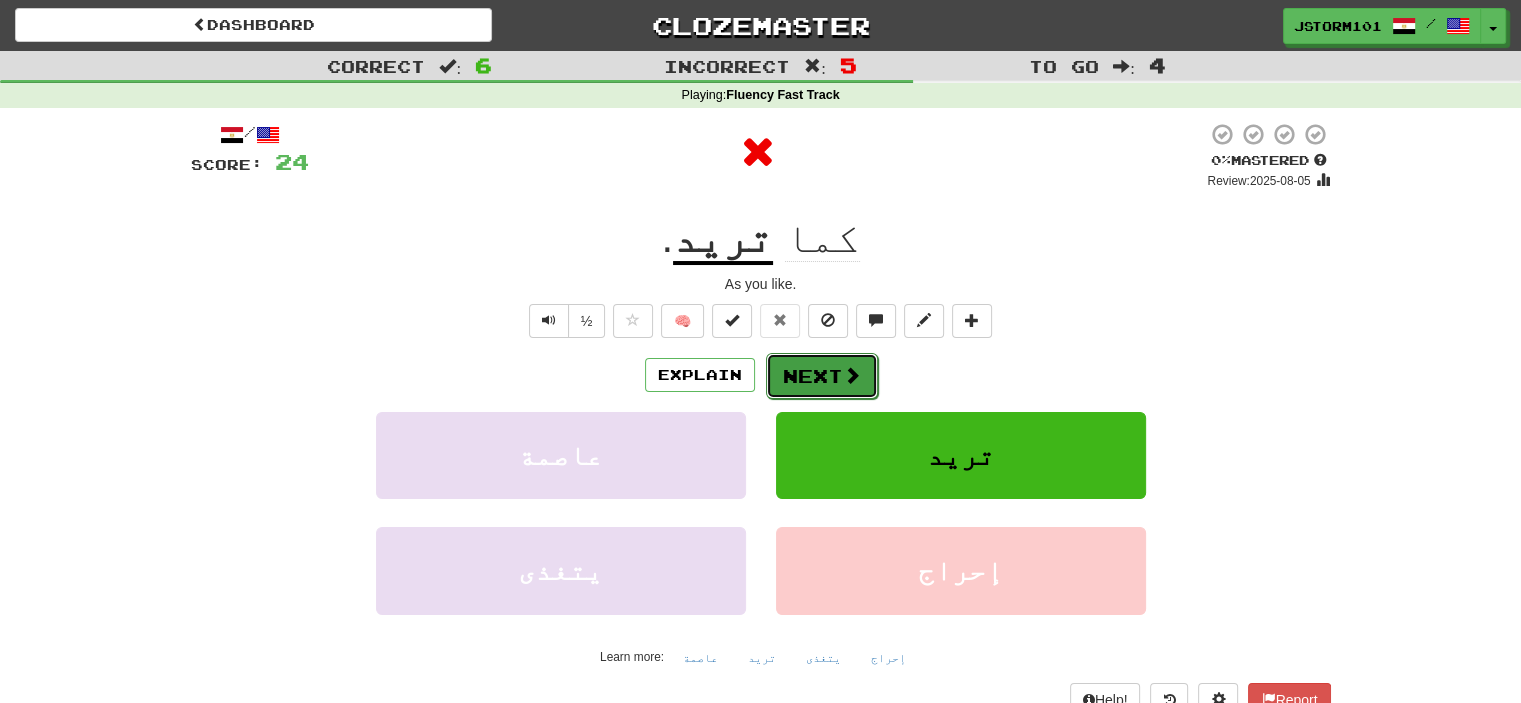 click at bounding box center [852, 375] 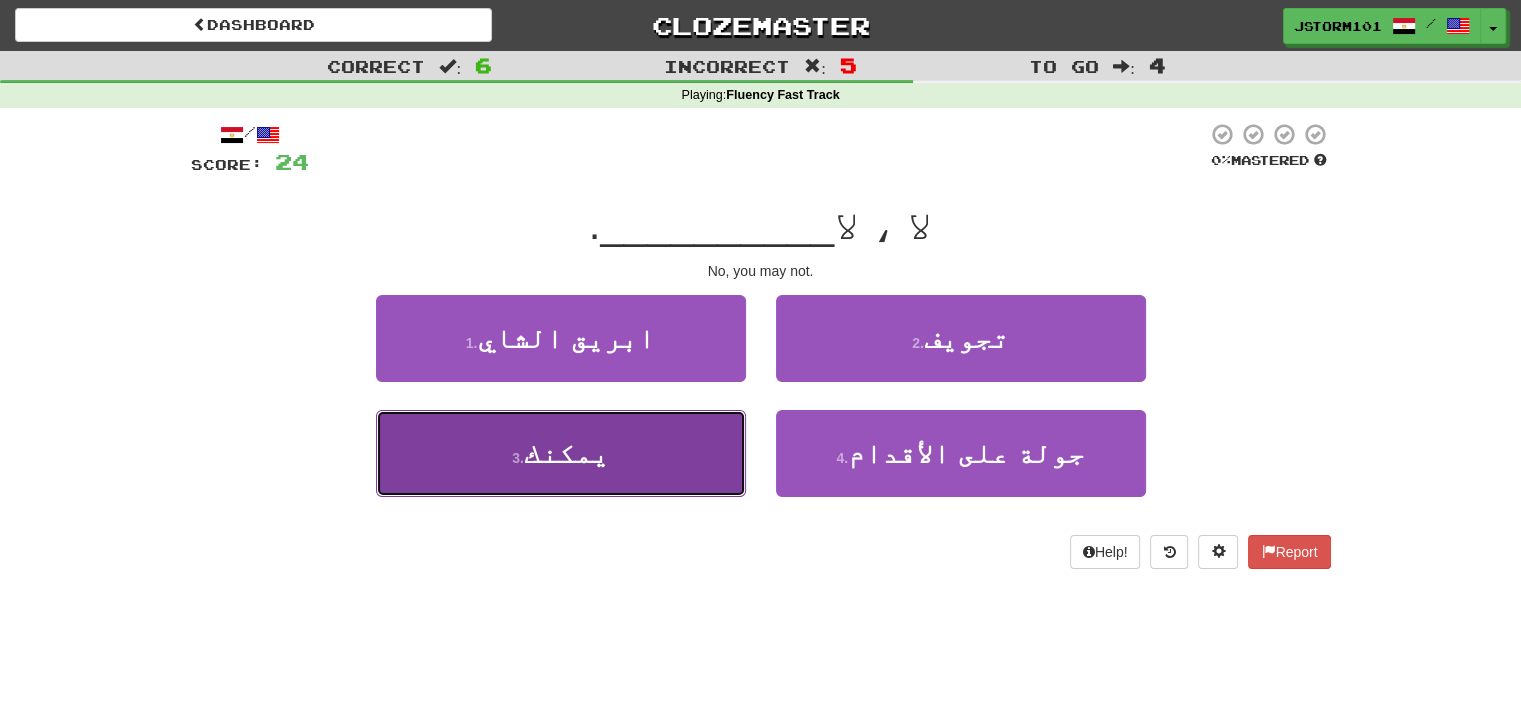 click on "3 .  يمكنك" at bounding box center (561, 453) 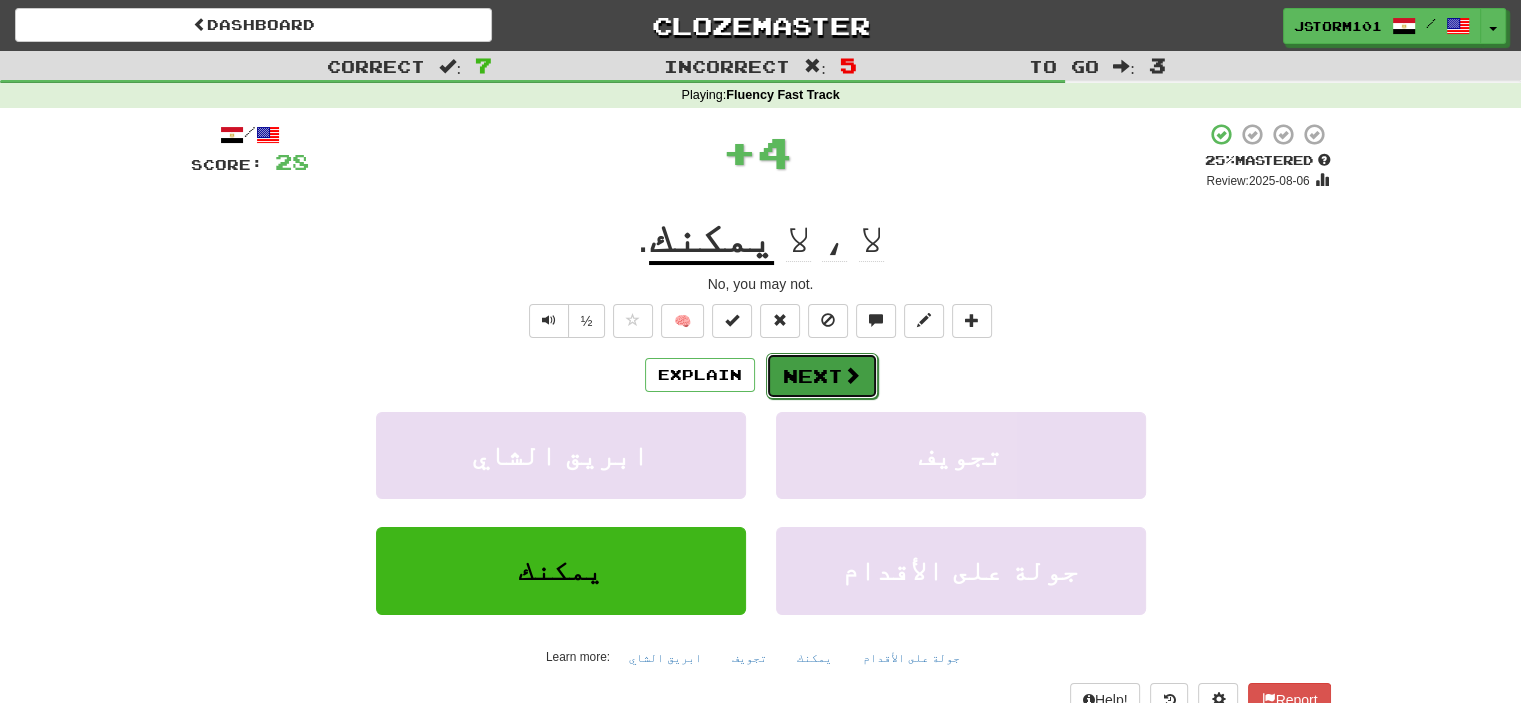 click on "Next" at bounding box center (822, 376) 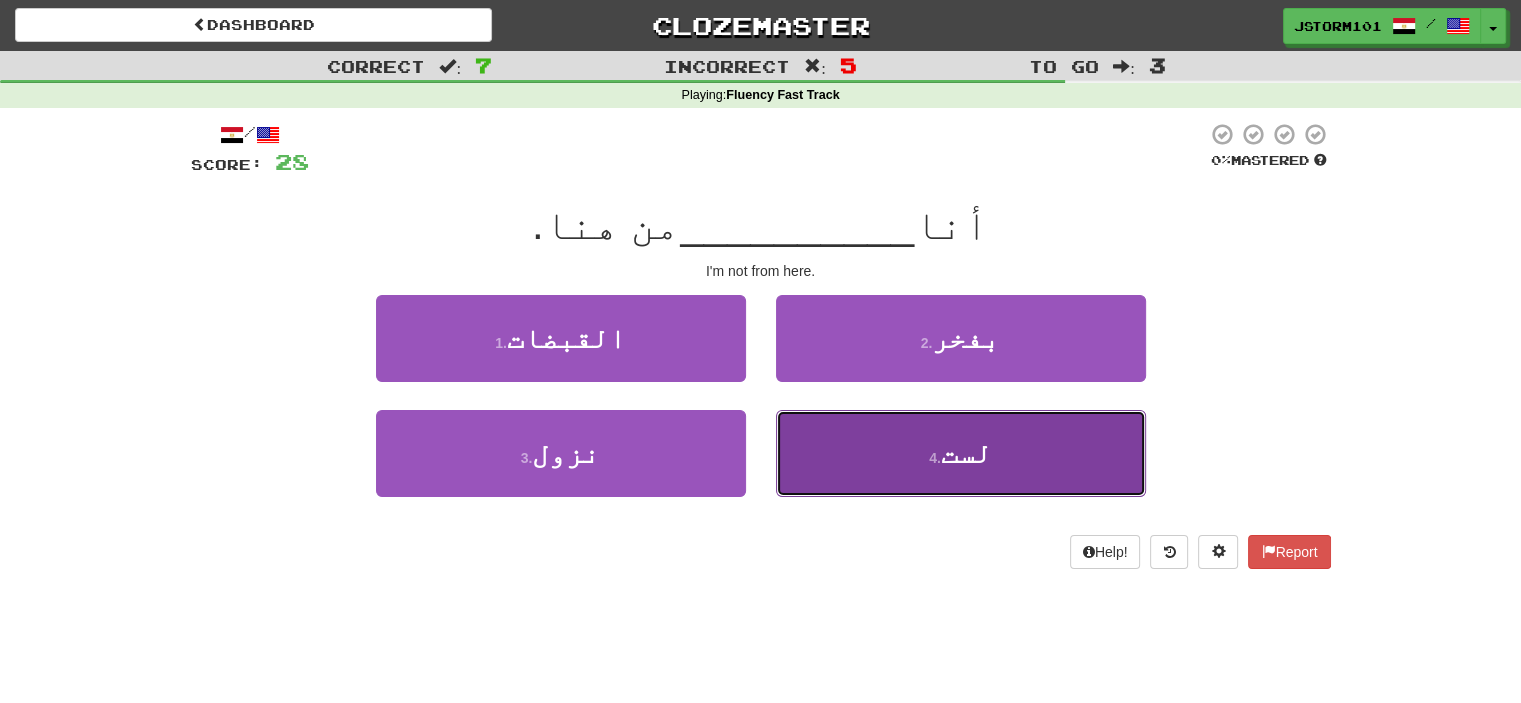 click on "4 .  لست" at bounding box center [961, 453] 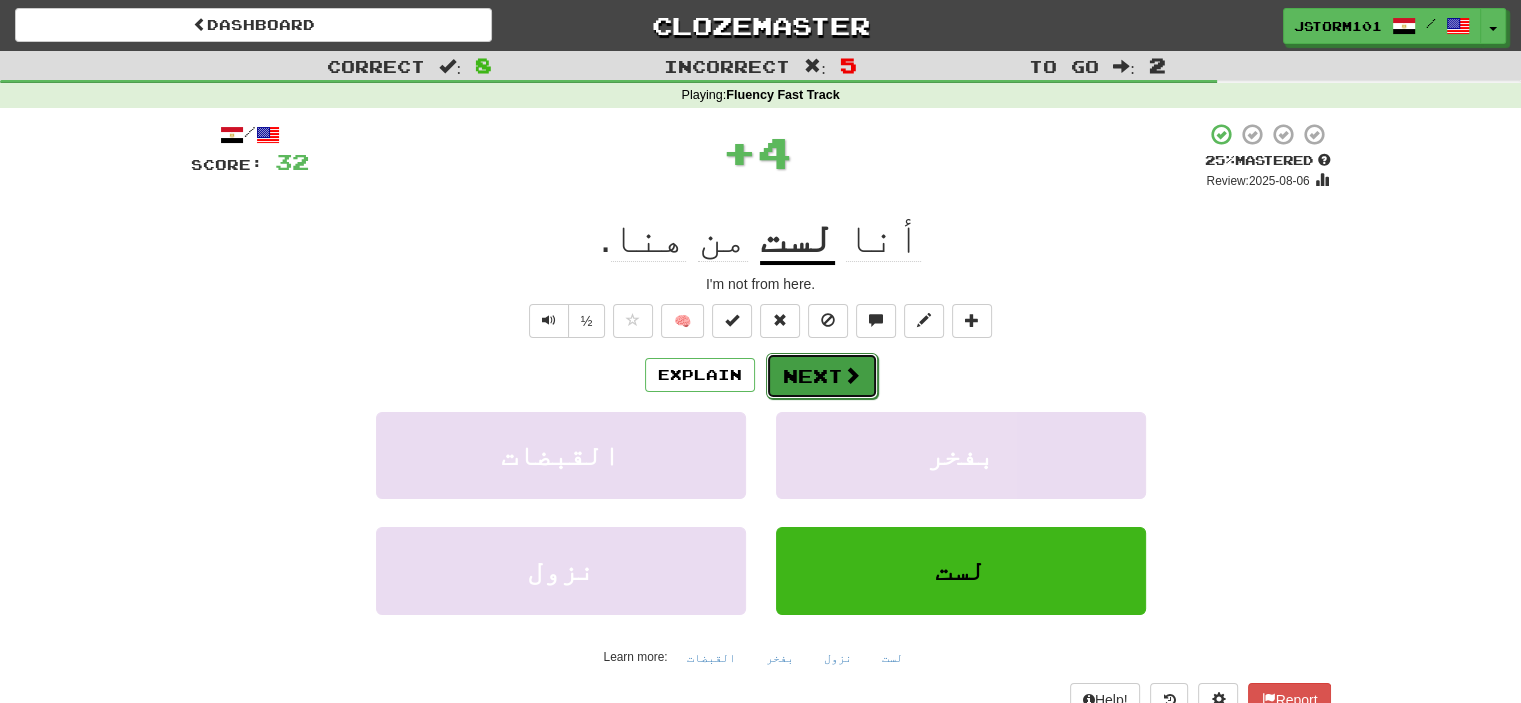 click on "Next" at bounding box center (822, 376) 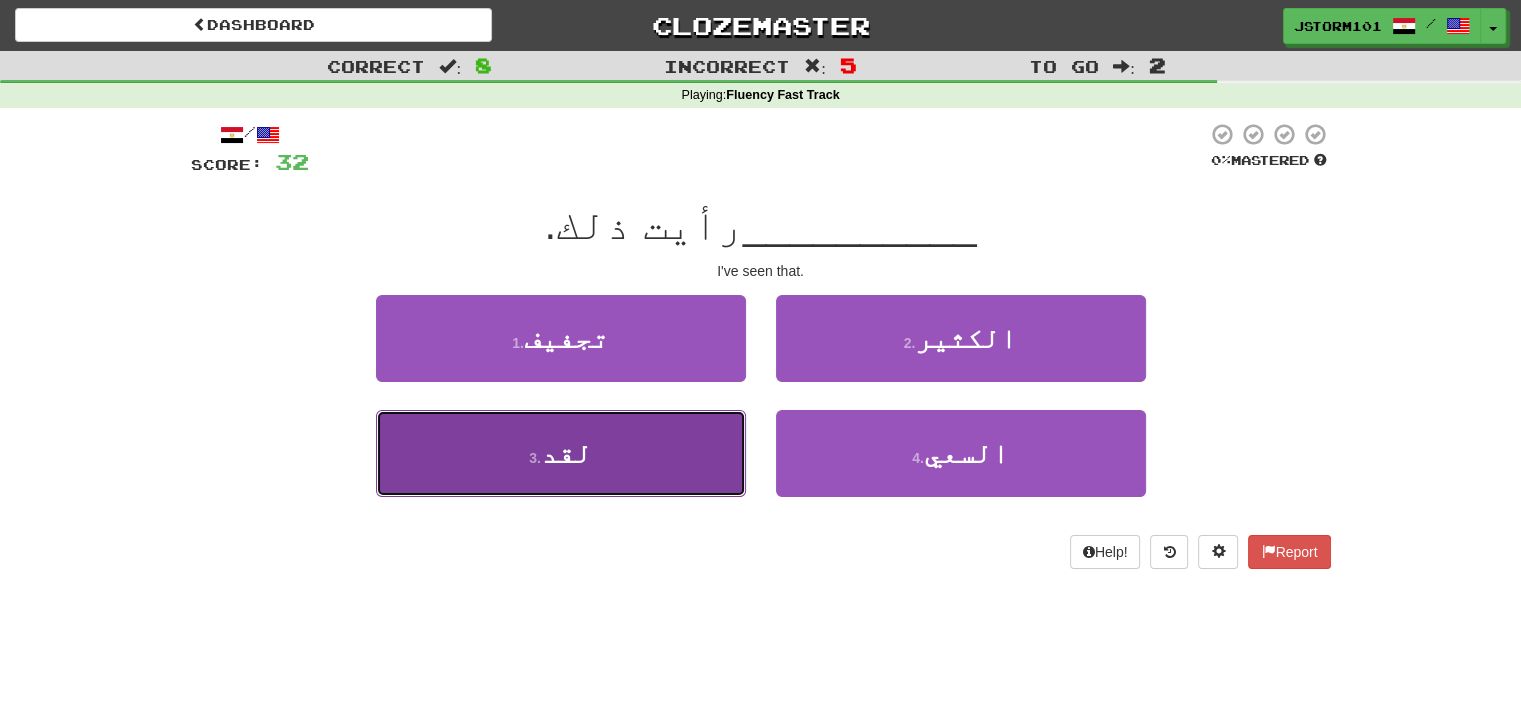click on "3 .  لقد" at bounding box center (561, 453) 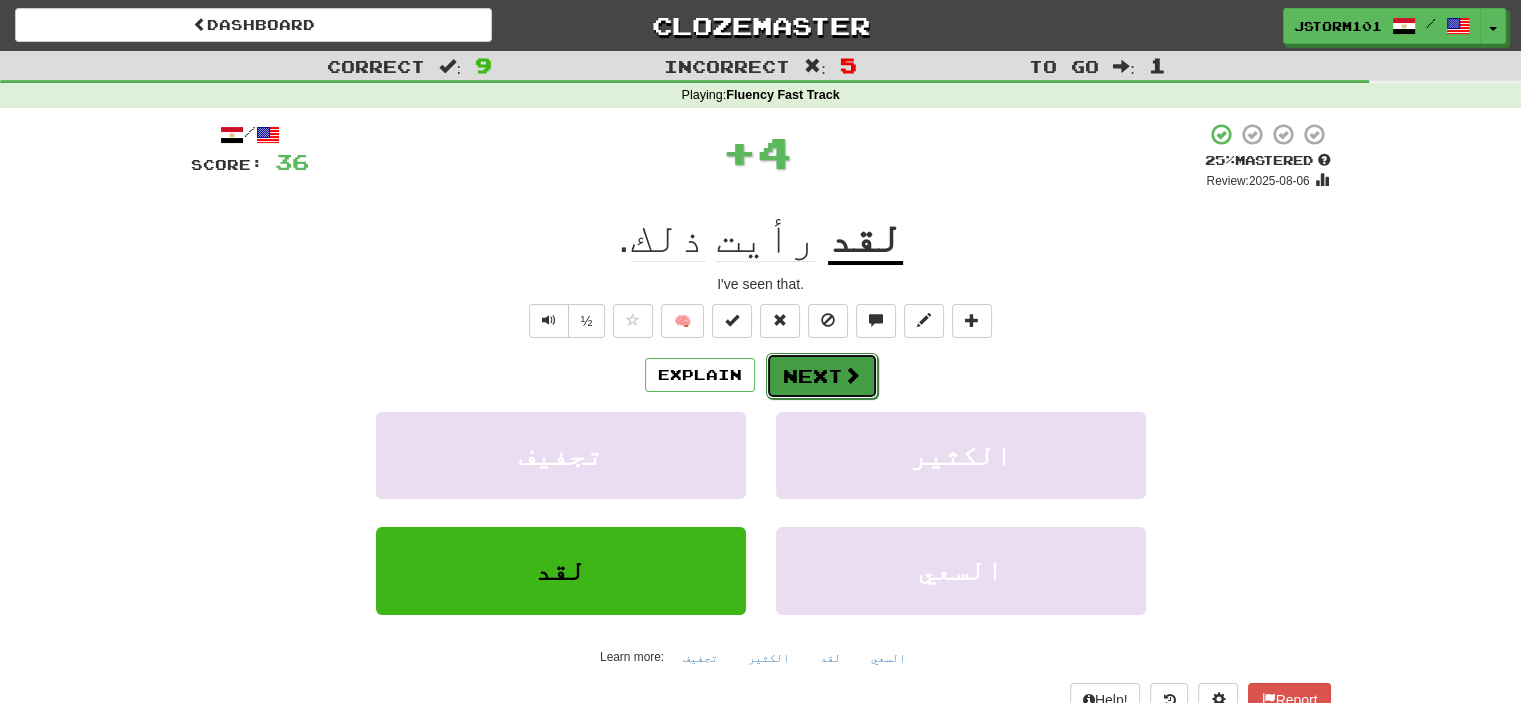 click on "Next" at bounding box center (822, 376) 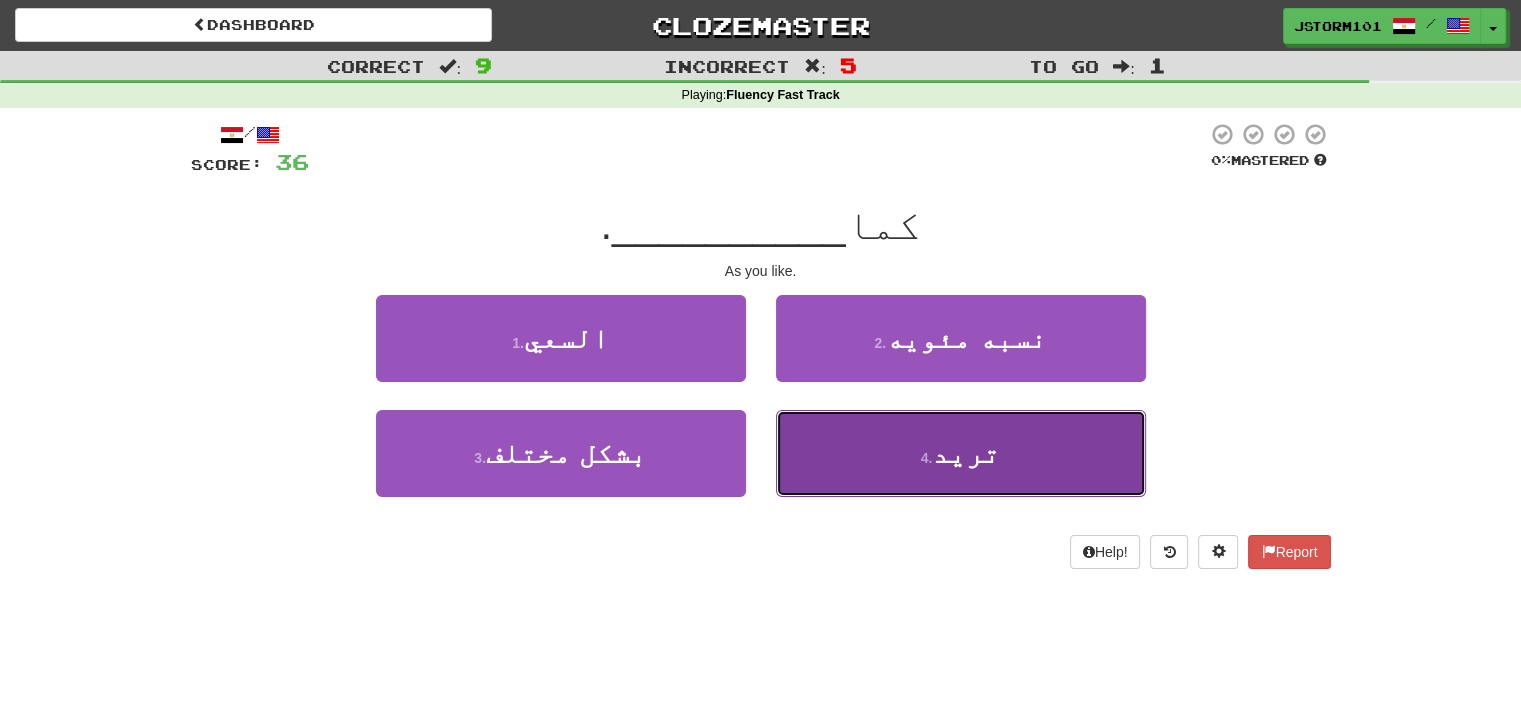 click on "4 .  تريد" at bounding box center [961, 453] 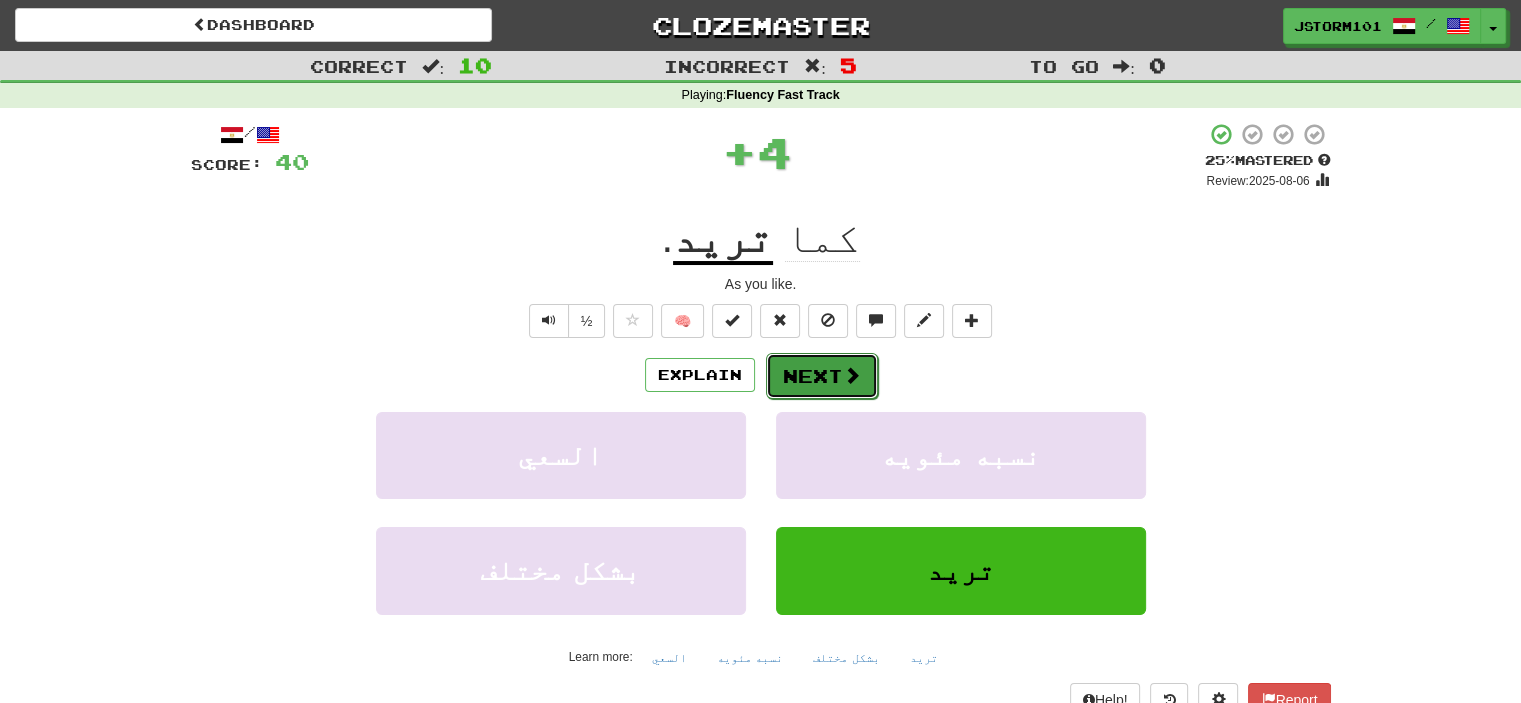 click on "Next" at bounding box center (822, 376) 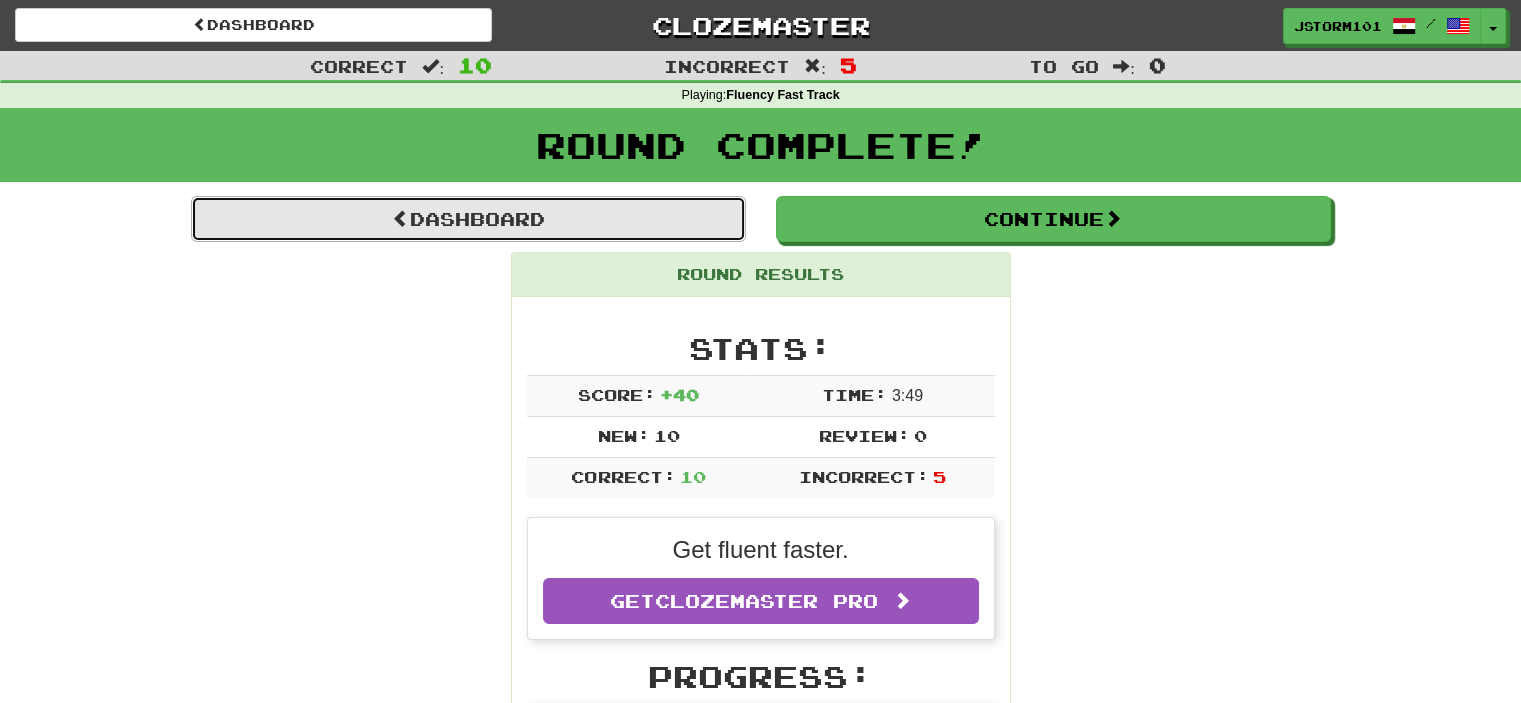 click on "Dashboard" at bounding box center [468, 219] 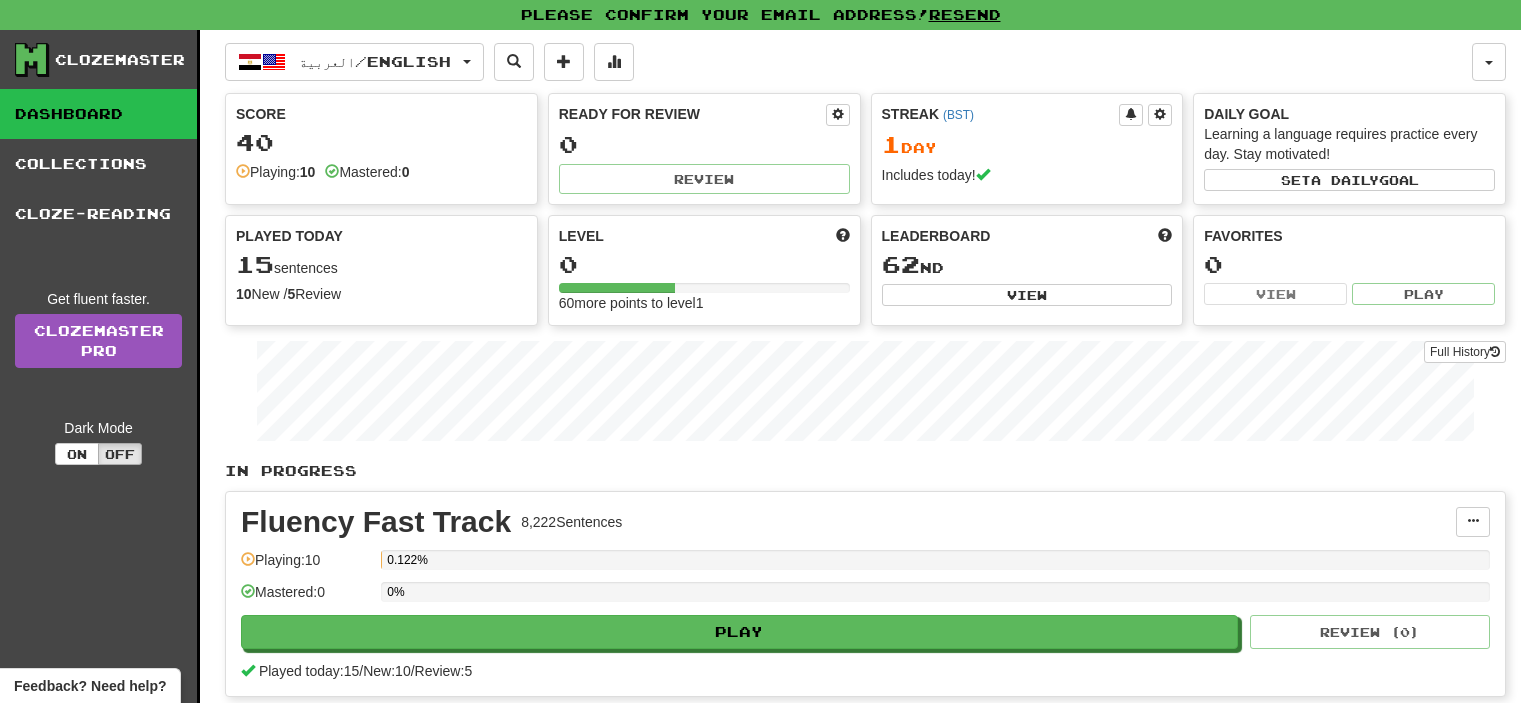 scroll, scrollTop: 0, scrollLeft: 0, axis: both 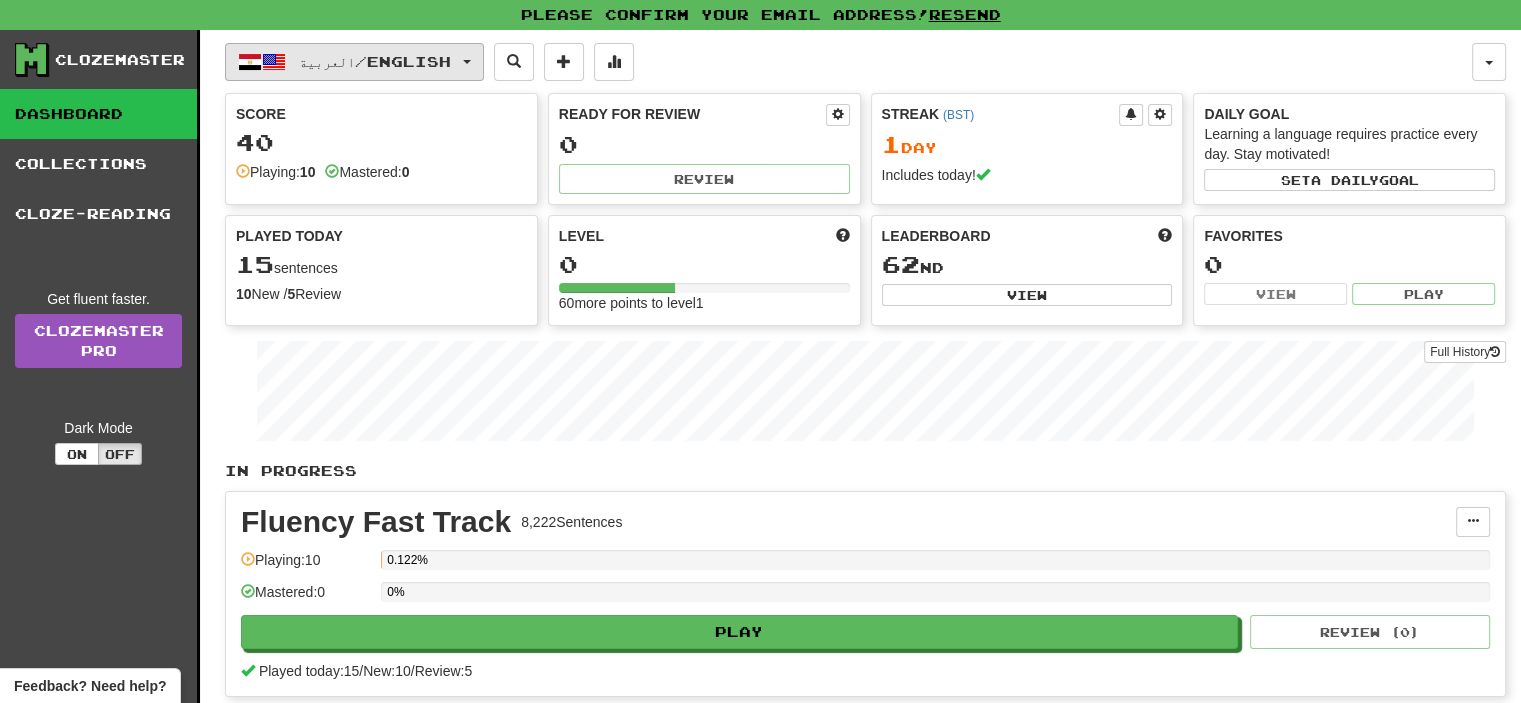 click on "العربية  /  English" at bounding box center (375, 61) 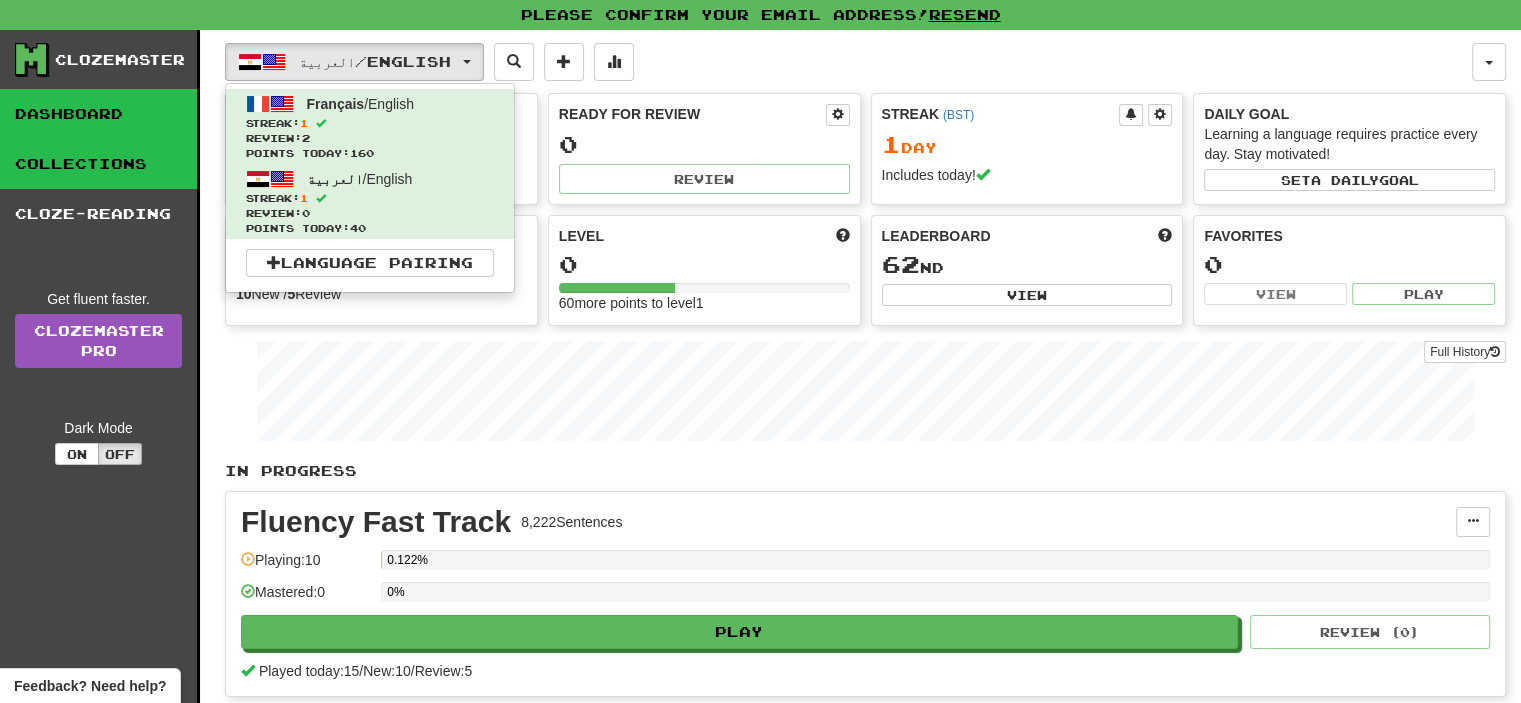 click on "Collections" at bounding box center [98, 164] 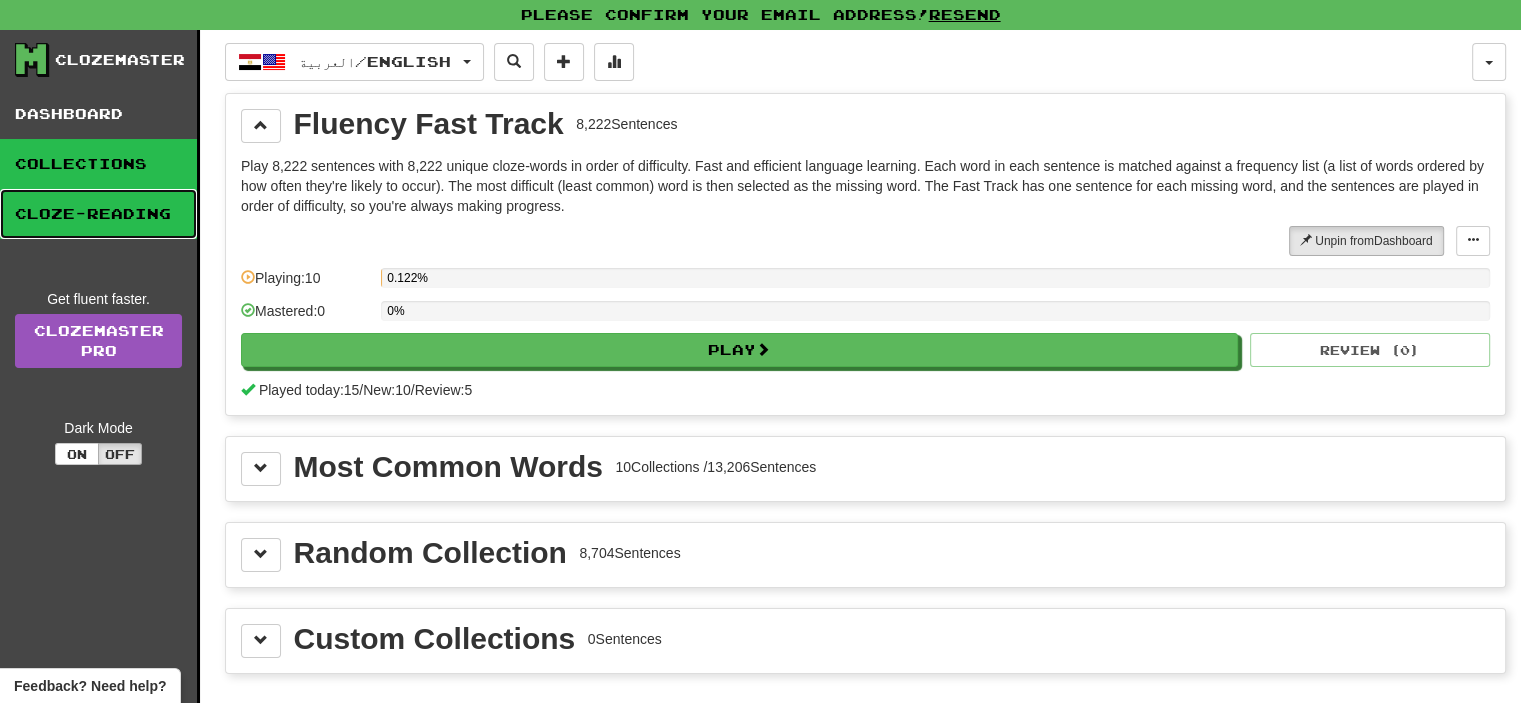click on "Cloze-Reading" at bounding box center (98, 214) 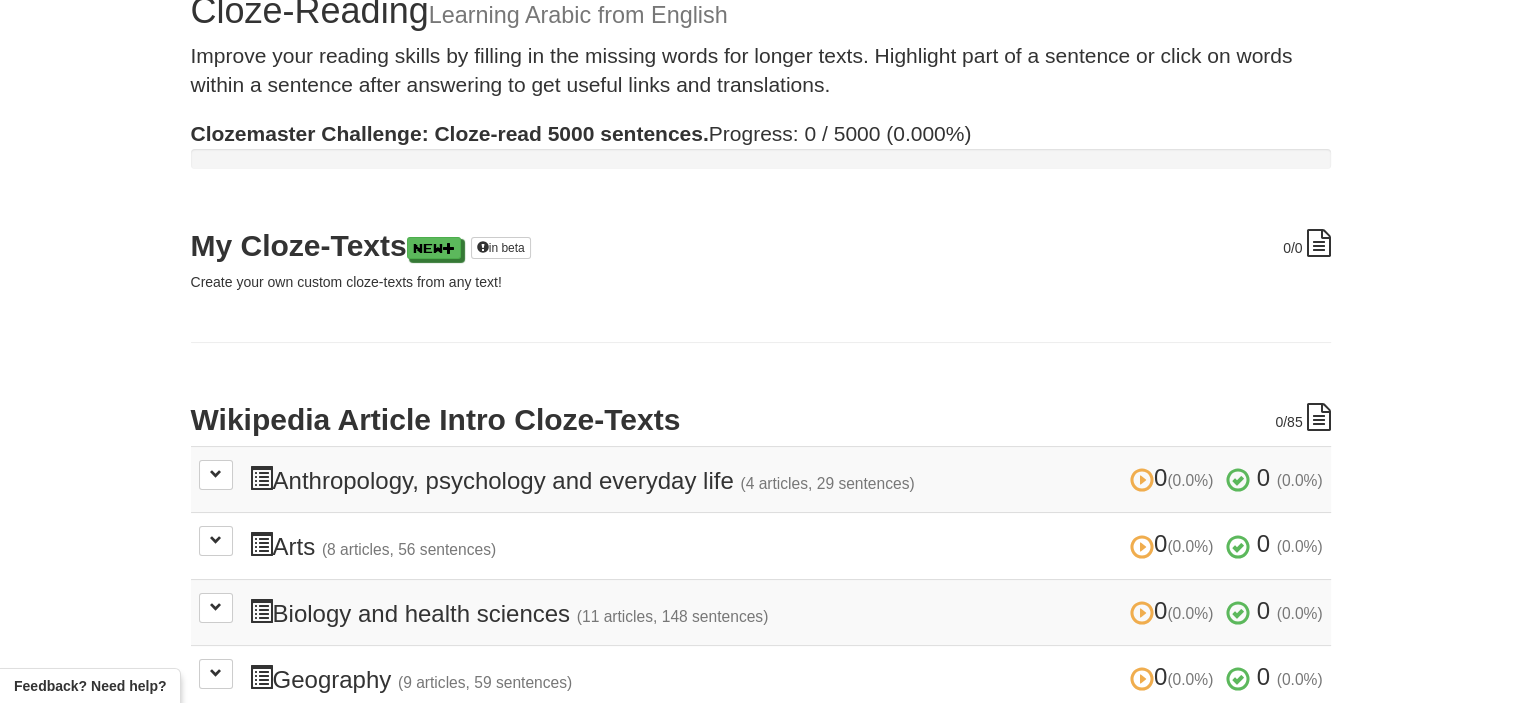 scroll, scrollTop: 0, scrollLeft: 0, axis: both 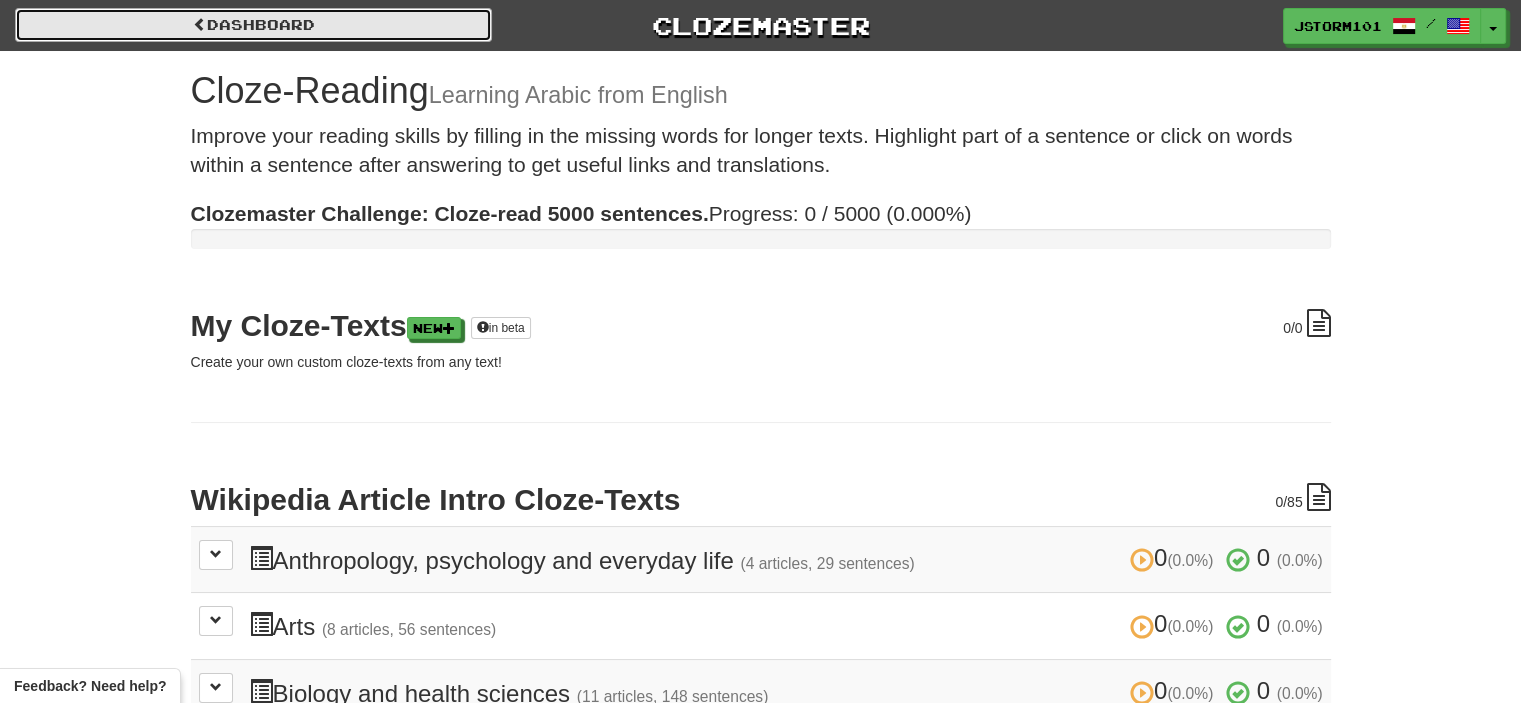 click on "Dashboard" at bounding box center [253, 25] 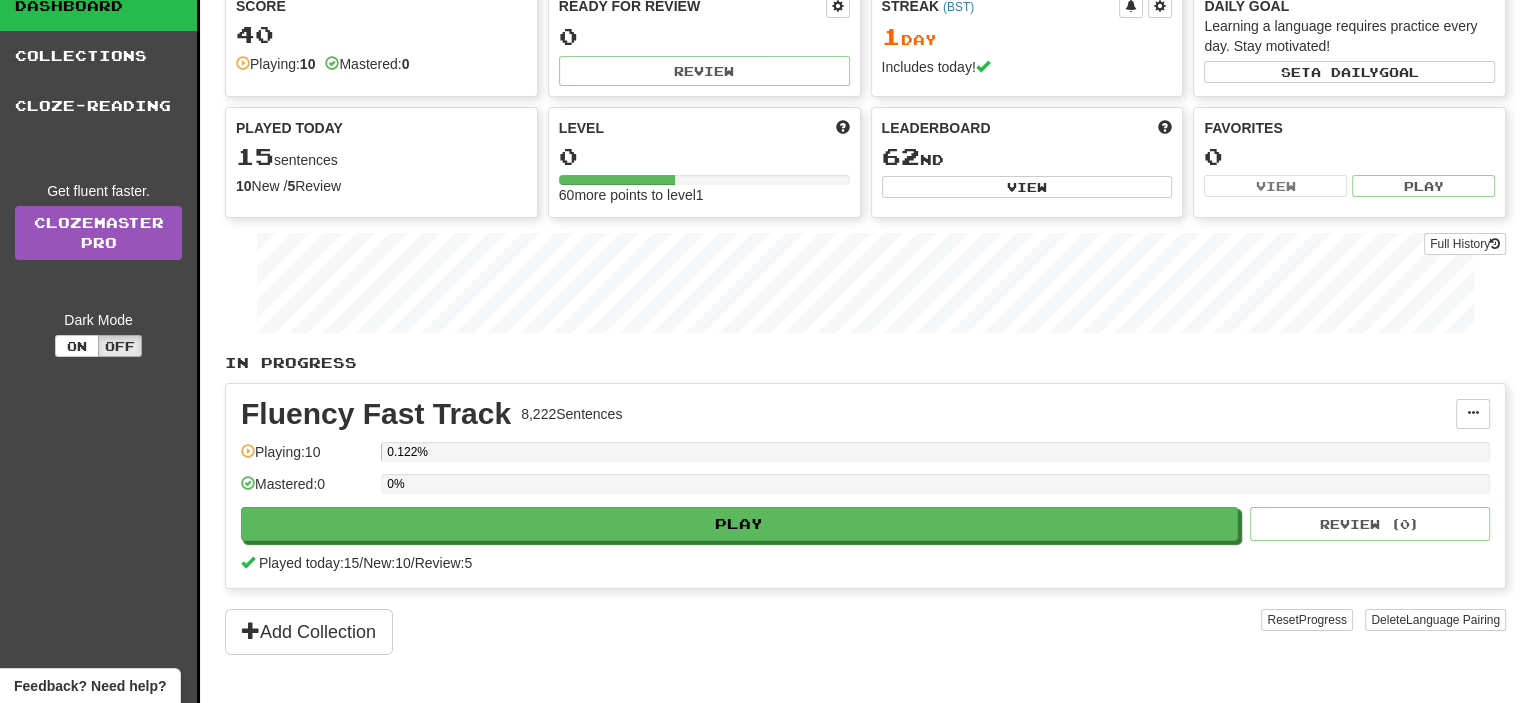 scroll, scrollTop: 0, scrollLeft: 0, axis: both 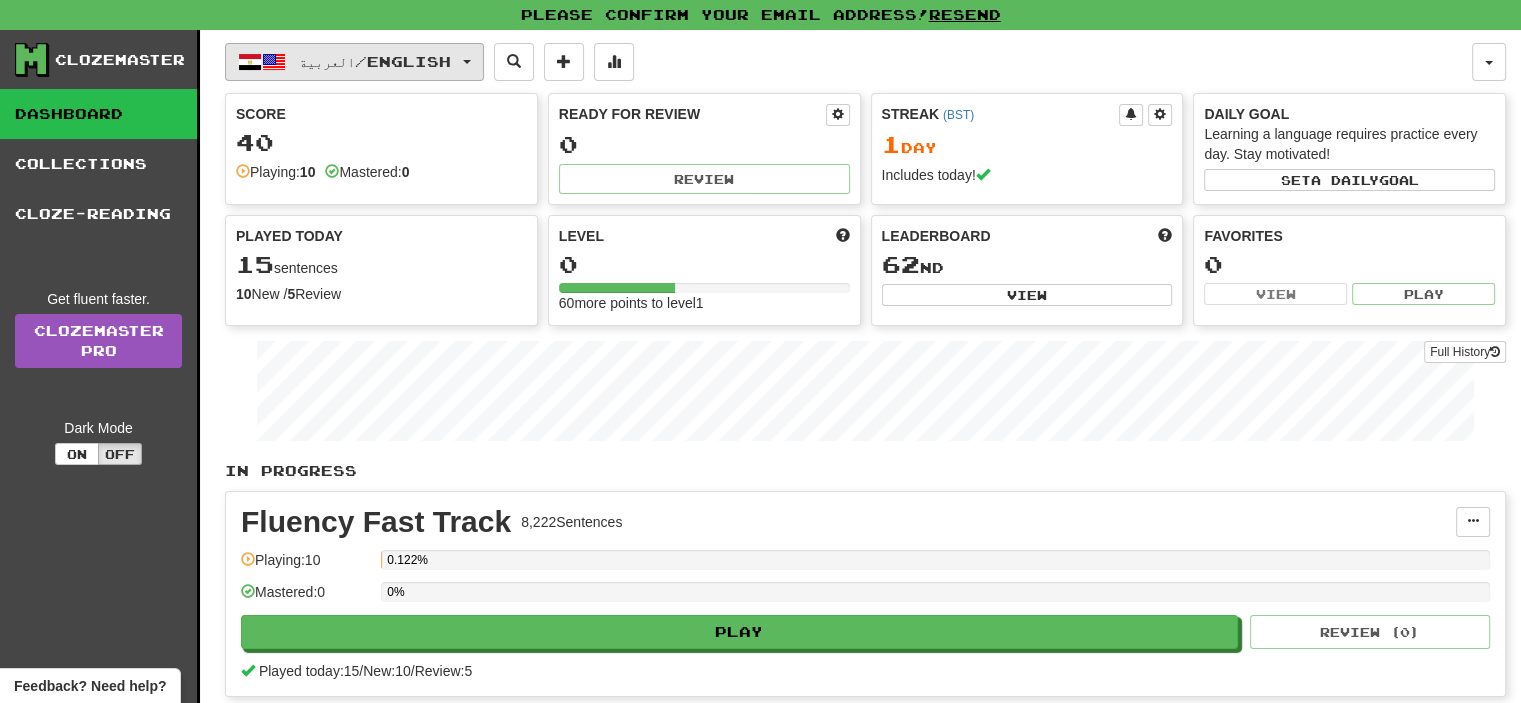 click on "العربية  /  English" at bounding box center (375, 61) 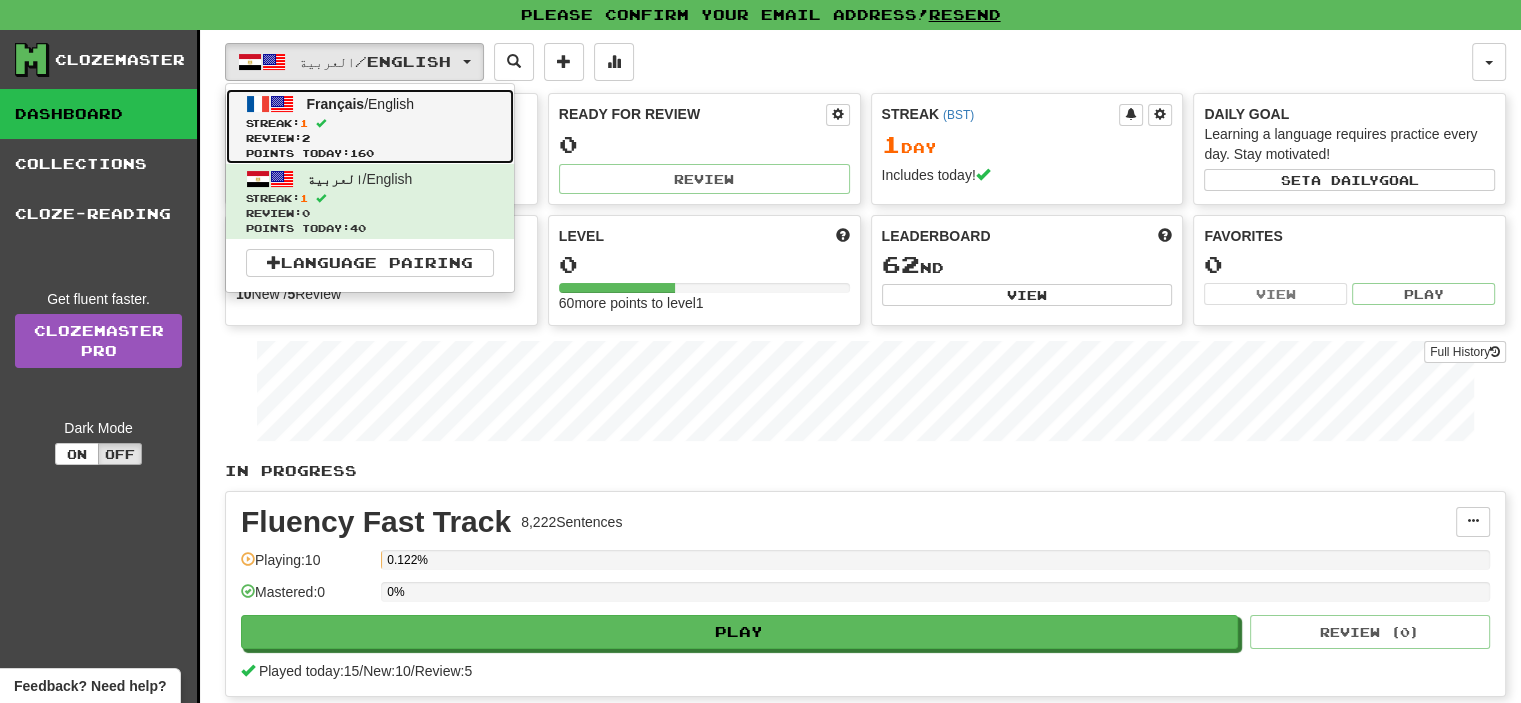 click on "Français  /  English" at bounding box center (360, 104) 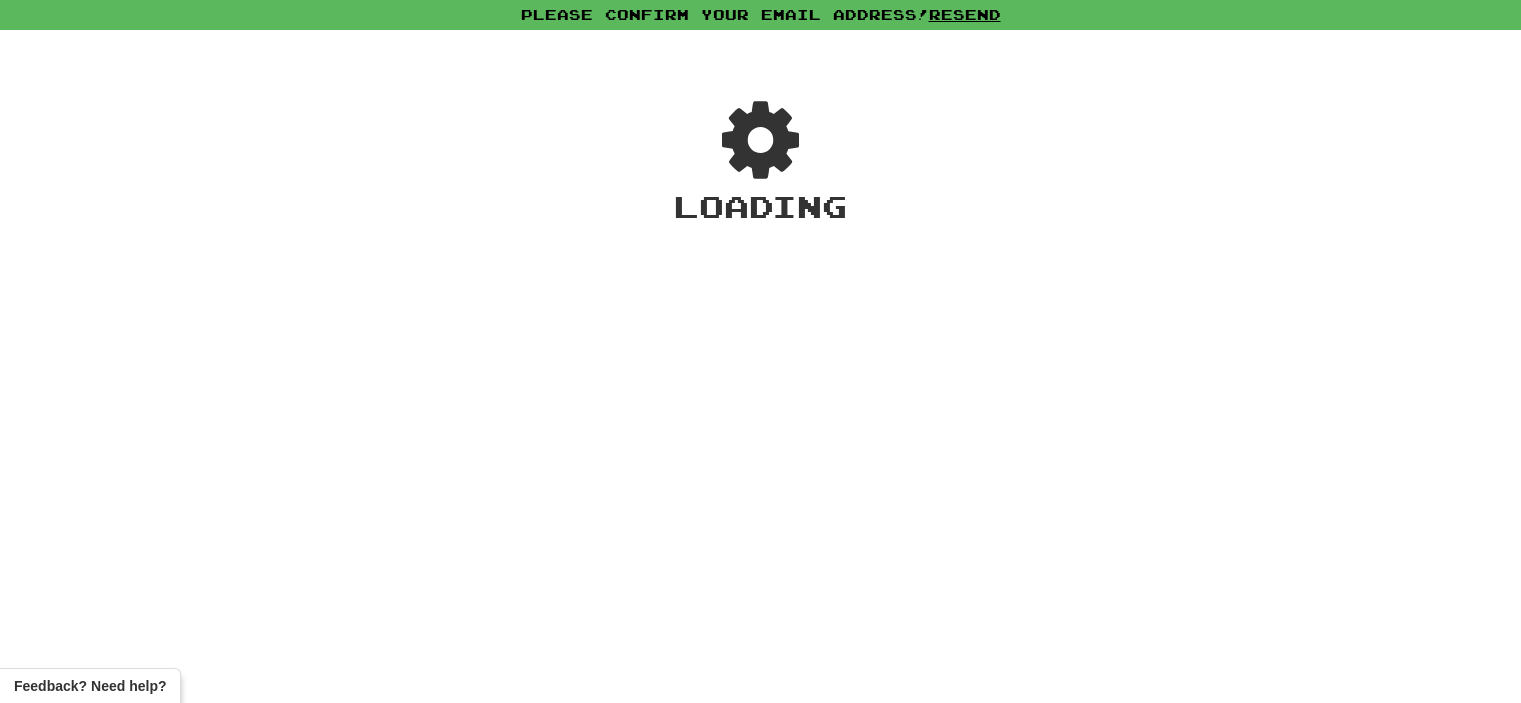 scroll, scrollTop: 0, scrollLeft: 0, axis: both 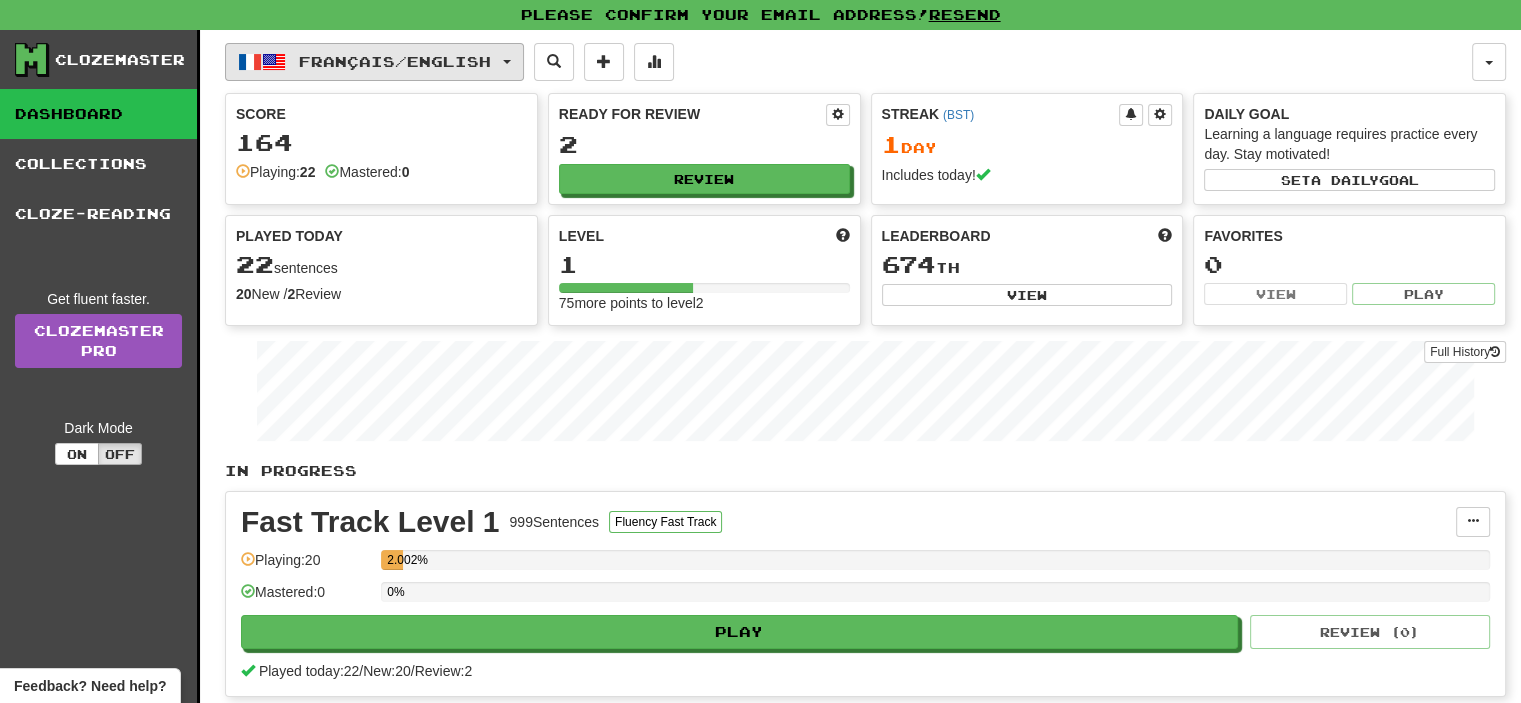 click on "Français  /  English" at bounding box center (374, 62) 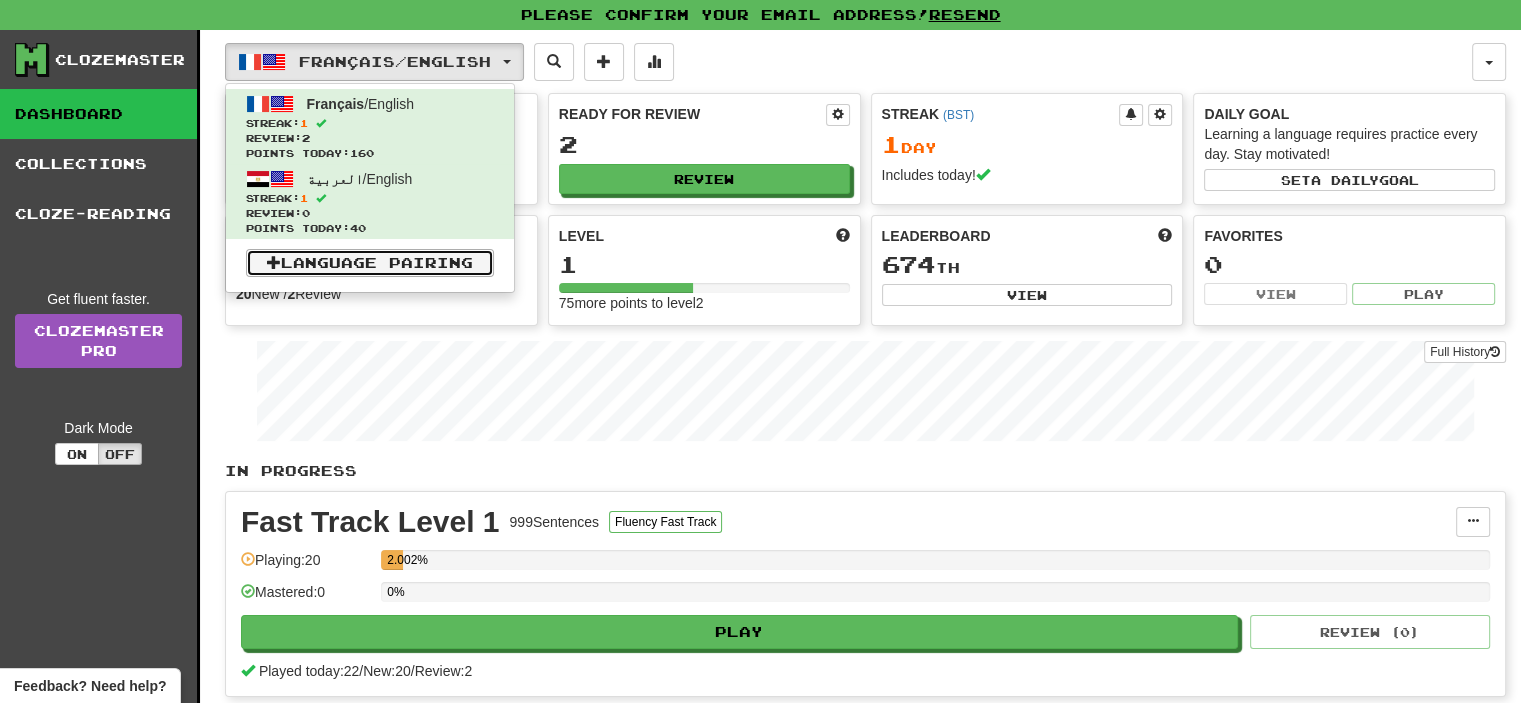 click on "Language Pairing" at bounding box center (370, 263) 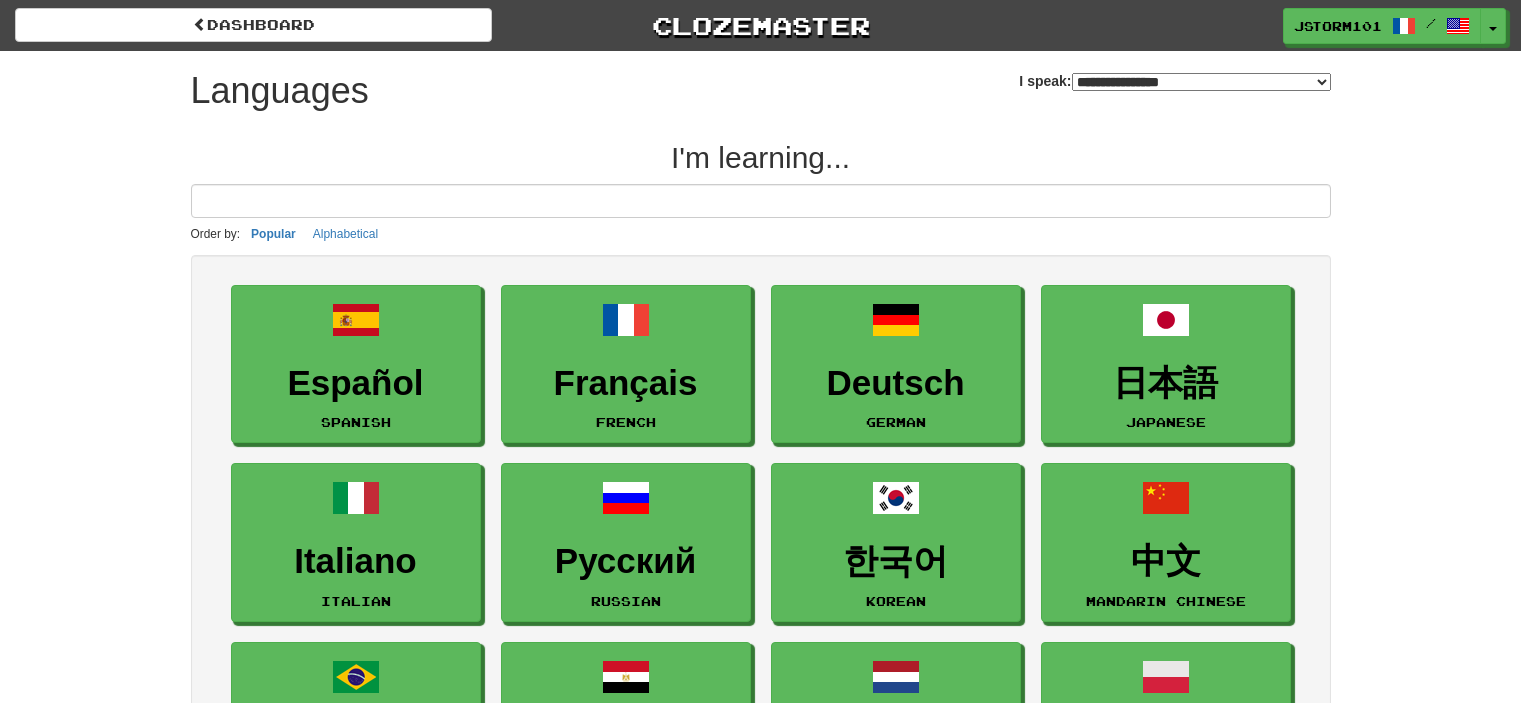select on "*******" 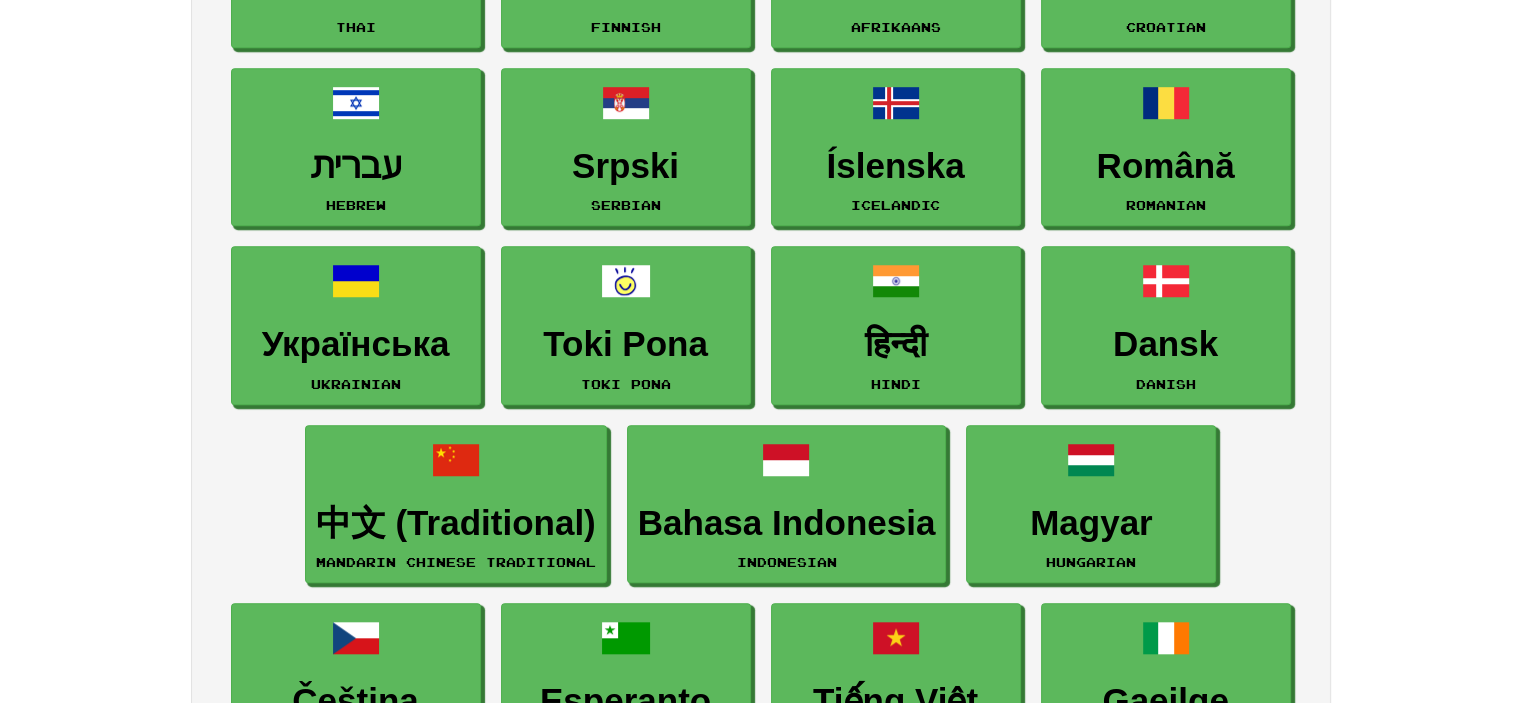scroll, scrollTop: 988, scrollLeft: 0, axis: vertical 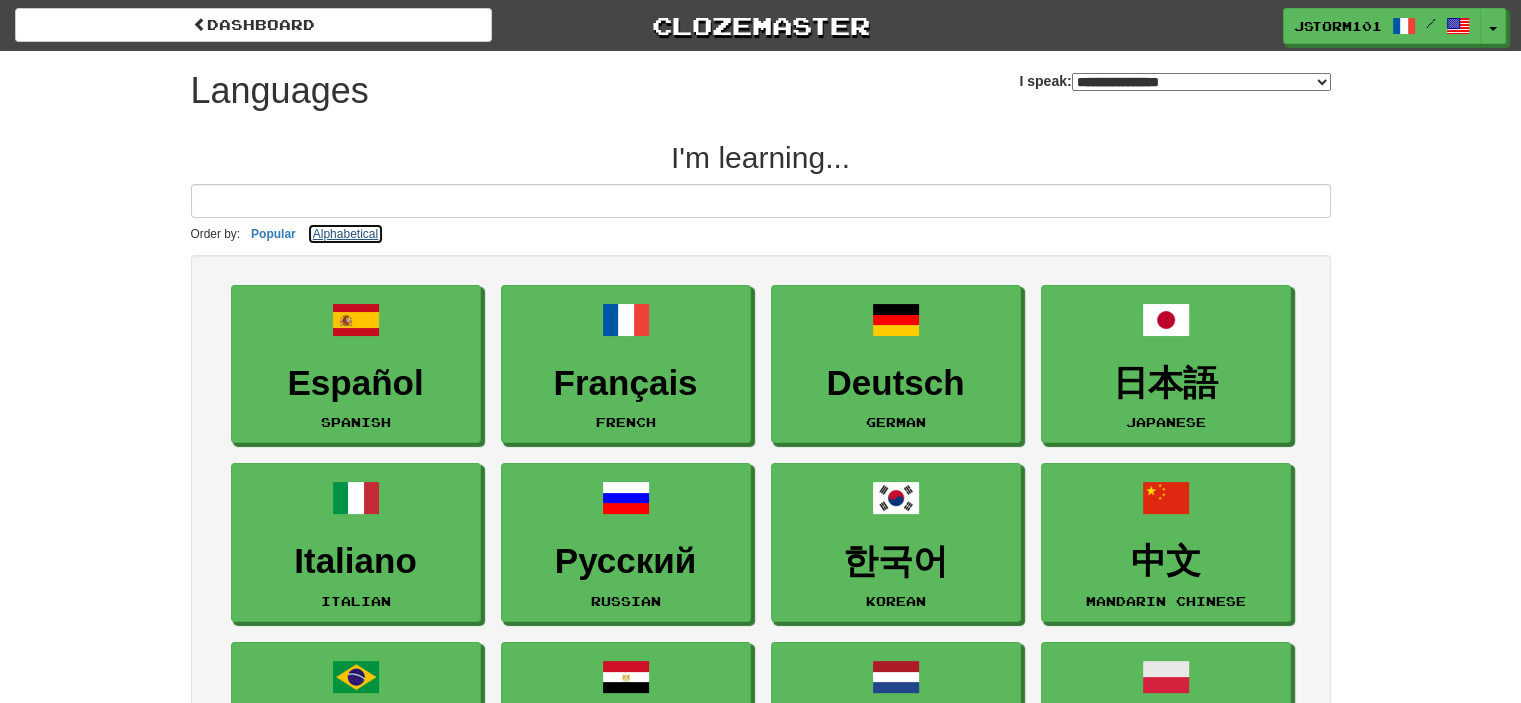 click on "Alphabetical" at bounding box center [345, 234] 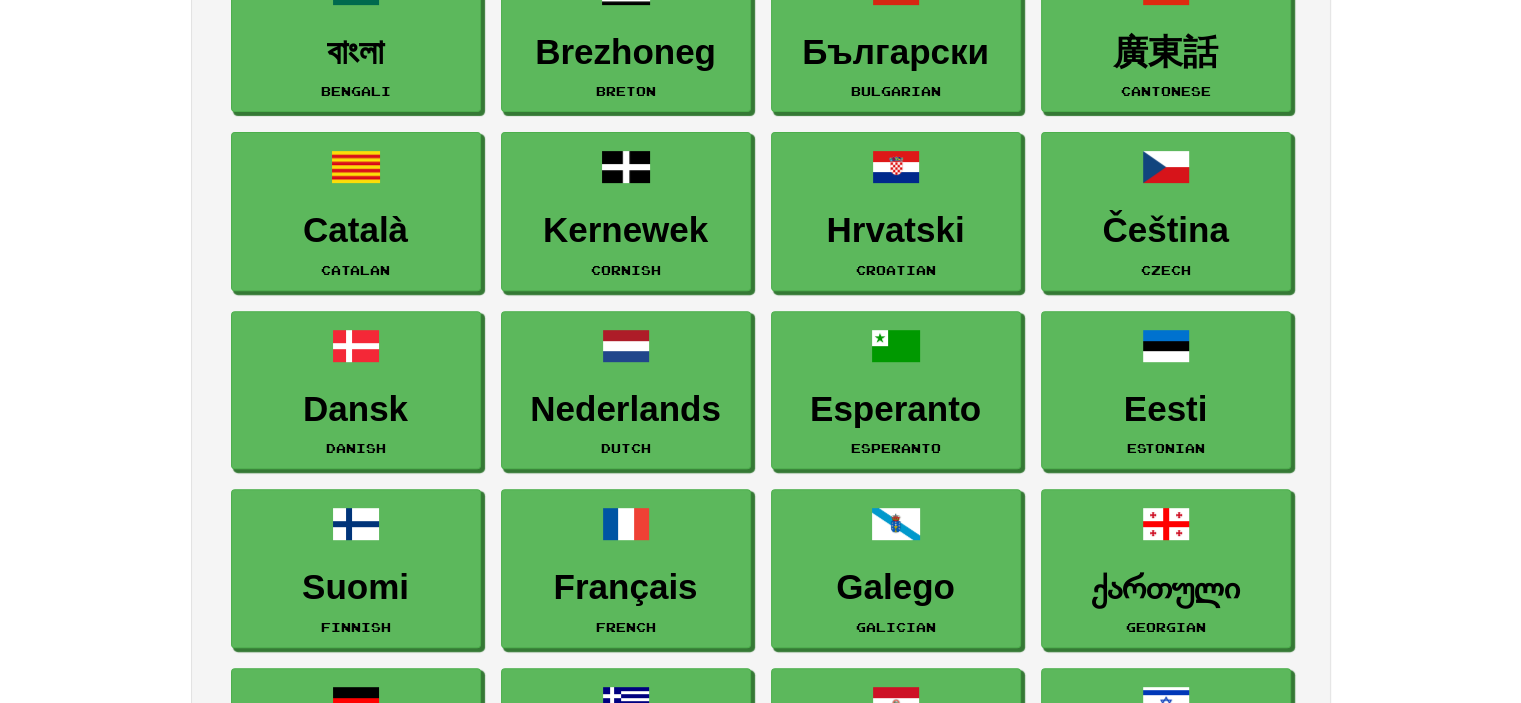 scroll, scrollTop: 690, scrollLeft: 0, axis: vertical 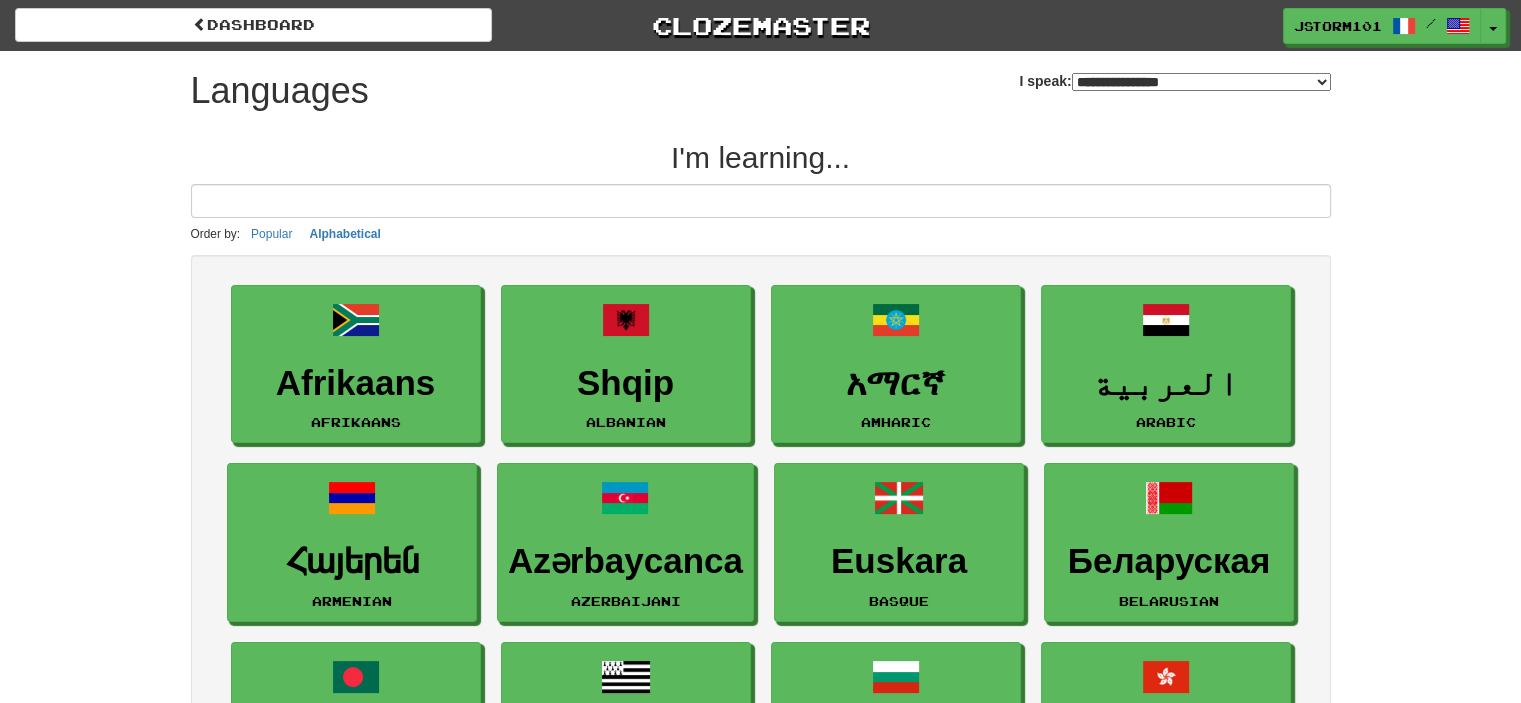 click on "**********" at bounding box center (1201, 82) 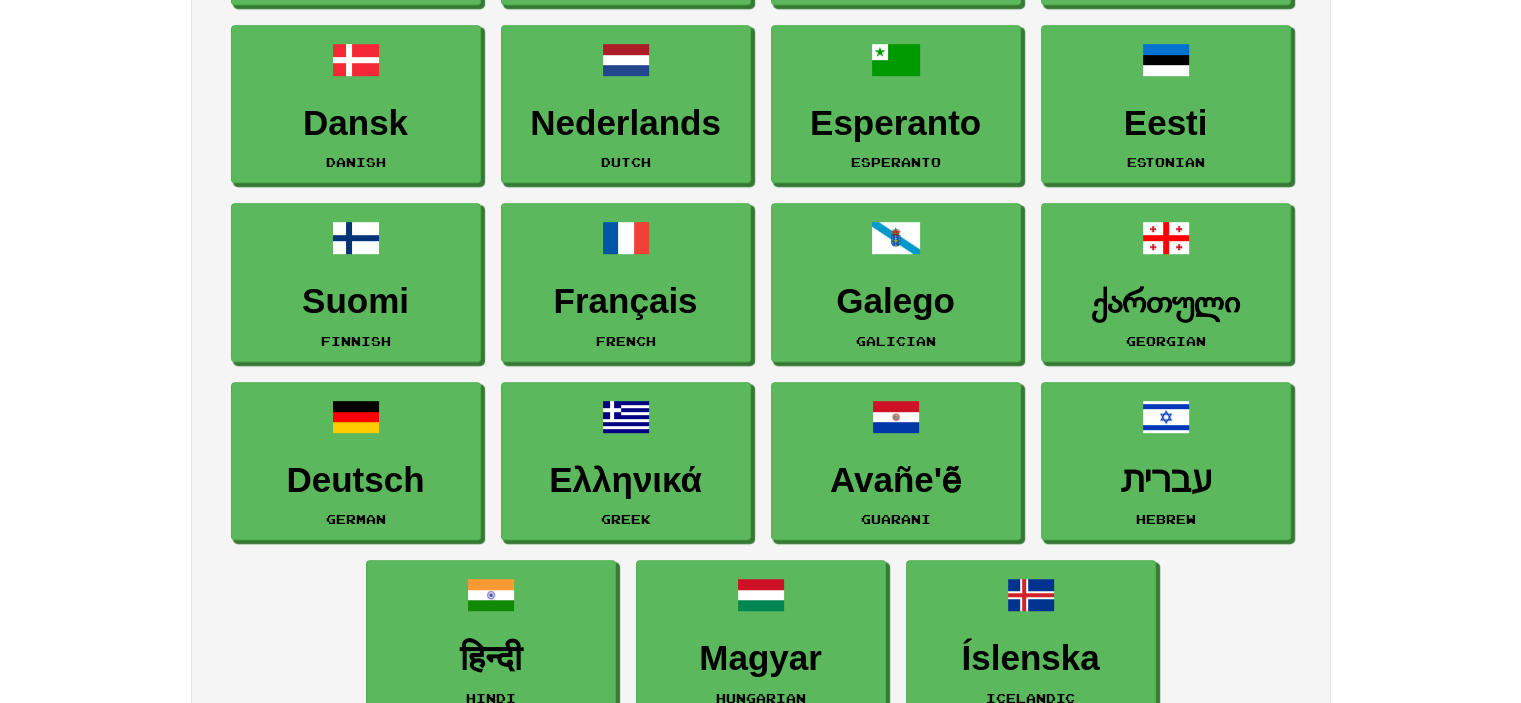 scroll, scrollTop: 987, scrollLeft: 0, axis: vertical 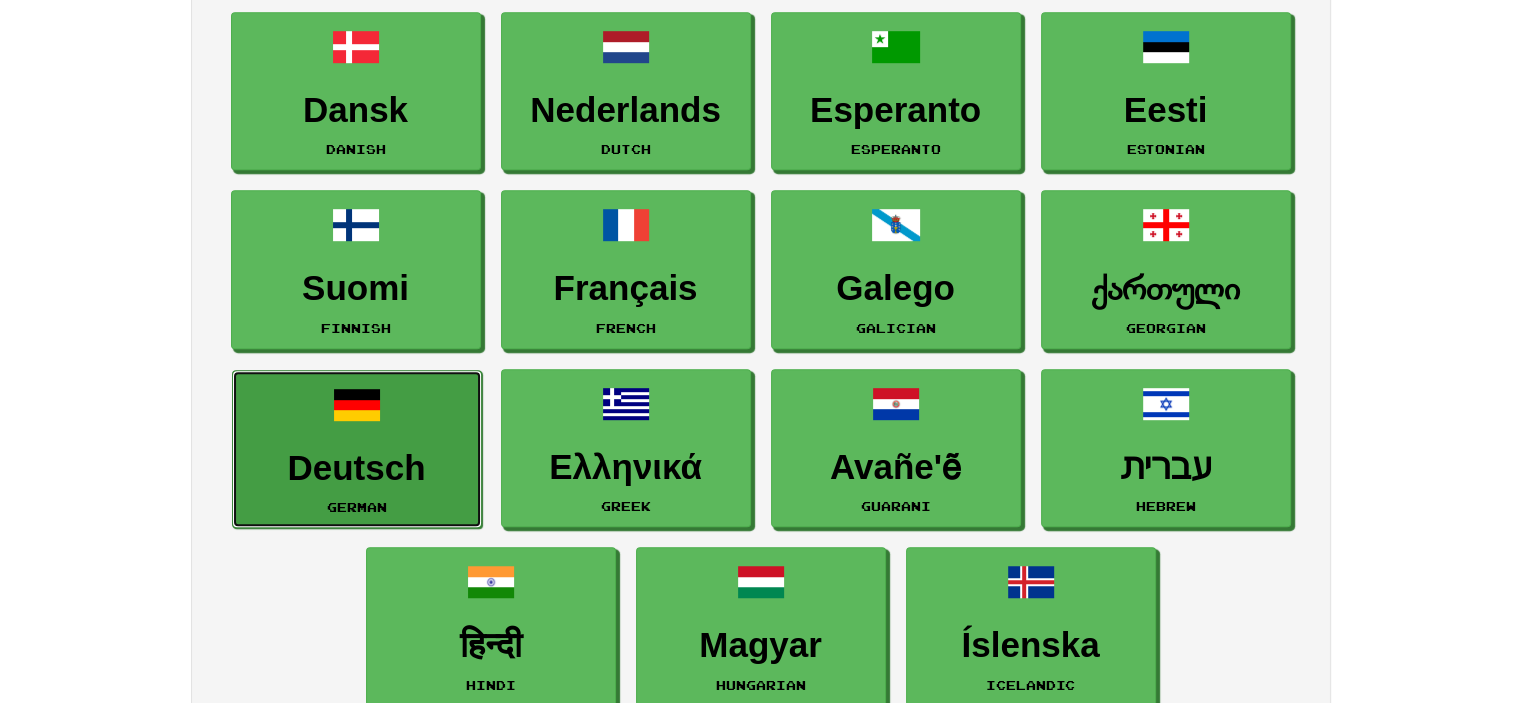 click on "Deutsch" at bounding box center [357, 468] 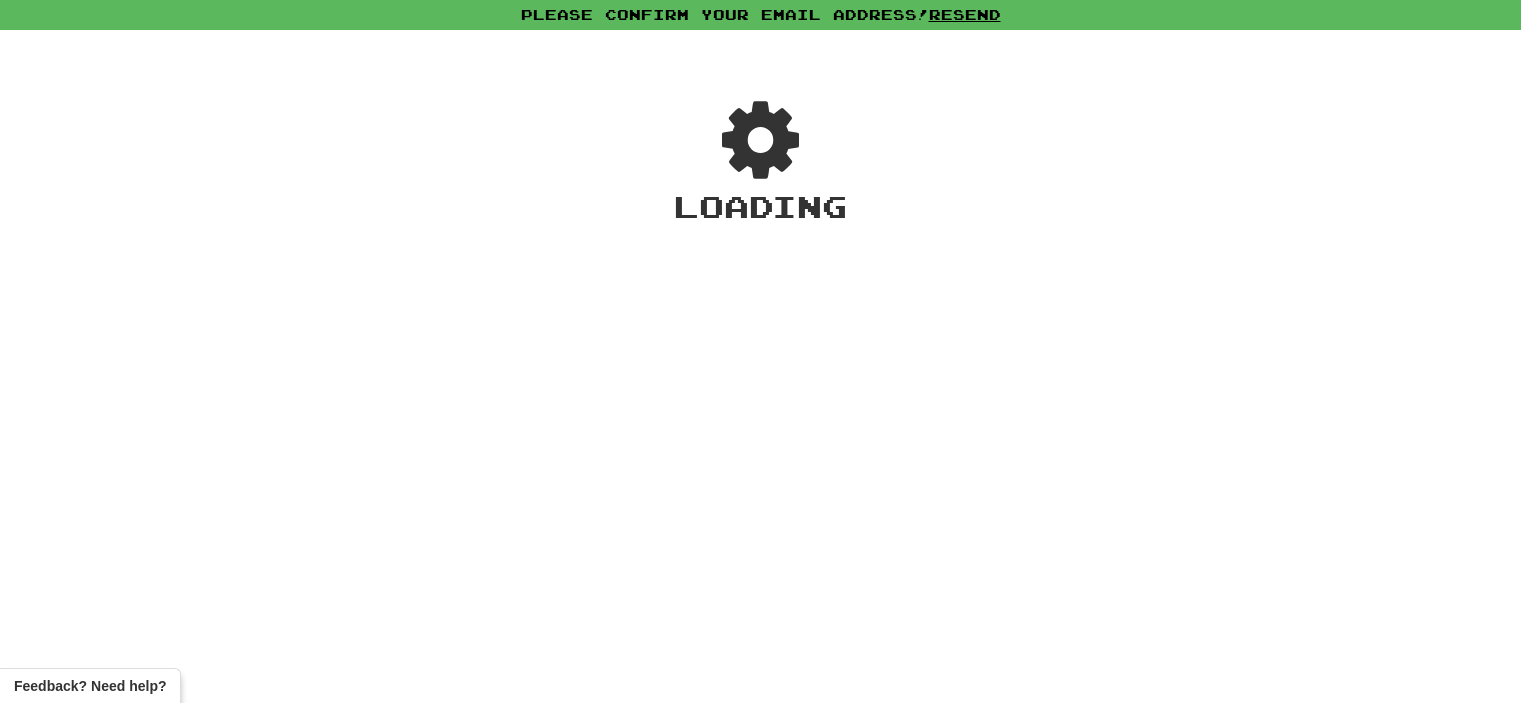 scroll, scrollTop: 0, scrollLeft: 0, axis: both 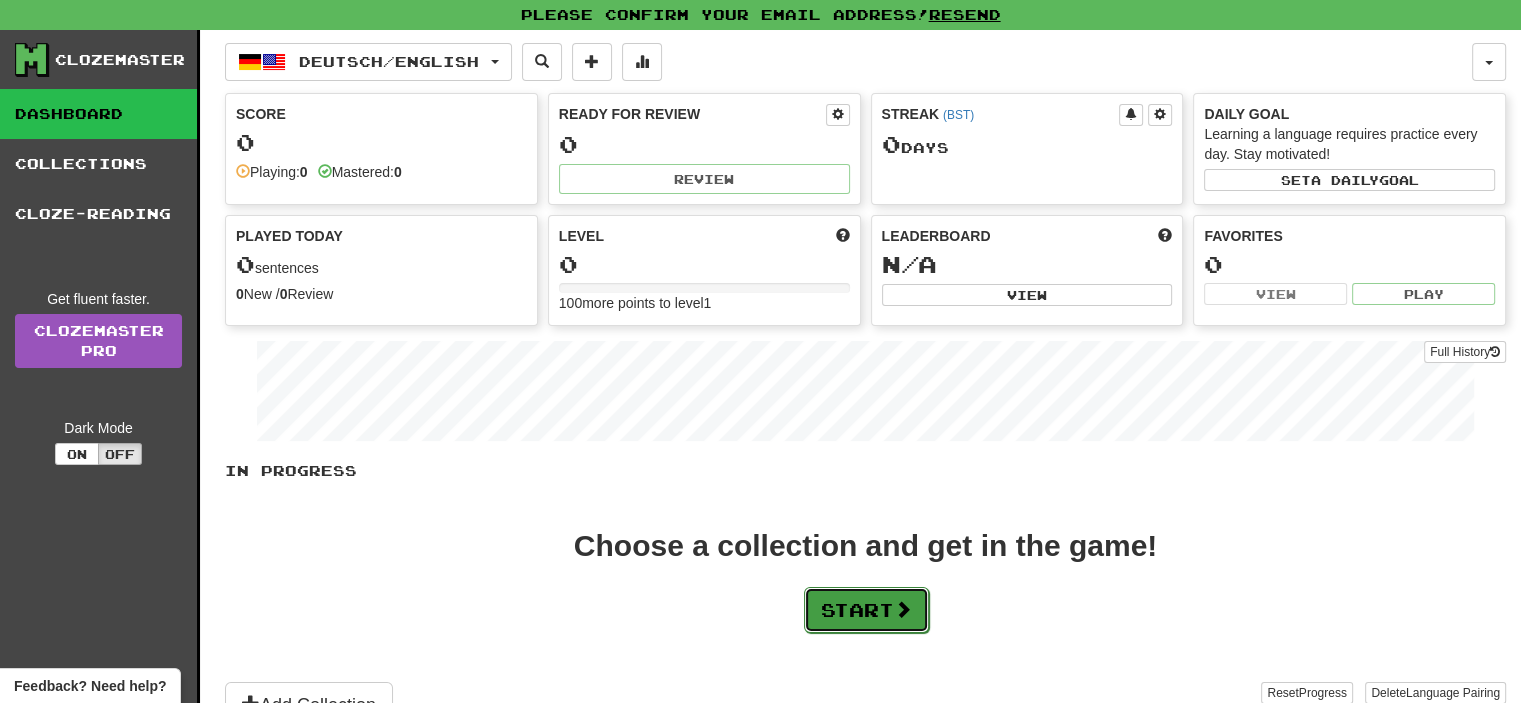 click on "Start" at bounding box center [866, 610] 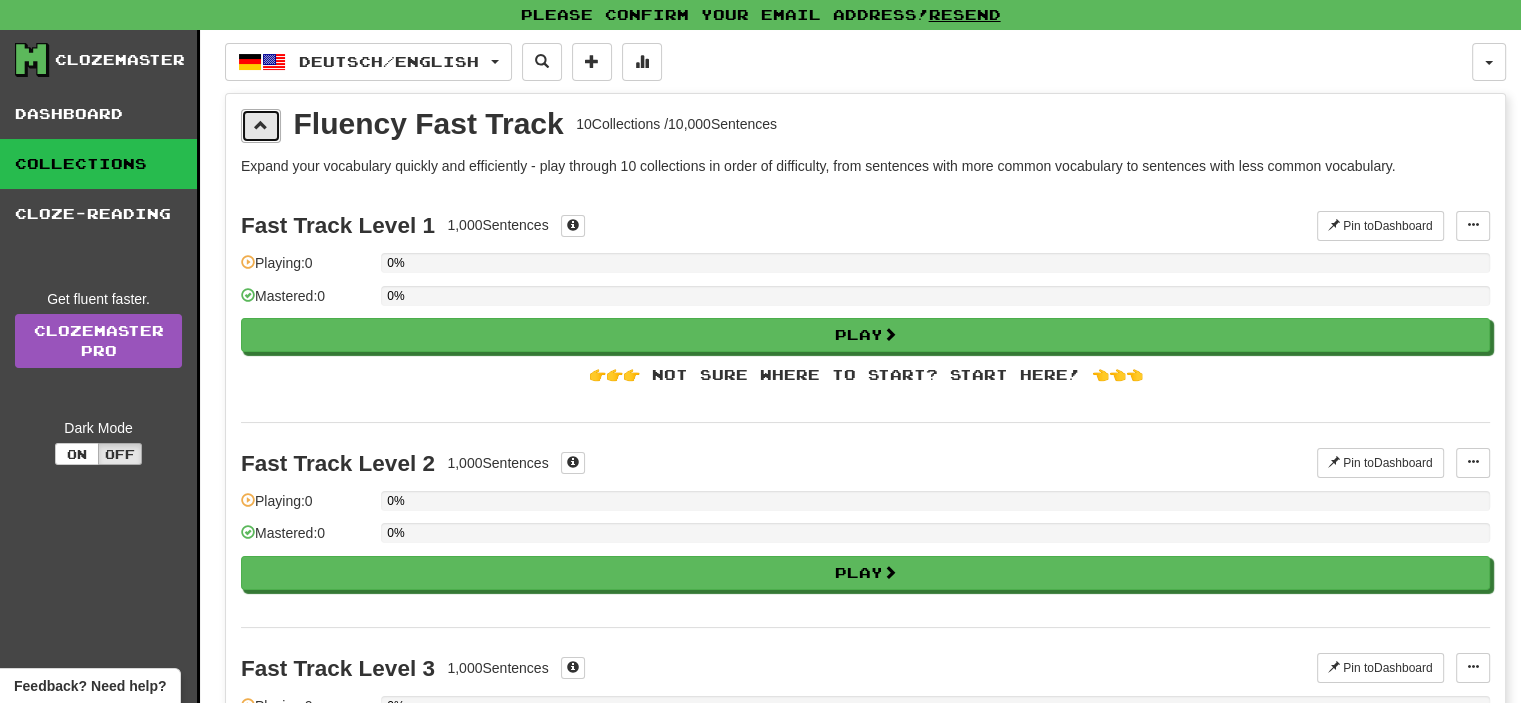 click at bounding box center (261, 126) 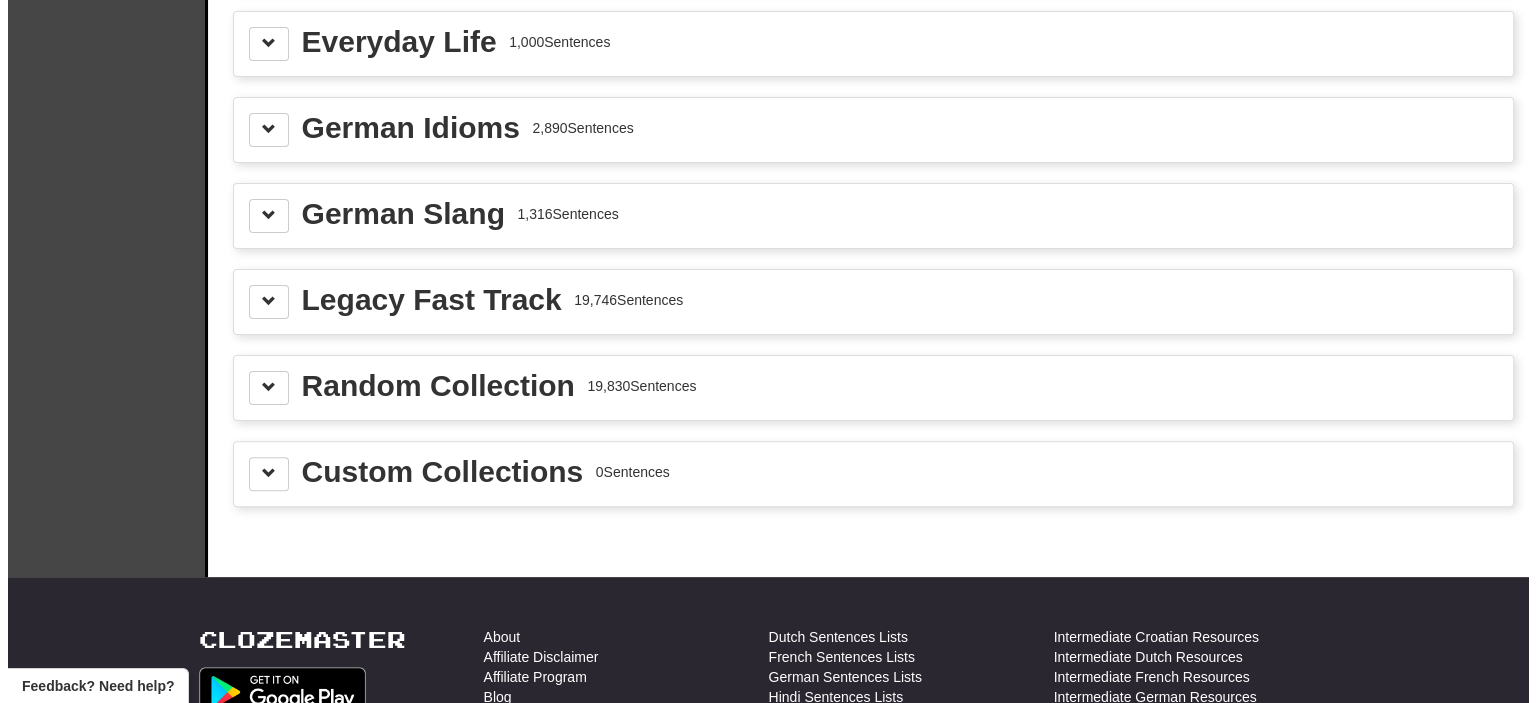 scroll, scrollTop: 0, scrollLeft: 0, axis: both 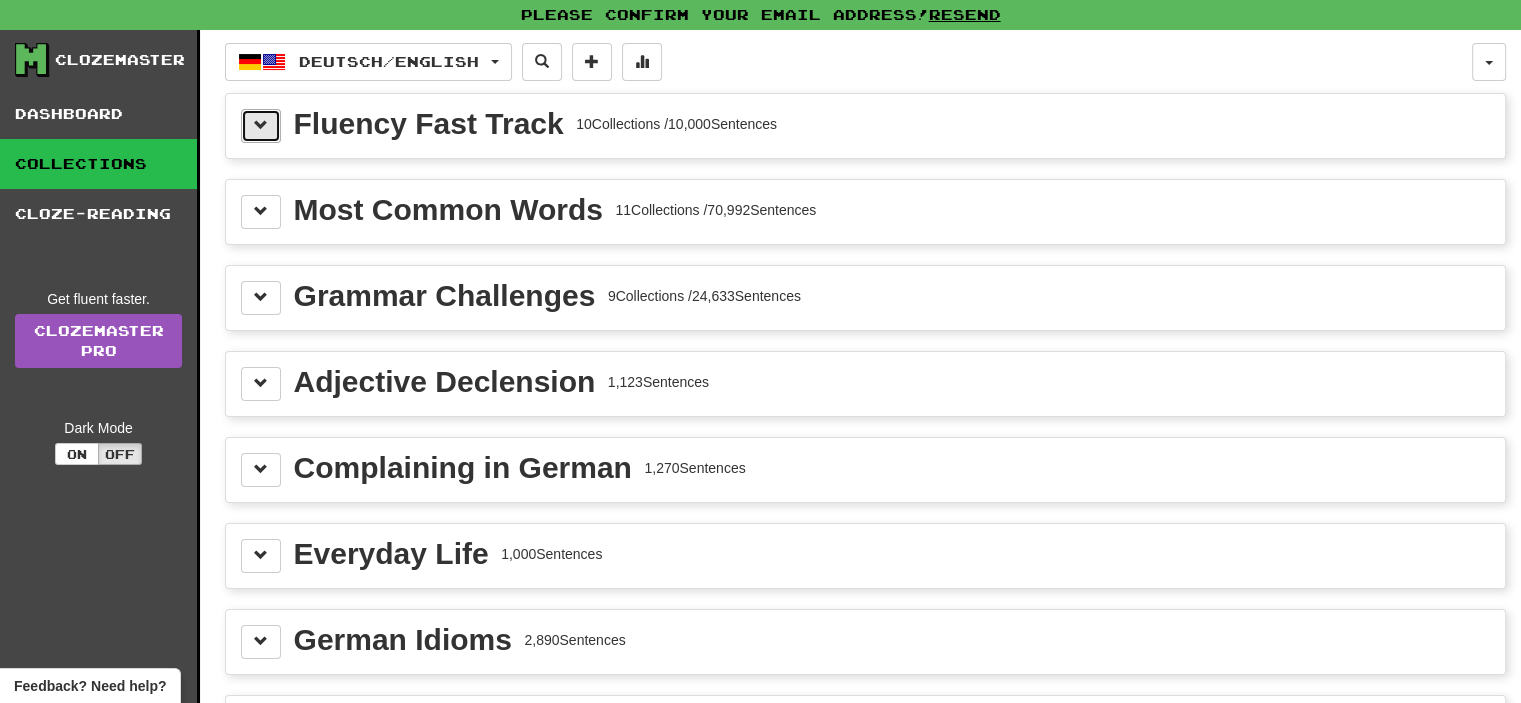 click at bounding box center (261, 125) 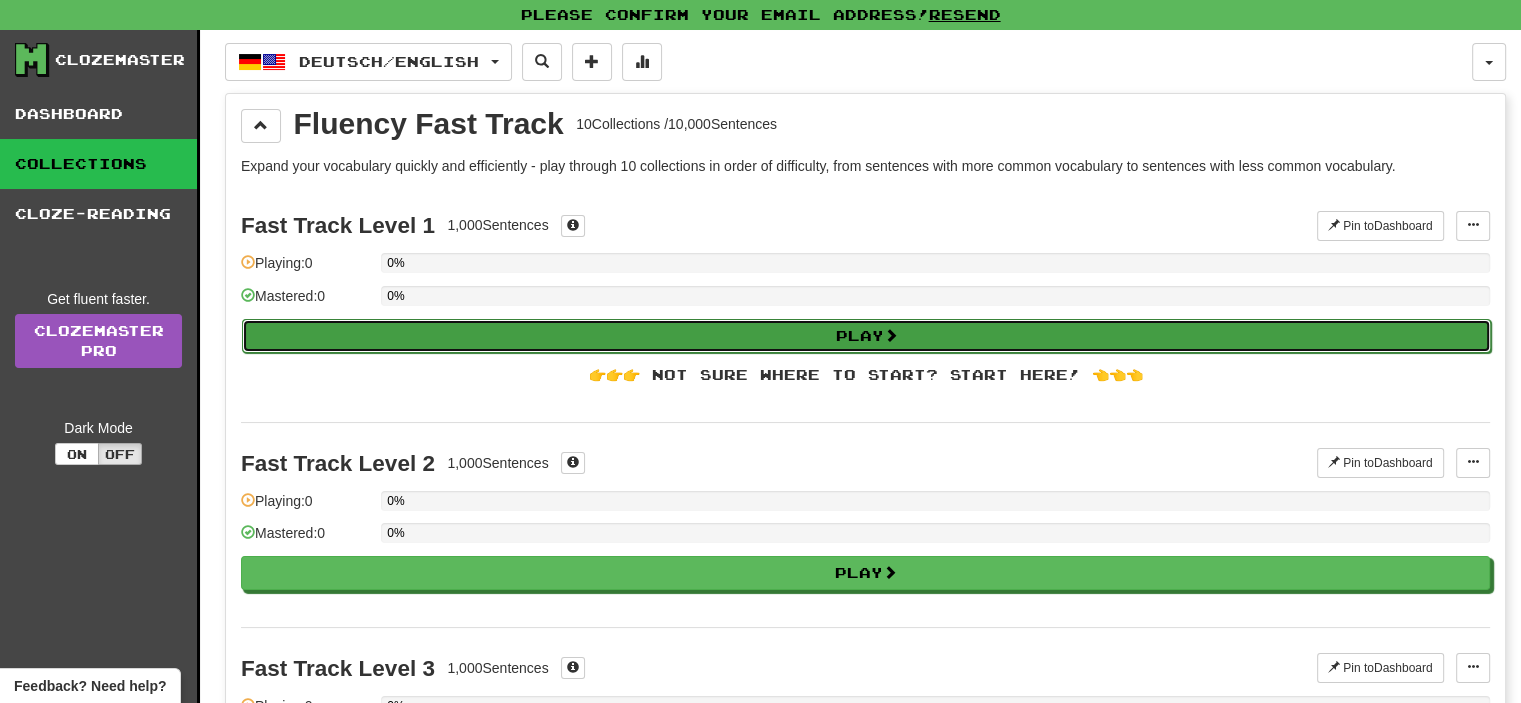 click on "Play" at bounding box center (866, 336) 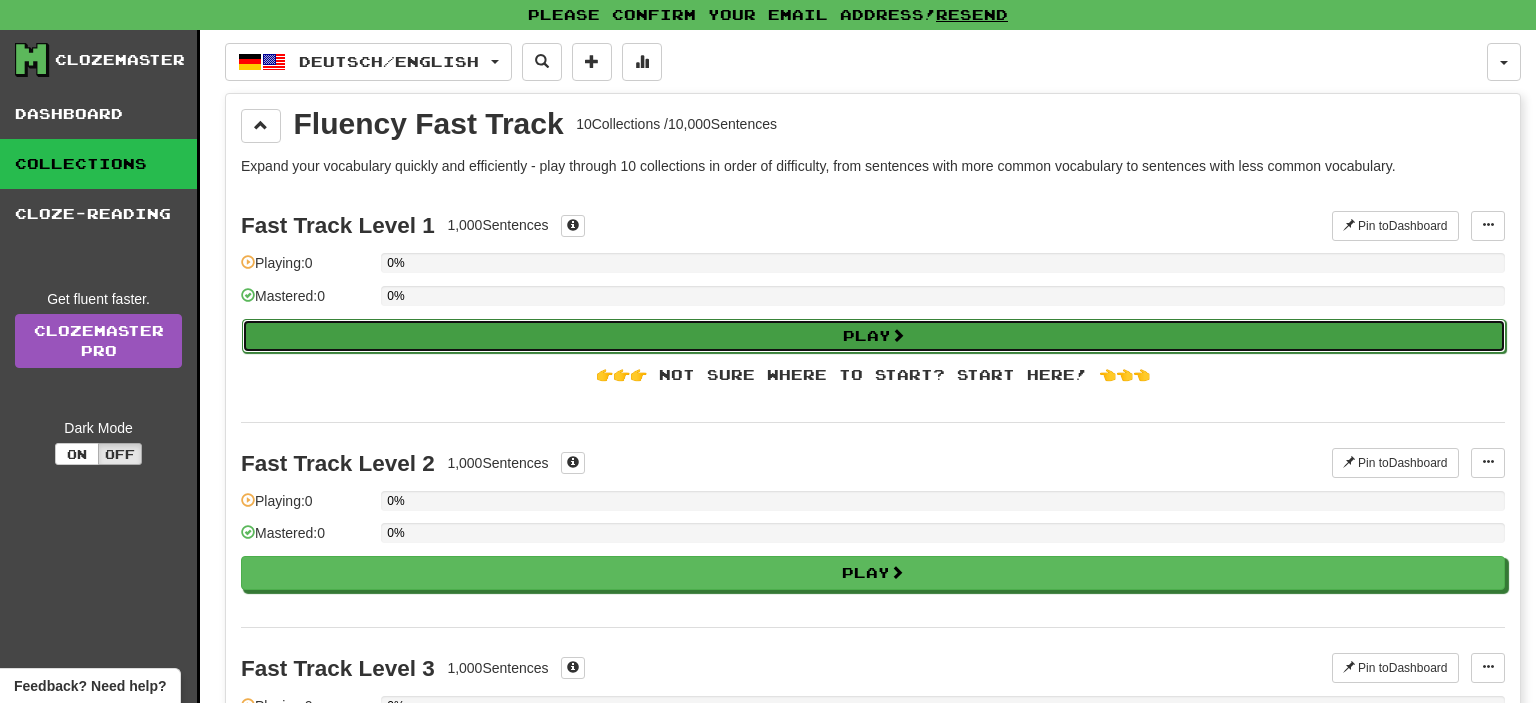 select on "**" 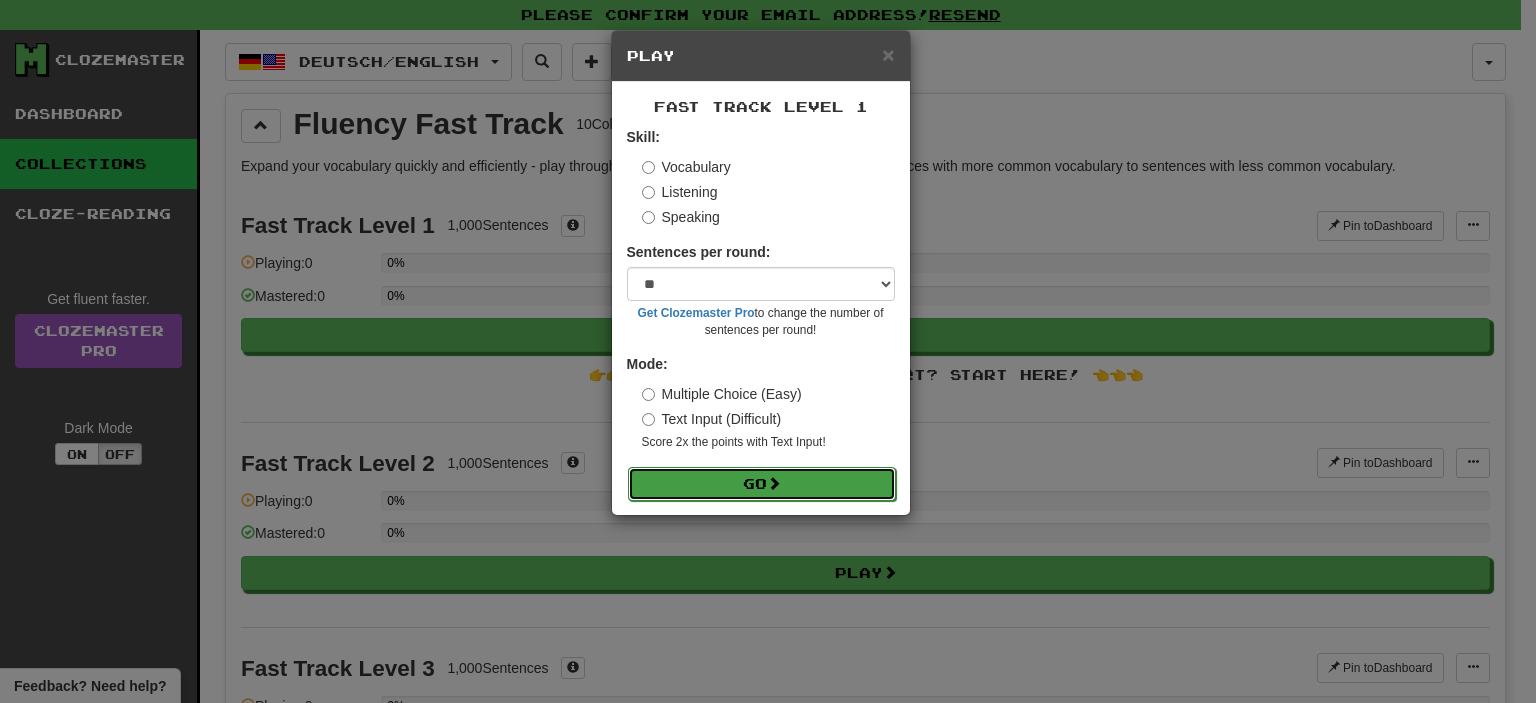click on "Go" at bounding box center (762, 484) 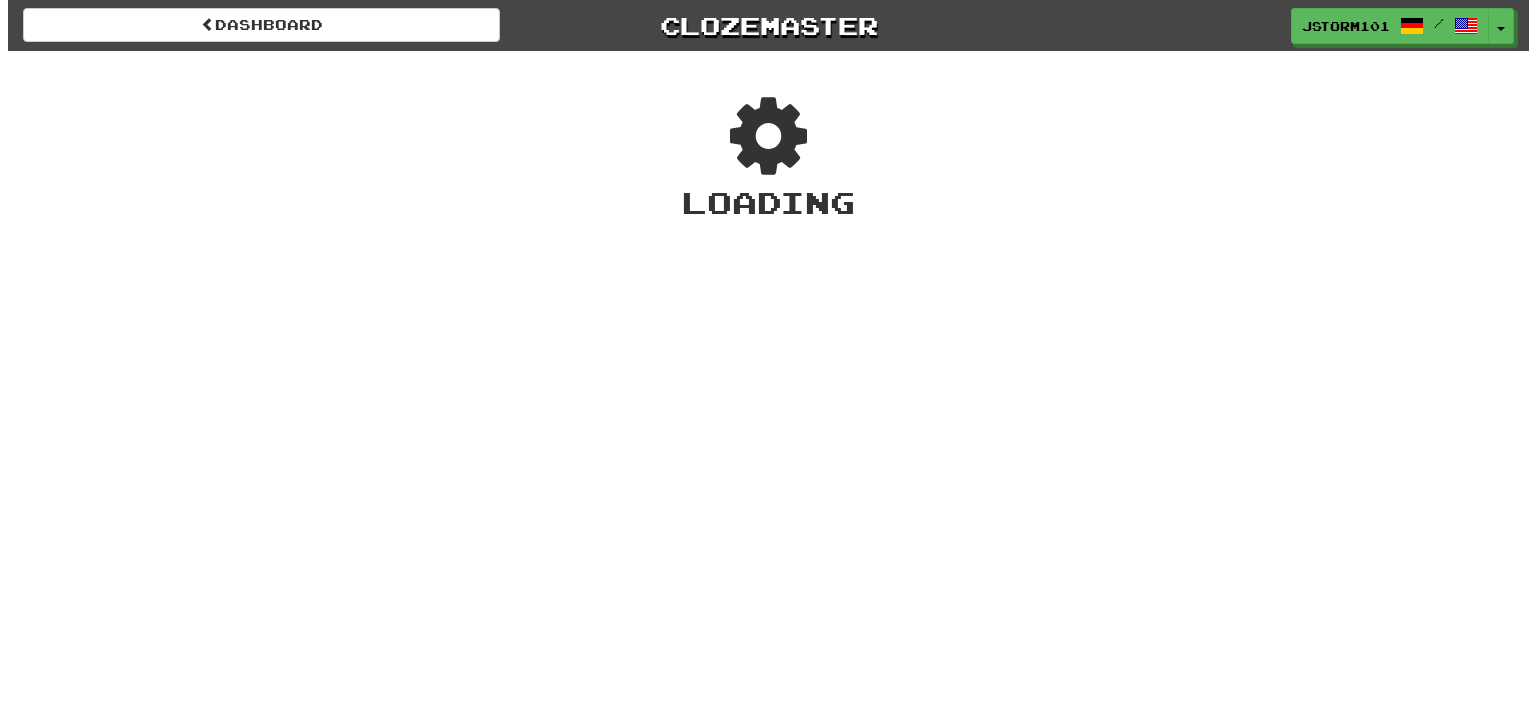scroll, scrollTop: 0, scrollLeft: 0, axis: both 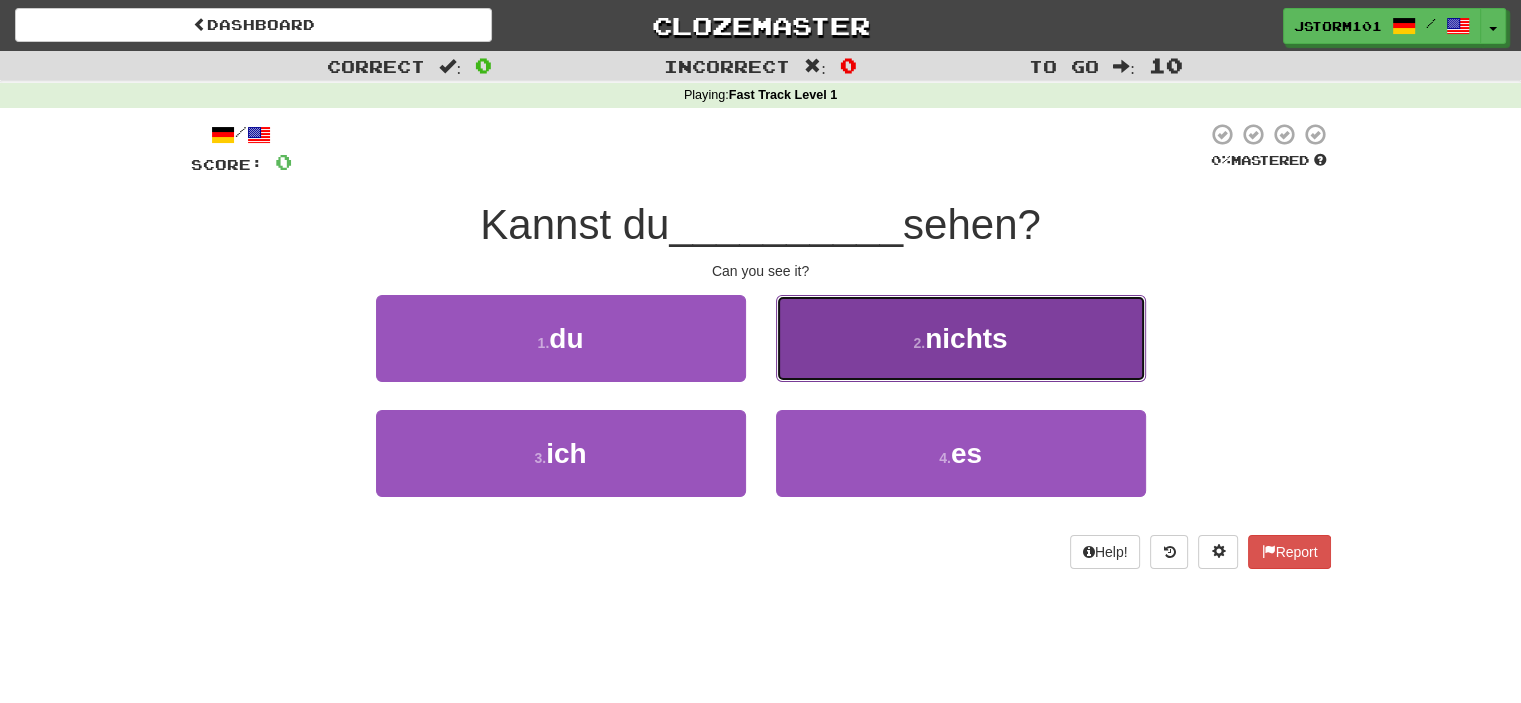 click on "2 .  nichts" at bounding box center (961, 338) 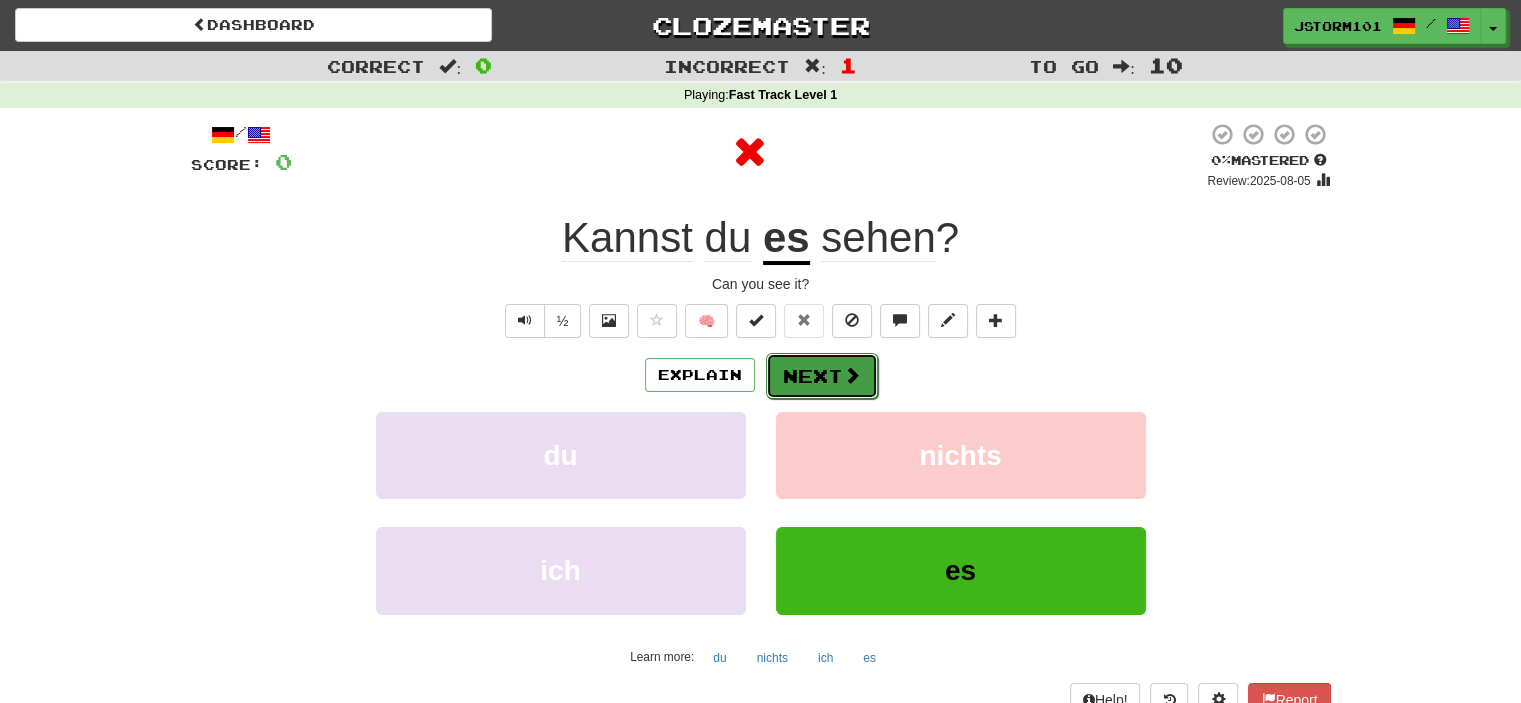 click on "Next" at bounding box center [822, 376] 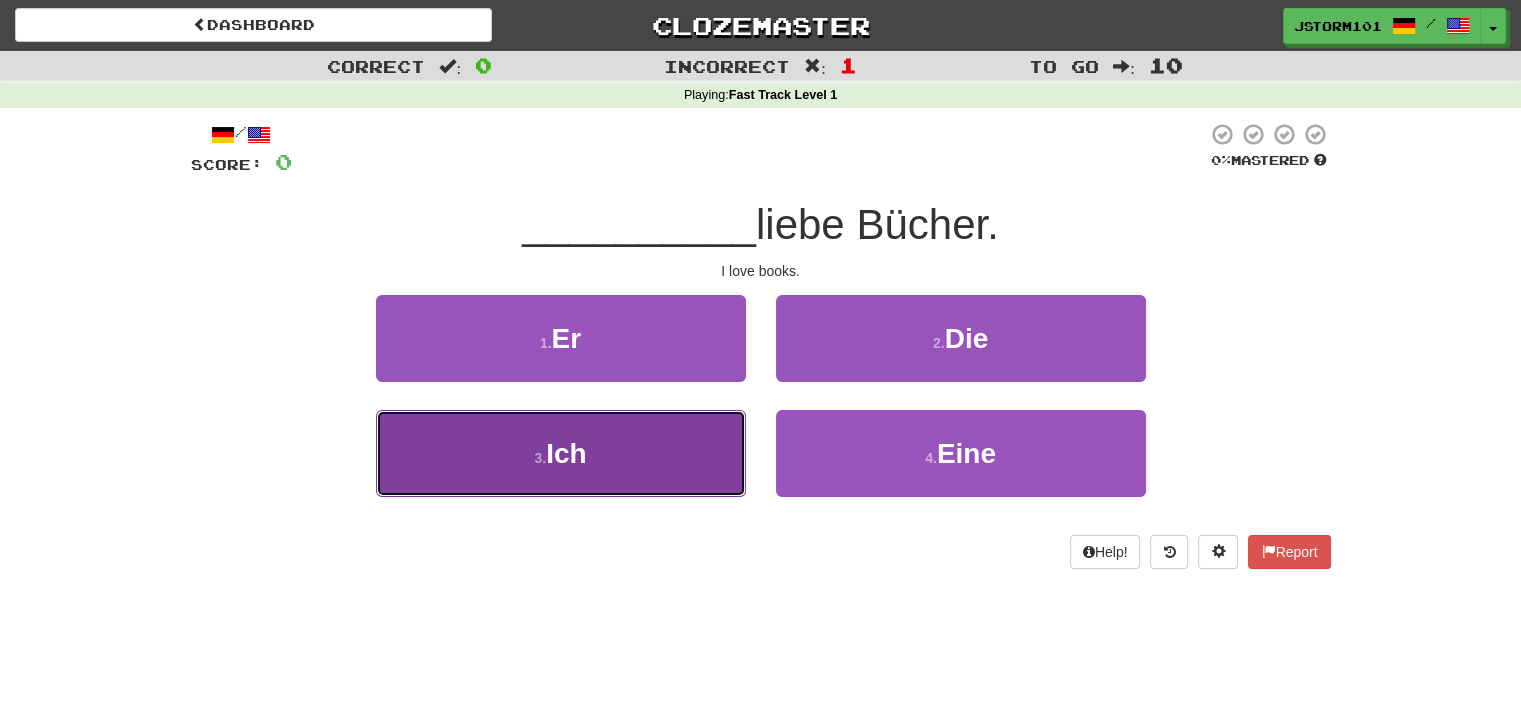 click on "3 .  Ich" at bounding box center [561, 453] 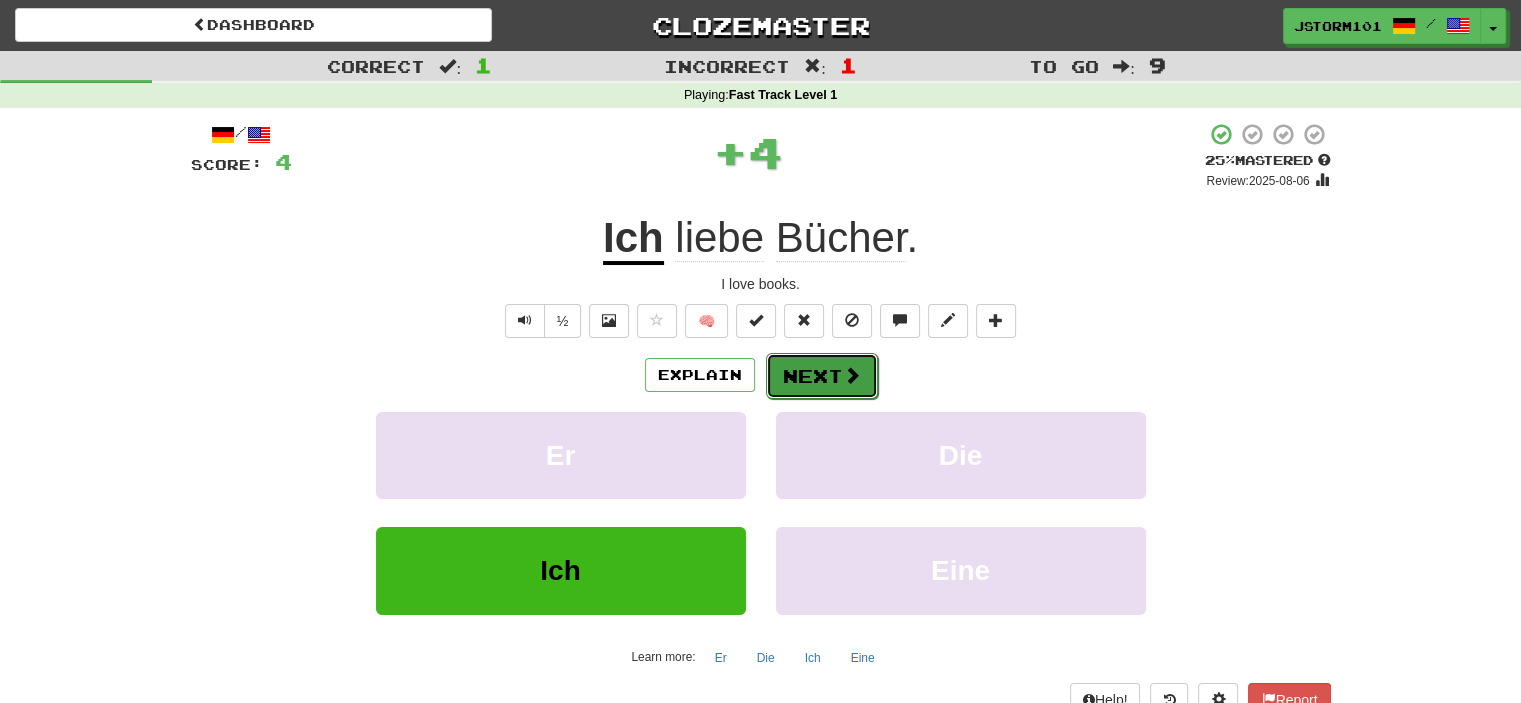 click on "Next" at bounding box center (822, 376) 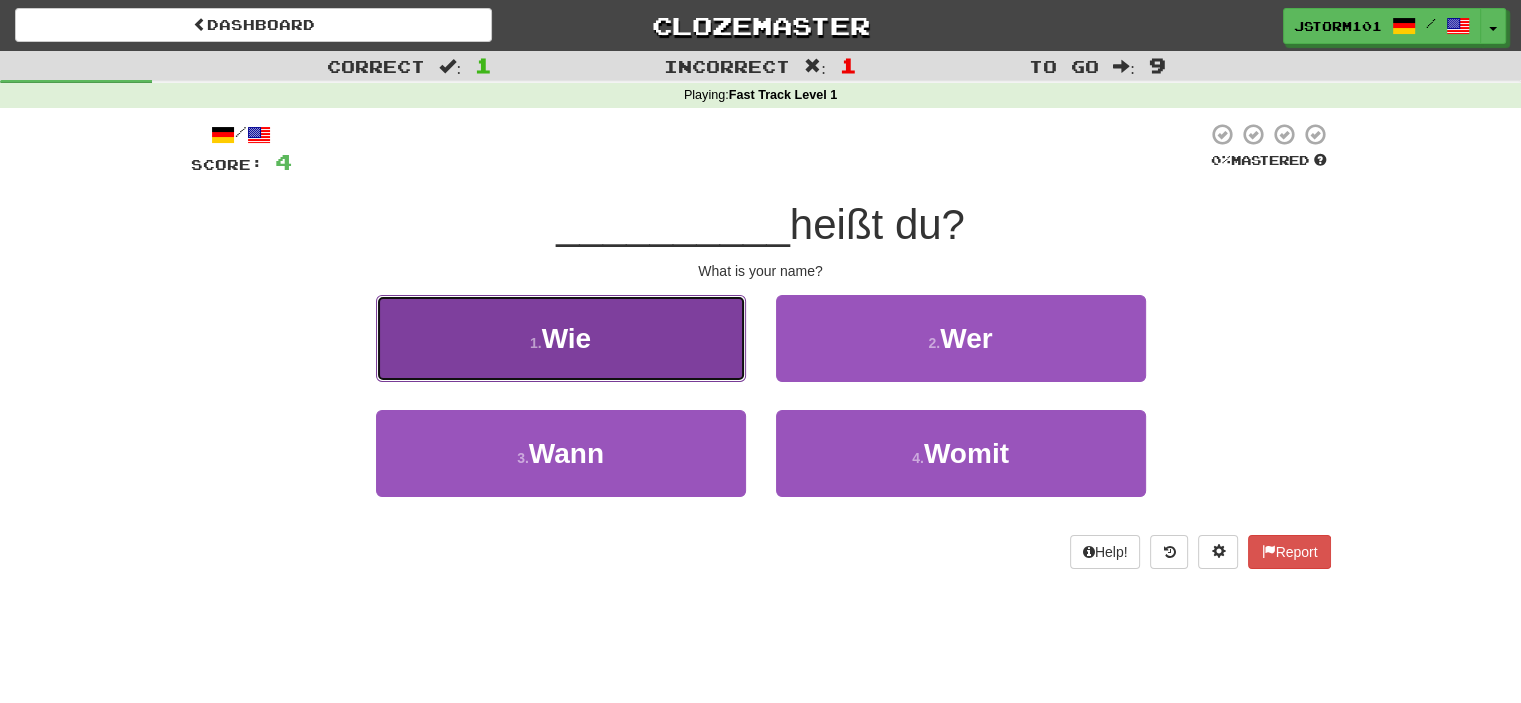 click on "1 .  Wie" at bounding box center (561, 338) 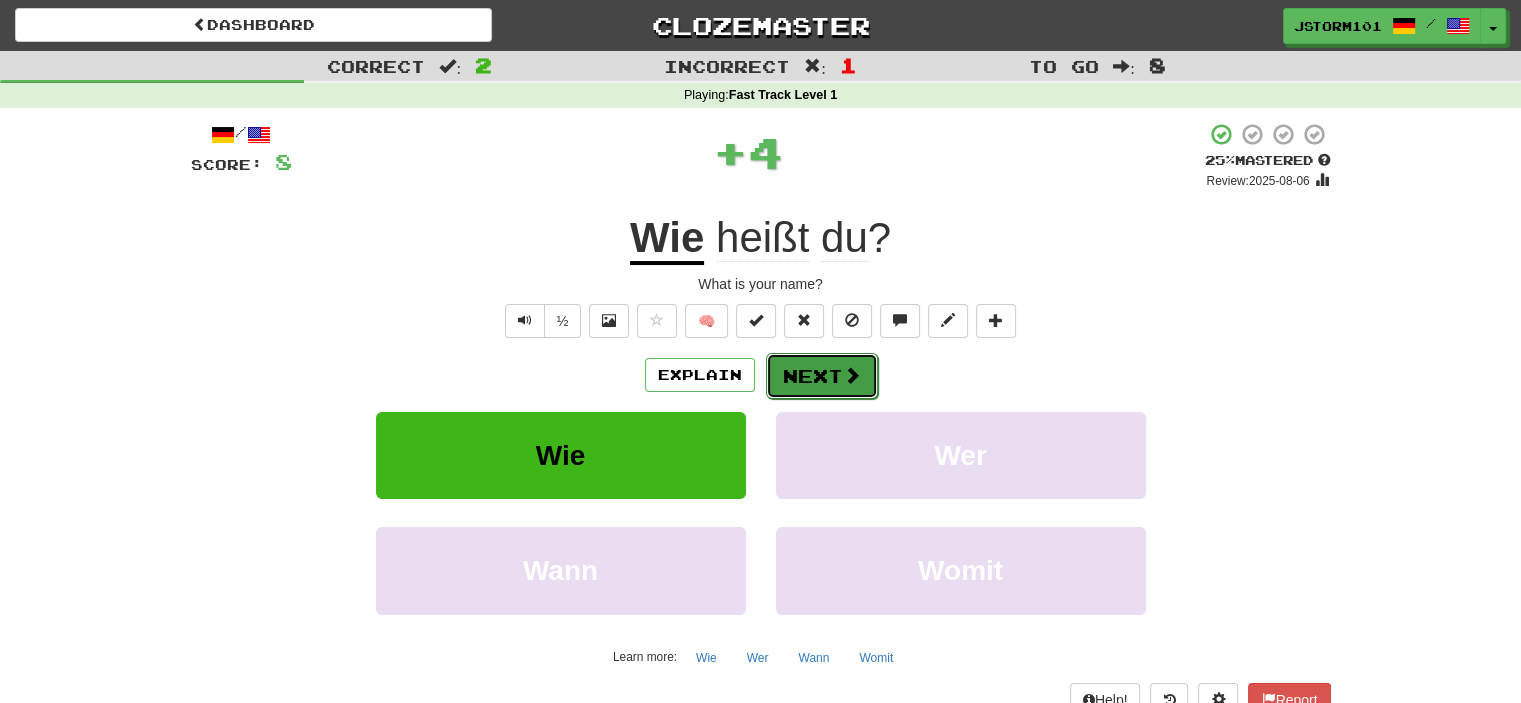 click on "Next" at bounding box center [822, 376] 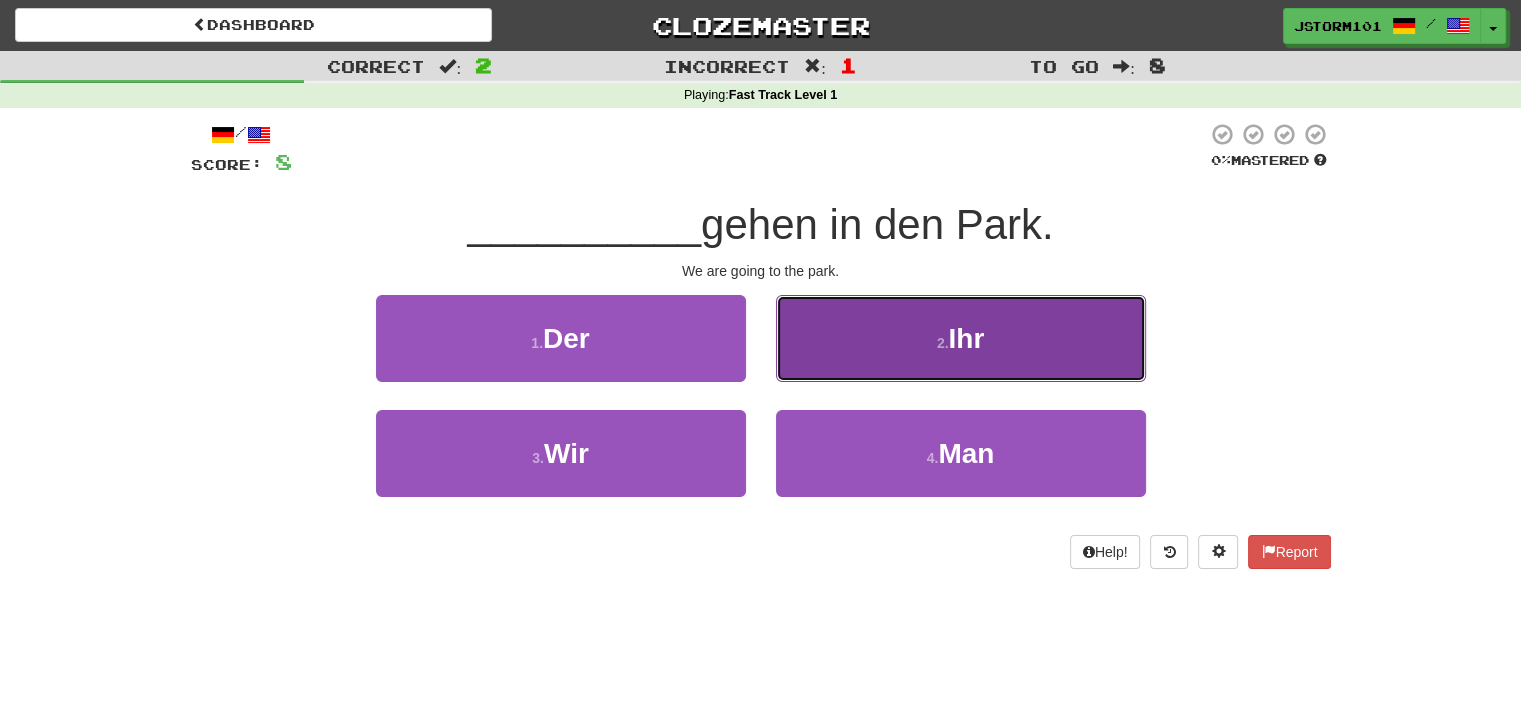 click on "2 .  Ihr" at bounding box center (961, 338) 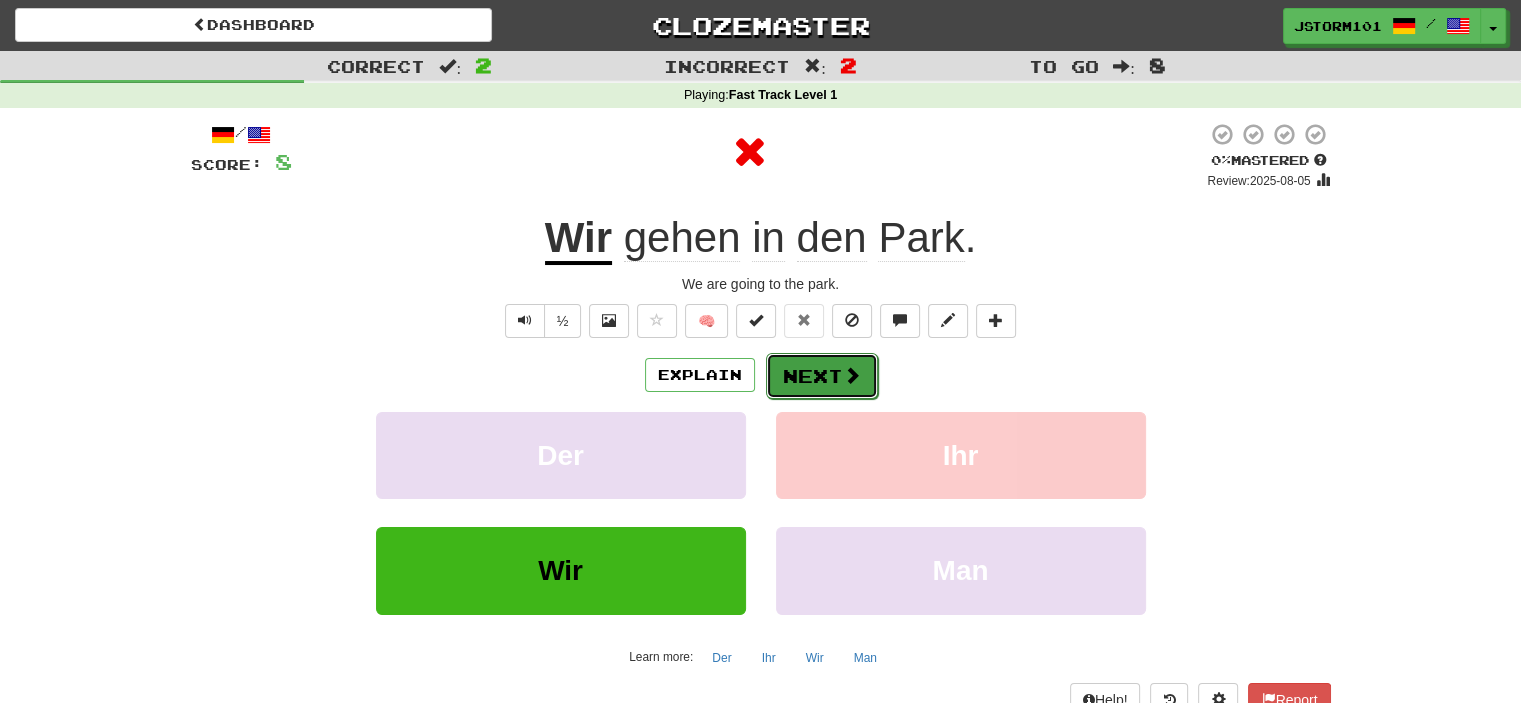 click on "Next" at bounding box center [822, 376] 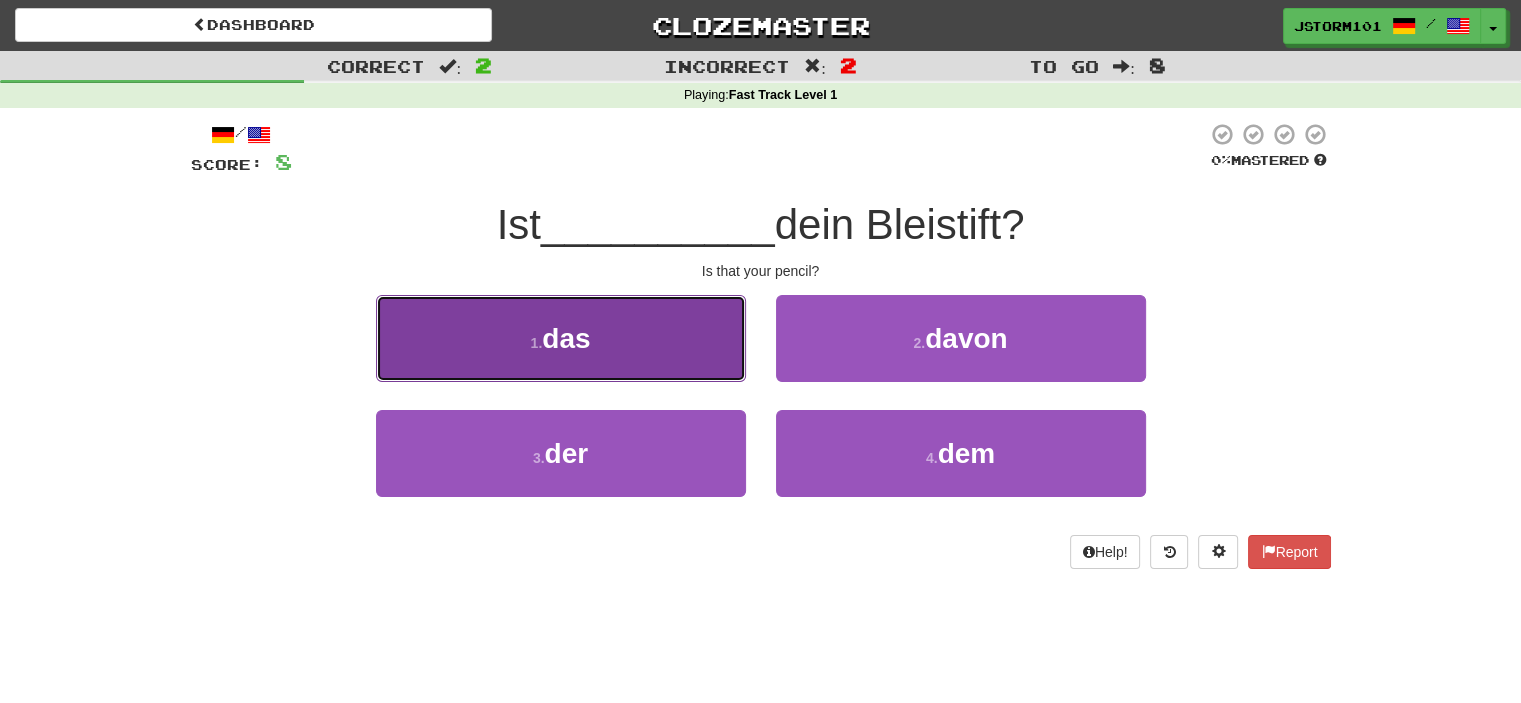 click on "1 .  das" at bounding box center (561, 338) 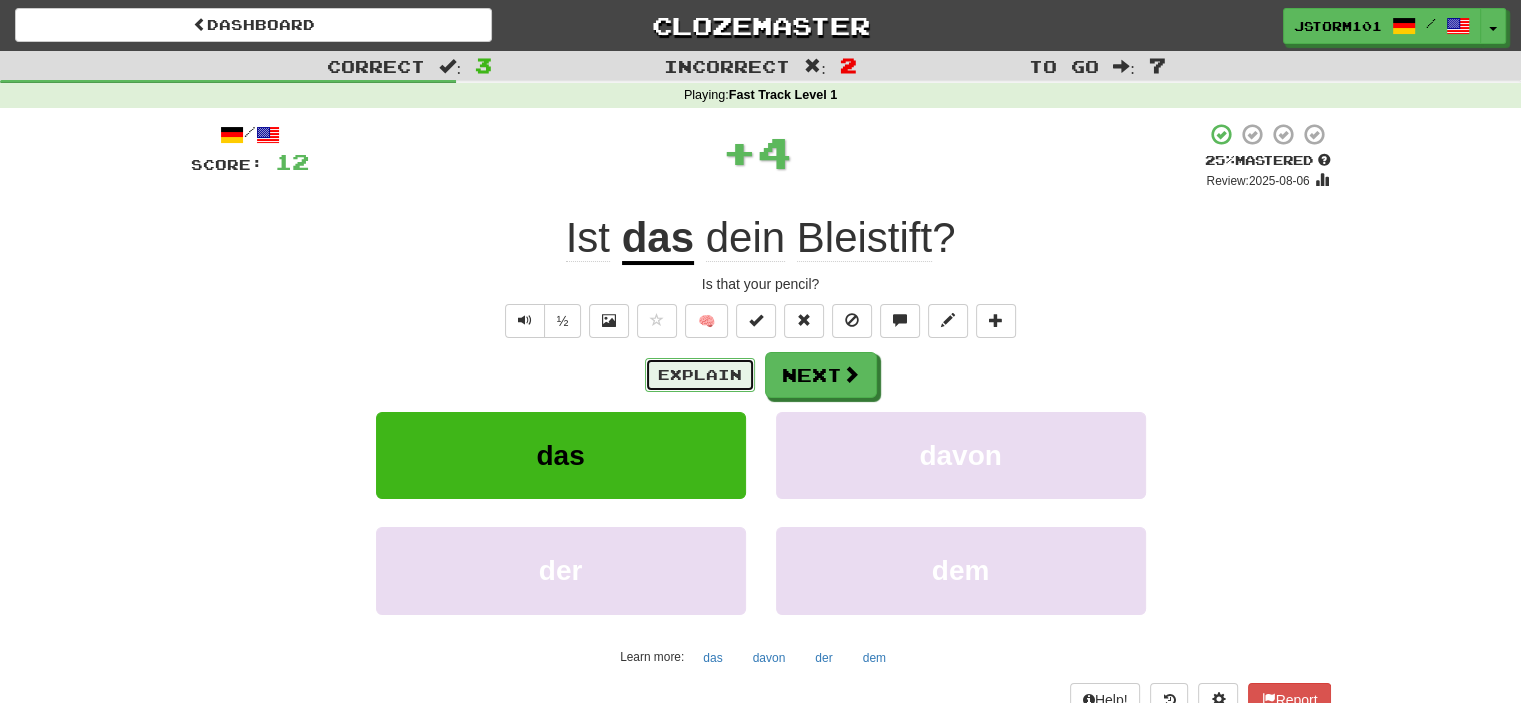 click on "Explain" at bounding box center (700, 375) 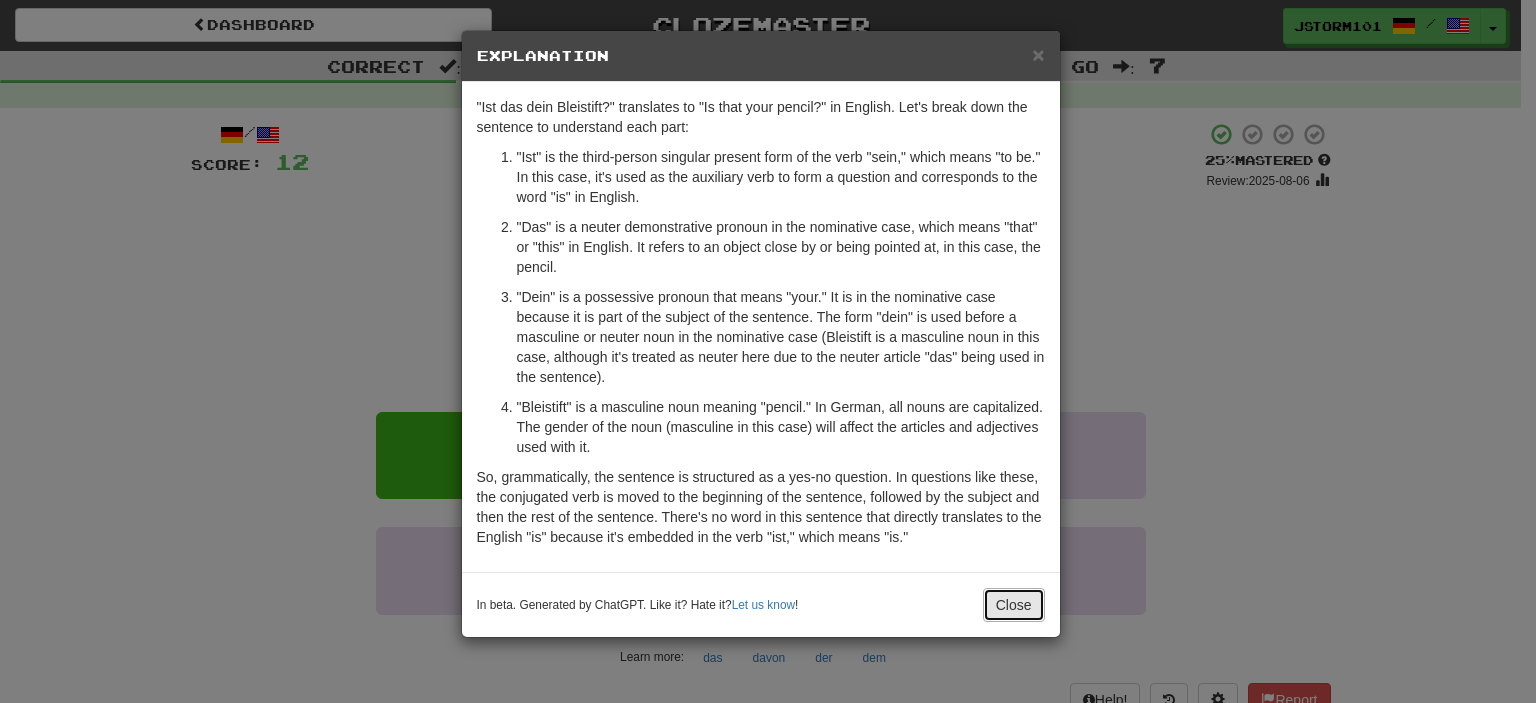 click on "Close" at bounding box center [1014, 605] 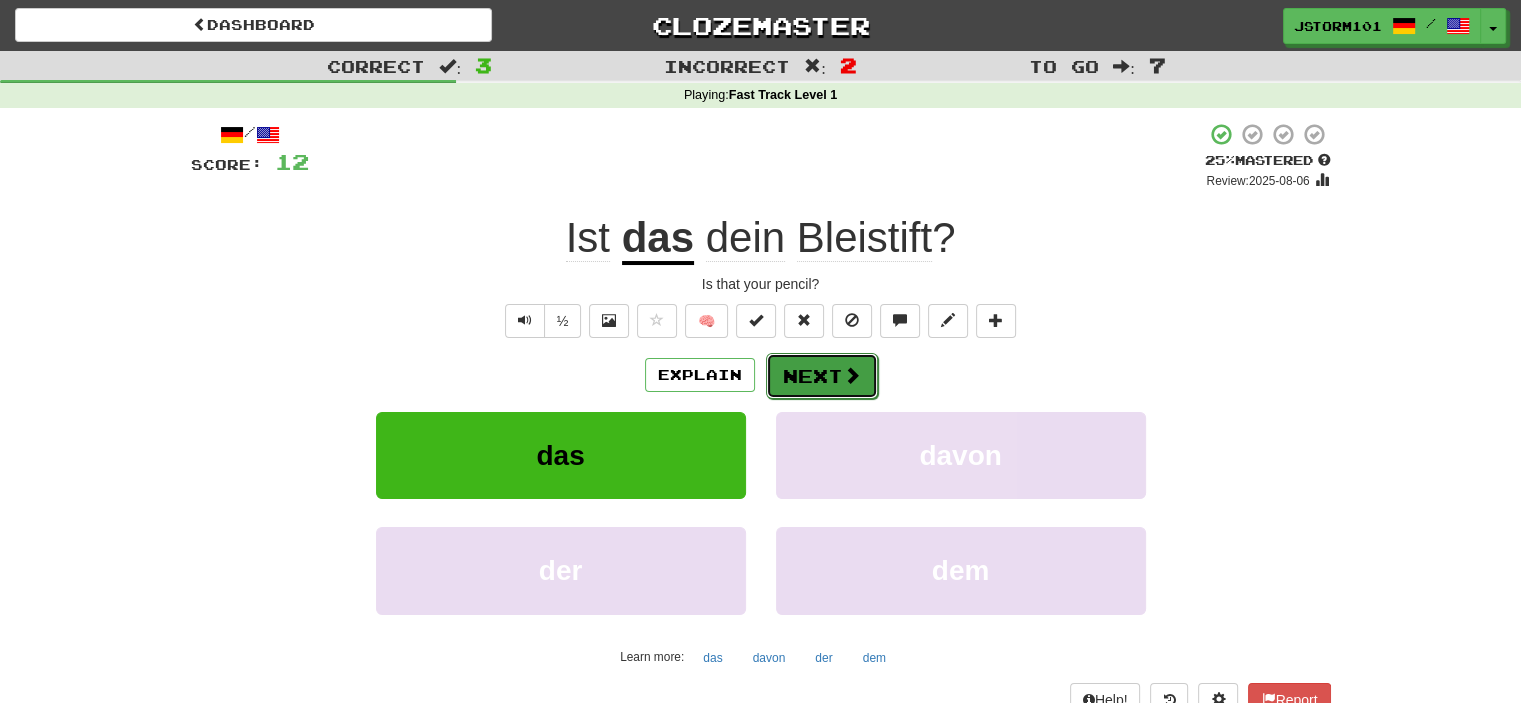 click on "Next" at bounding box center [822, 376] 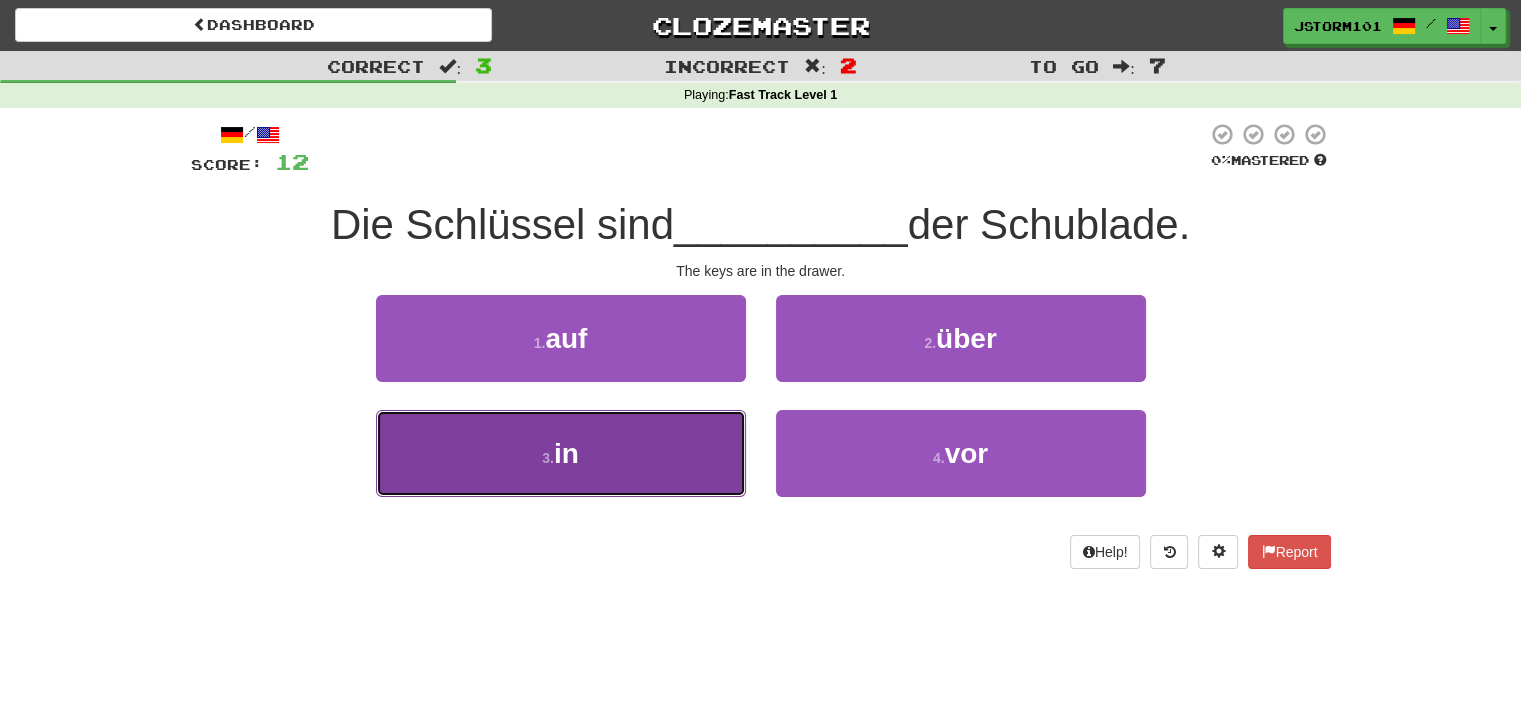 click on "3 .  in" at bounding box center [561, 453] 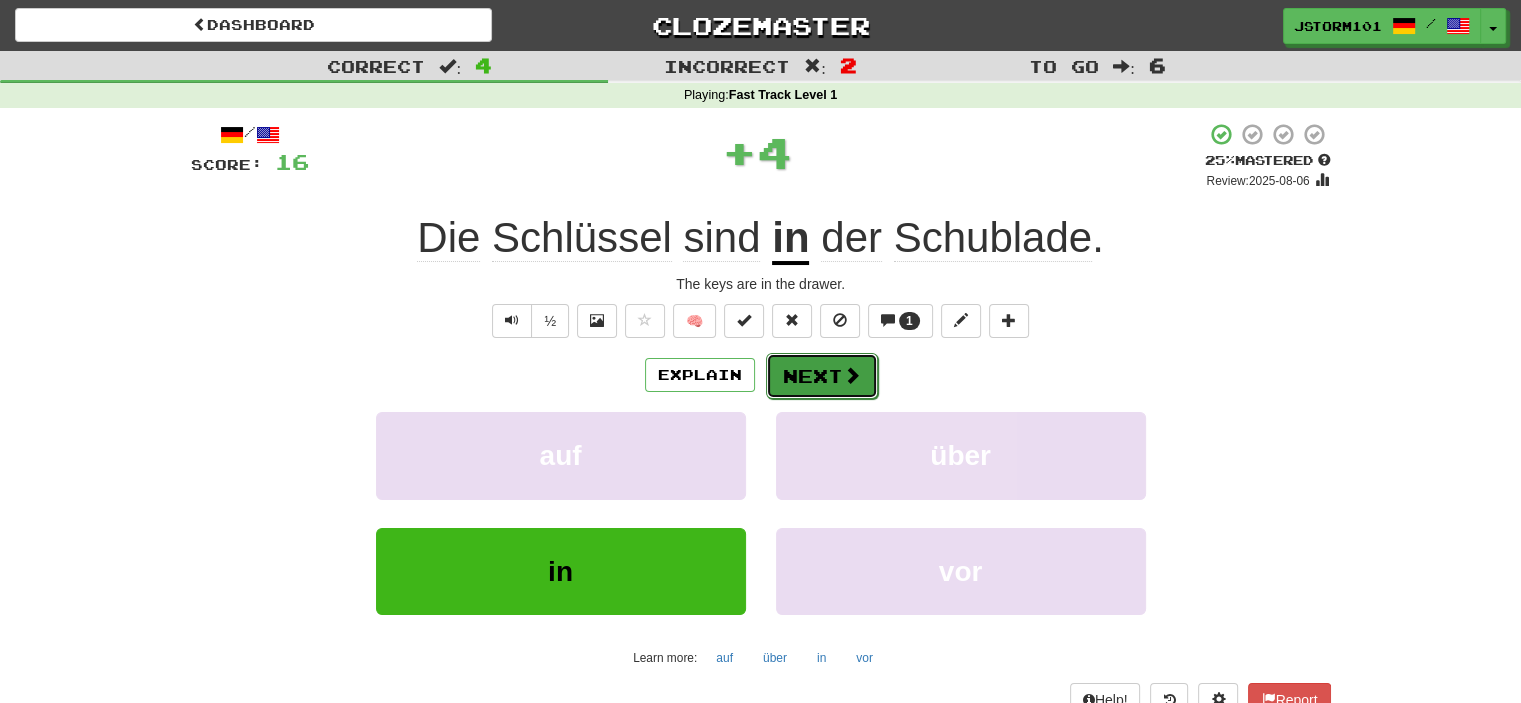 click on "Next" at bounding box center [822, 376] 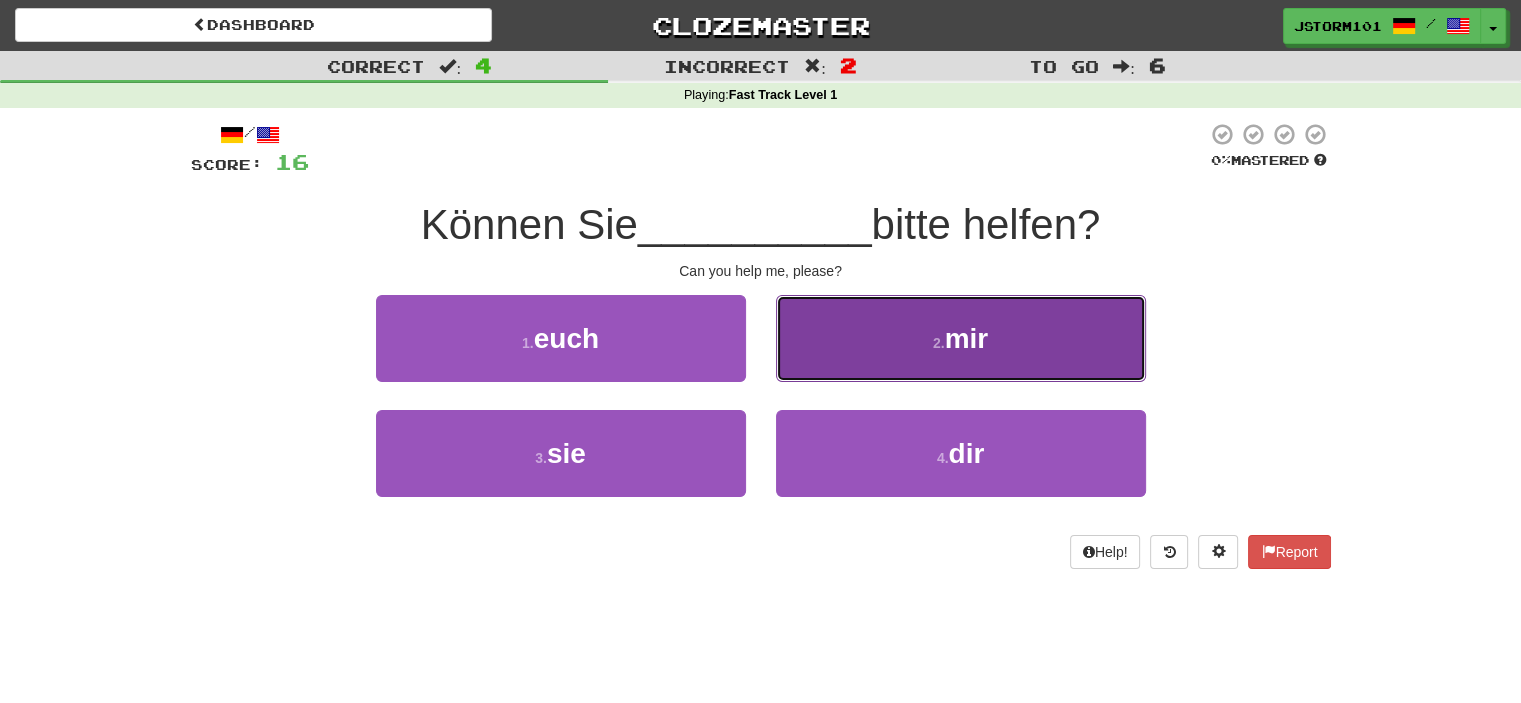 click on "2 .  mir" at bounding box center (961, 338) 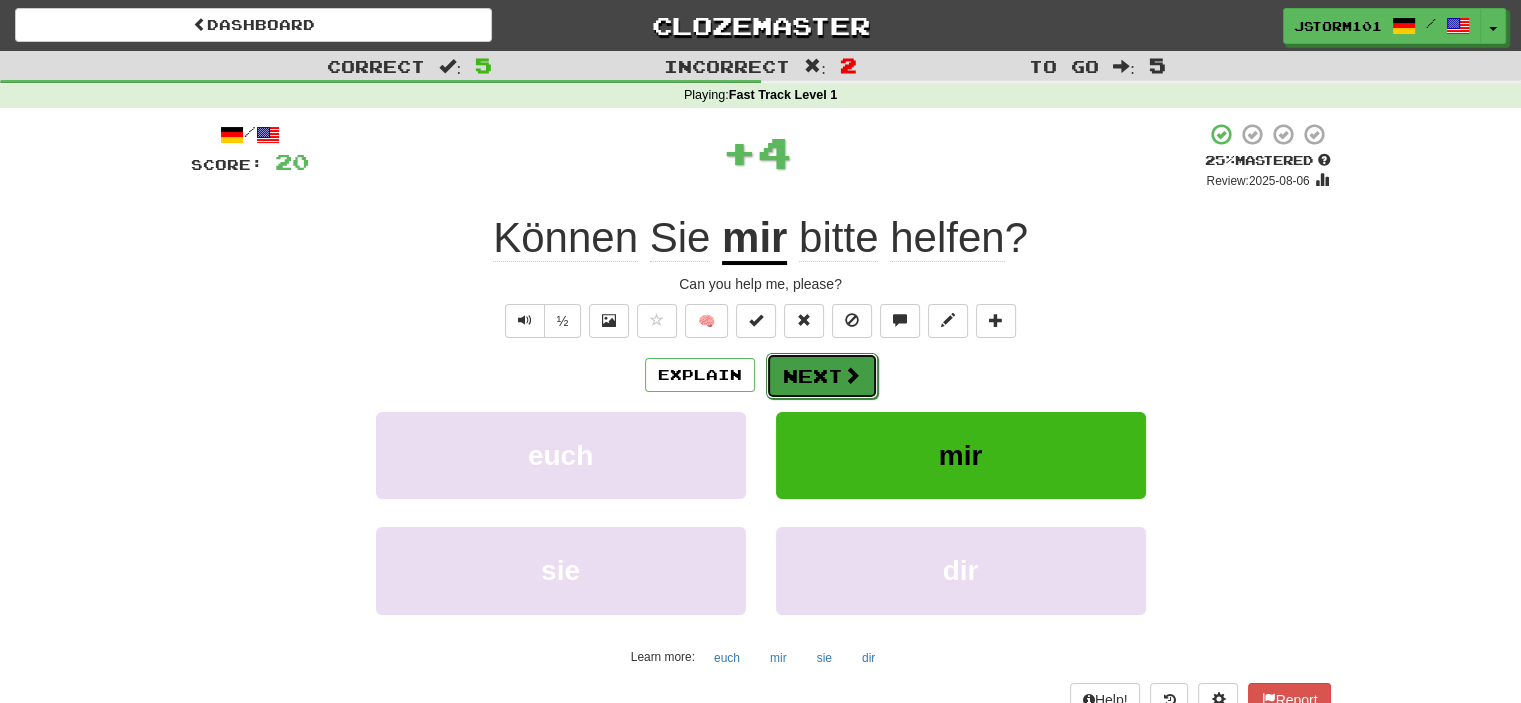 click on "Next" at bounding box center (822, 376) 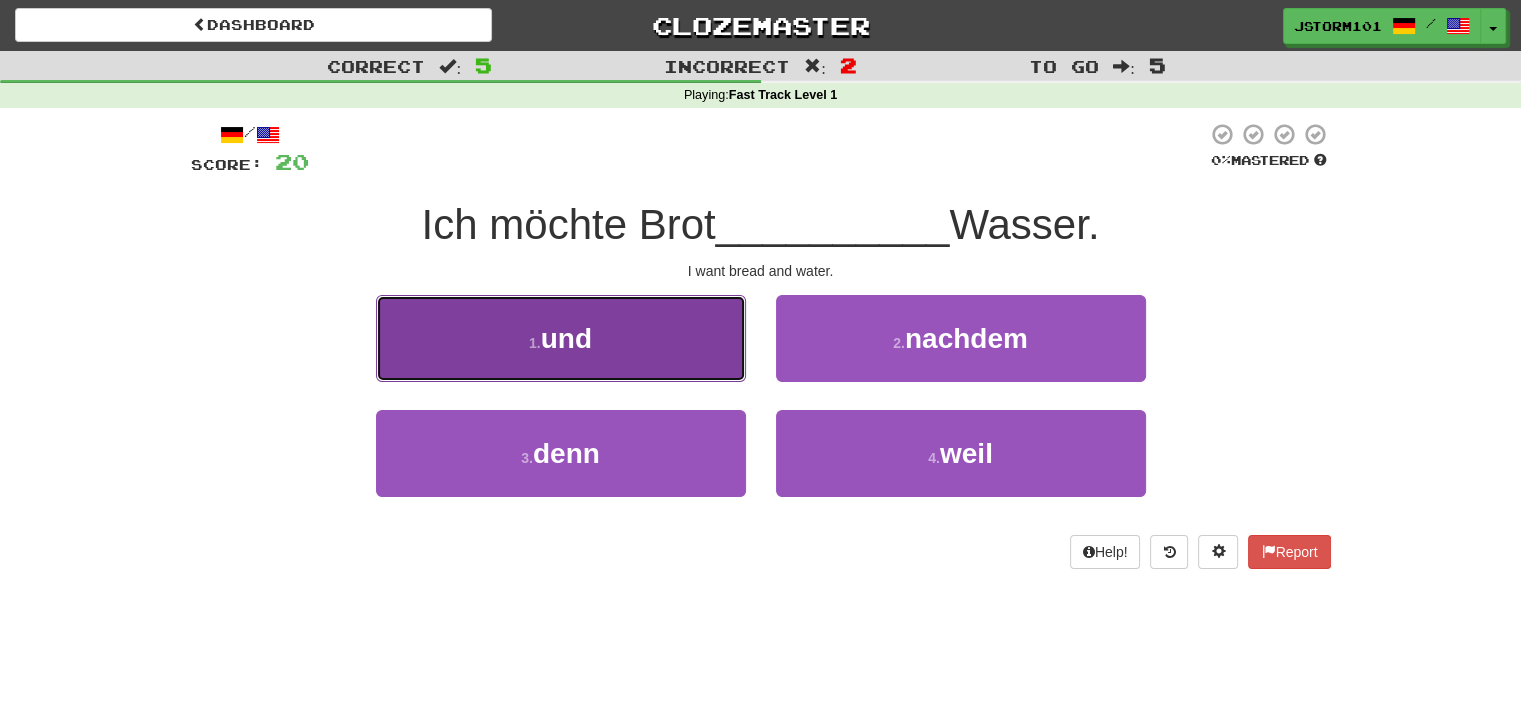 click on "1 .  und" at bounding box center (561, 338) 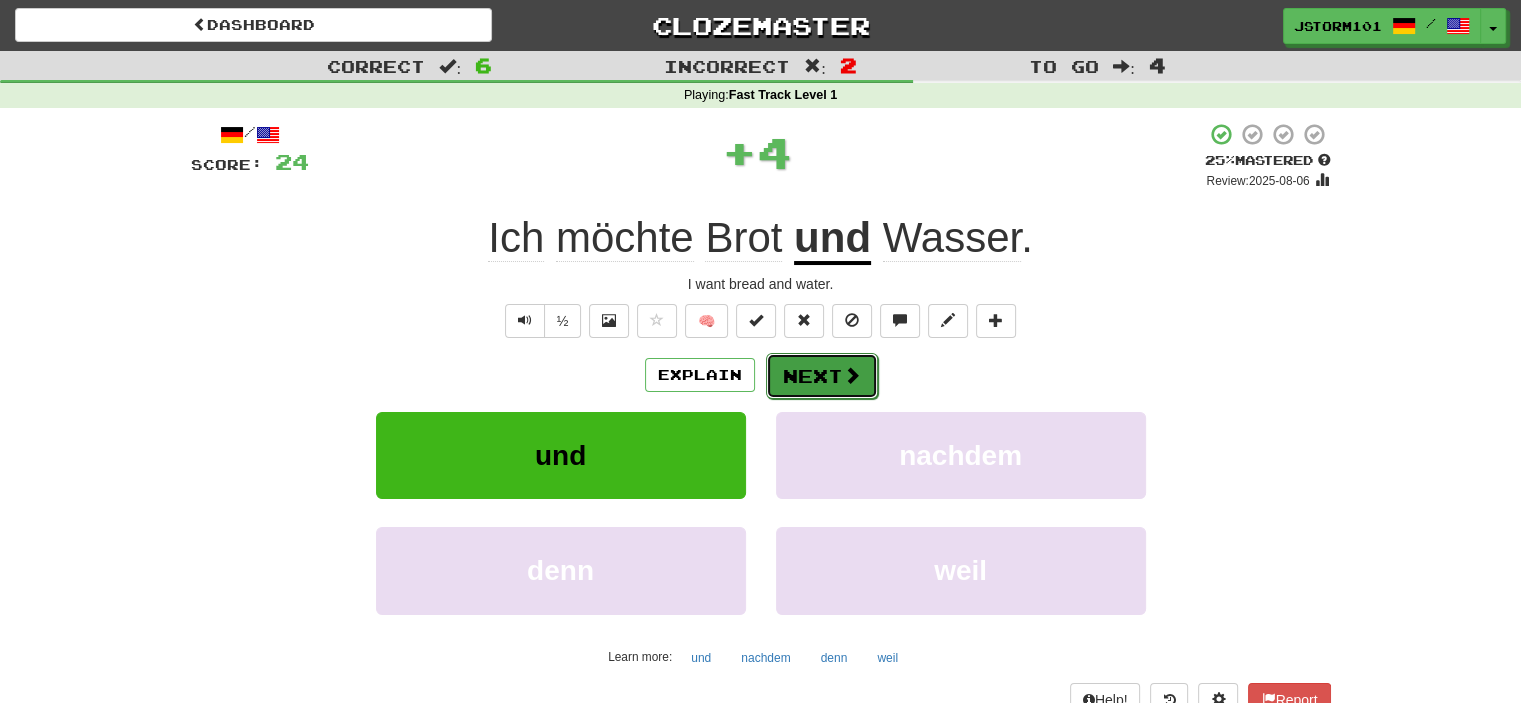 click on "Next" at bounding box center [822, 376] 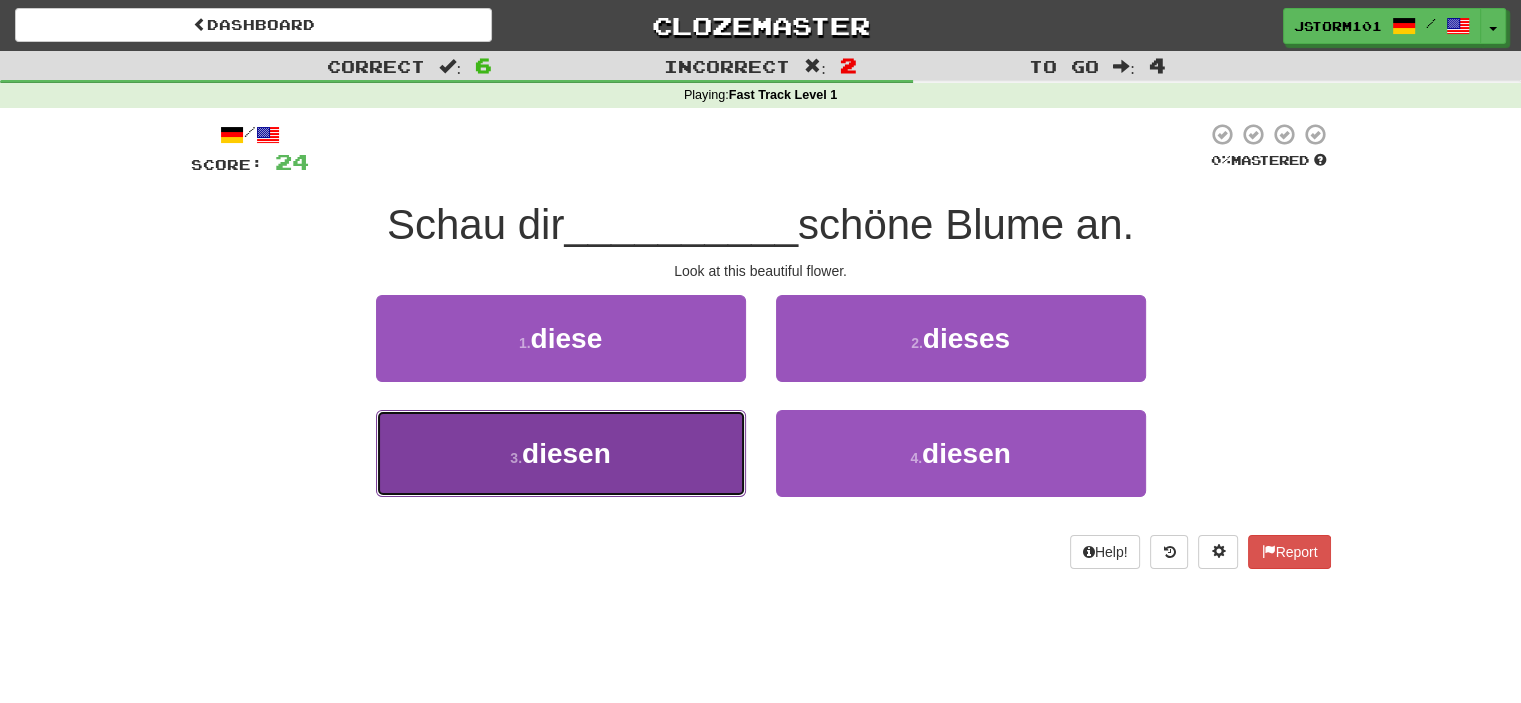 click on "3 .  diesen" at bounding box center [561, 453] 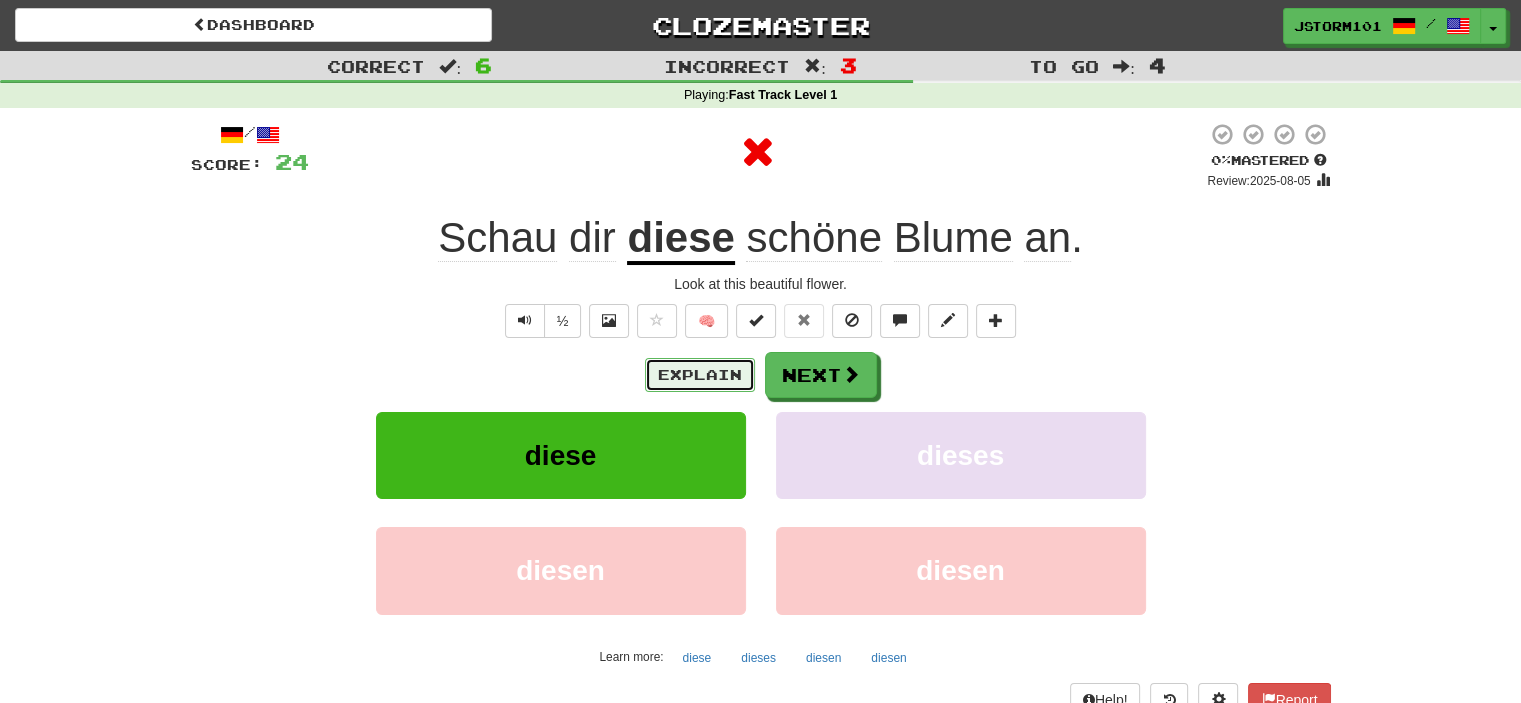 click on "Explain" at bounding box center [700, 375] 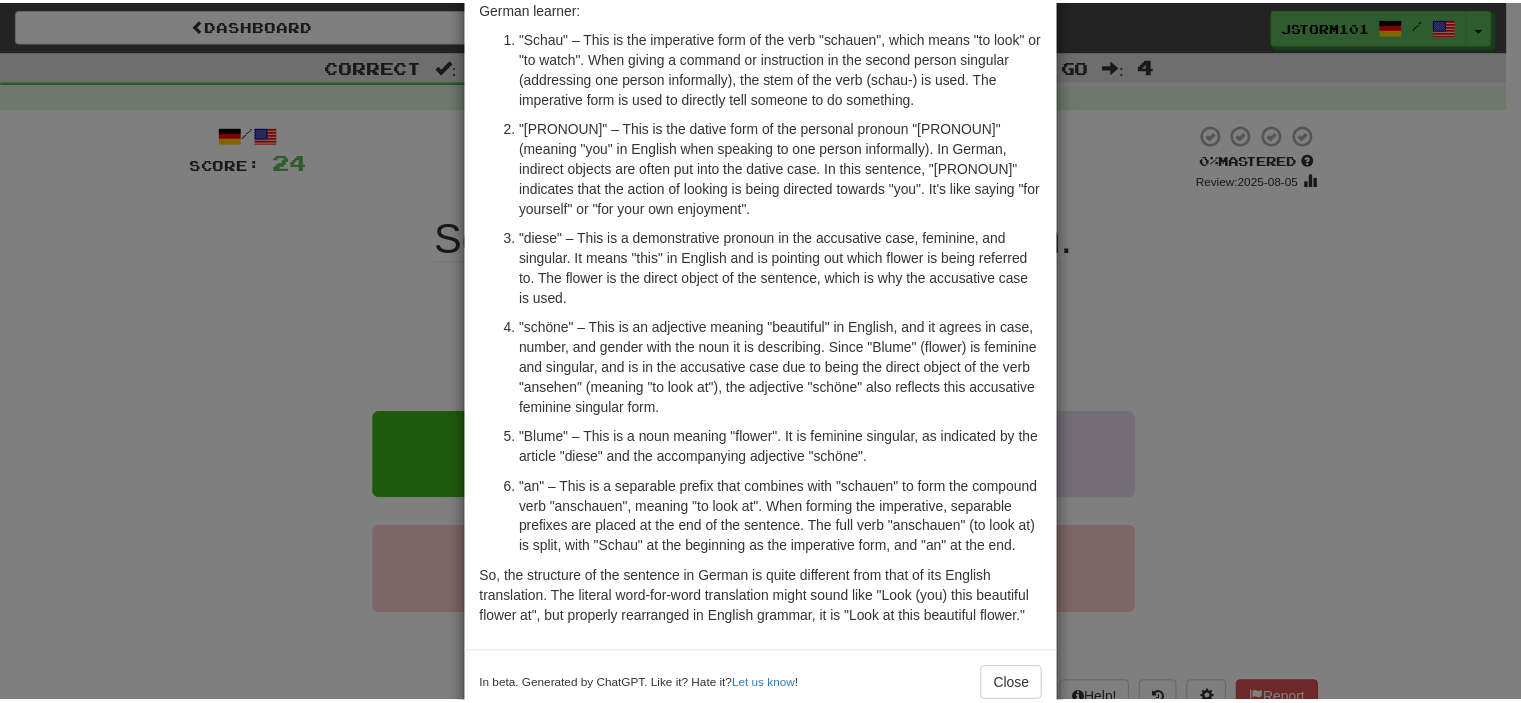 scroll, scrollTop: 164, scrollLeft: 0, axis: vertical 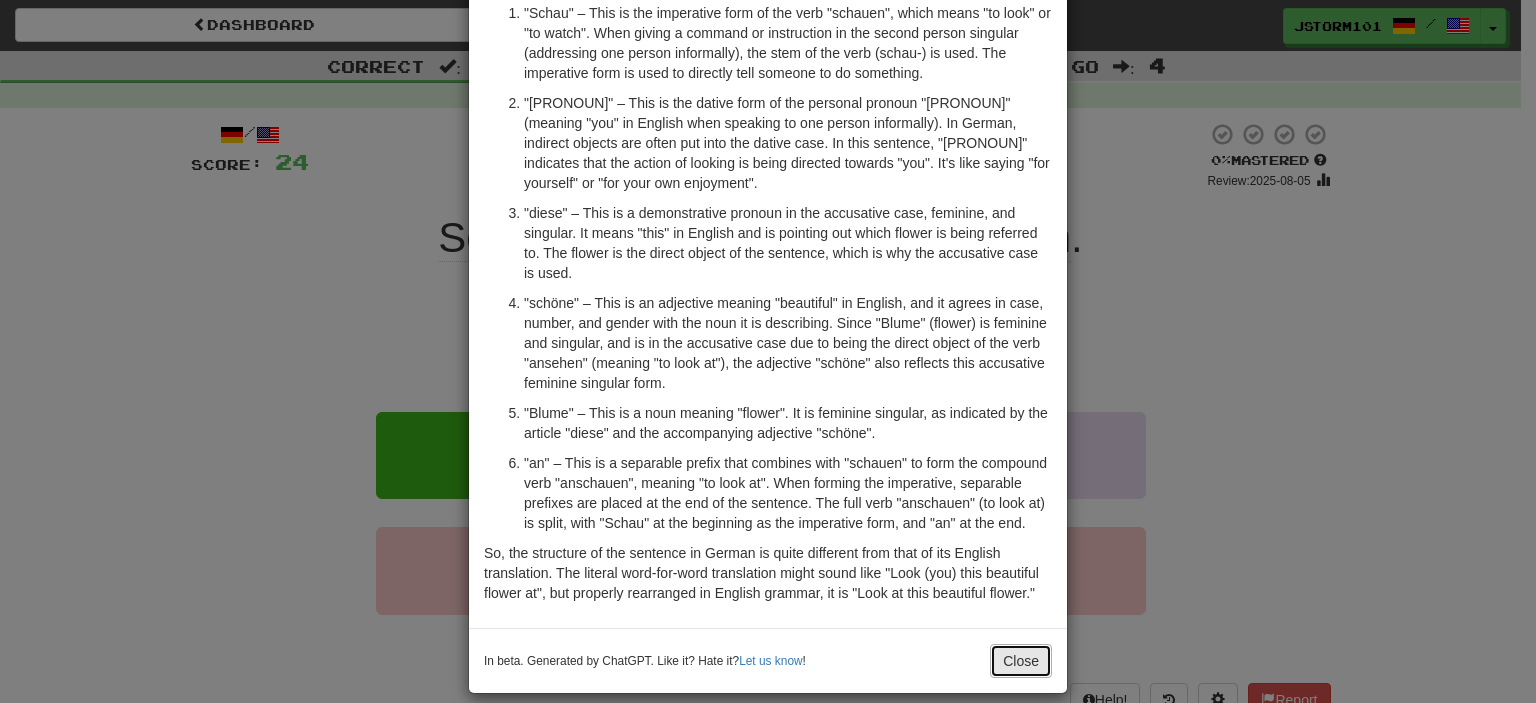 click on "Close" at bounding box center [1021, 661] 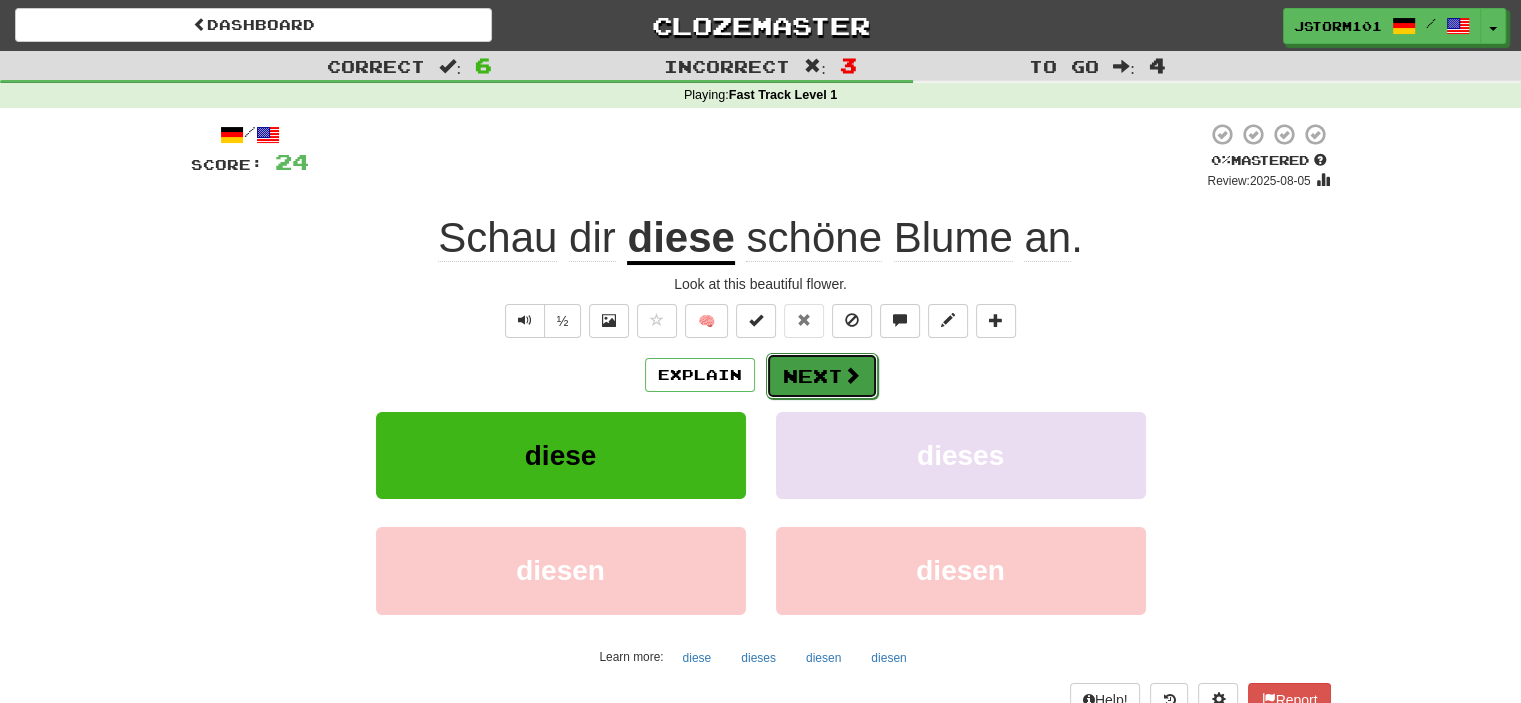 click on "Next" at bounding box center [822, 376] 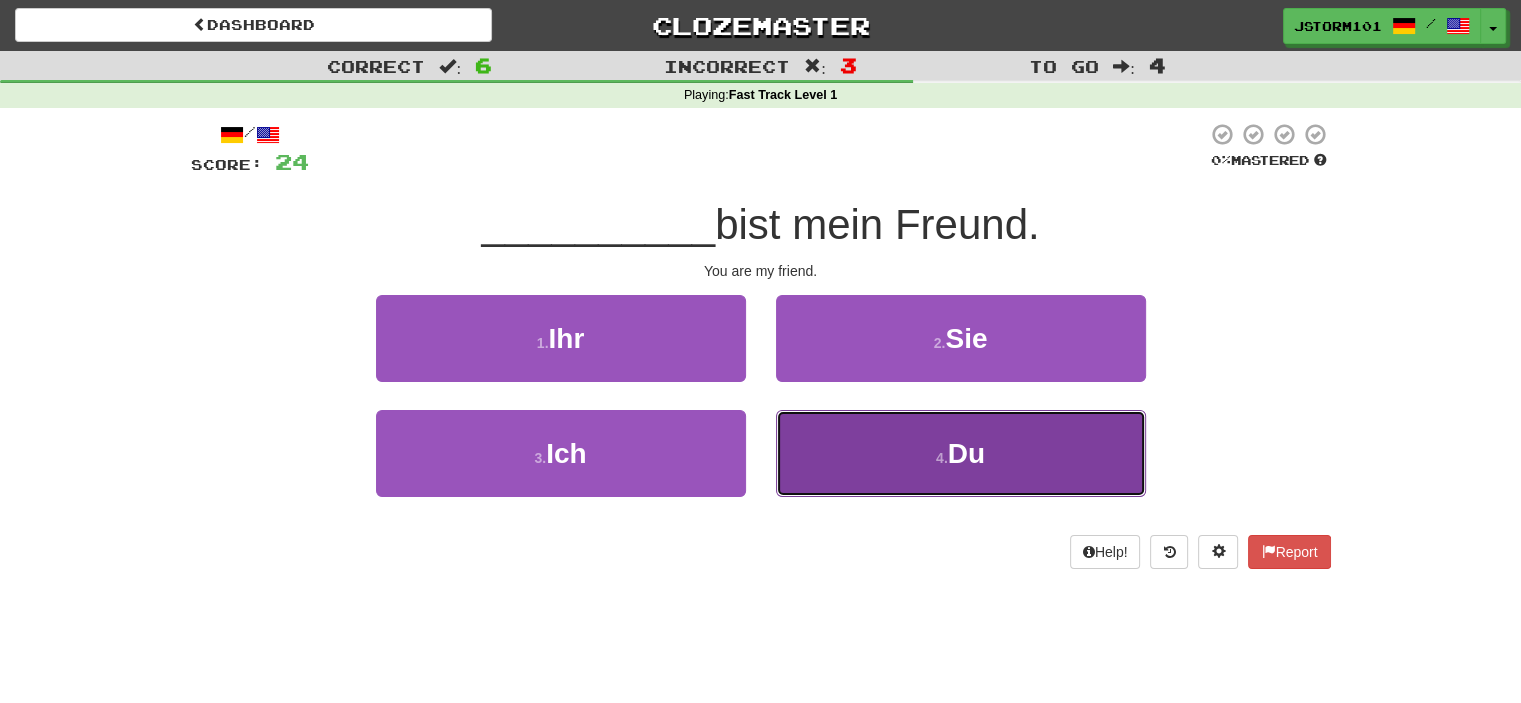 click on "4 .  Du" at bounding box center (961, 453) 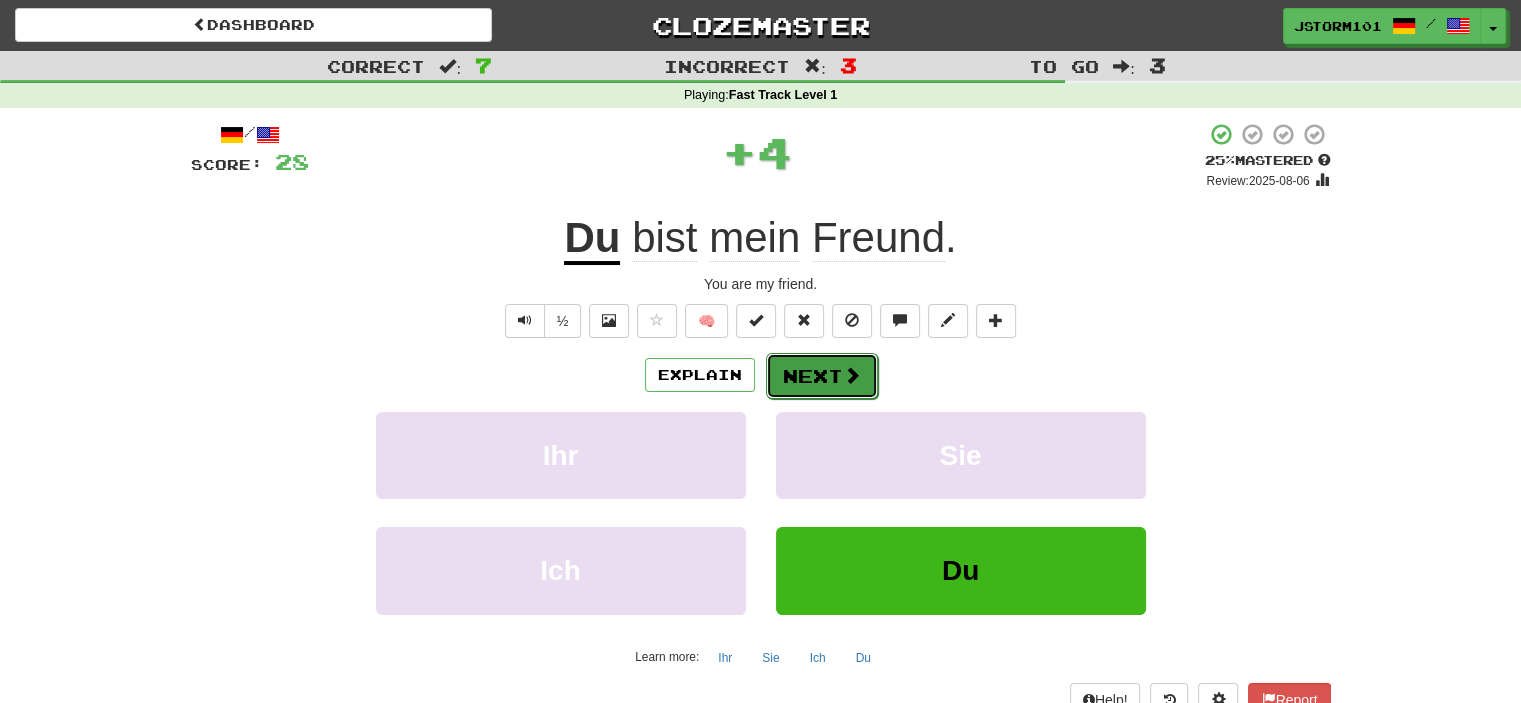 click on "Next" at bounding box center [822, 376] 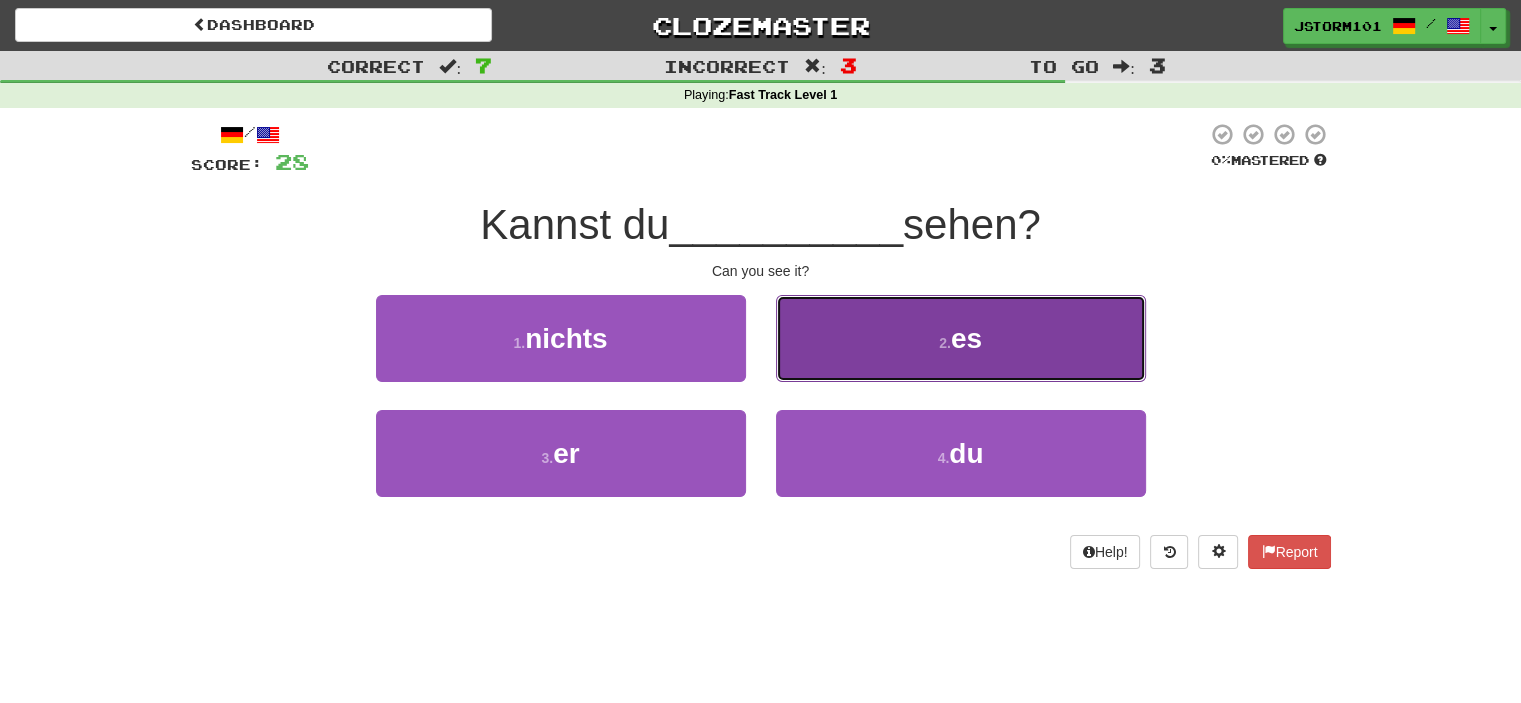 click on "2 .  es" at bounding box center (961, 338) 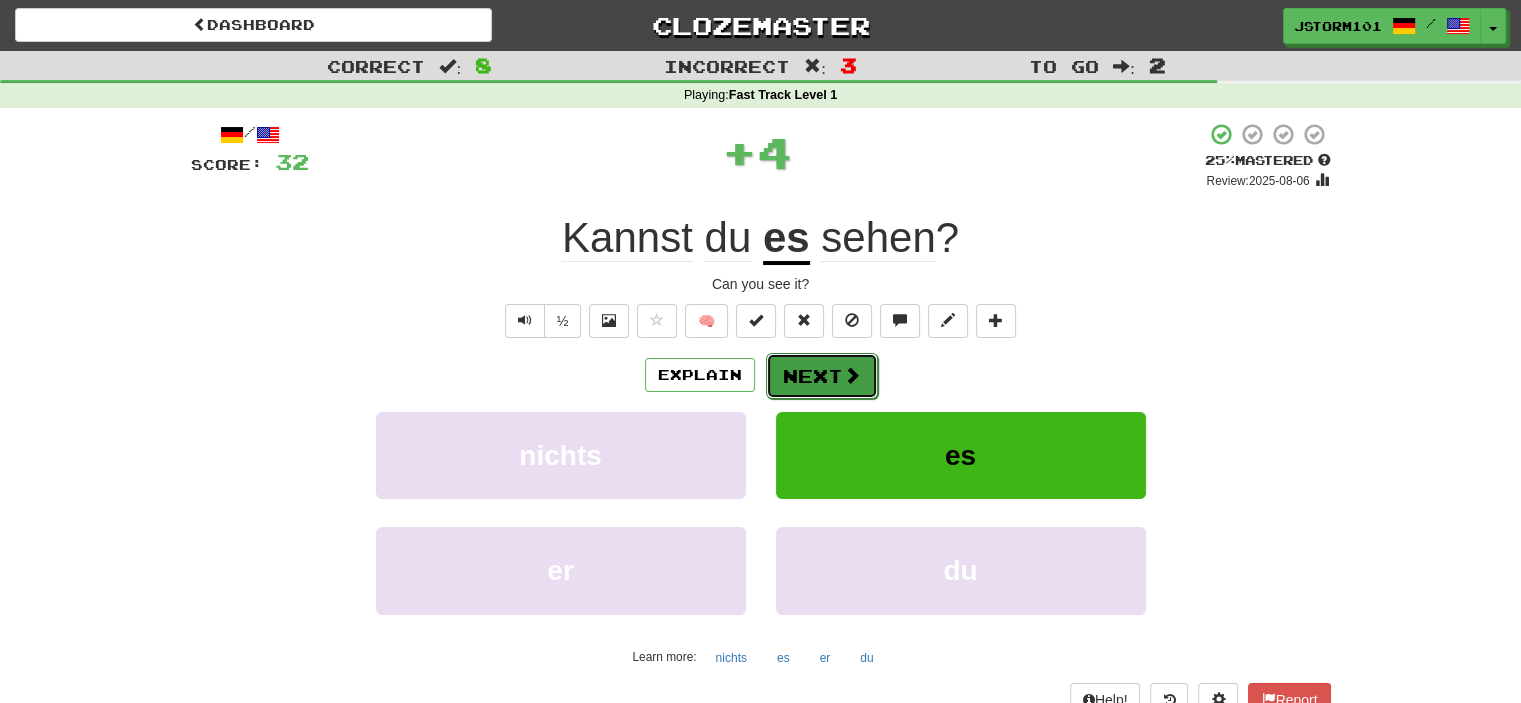 click on "Next" at bounding box center (822, 376) 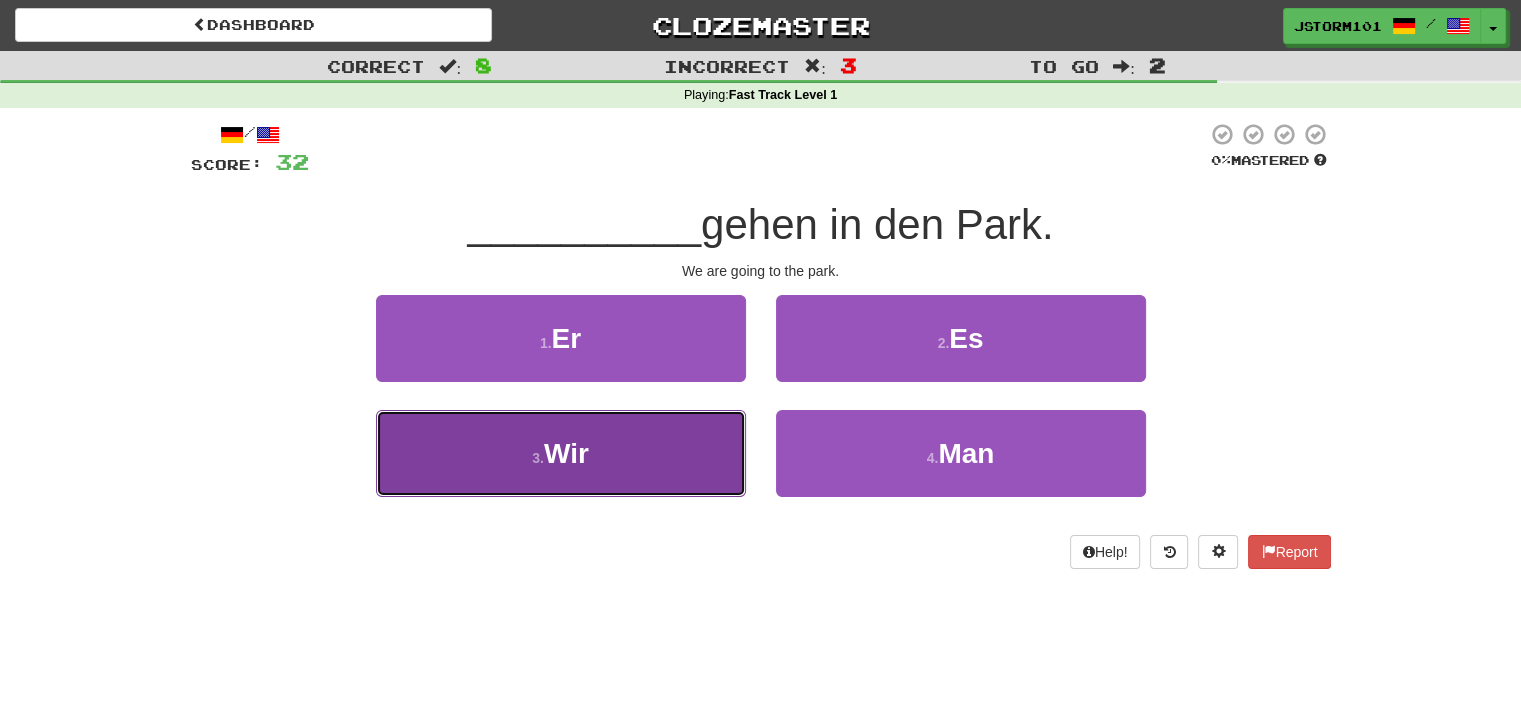 click on "3 .  Wir" at bounding box center (561, 453) 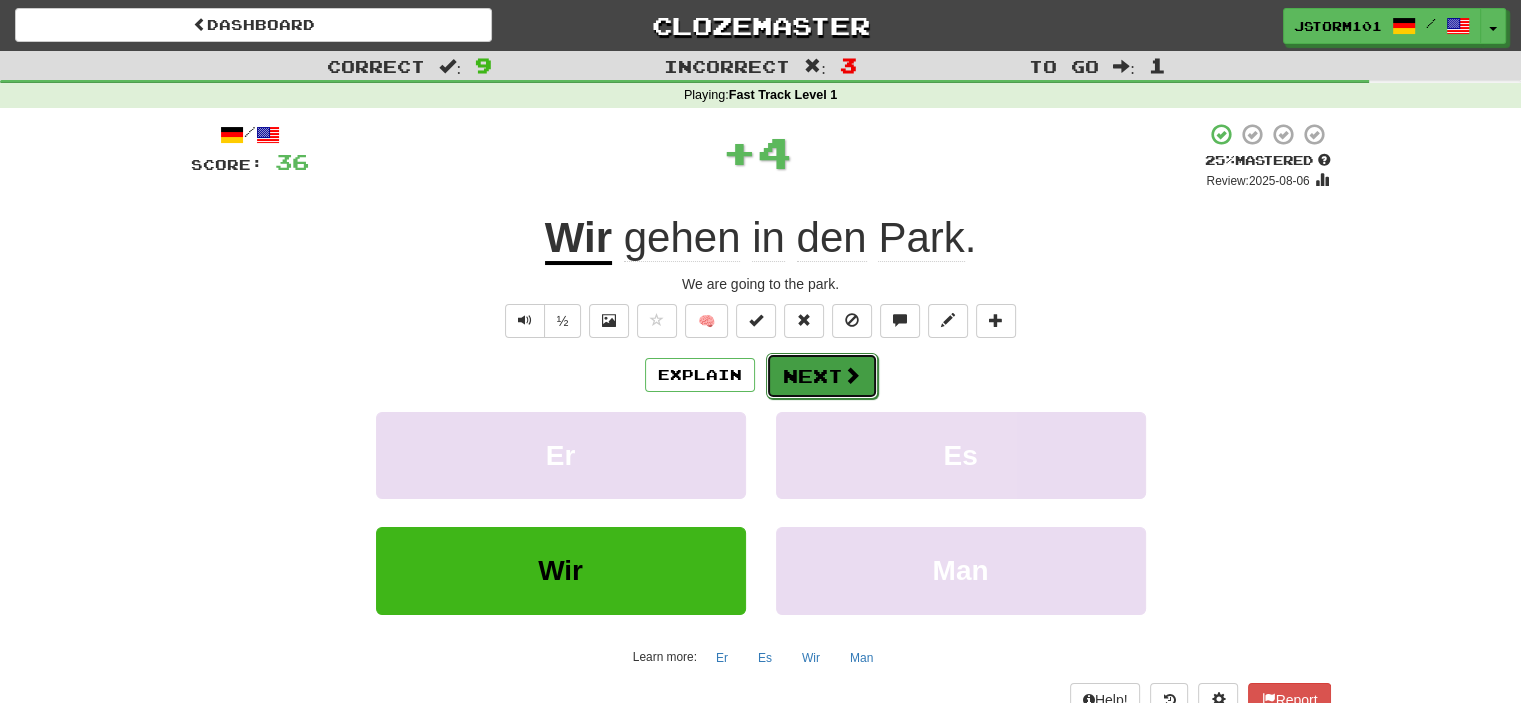 click on "Next" at bounding box center [822, 376] 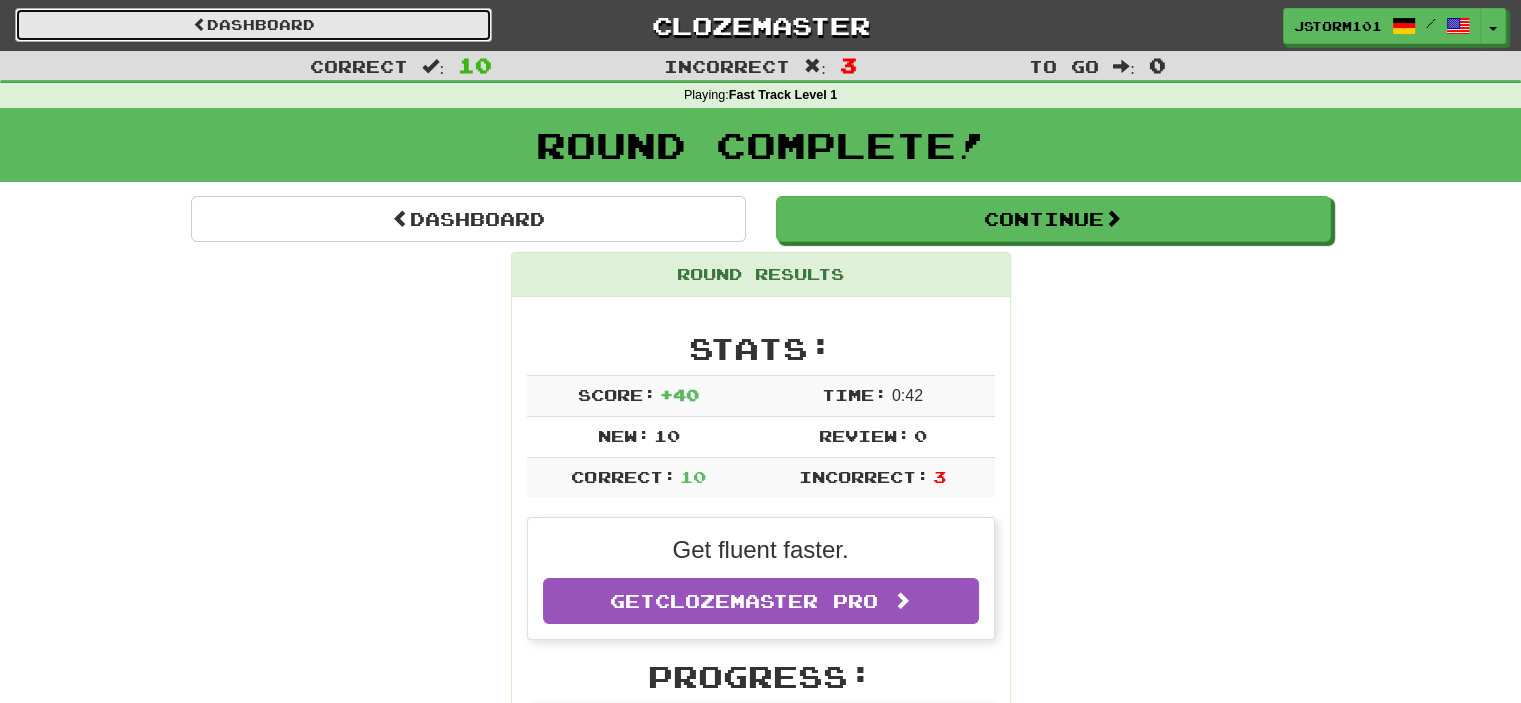 click on "Dashboard" at bounding box center [253, 25] 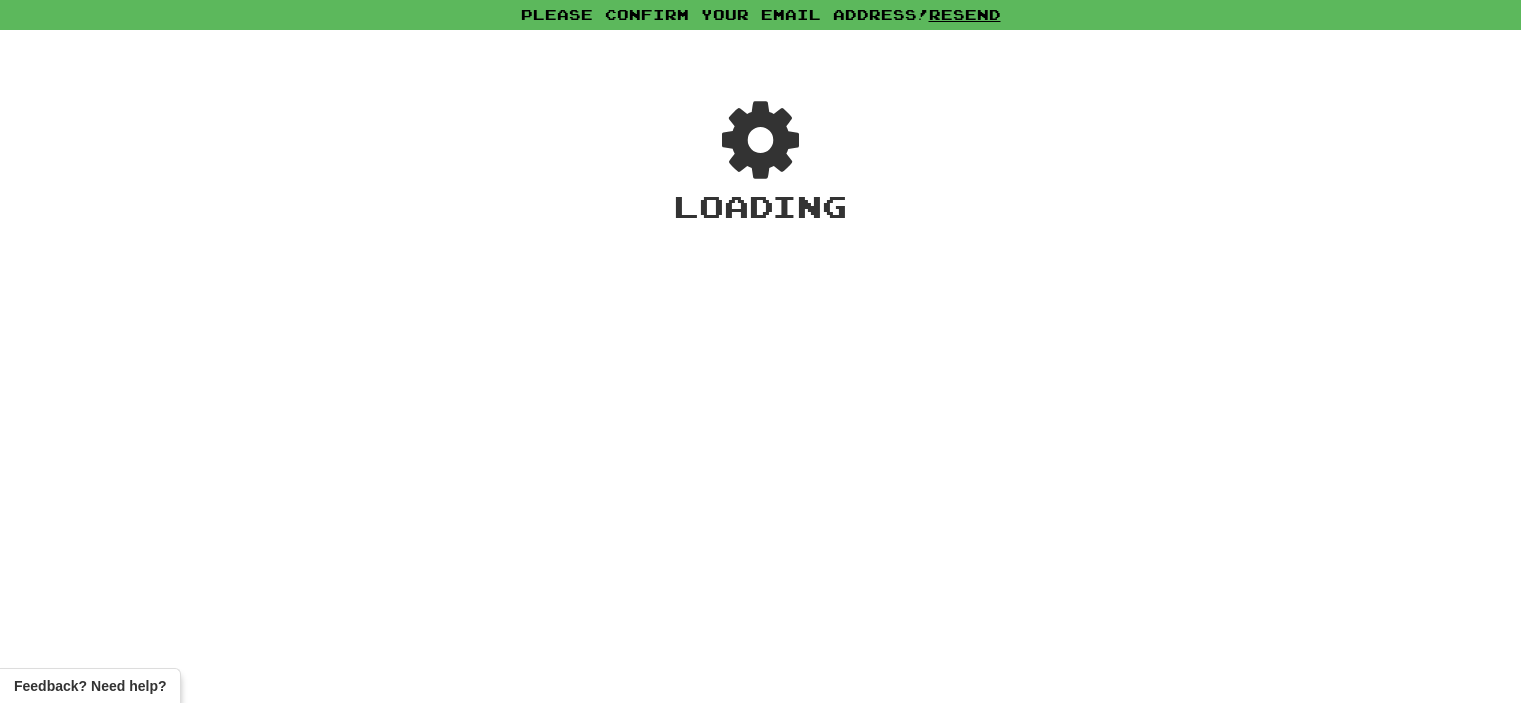 scroll, scrollTop: 0, scrollLeft: 0, axis: both 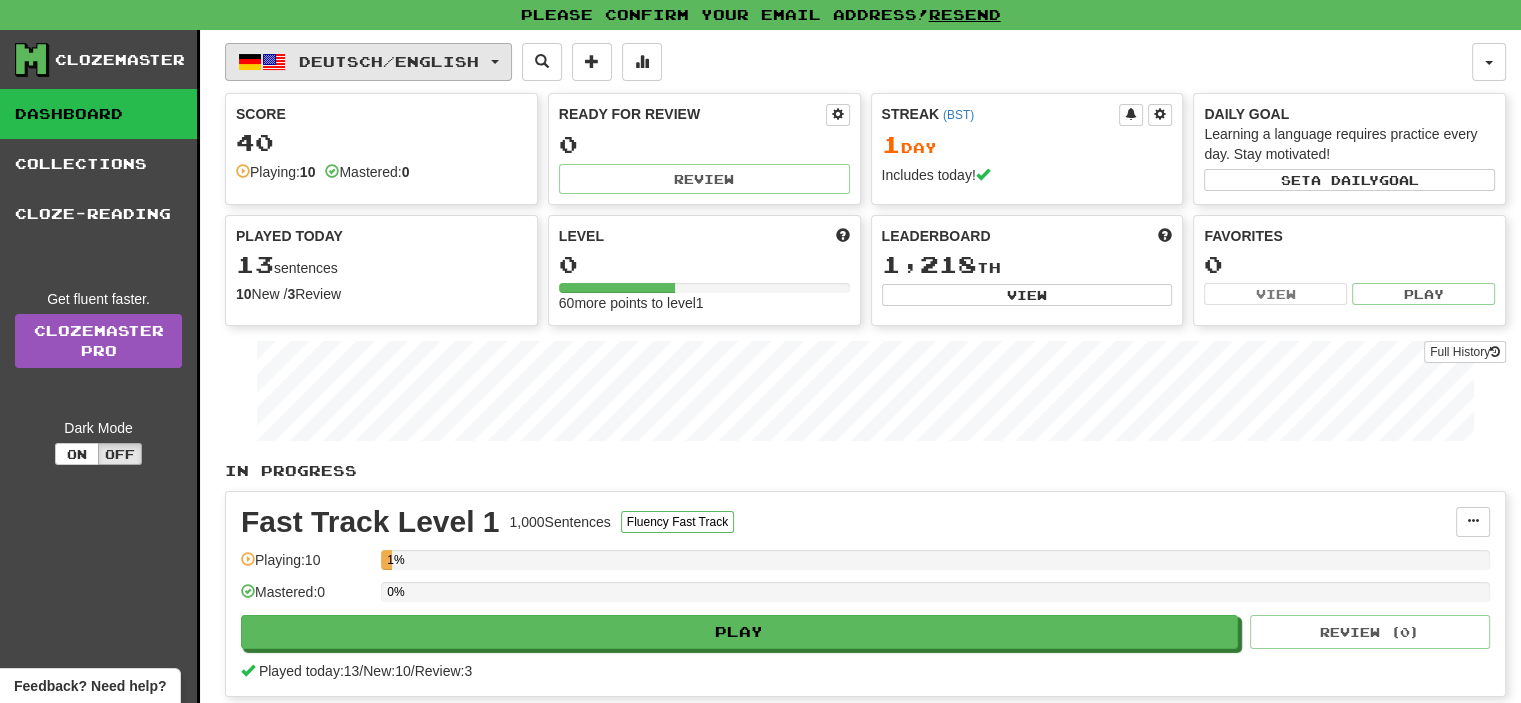 click on "Deutsch  /  English" at bounding box center (389, 61) 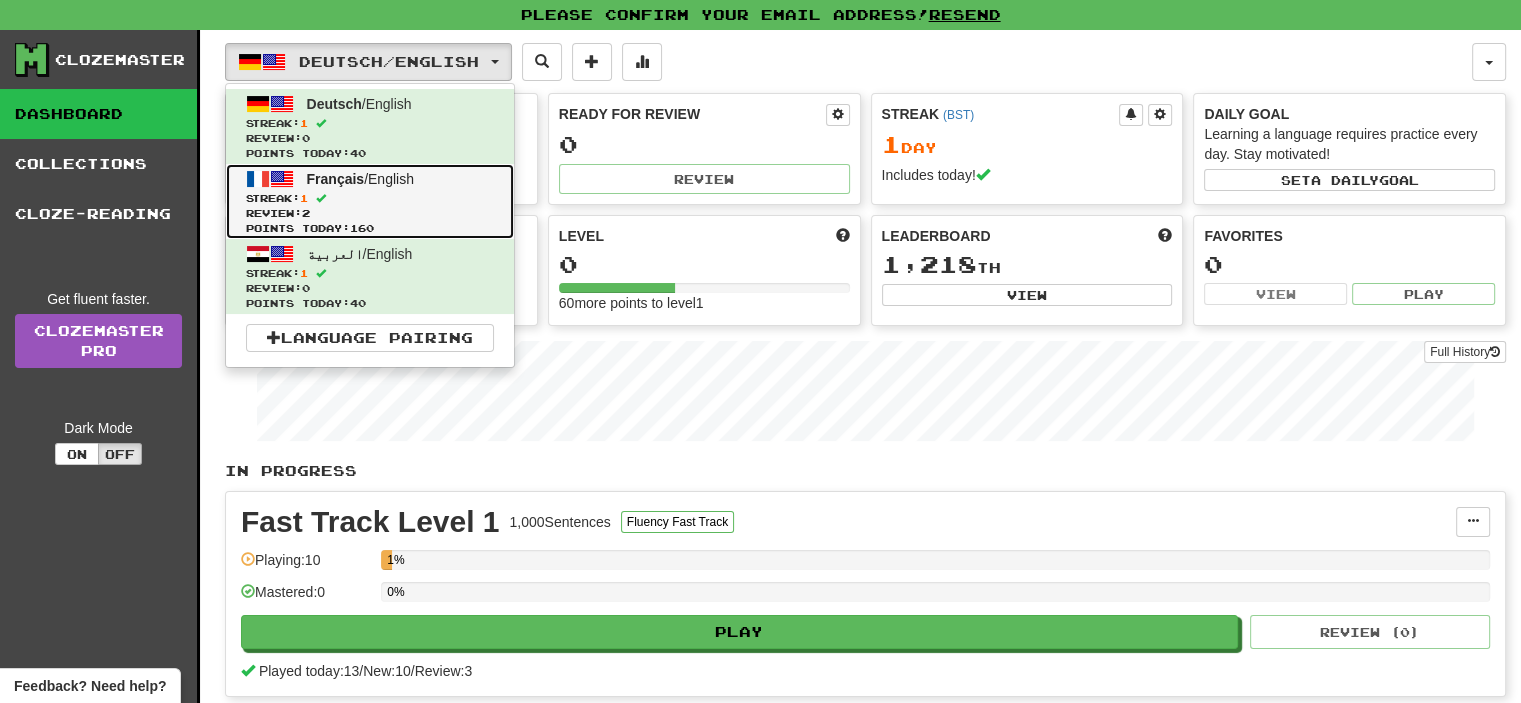 click on "Français  /  English" at bounding box center [360, 179] 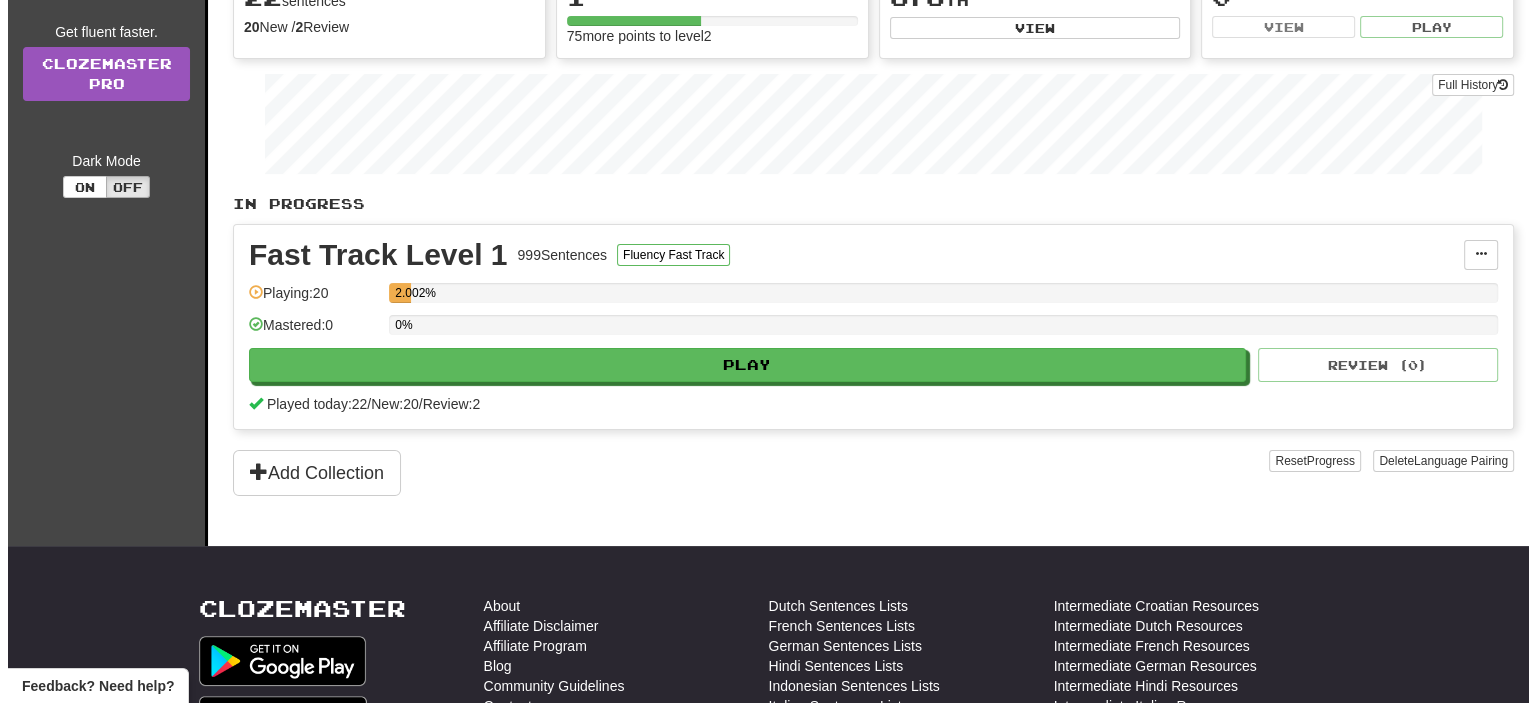 scroll, scrollTop: 268, scrollLeft: 0, axis: vertical 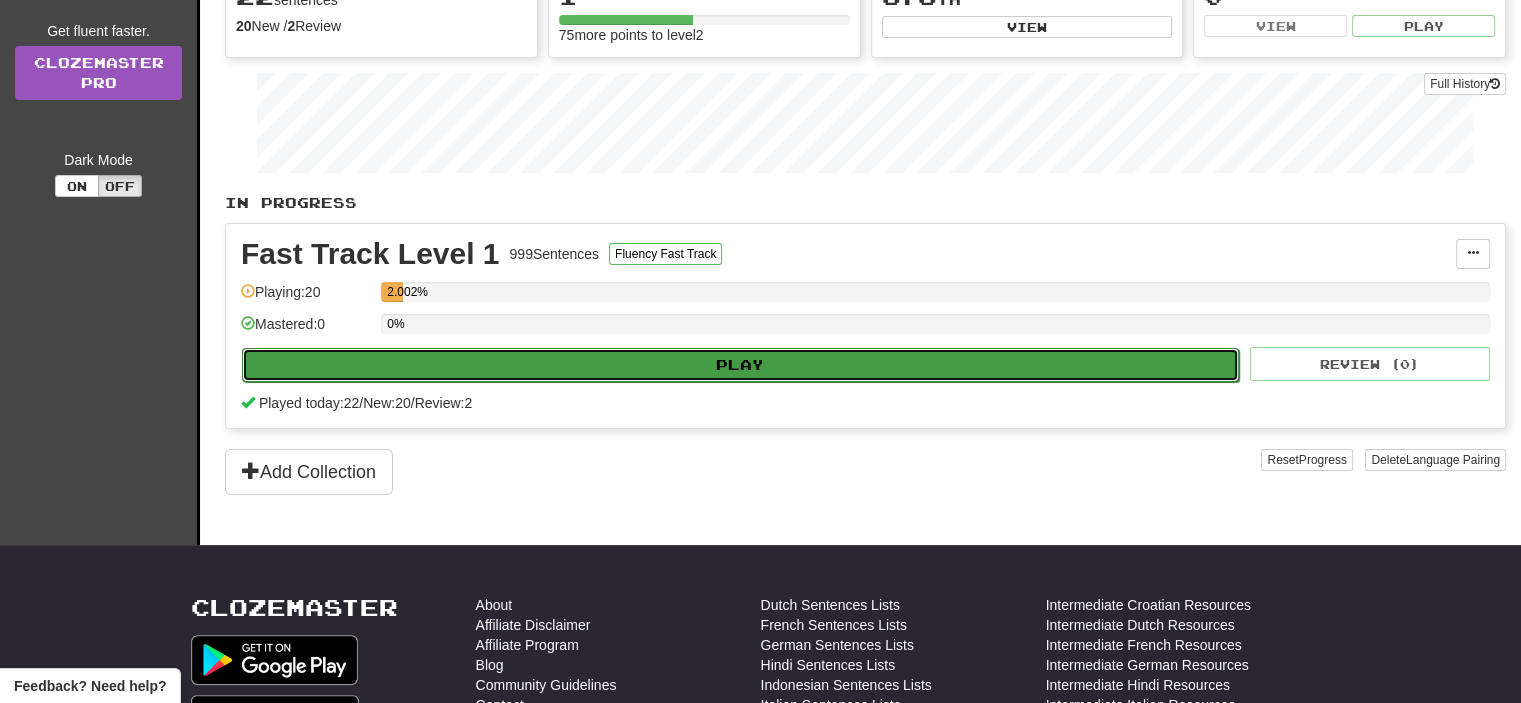 click on "Play" at bounding box center [740, 365] 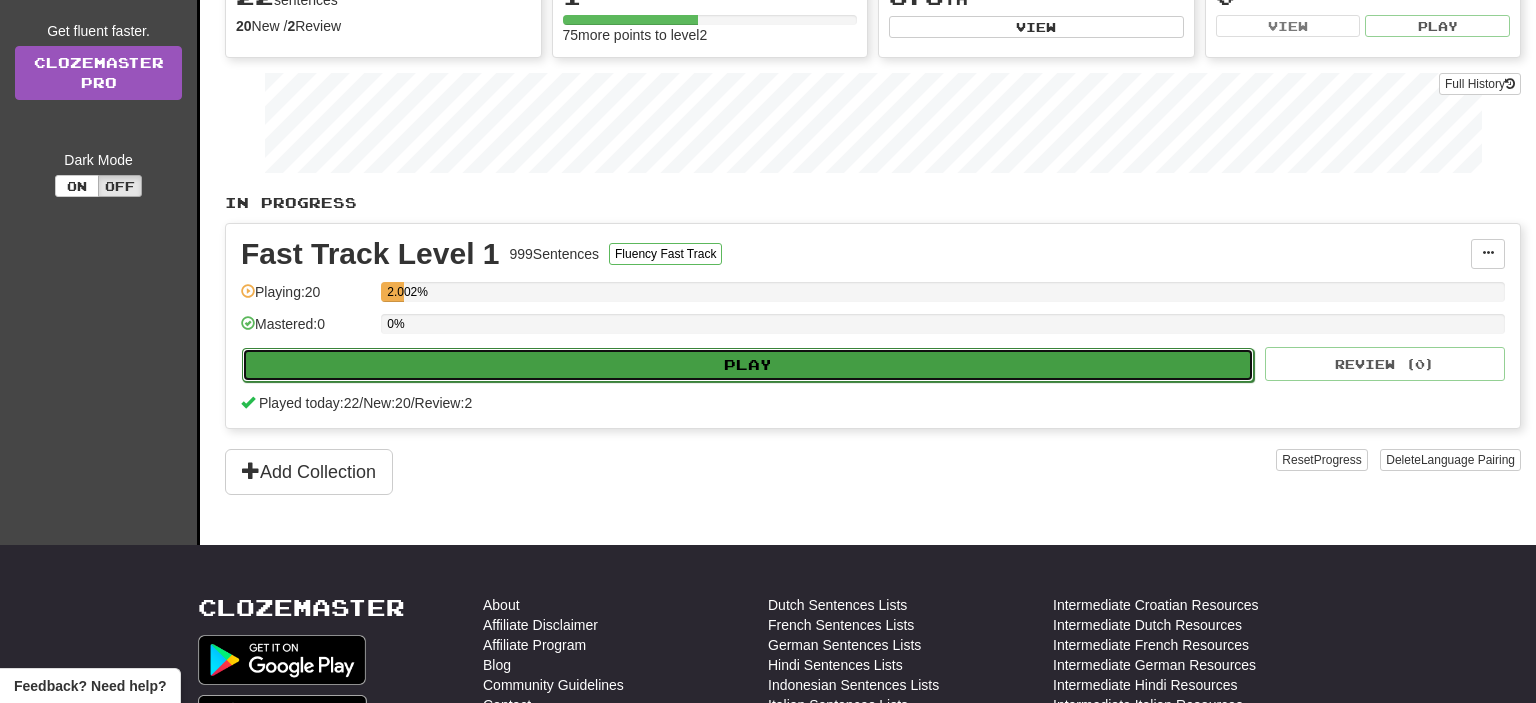 select on "**" 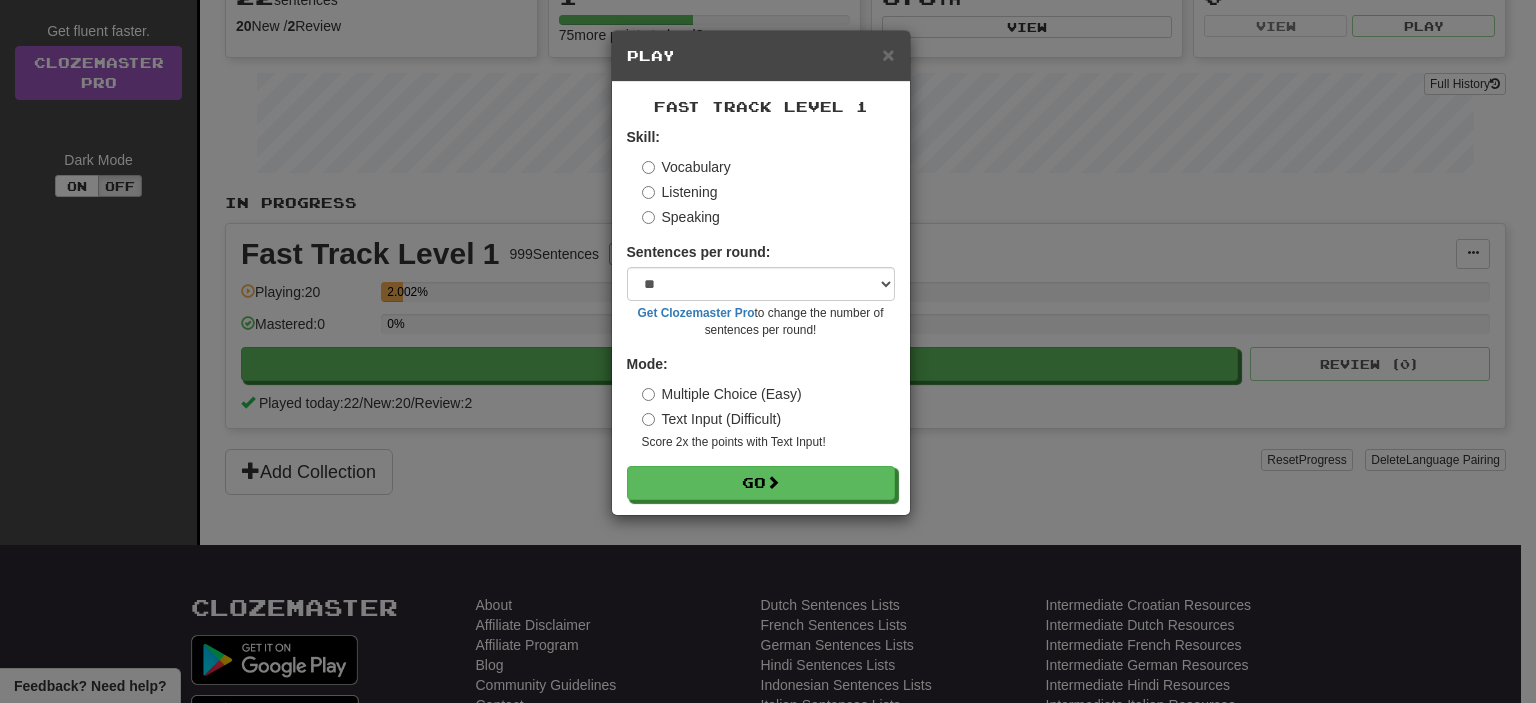click on "Multiple Choice (Easy)" at bounding box center [722, 394] 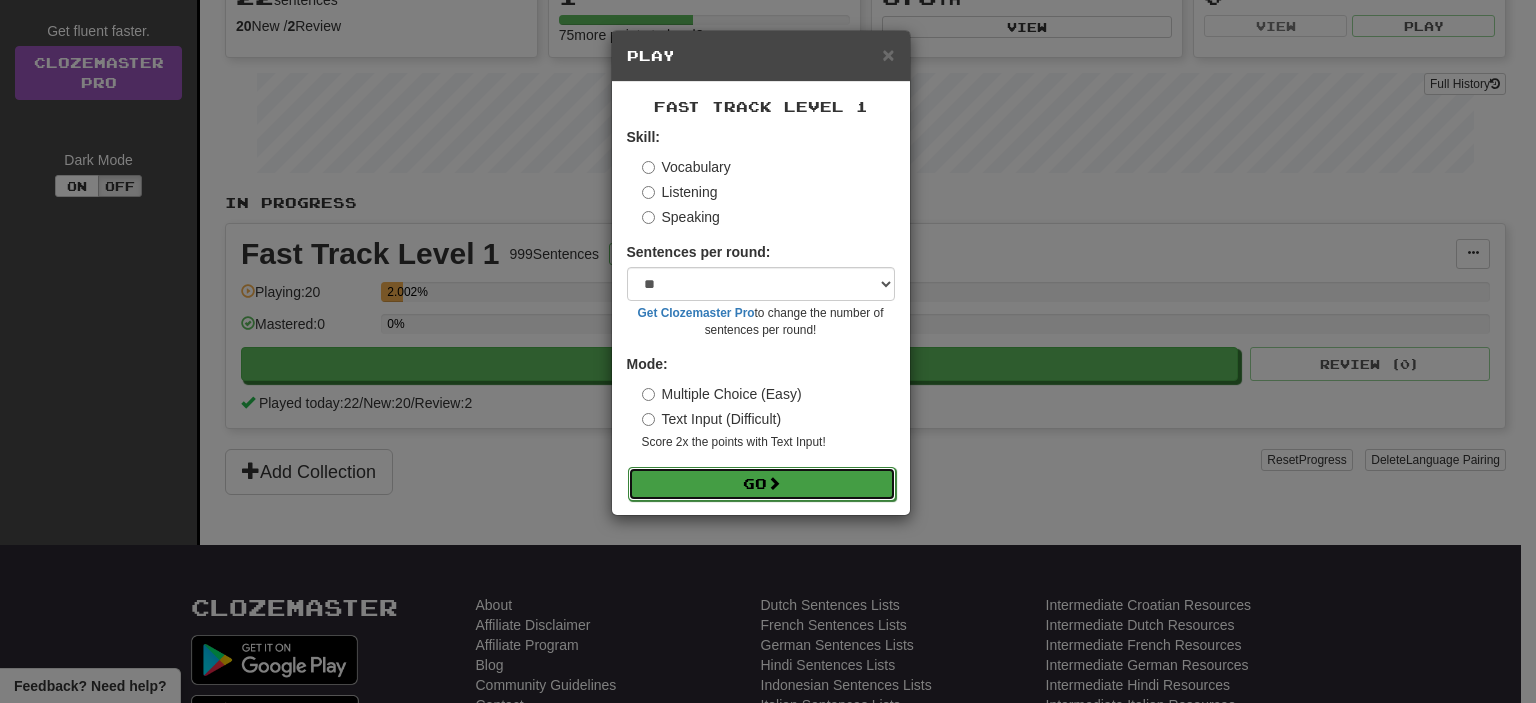 click on "Go" at bounding box center [762, 484] 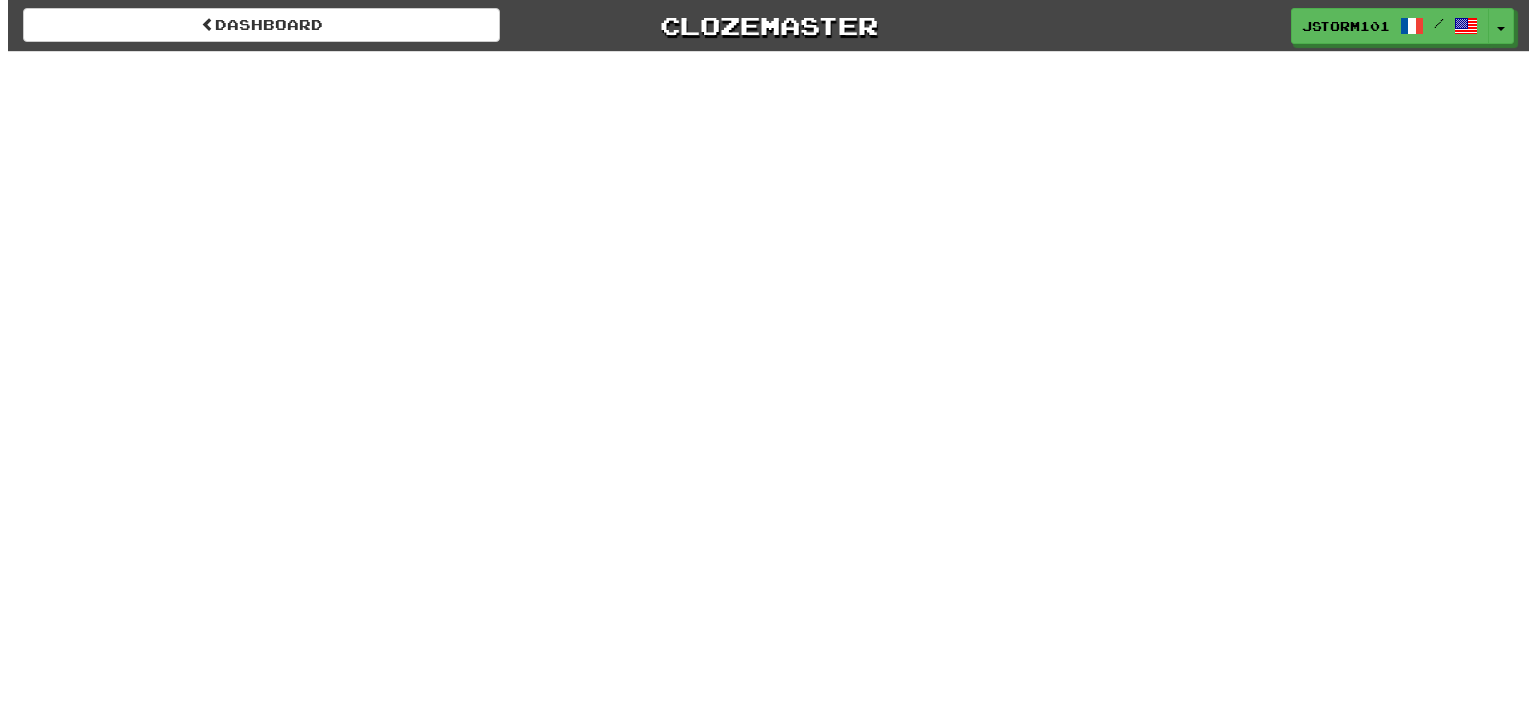 scroll, scrollTop: 0, scrollLeft: 0, axis: both 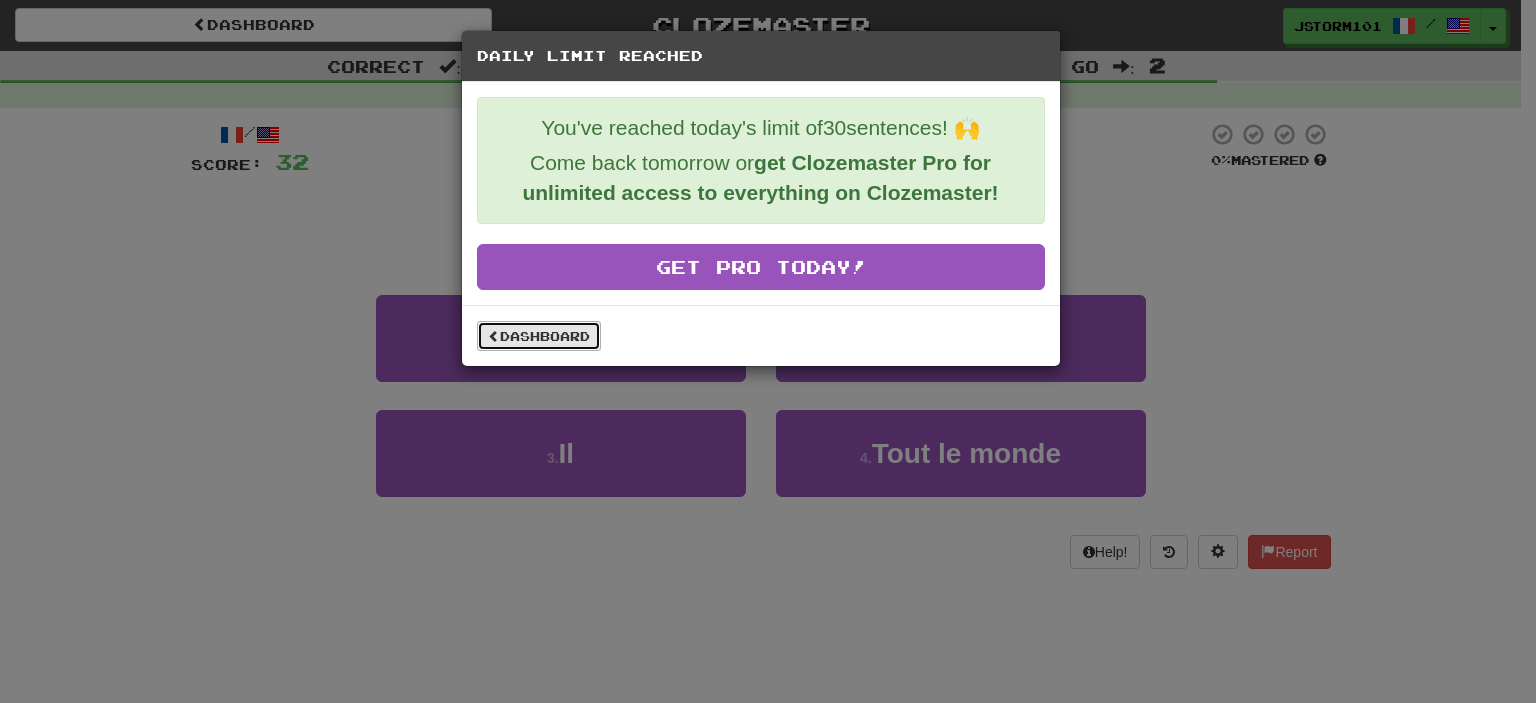 click on "Dashboard" at bounding box center (539, 336) 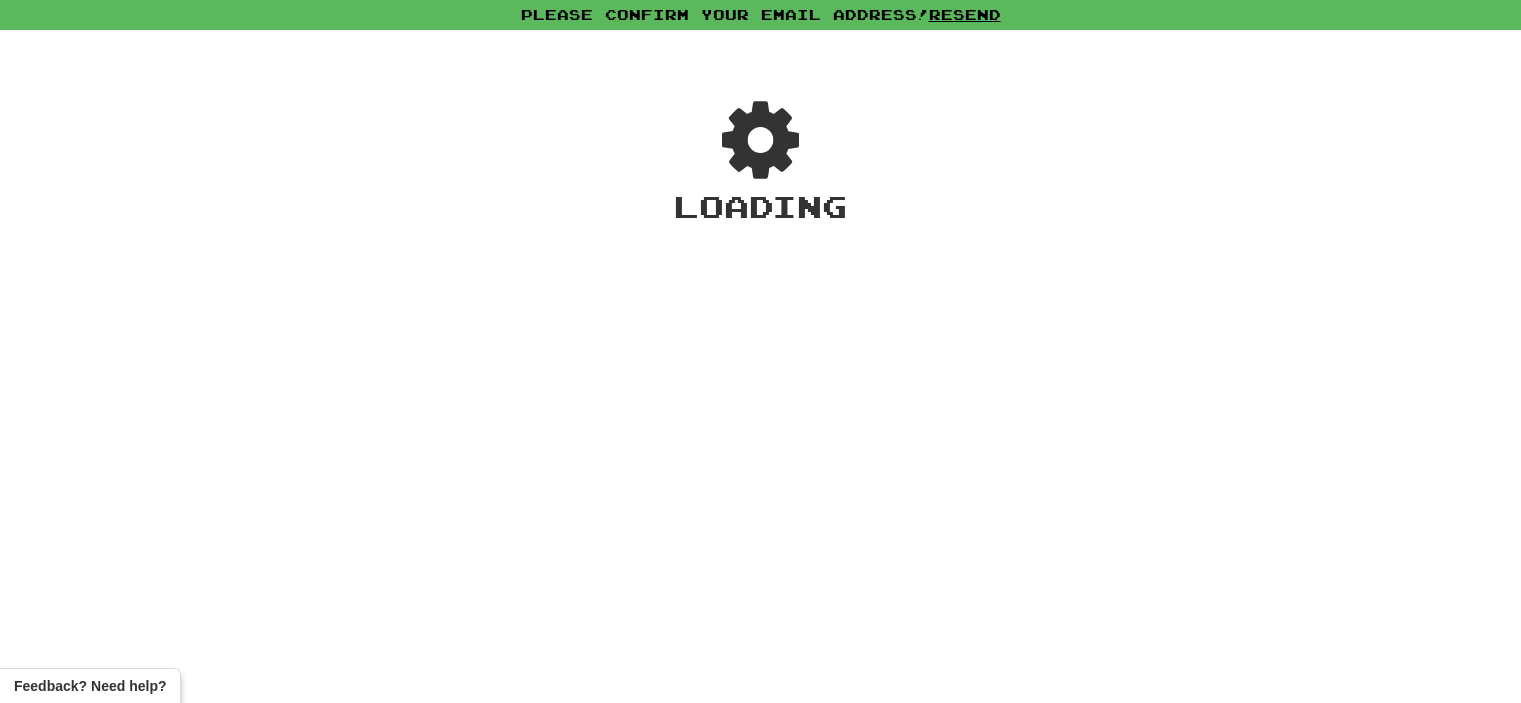 scroll, scrollTop: 0, scrollLeft: 0, axis: both 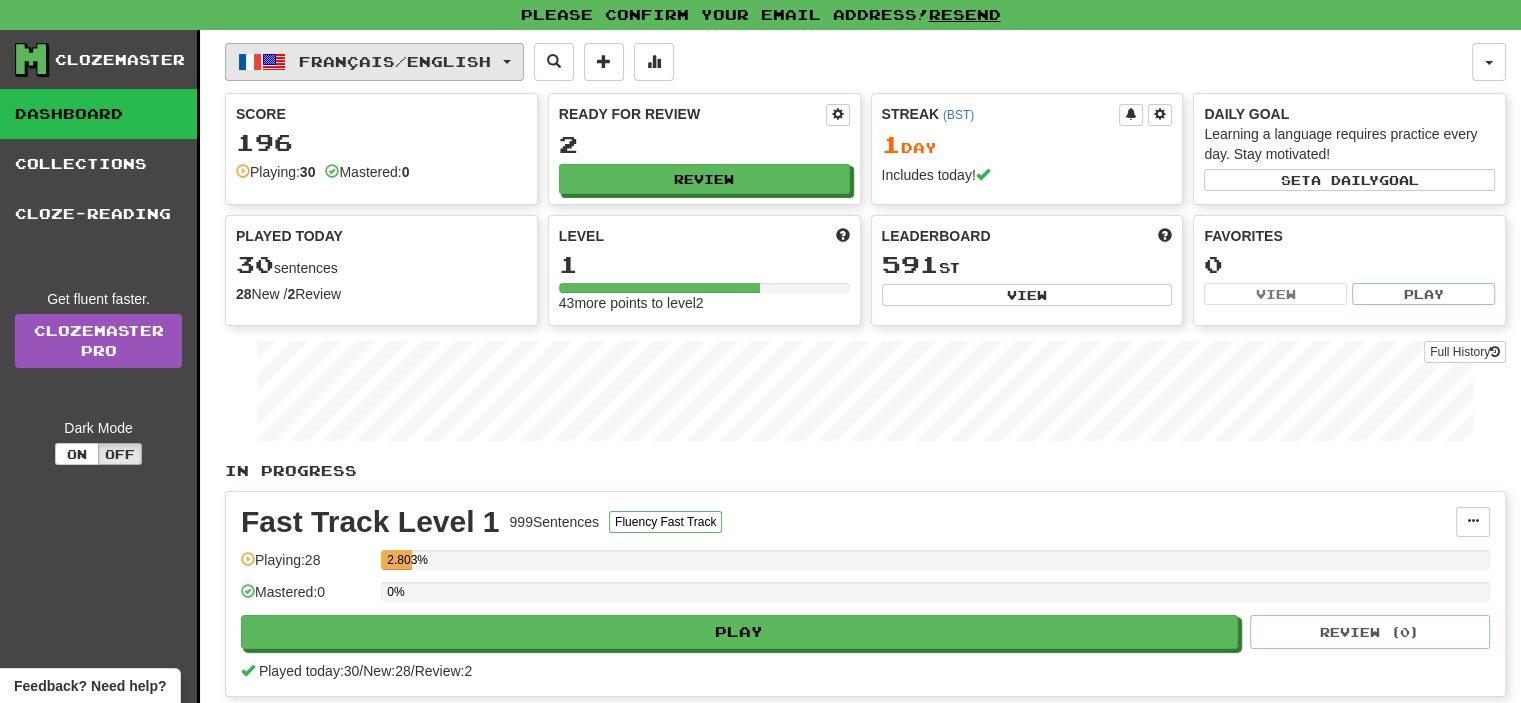 click on "Français  /  English" at bounding box center [395, 61] 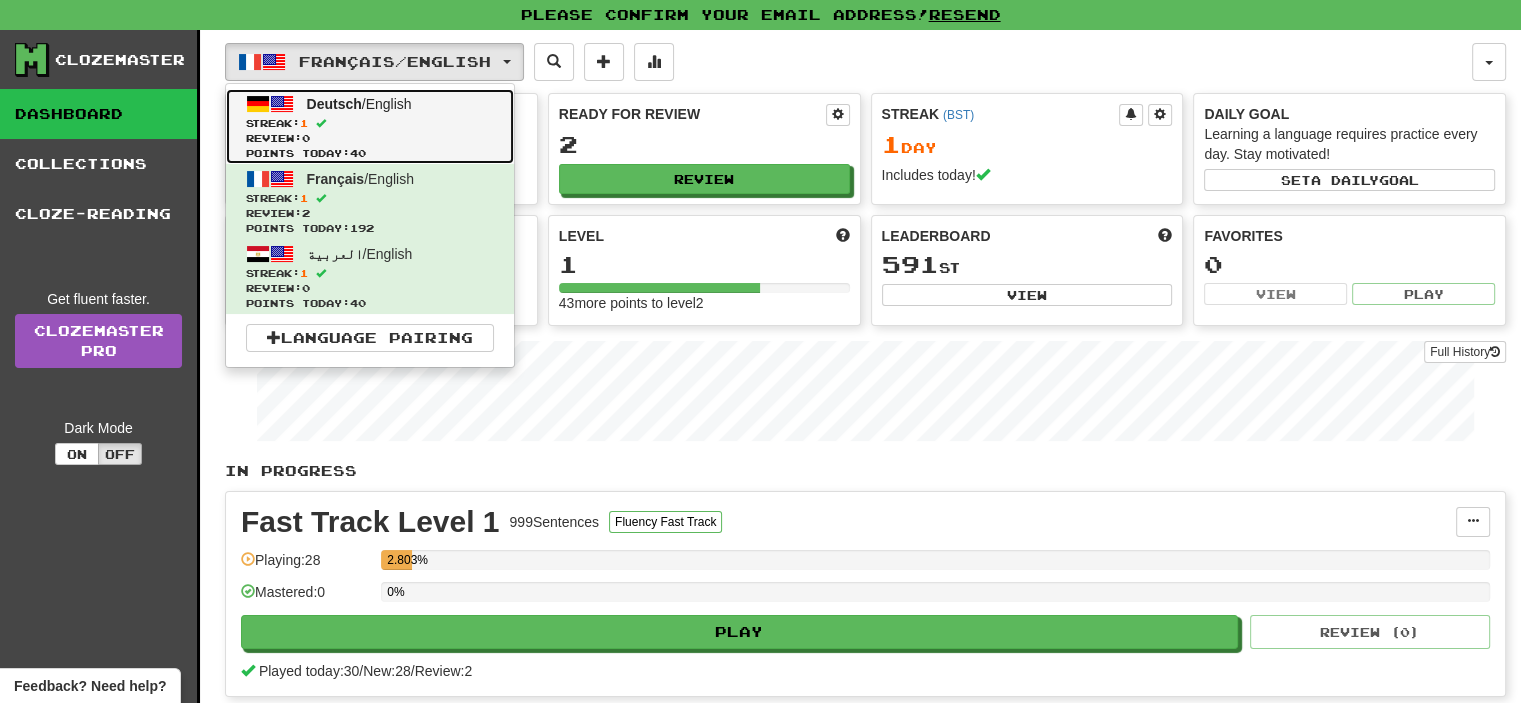 click on "Review:  0" at bounding box center [370, 138] 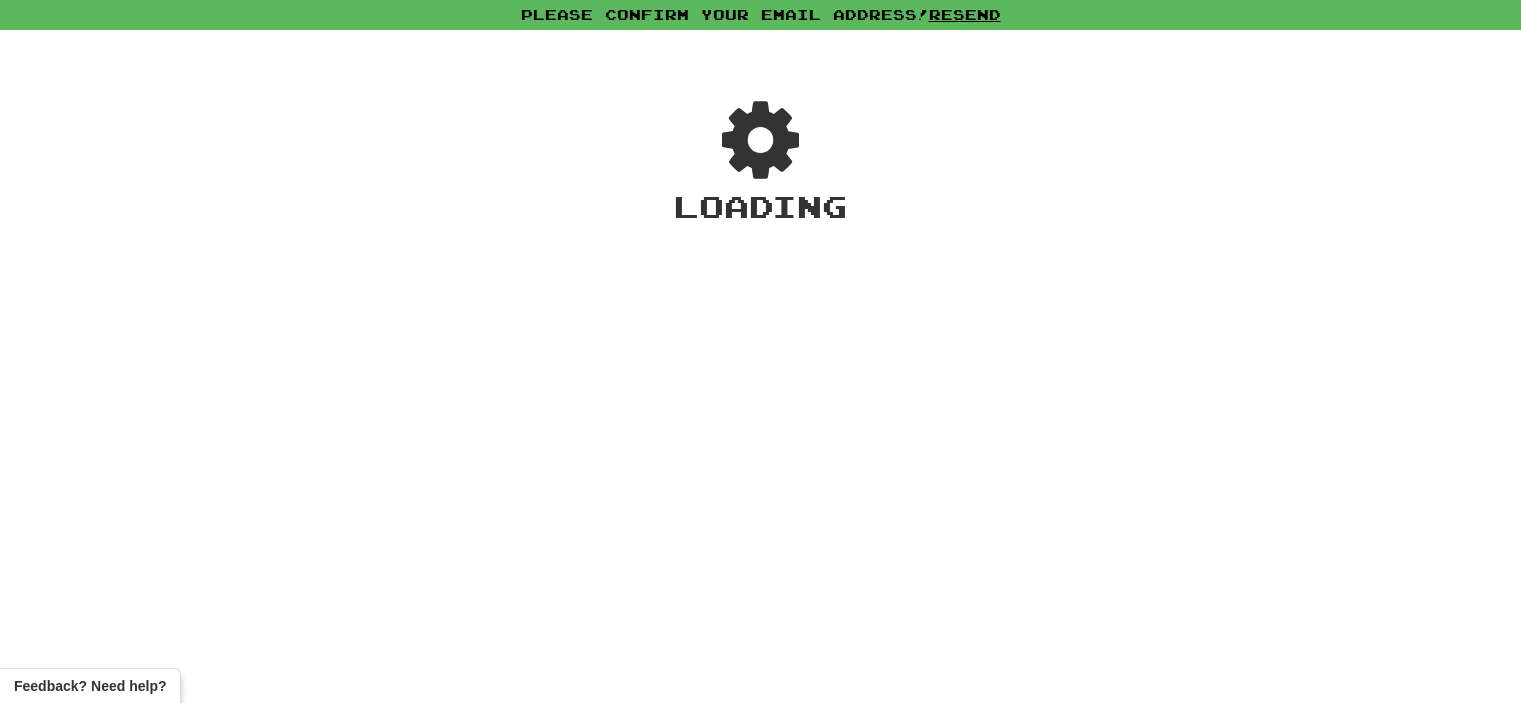 scroll, scrollTop: 0, scrollLeft: 0, axis: both 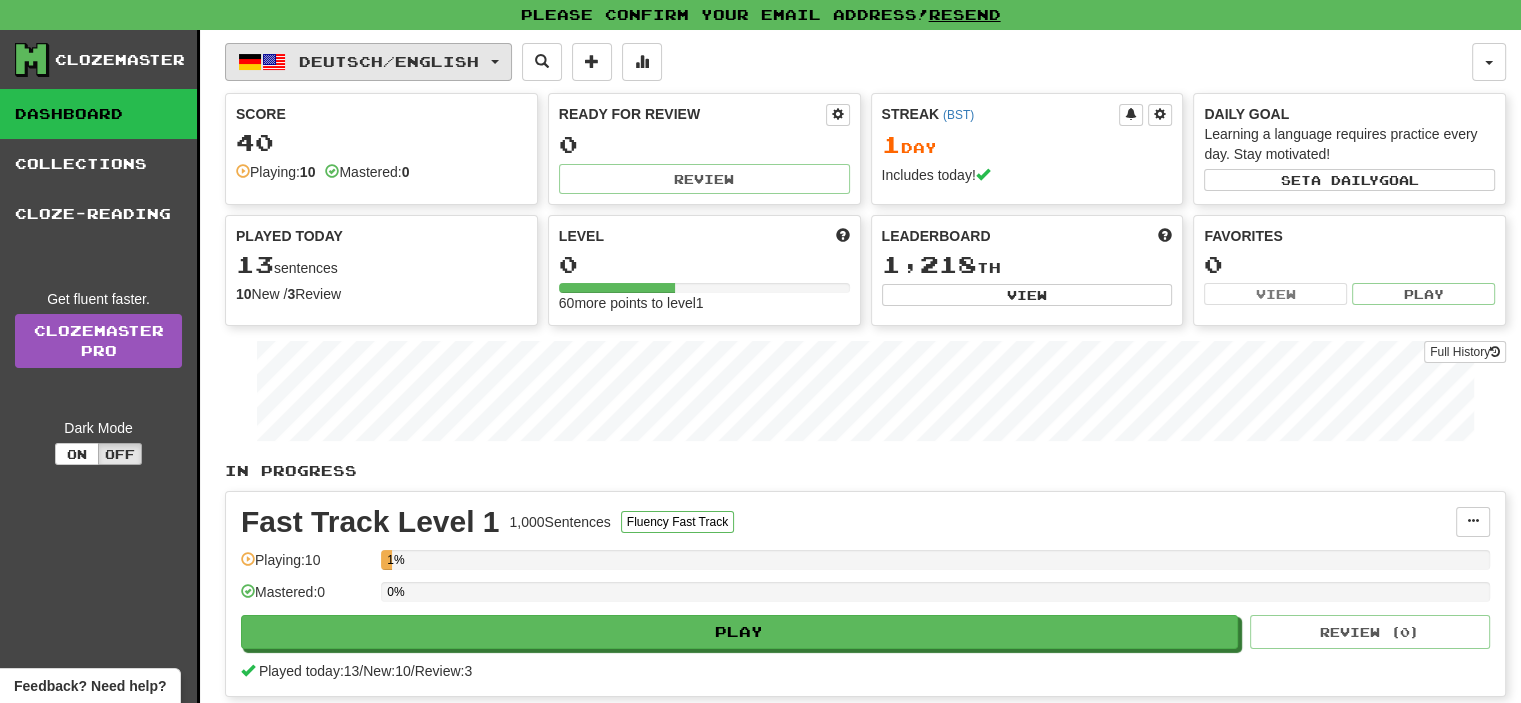 click on "Deutsch  /  English" at bounding box center (389, 61) 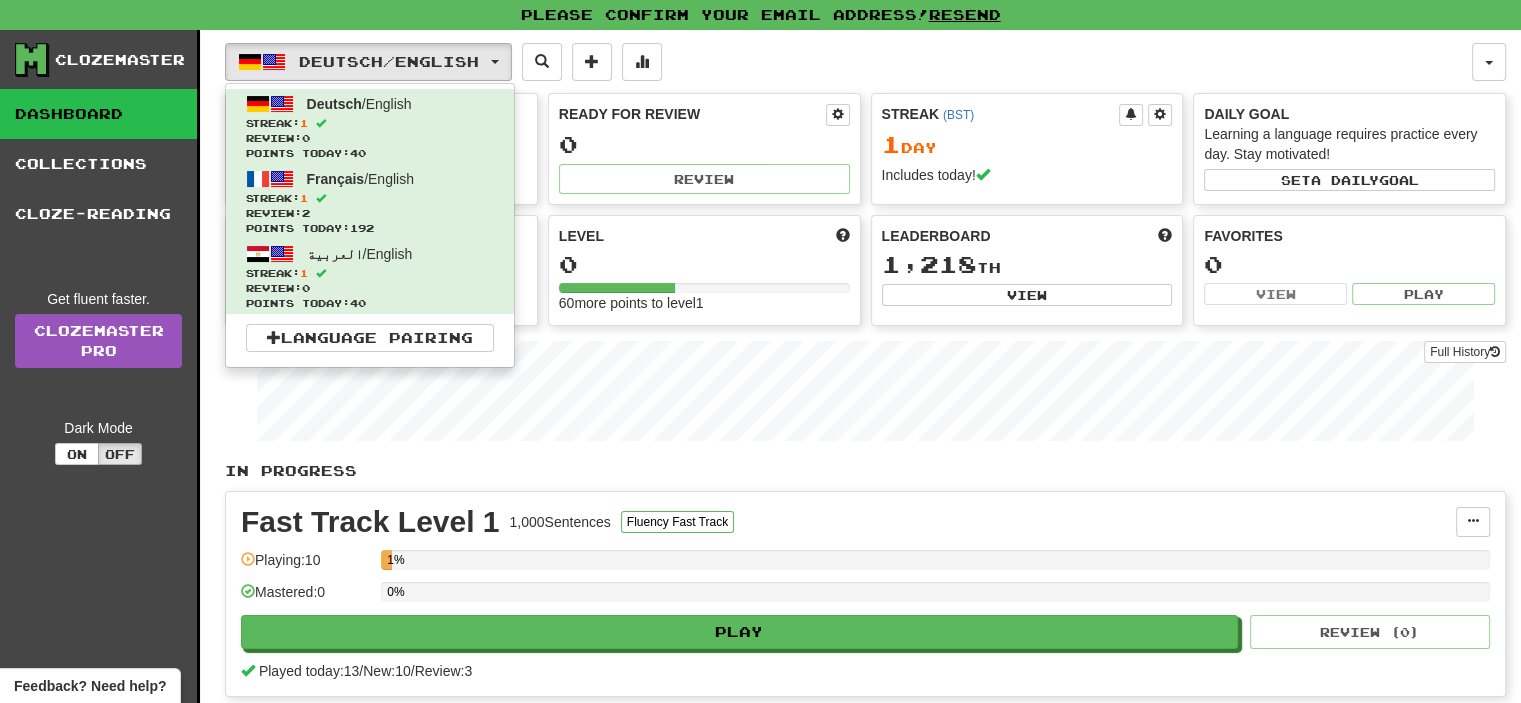 click on "Deutsch  /  English Deutsch  /  English Streak:  1   Review:  0 Points today:  40 Français  /  English Streak:  1   Review:  2 Points today:  192 العربية  /  English Streak:  1   Review:  0 Points today:  40  Language Pairing" at bounding box center (848, 62) 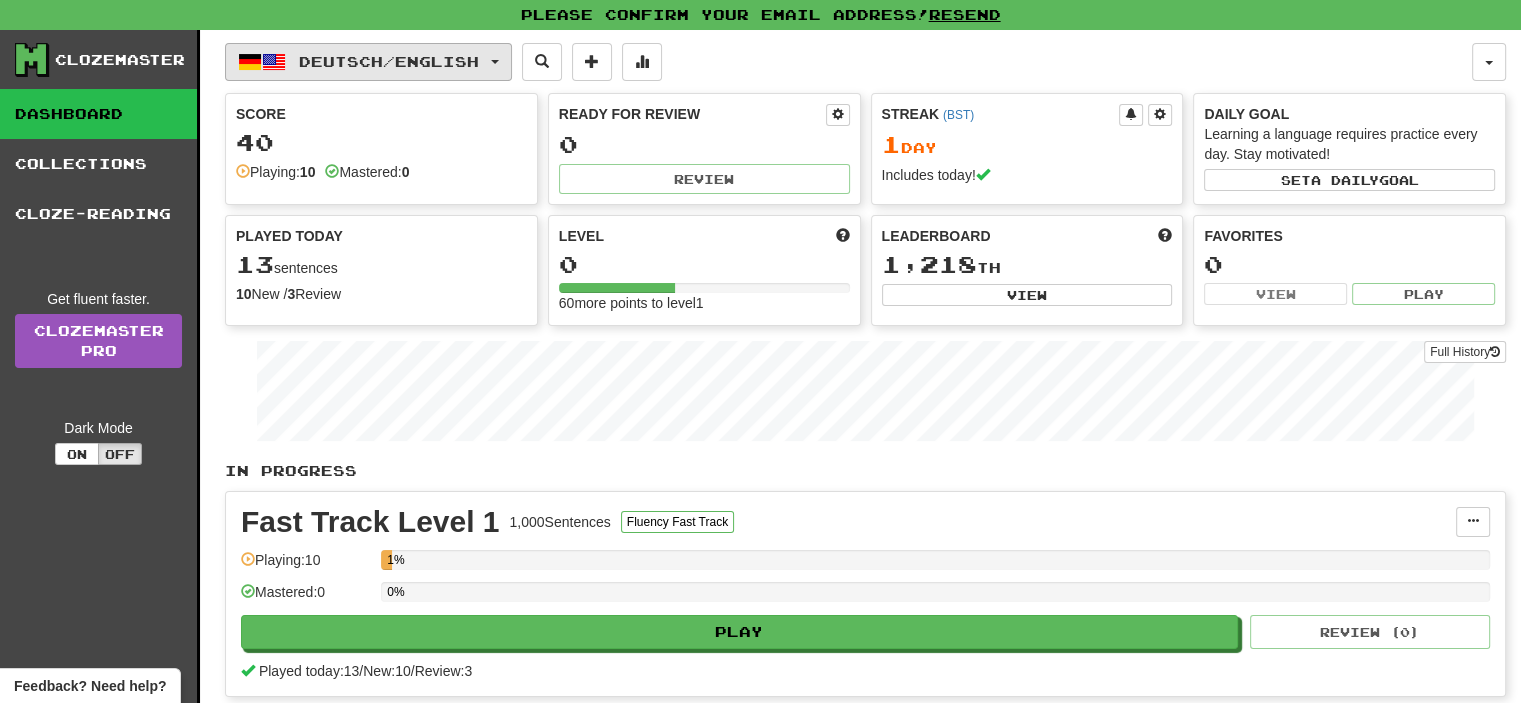 click on "Deutsch  /  English" at bounding box center [389, 61] 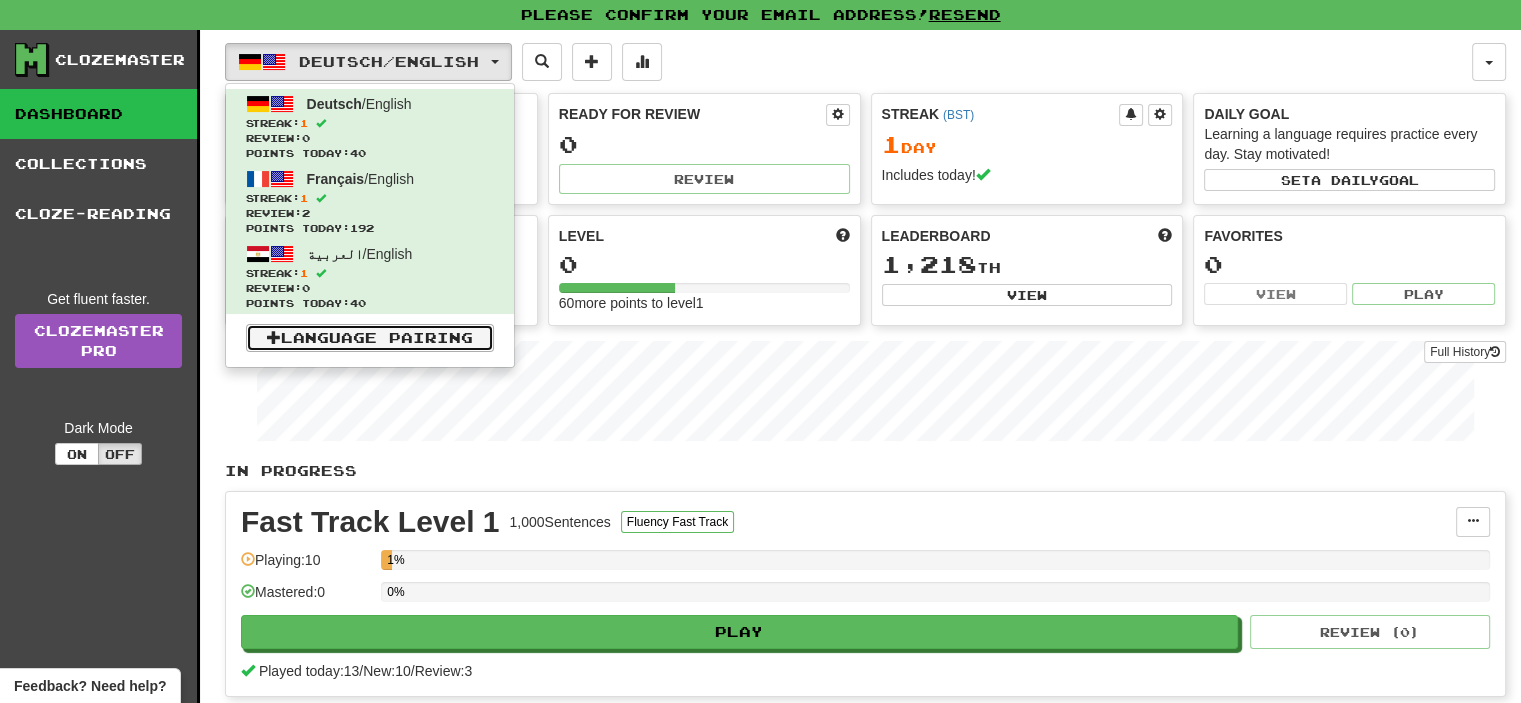click on "Language Pairing" at bounding box center (370, 338) 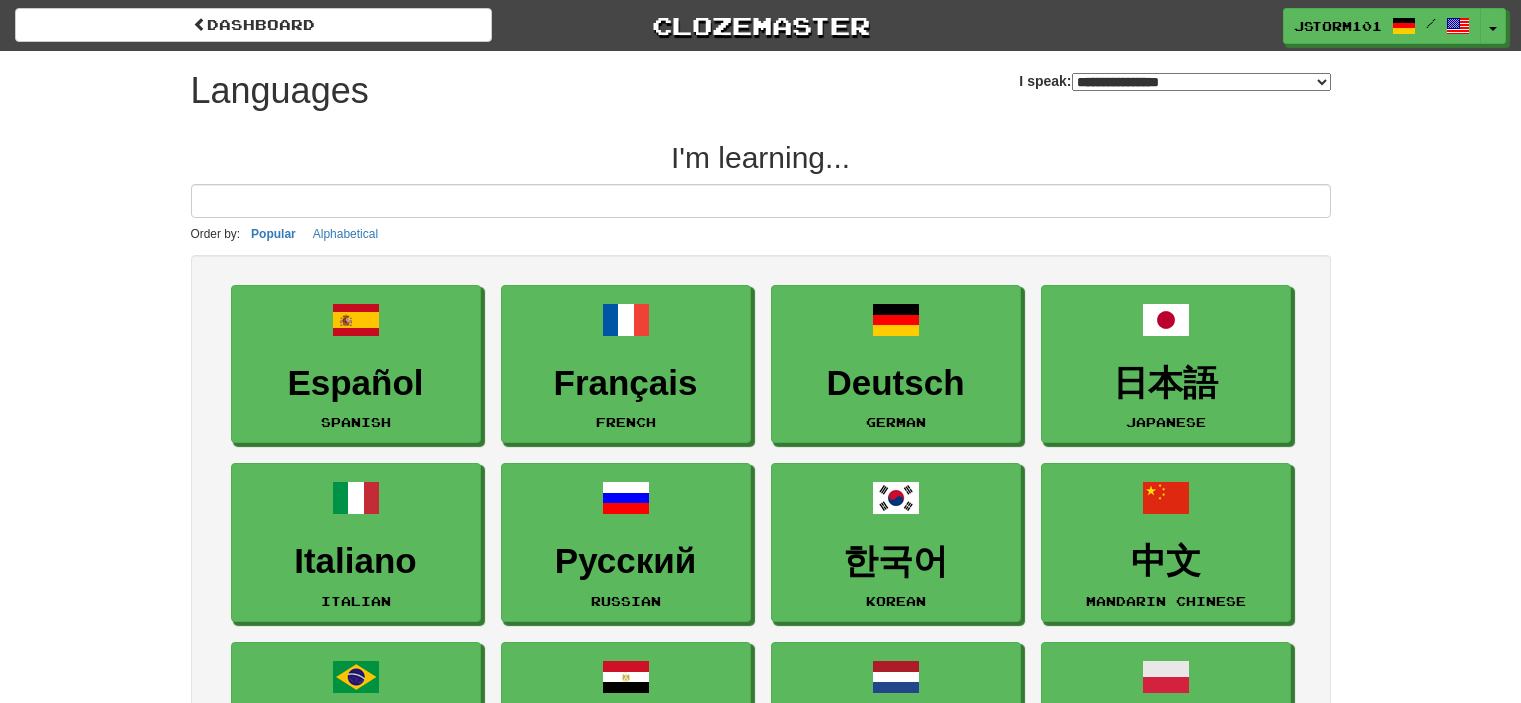 select on "*******" 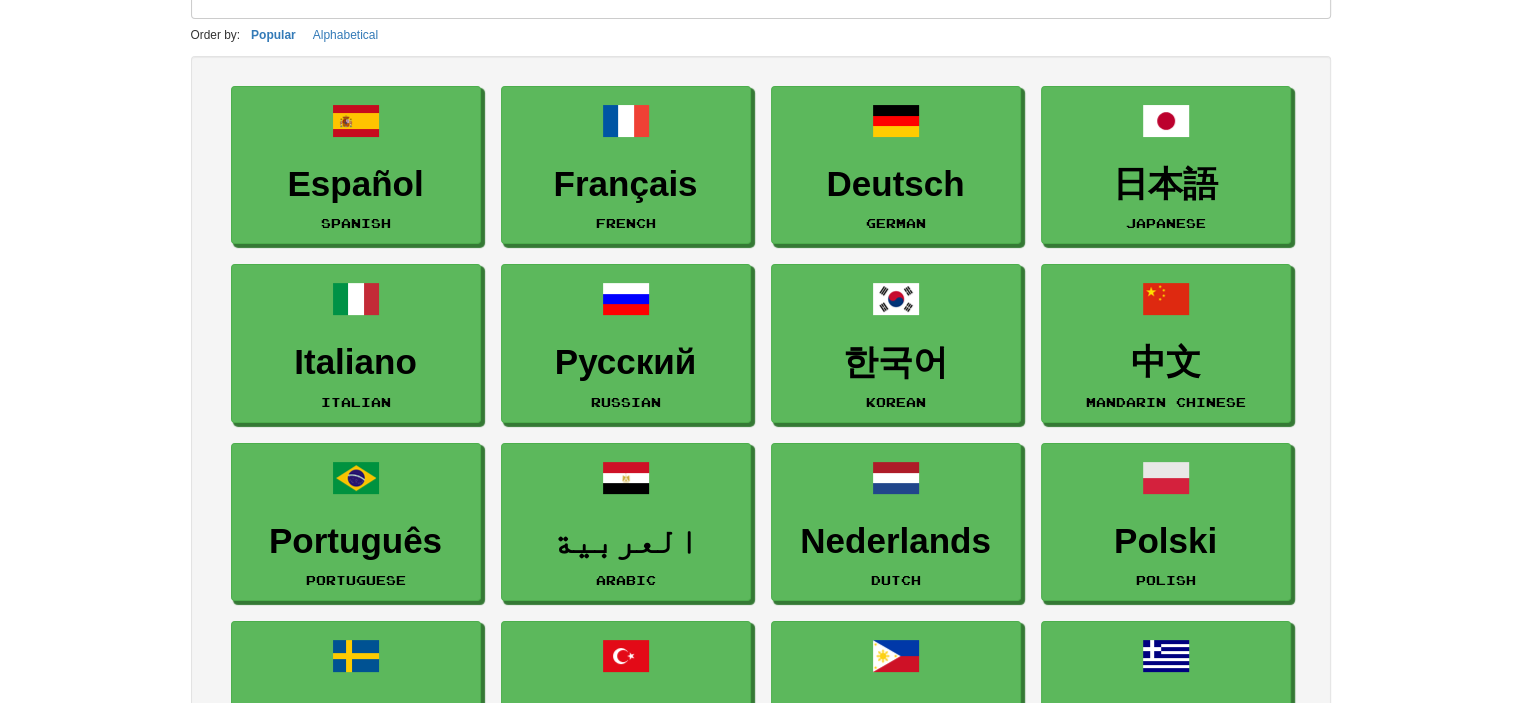 scroll, scrollTop: 192, scrollLeft: 0, axis: vertical 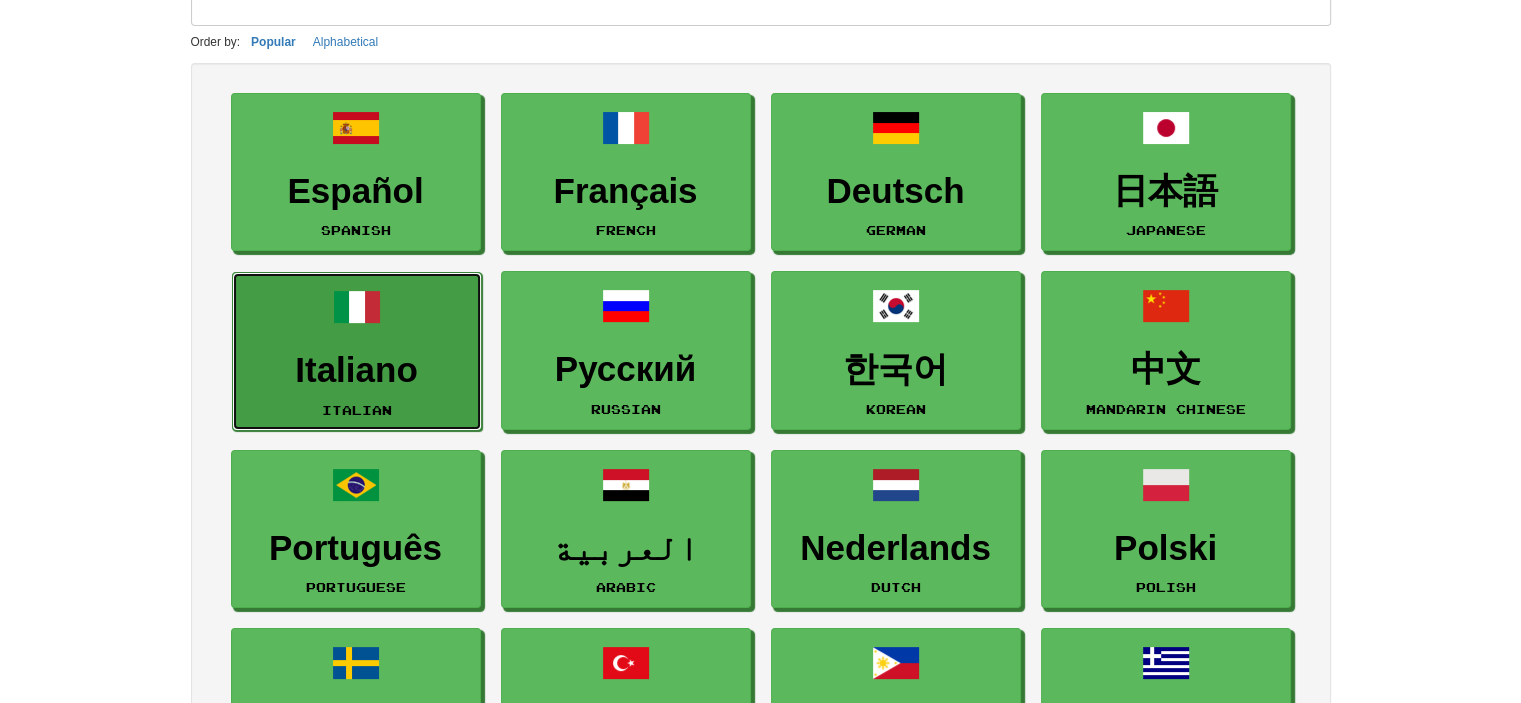 click on "Italiano" at bounding box center (357, 370) 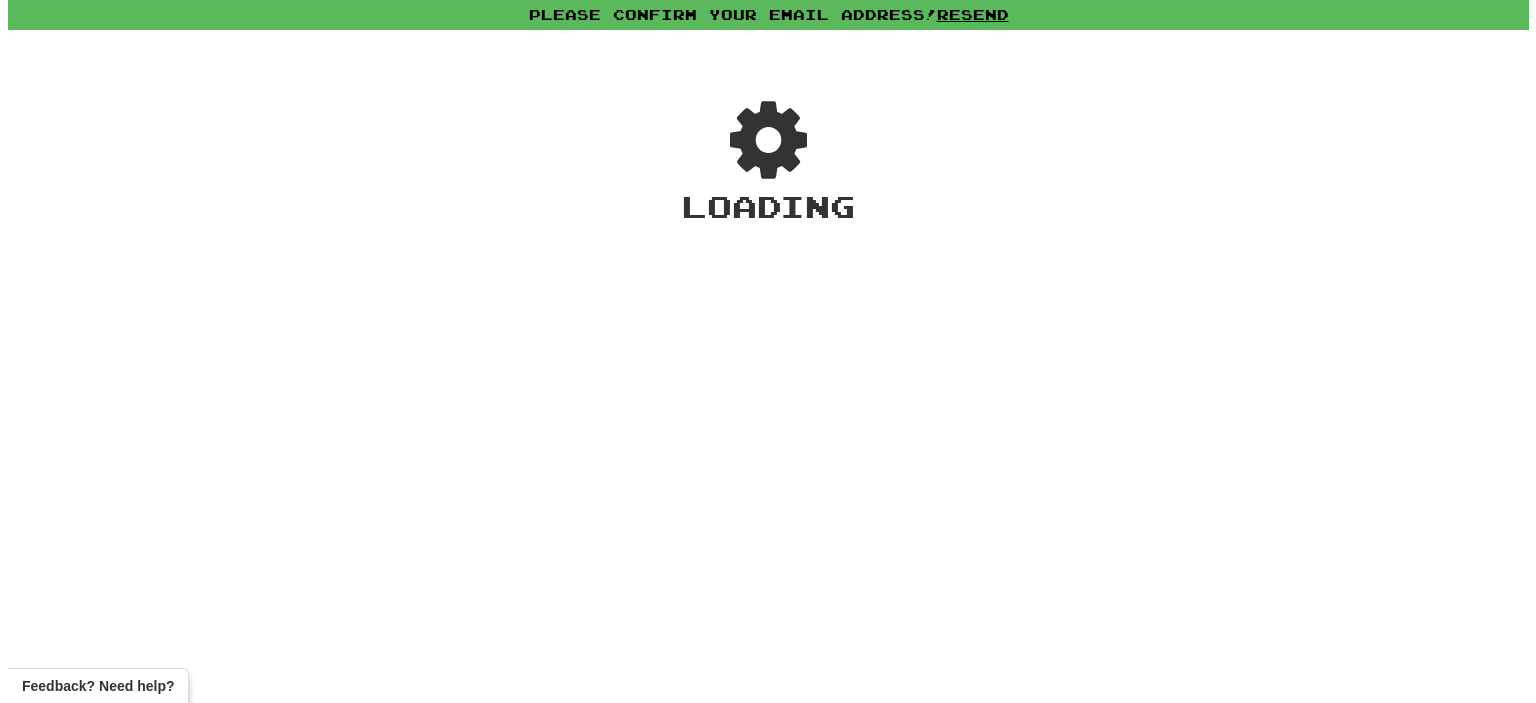 scroll, scrollTop: 0, scrollLeft: 0, axis: both 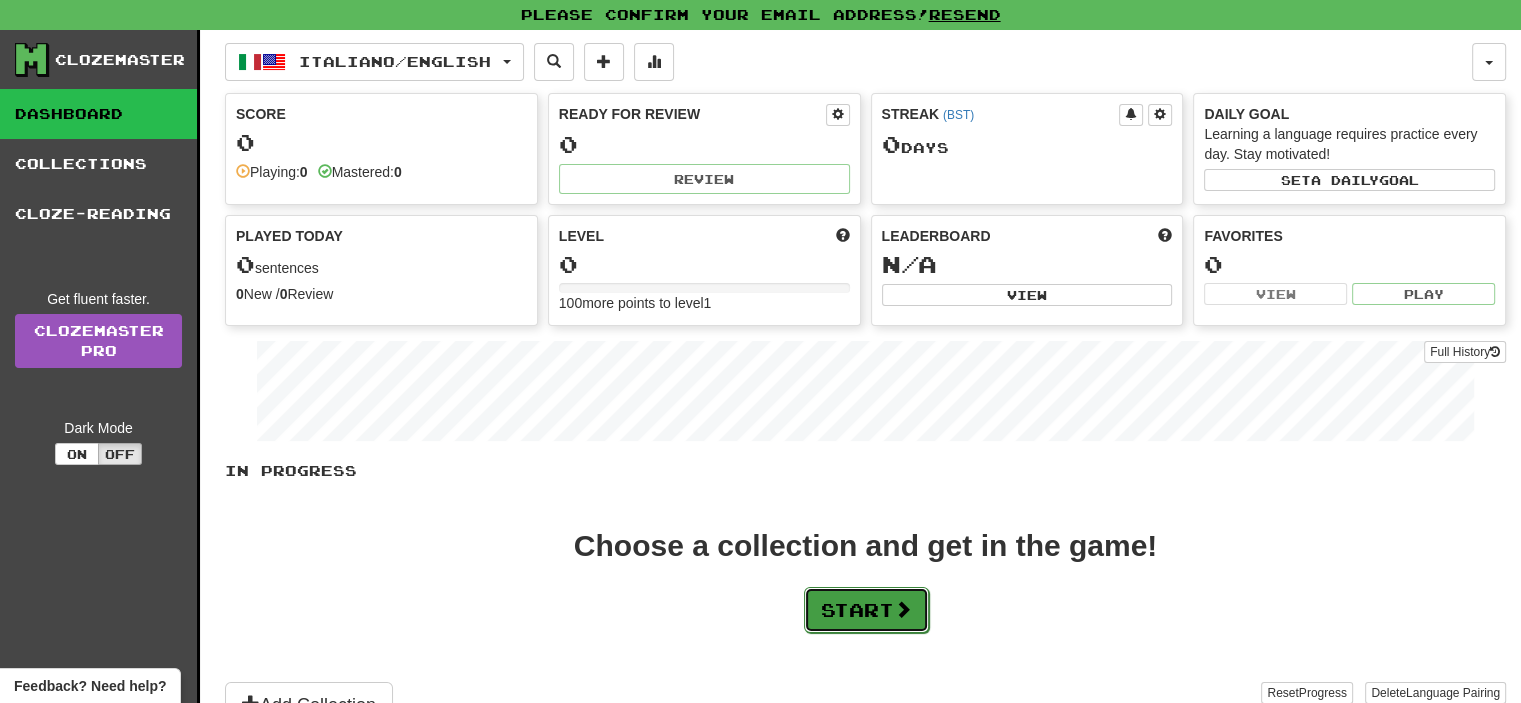 click on "Start" at bounding box center (866, 610) 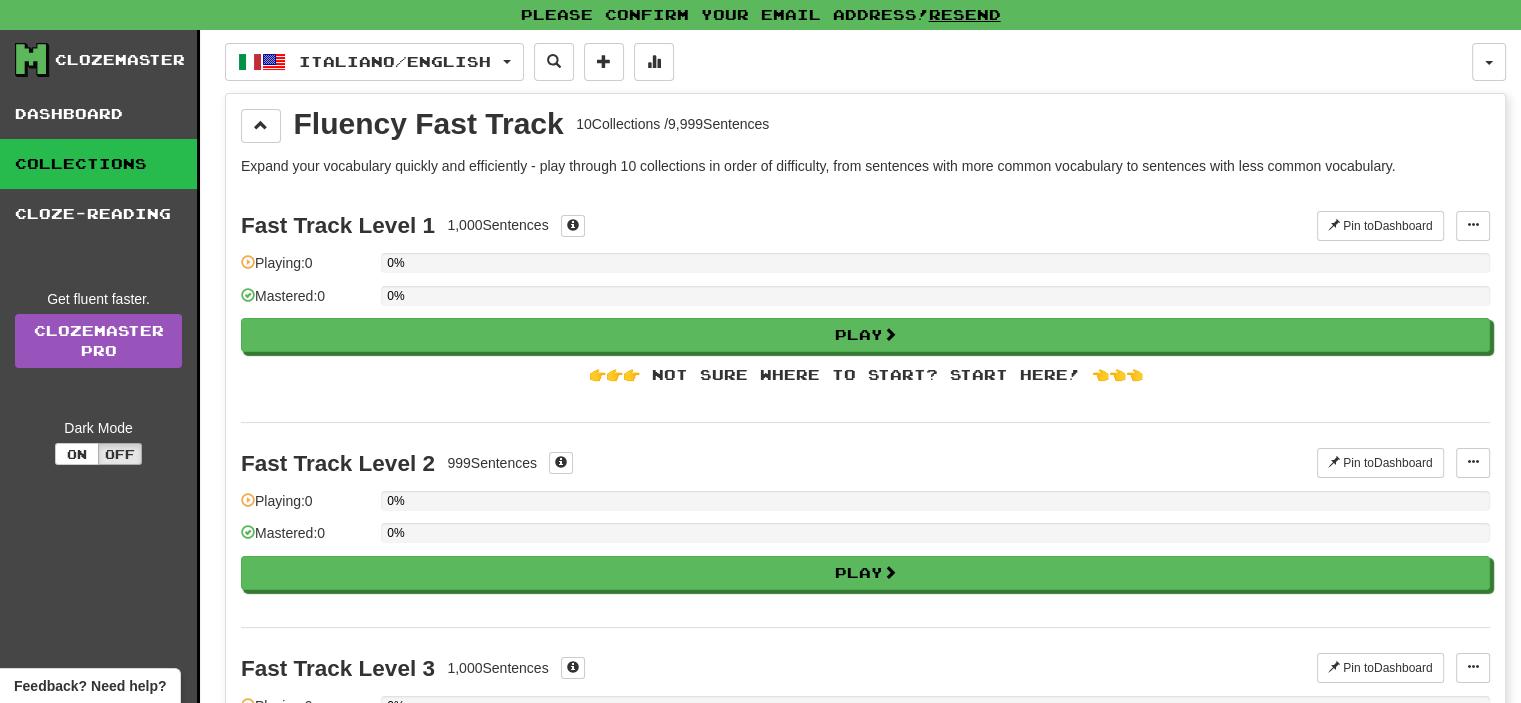 click on "Fast Track Level 1 1,000  Sentences   Pin to  Dashboard   Pin to  Dashboard Manage Sentences  Playing:  0 0%  Mastered:  0 0% Play  👉👉👉 Not sure where to start? Start here! 👈👈👈" at bounding box center [865, 304] 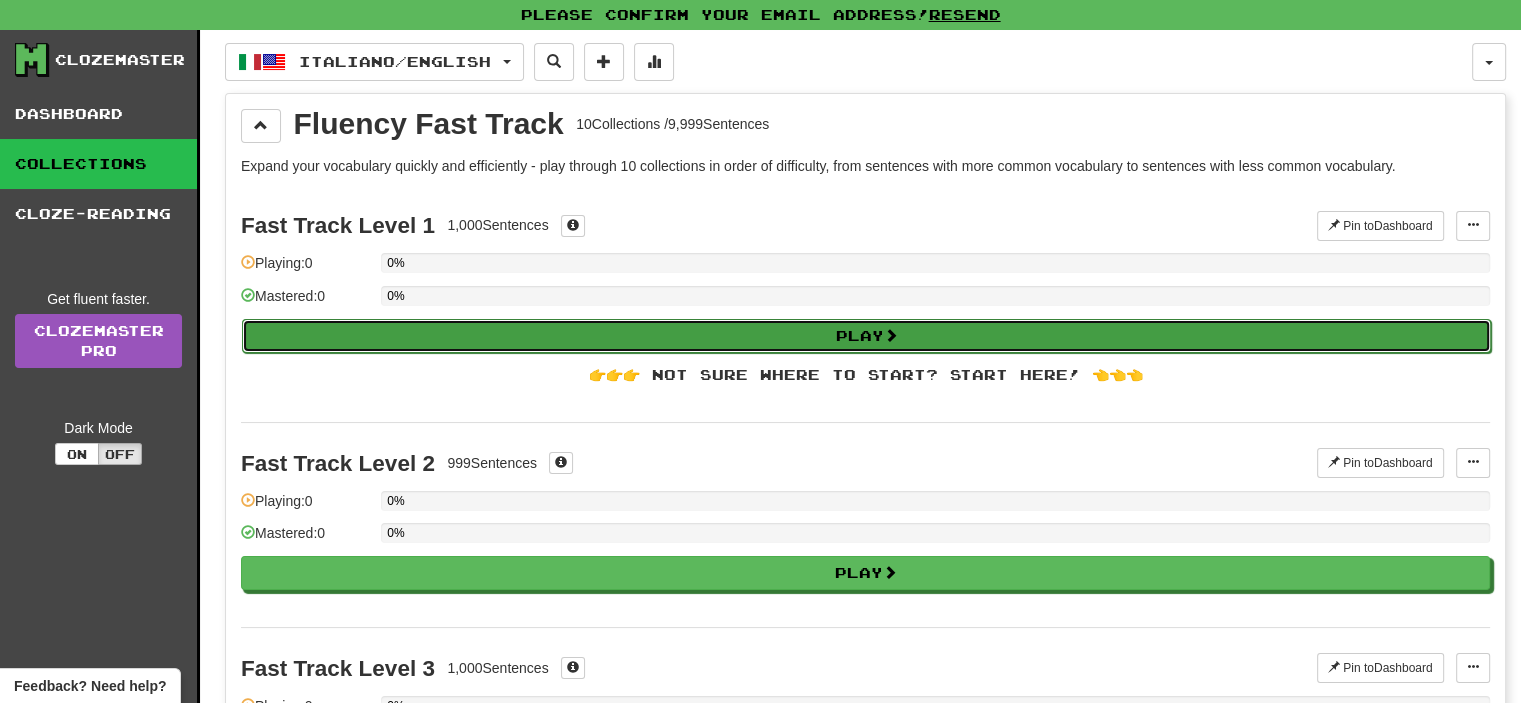 click on "Play" at bounding box center [866, 336] 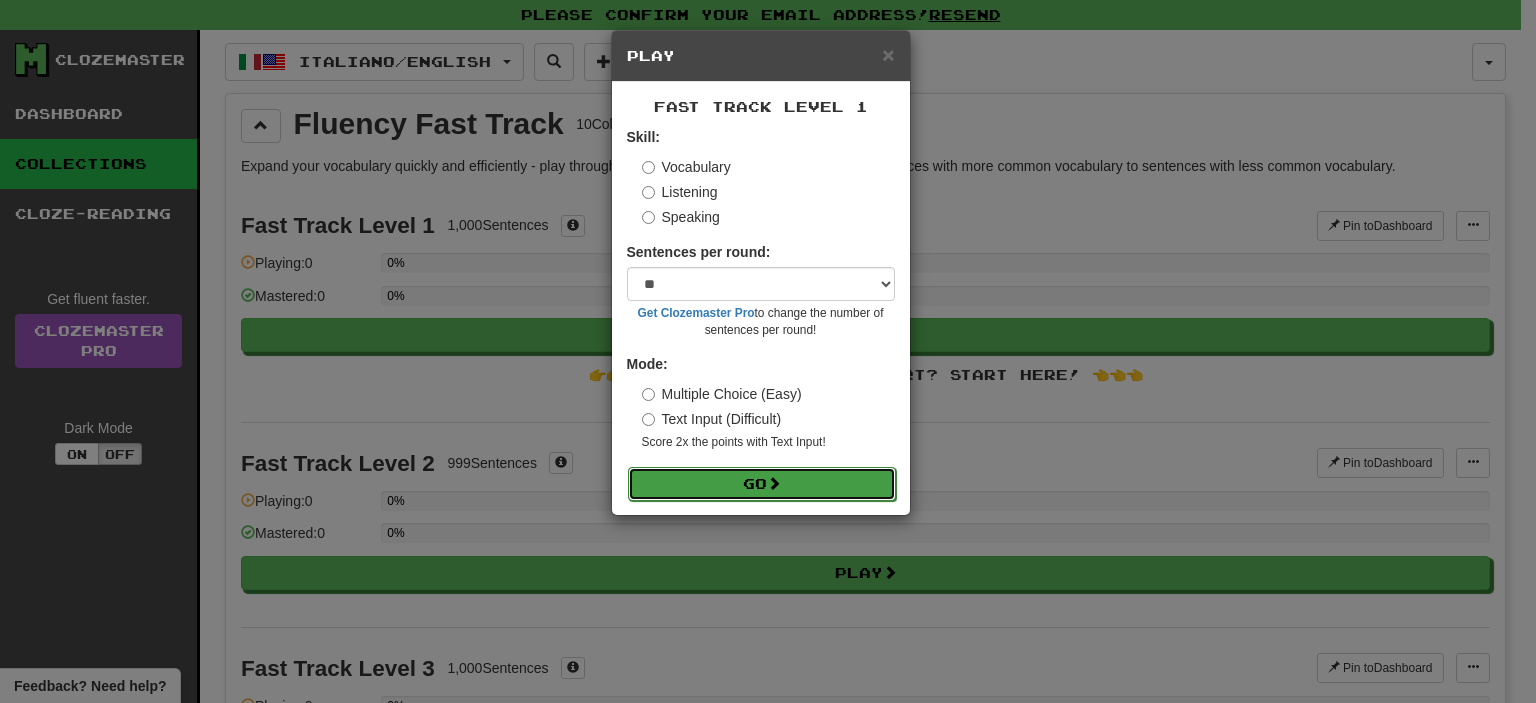click on "Go" at bounding box center [762, 484] 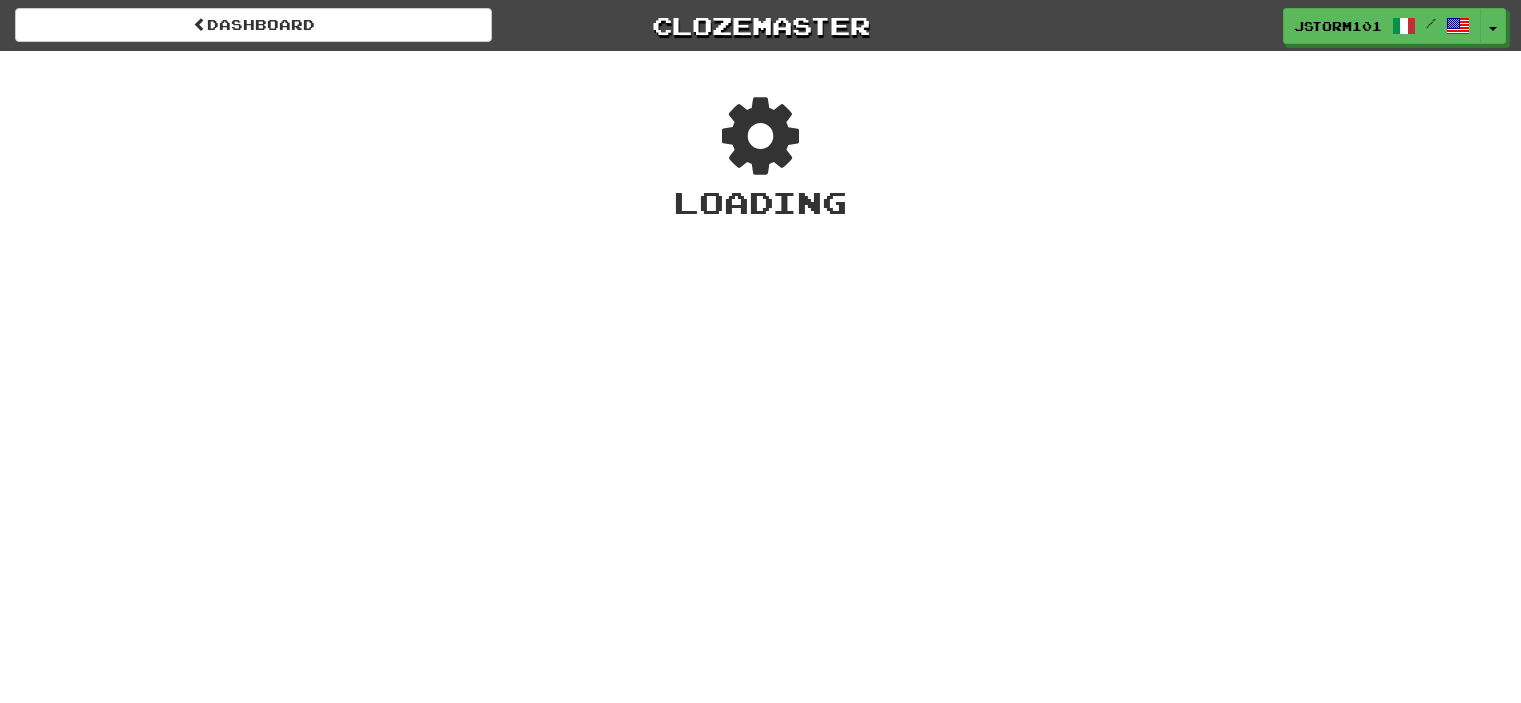 scroll, scrollTop: 0, scrollLeft: 0, axis: both 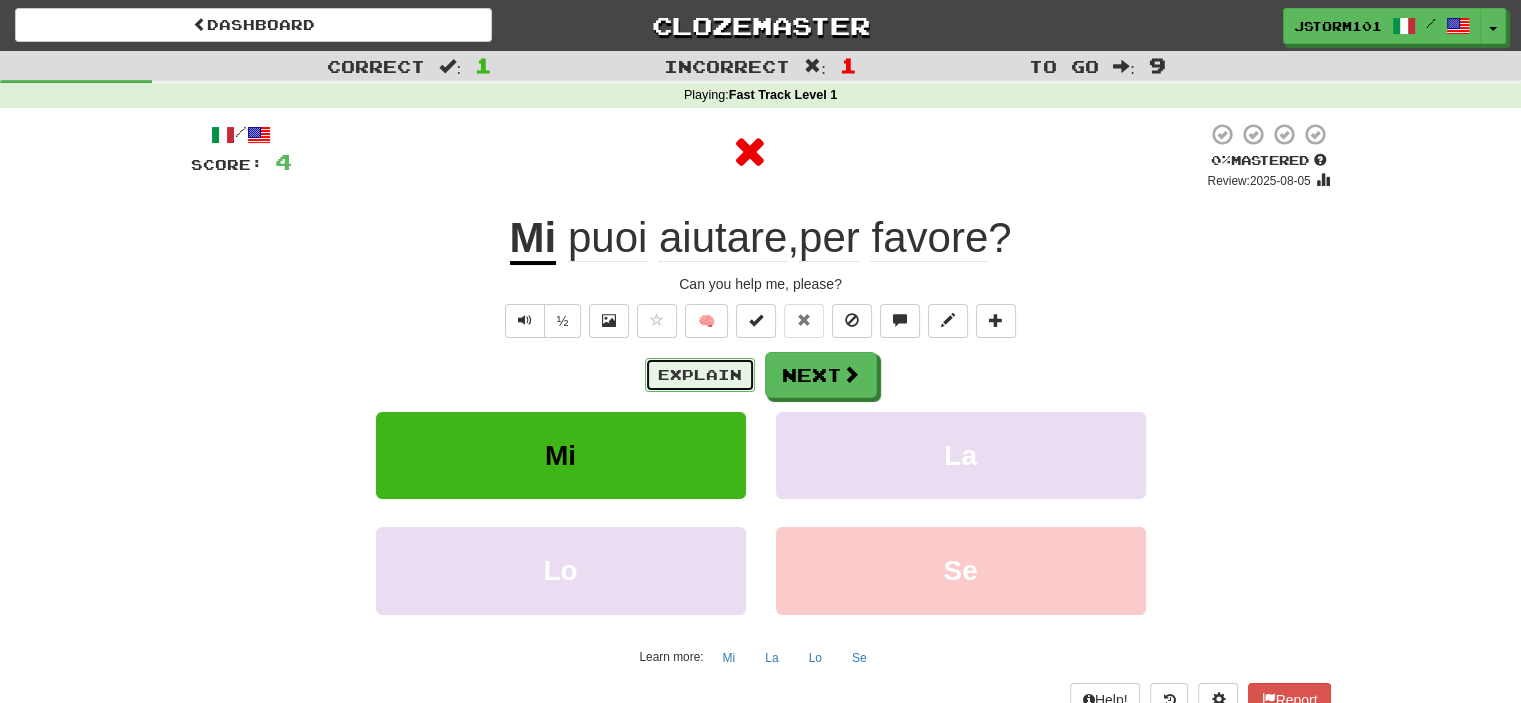 click on "Explain" at bounding box center [700, 375] 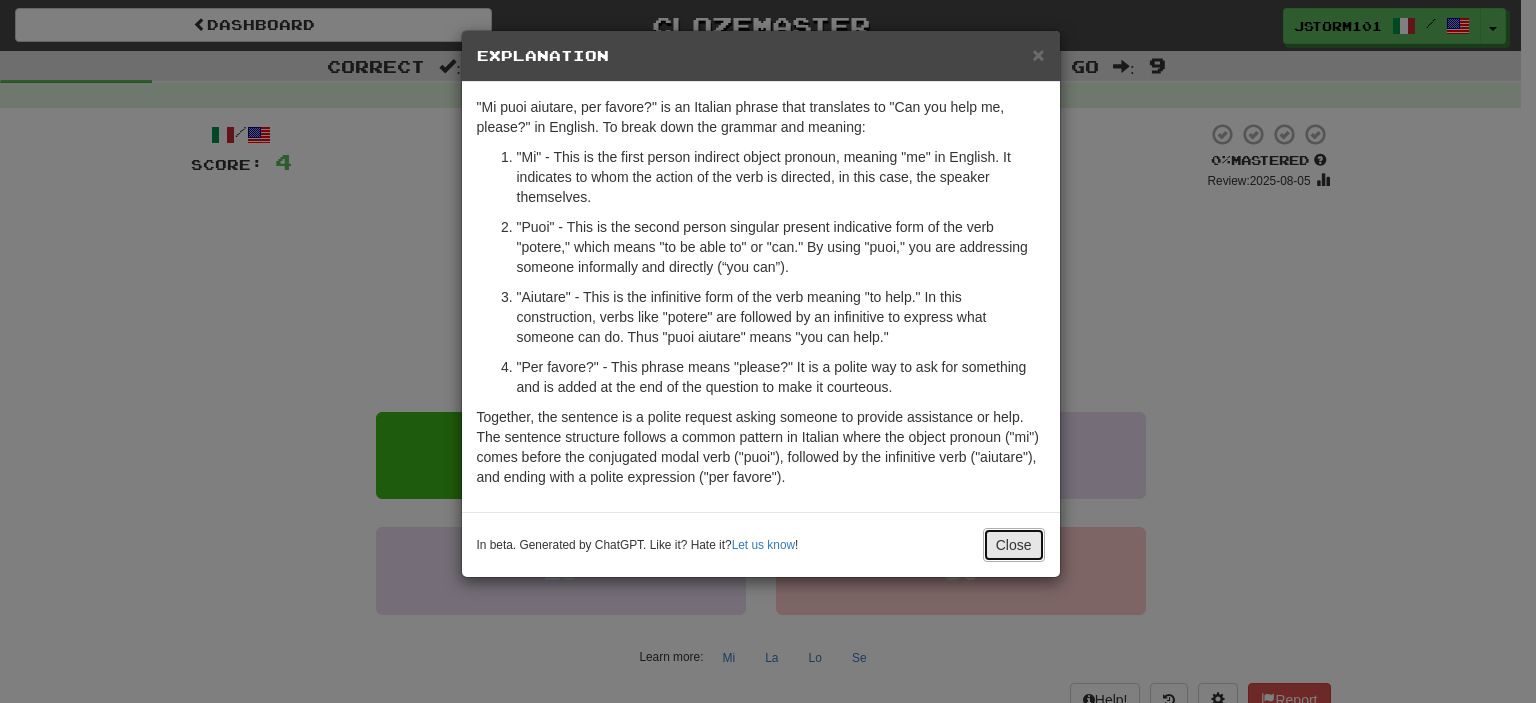 click on "Close" at bounding box center [1014, 545] 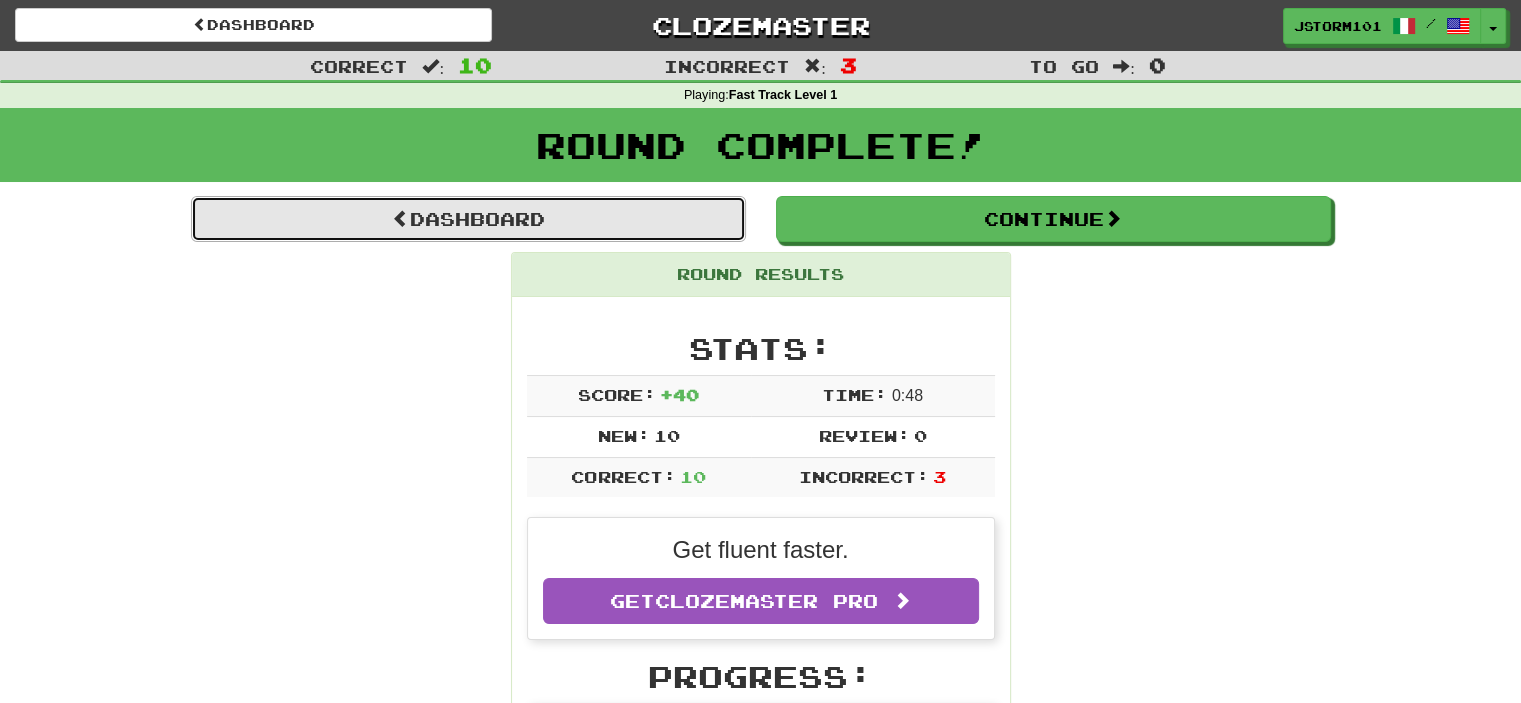 click on "Dashboard" at bounding box center [468, 219] 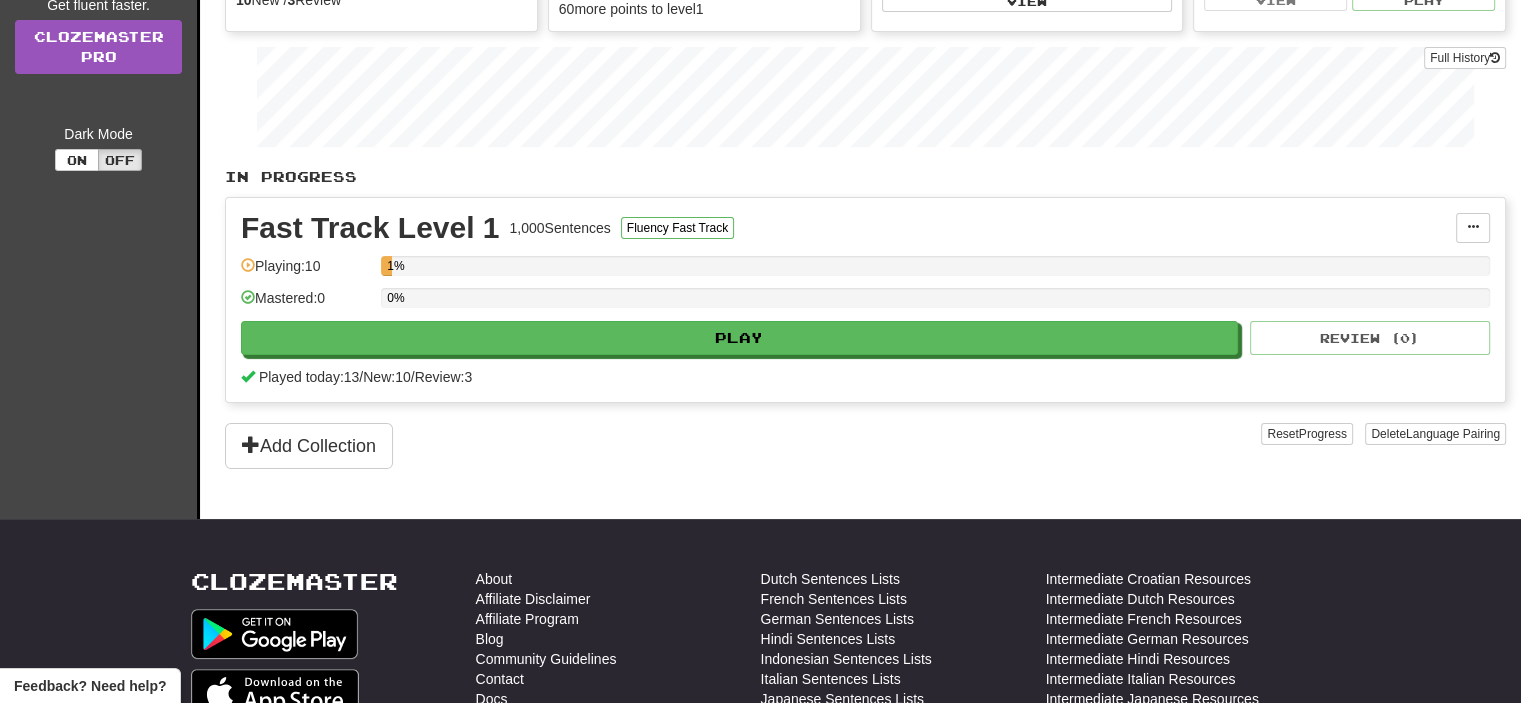 scroll, scrollTop: 0, scrollLeft: 0, axis: both 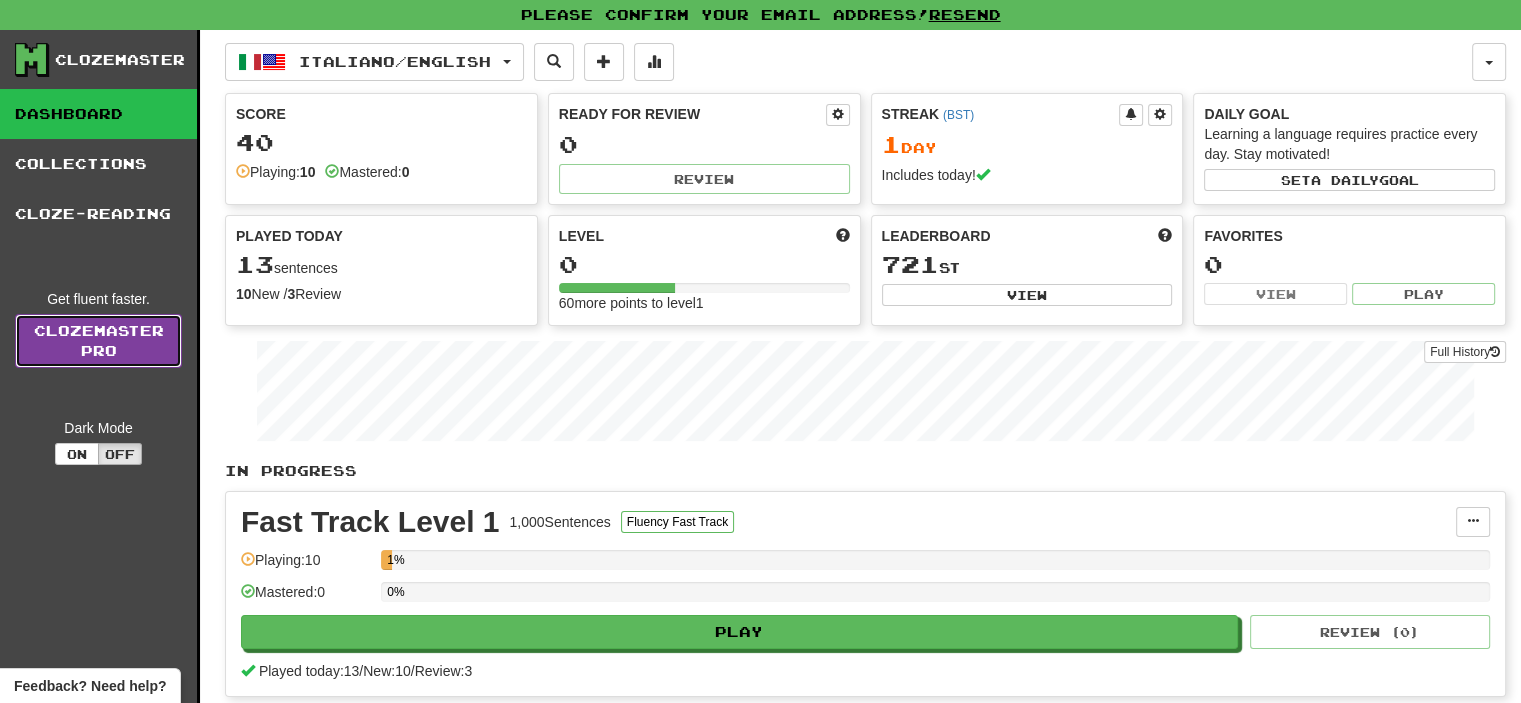 click on "Clozemaster Pro" at bounding box center [98, 341] 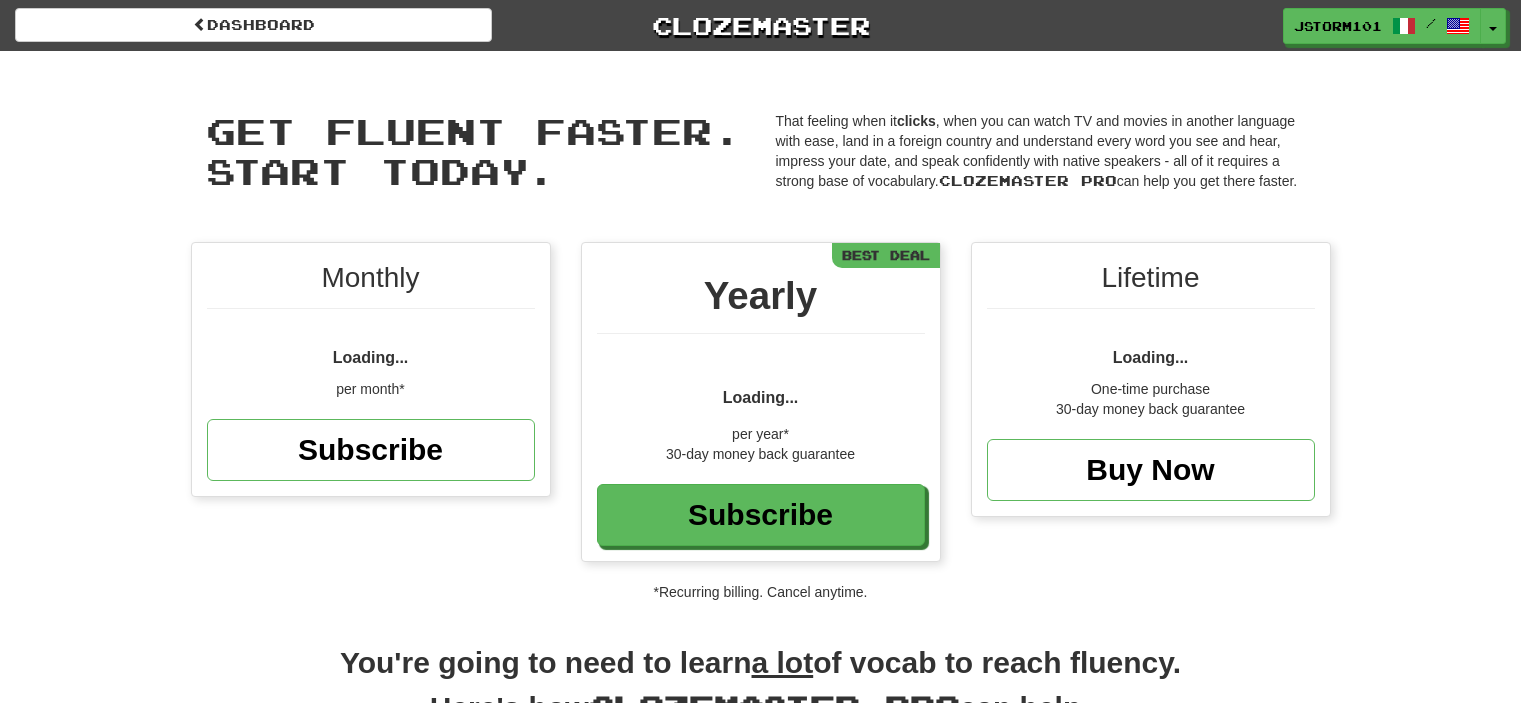 scroll, scrollTop: 0, scrollLeft: 0, axis: both 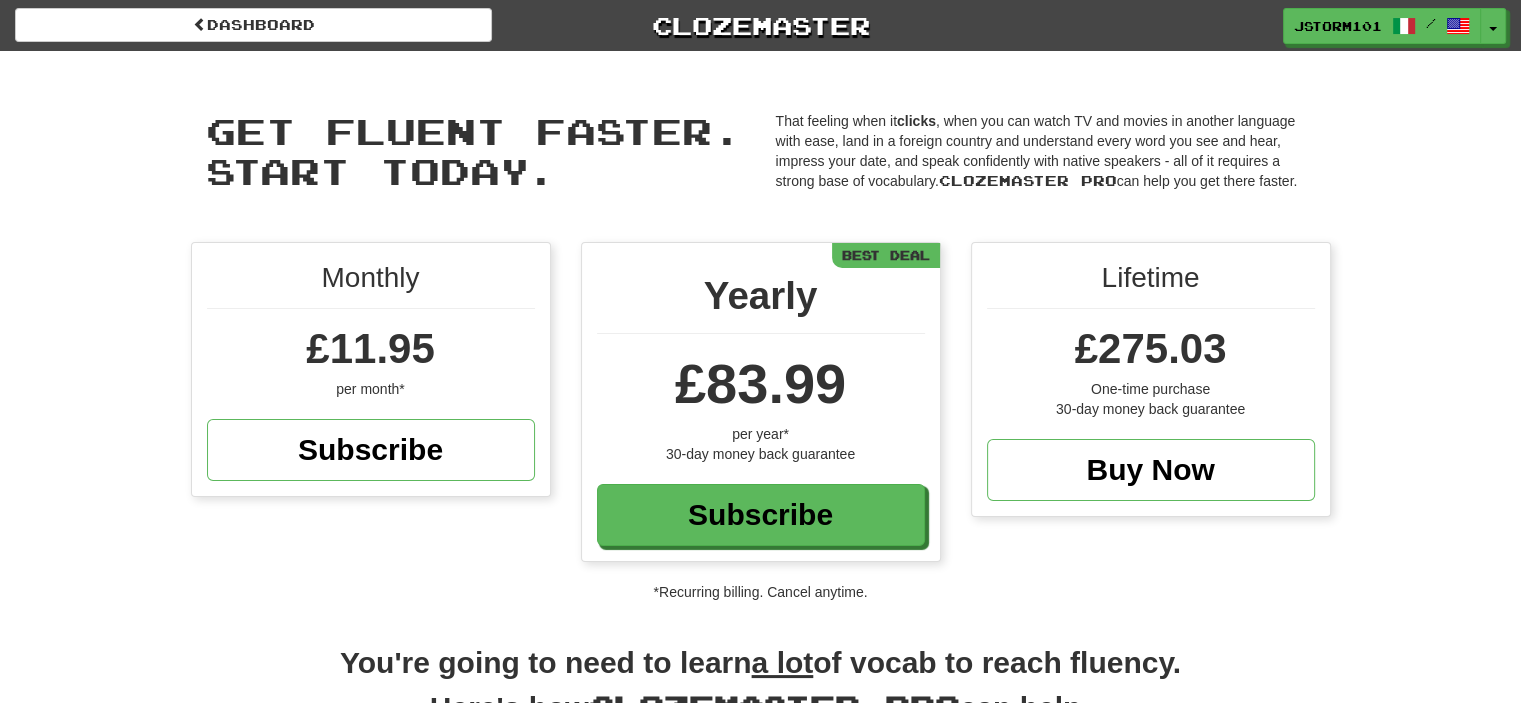 click on "£11.95" at bounding box center (371, 349) 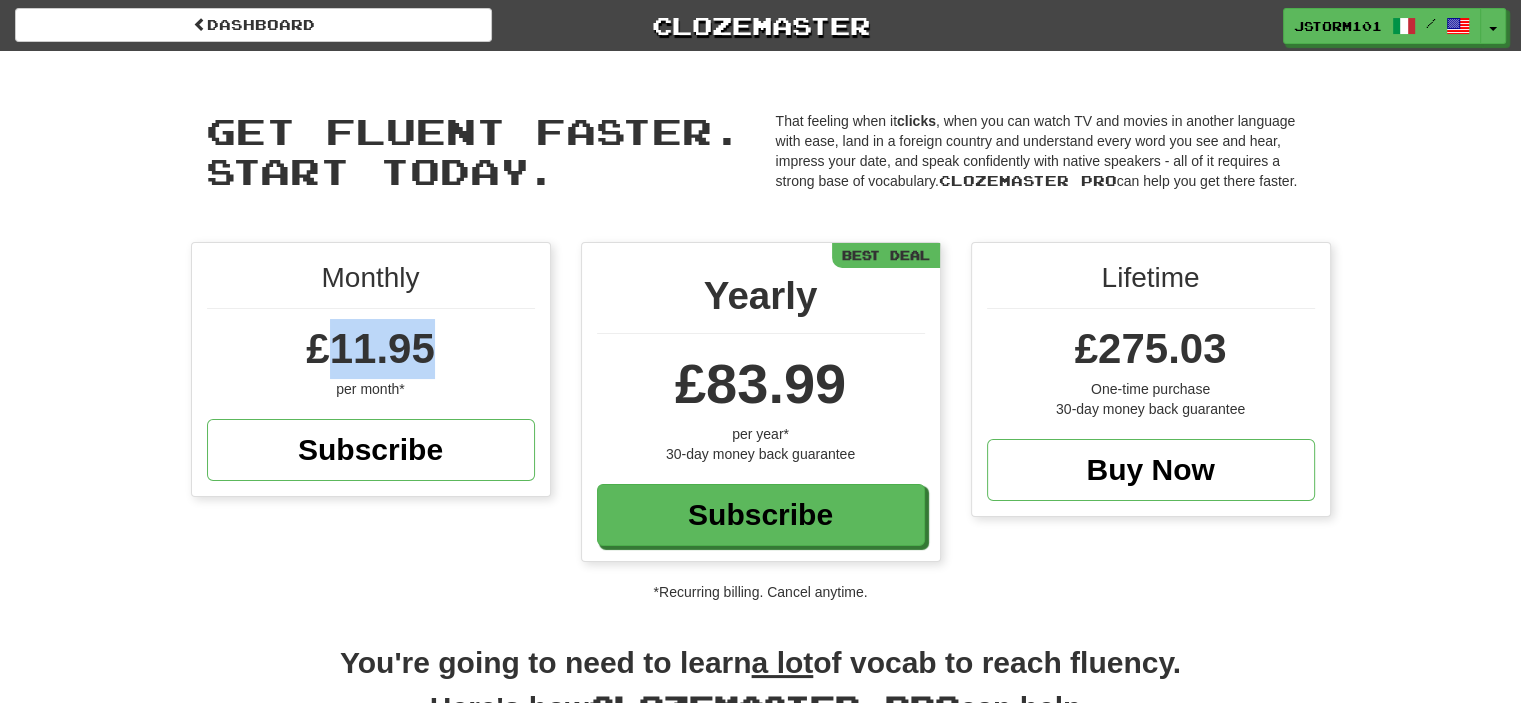 click on "£11.95" at bounding box center (370, 348) 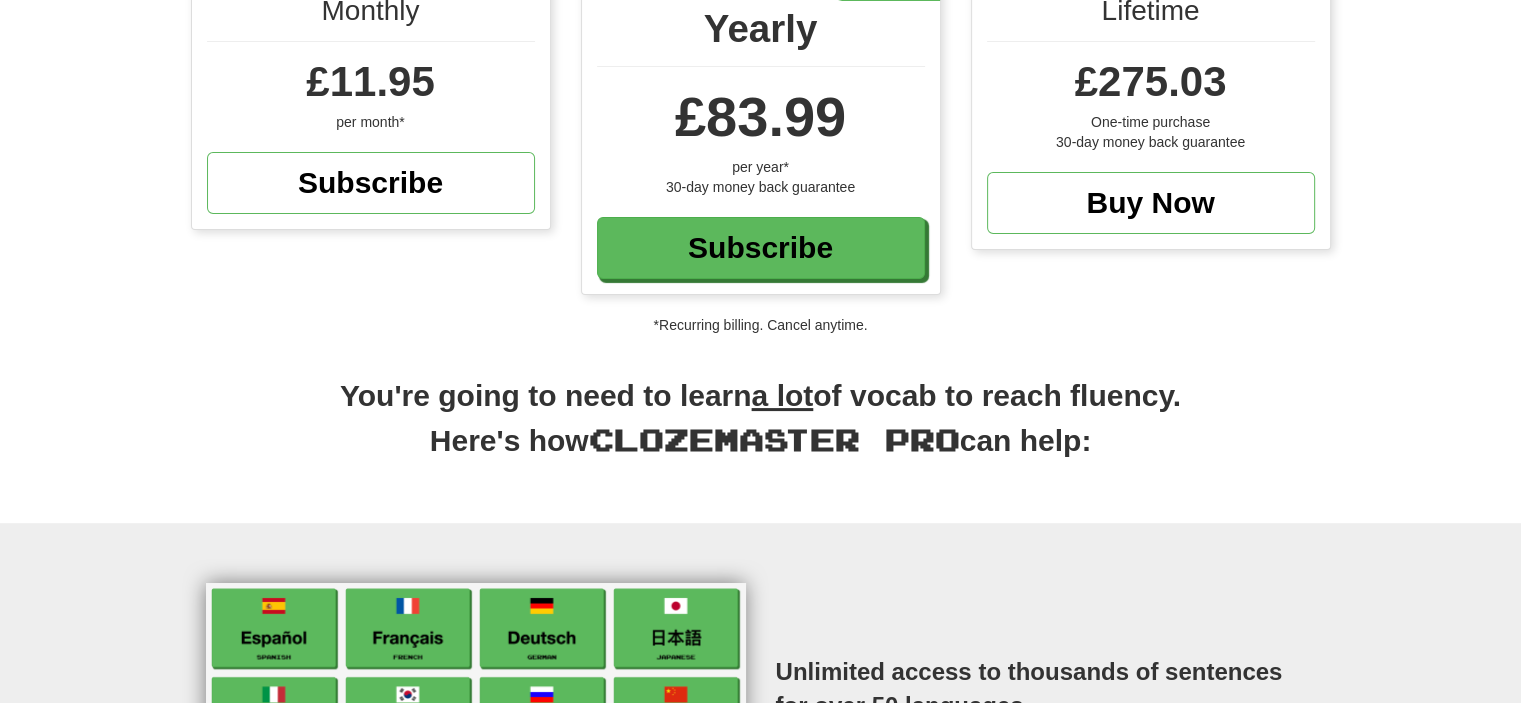 scroll, scrollTop: 0, scrollLeft: 0, axis: both 